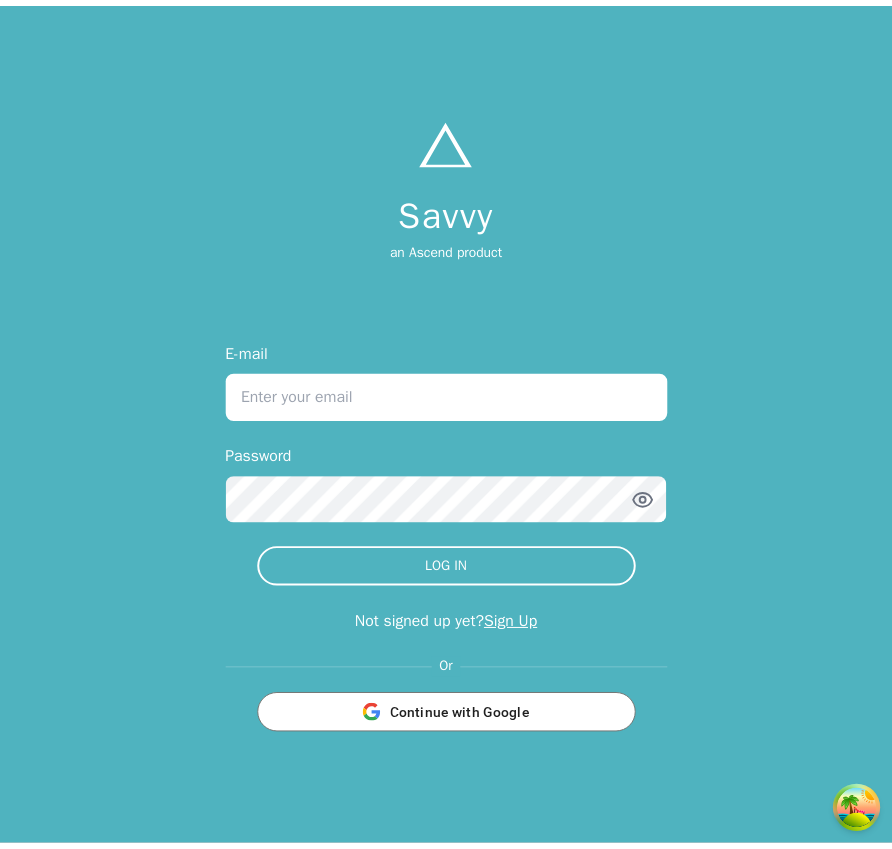 scroll, scrollTop: 0, scrollLeft: 0, axis: both 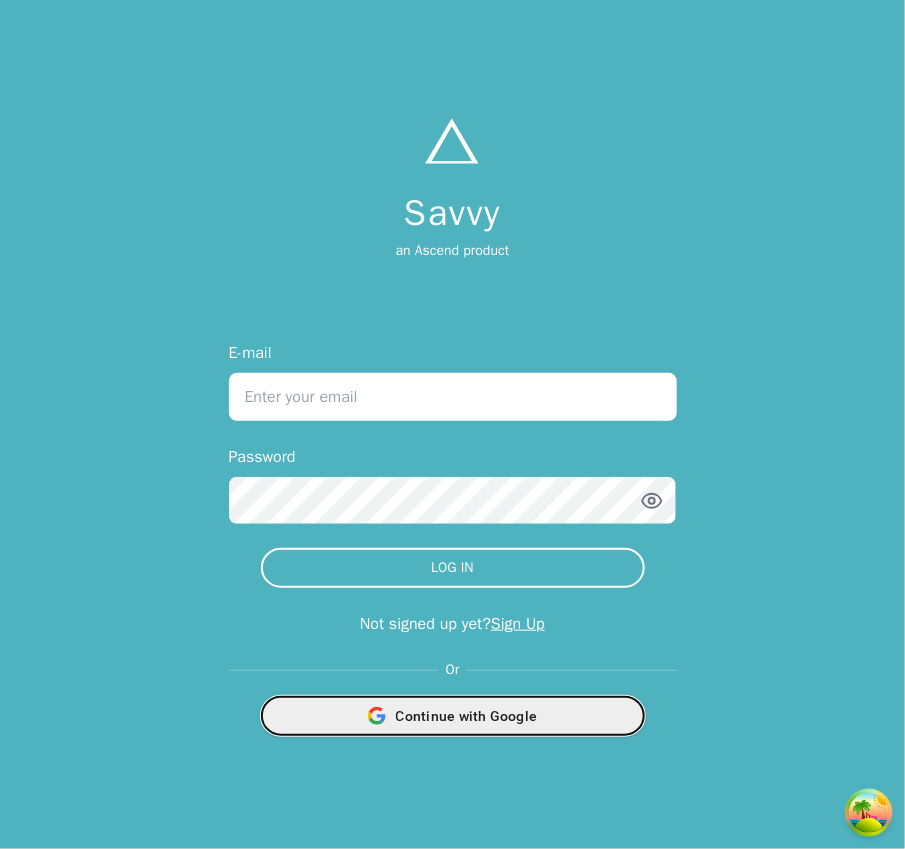 click on "Continue with Google" at bounding box center [467, 716] 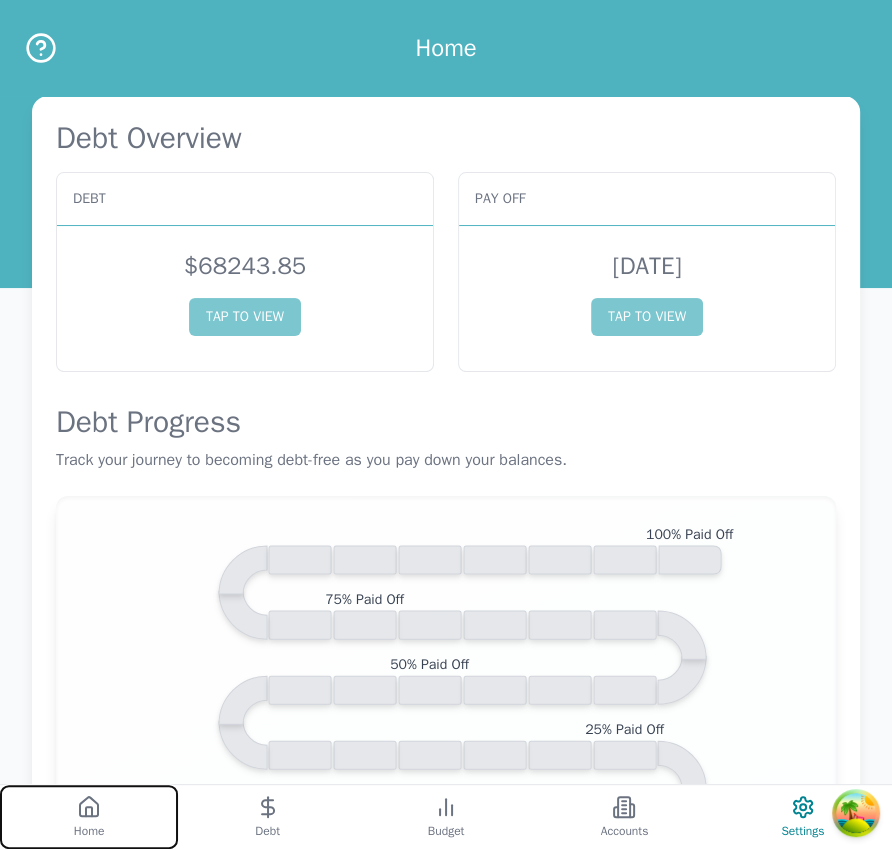 click on "Home" at bounding box center [89, 817] 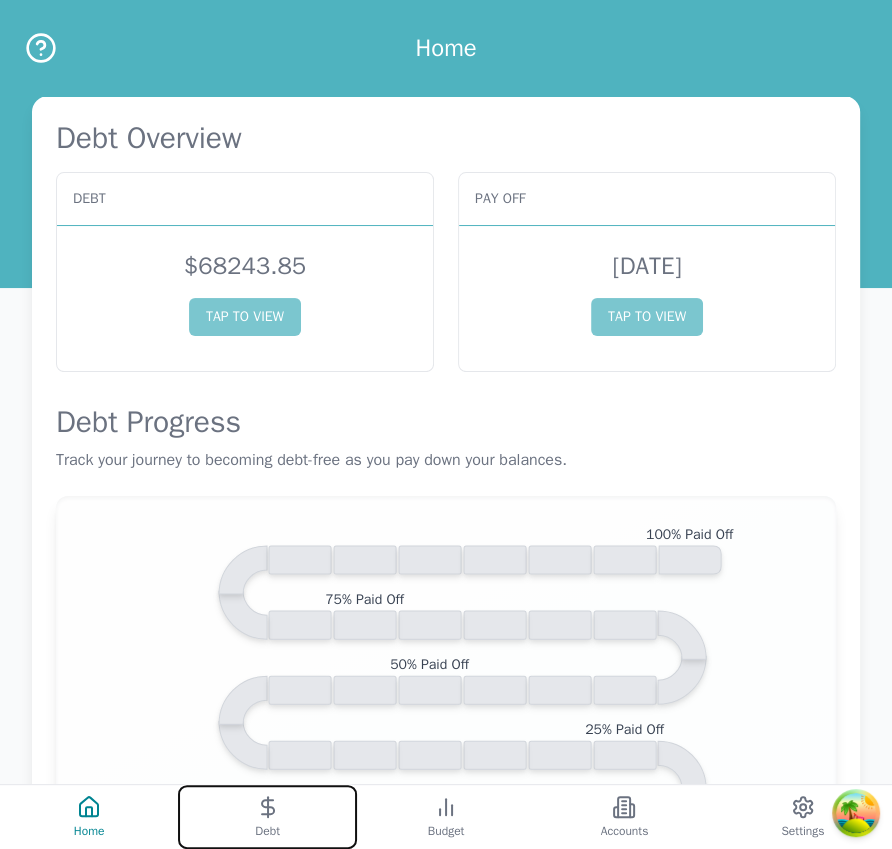 click 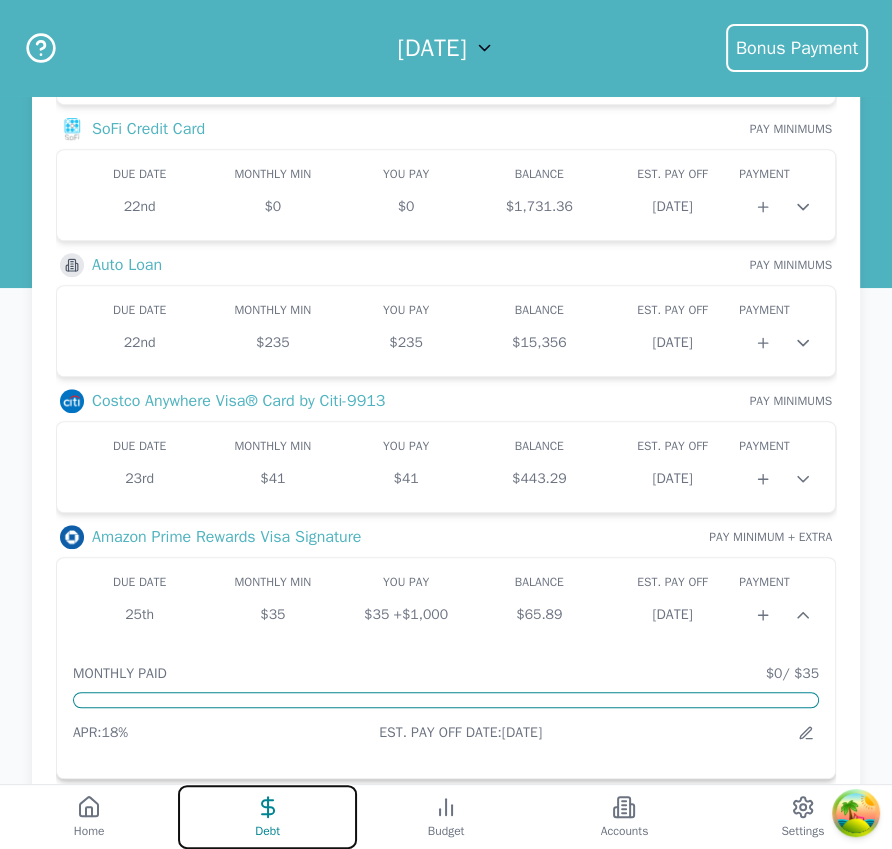 scroll, scrollTop: 837, scrollLeft: 0, axis: vertical 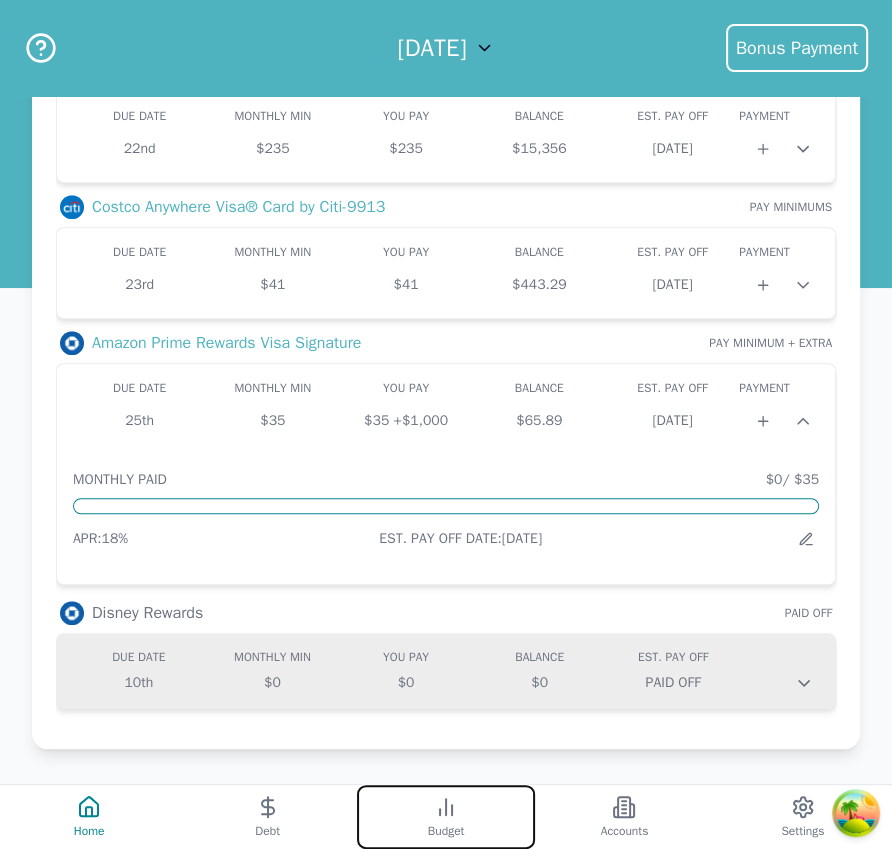 click on "Budget" at bounding box center [446, 831] 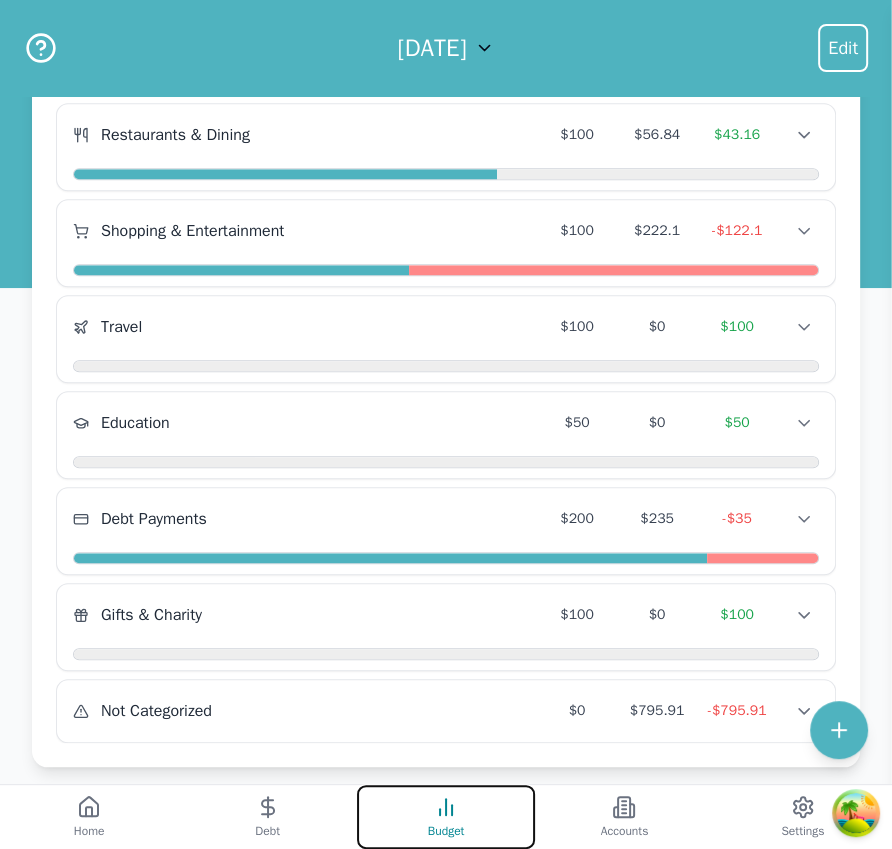 scroll, scrollTop: 853, scrollLeft: 0, axis: vertical 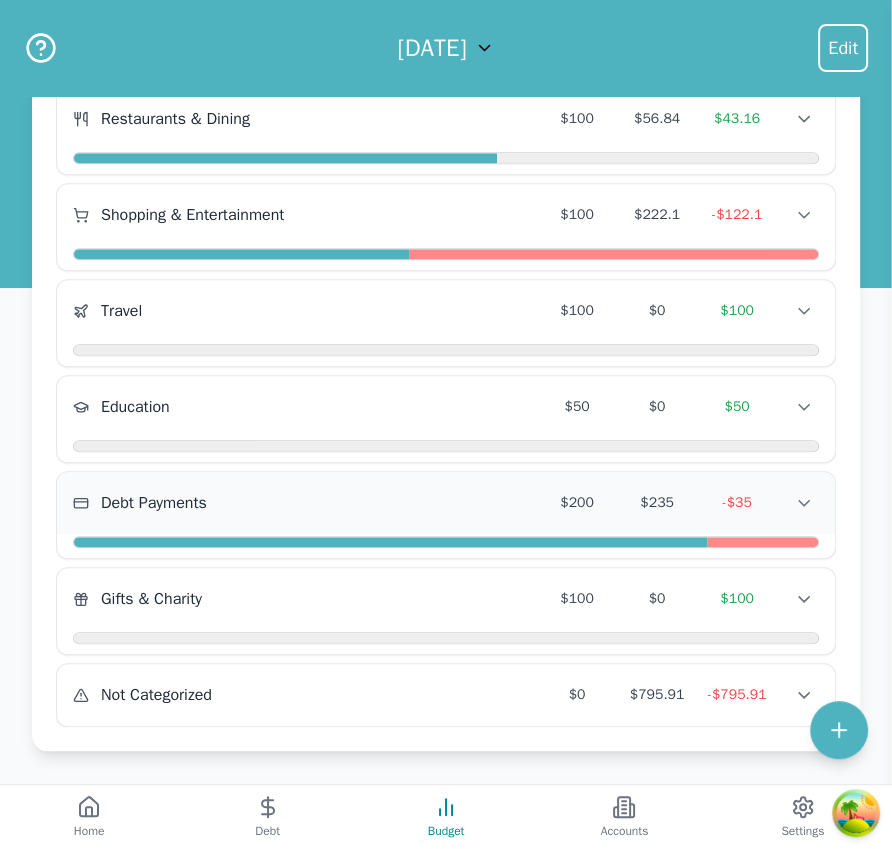 click on "Debt Payments" at bounding box center [305, 503] 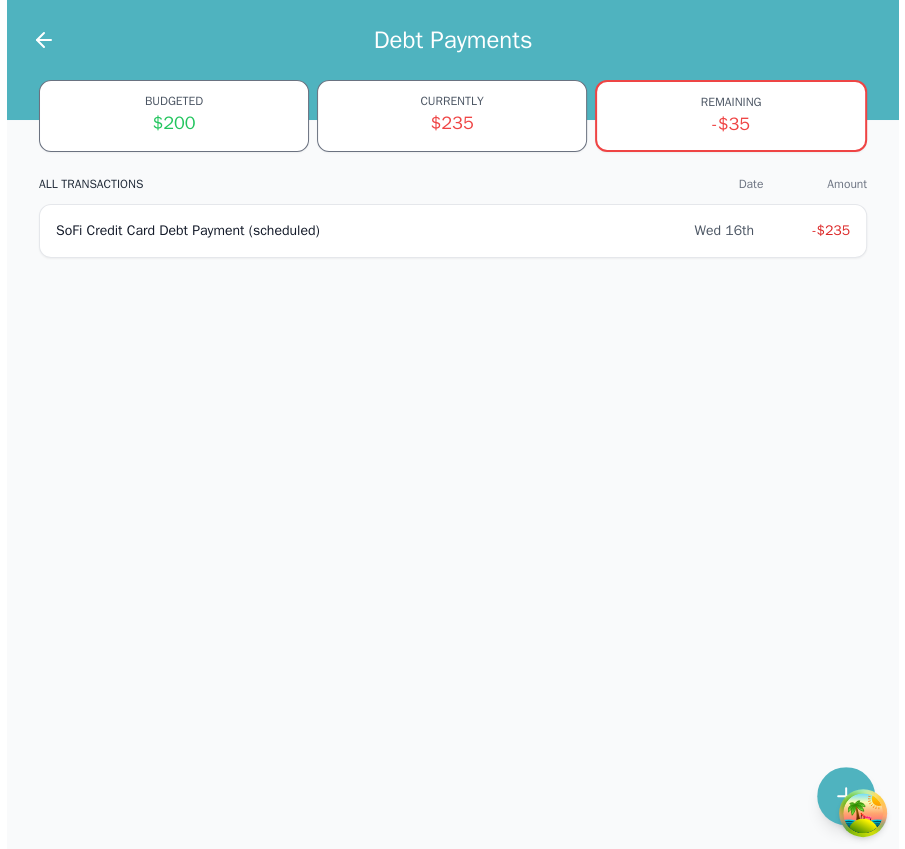 scroll, scrollTop: 0, scrollLeft: 0, axis: both 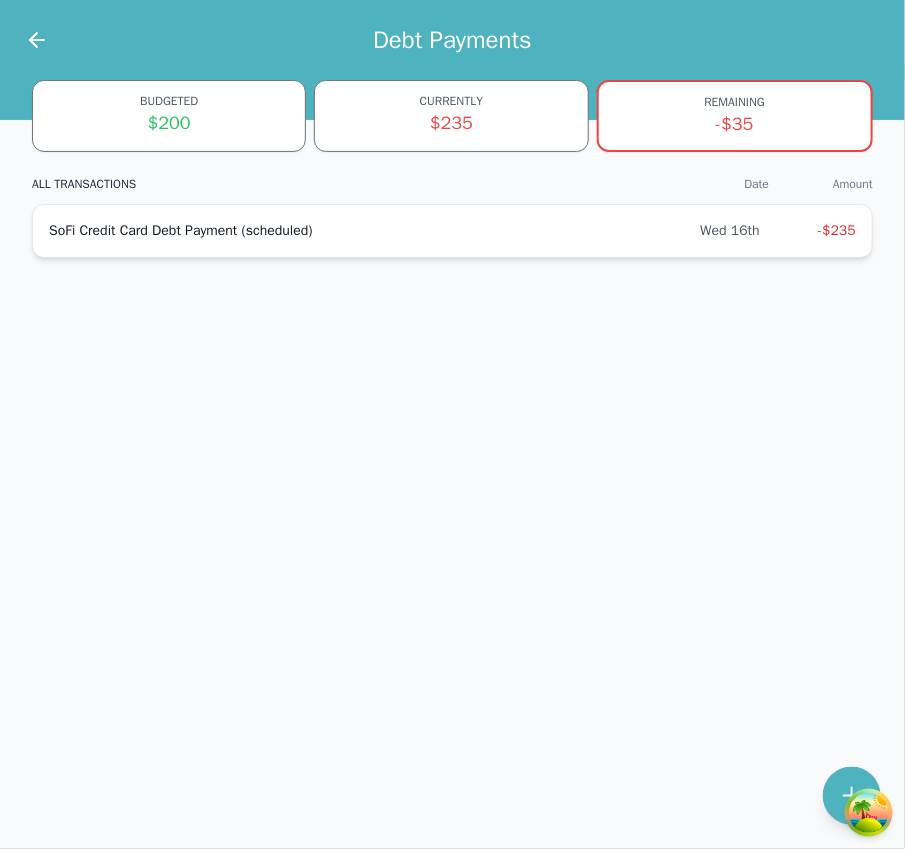 click on "SoFi Credit Card Debt Payment (scheduled)" at bounding box center (374, 231) 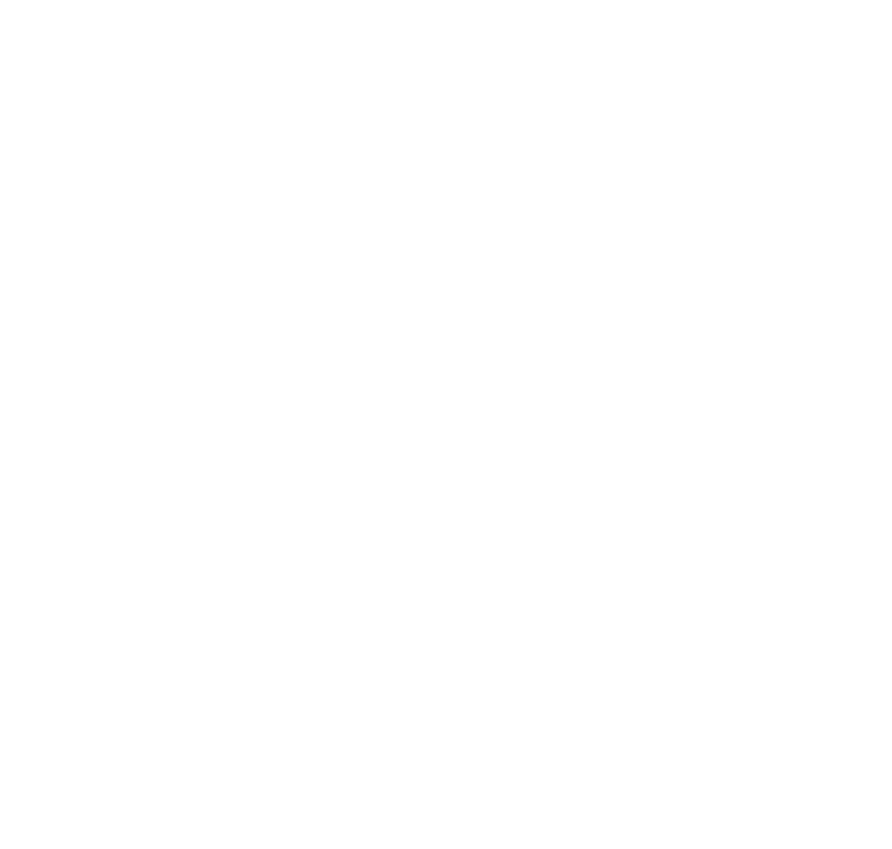 scroll, scrollTop: 0, scrollLeft: 0, axis: both 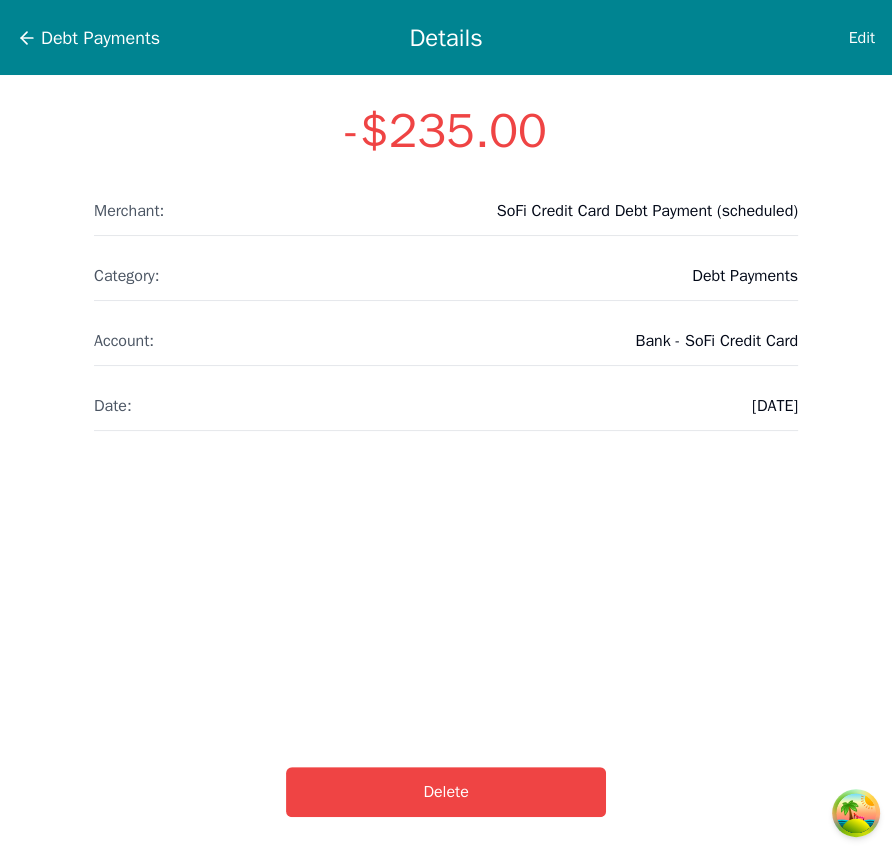 click on "Debt Payments Details Edit" at bounding box center (446, 37) 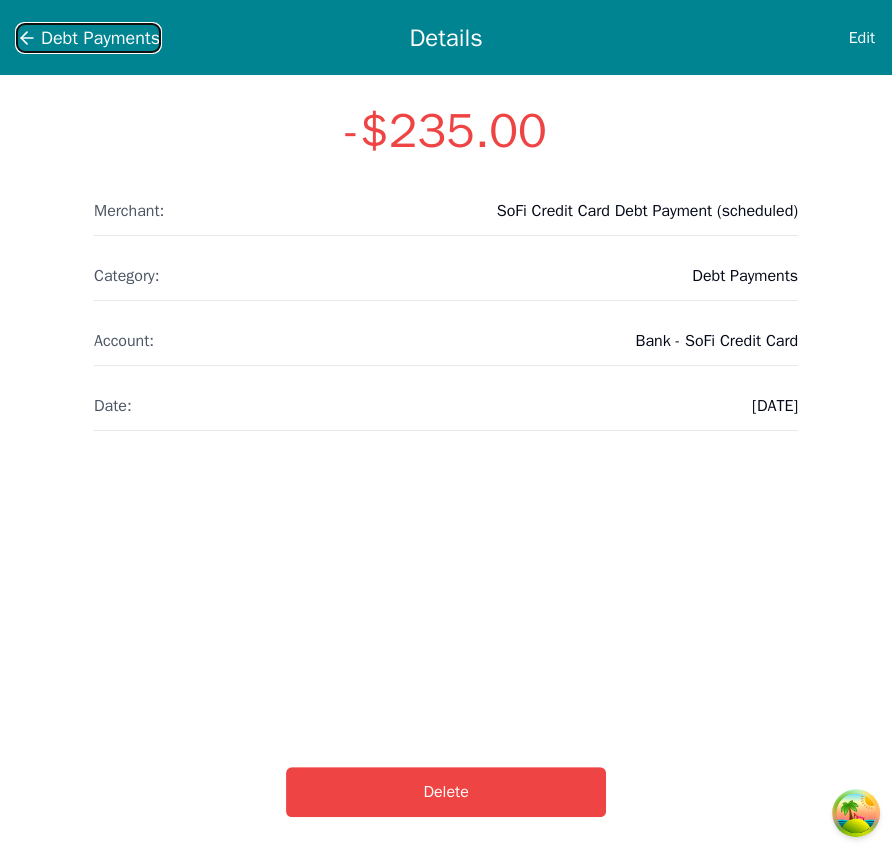 click 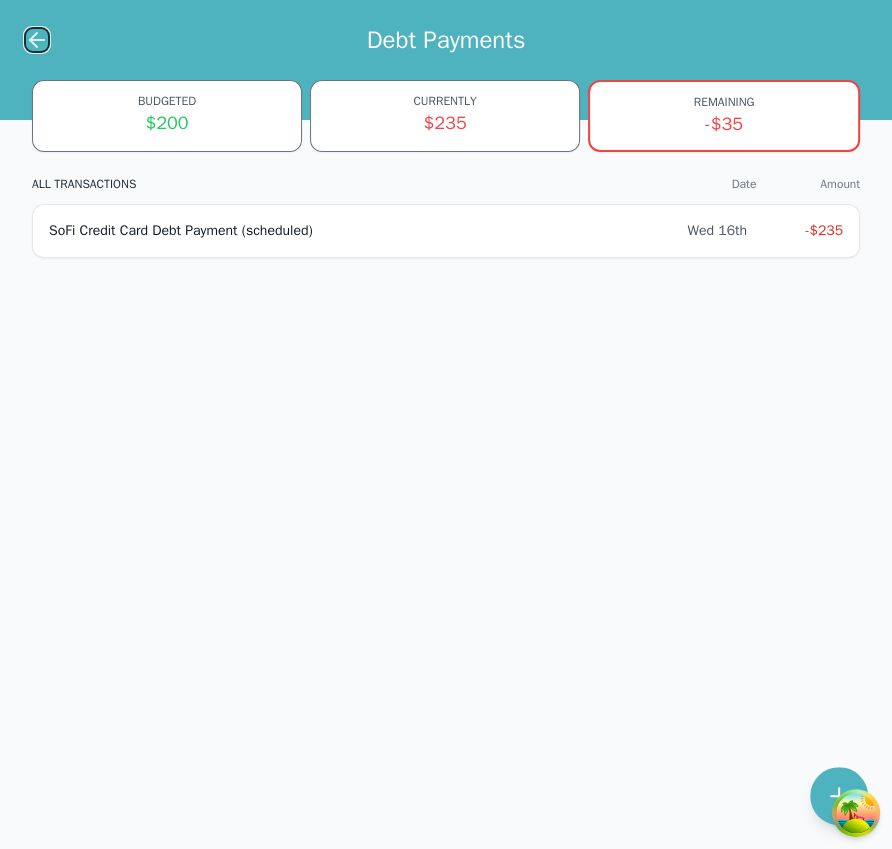 click 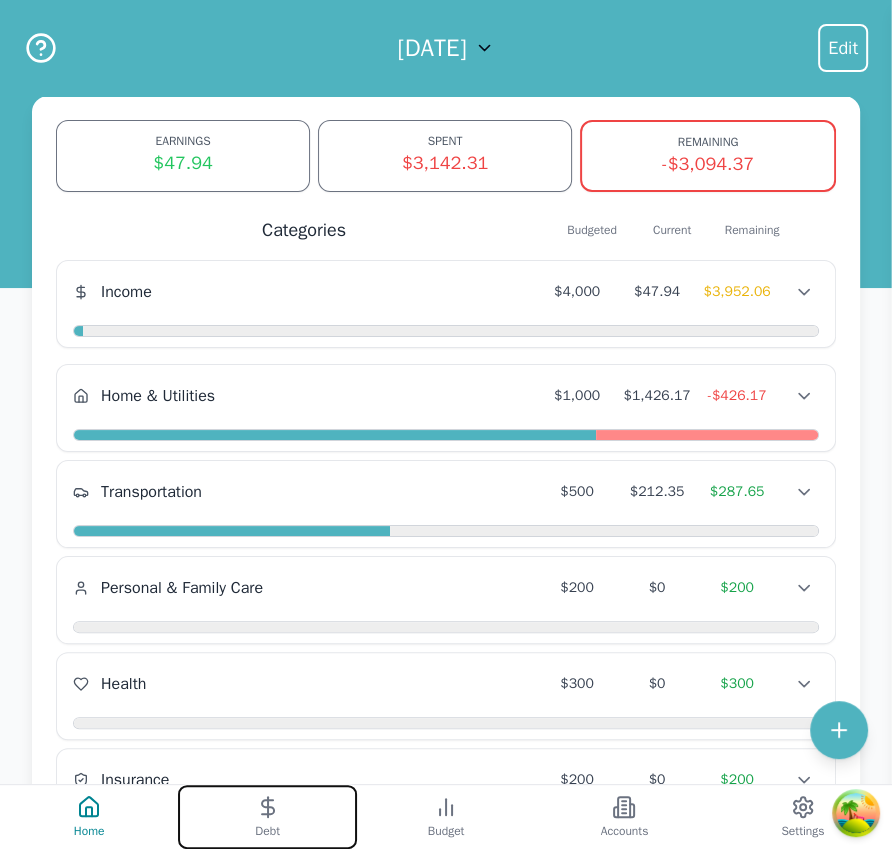 drag, startPoint x: 251, startPoint y: 796, endPoint x: 259, endPoint y: 787, distance: 12.0415945 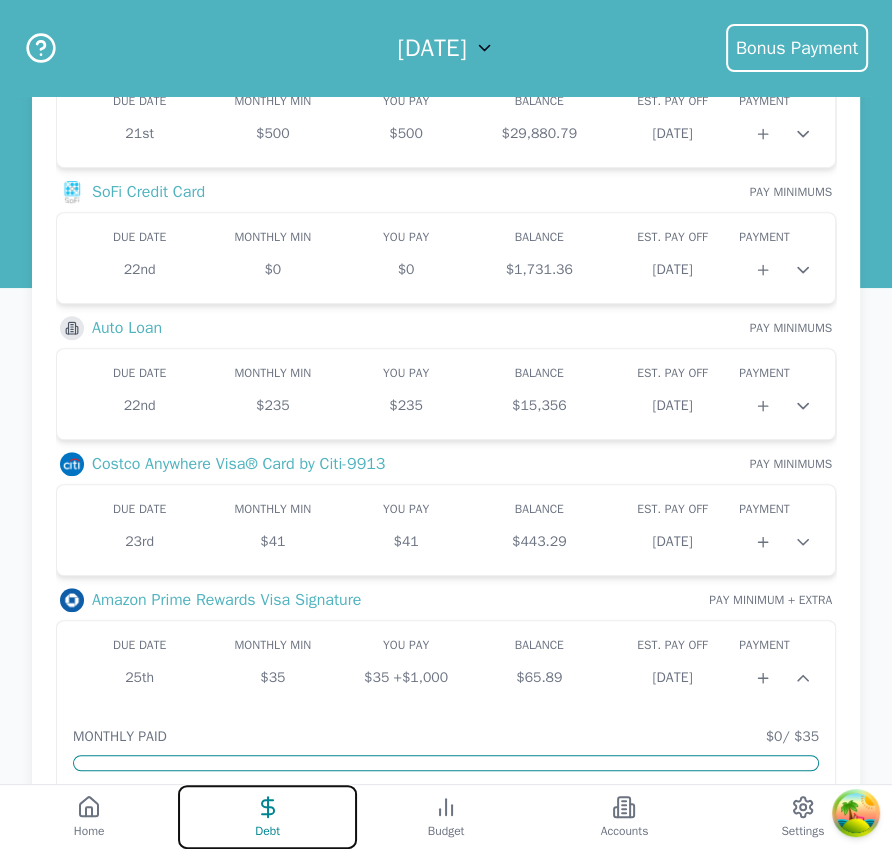 scroll, scrollTop: 837, scrollLeft: 0, axis: vertical 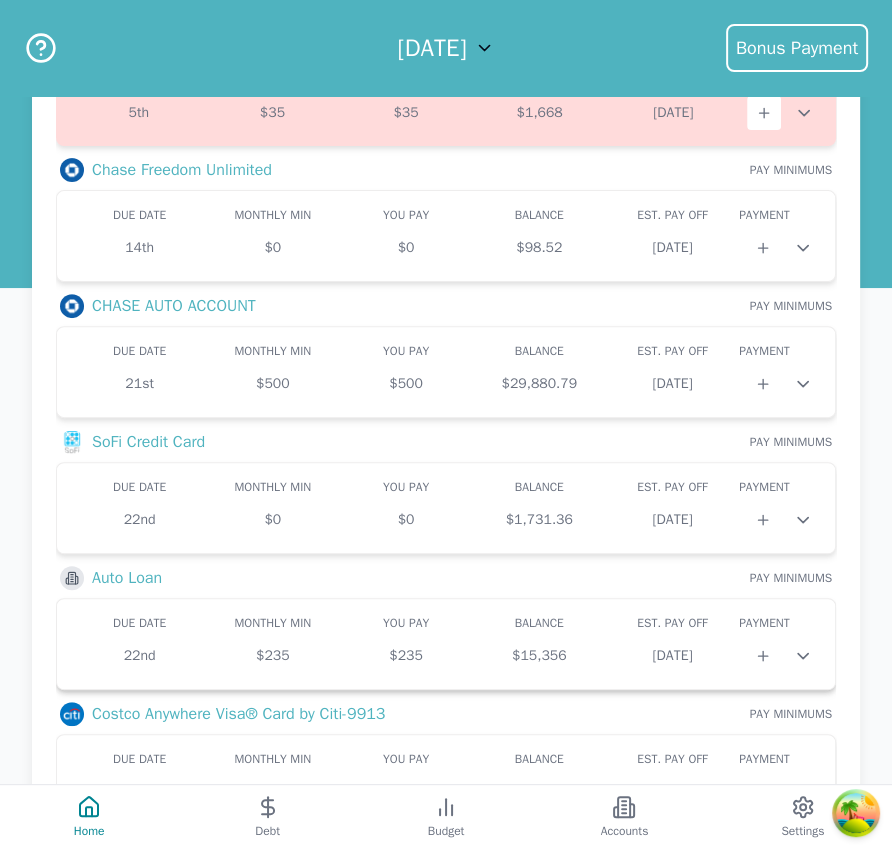 click on "$235" at bounding box center (272, 656) 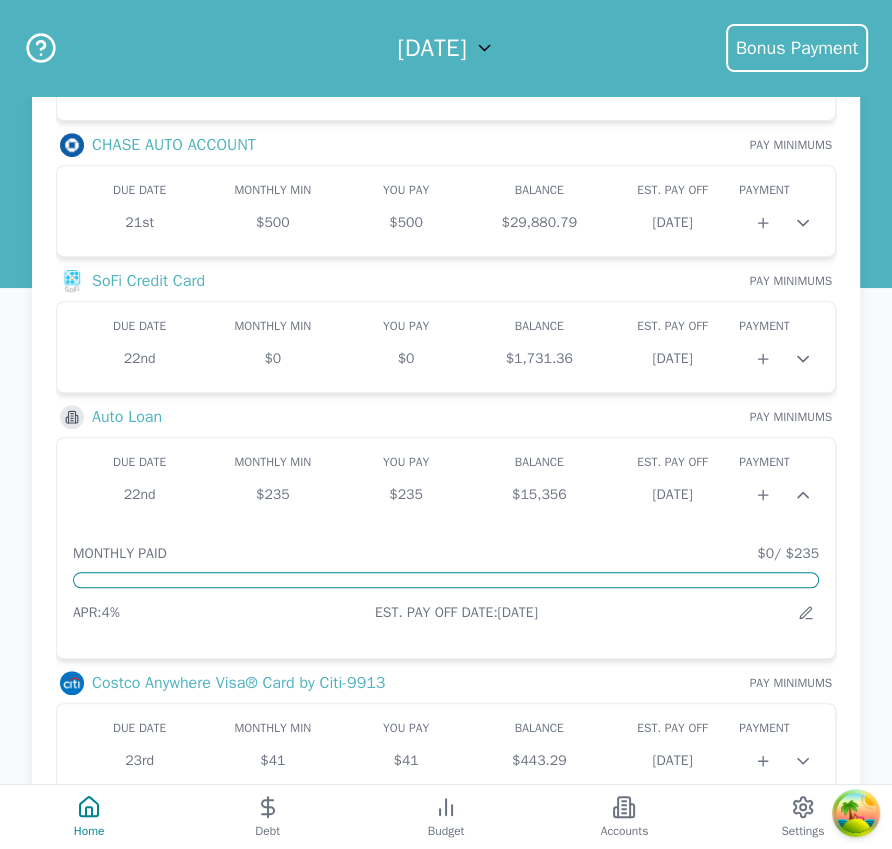 scroll, scrollTop: 645, scrollLeft: 0, axis: vertical 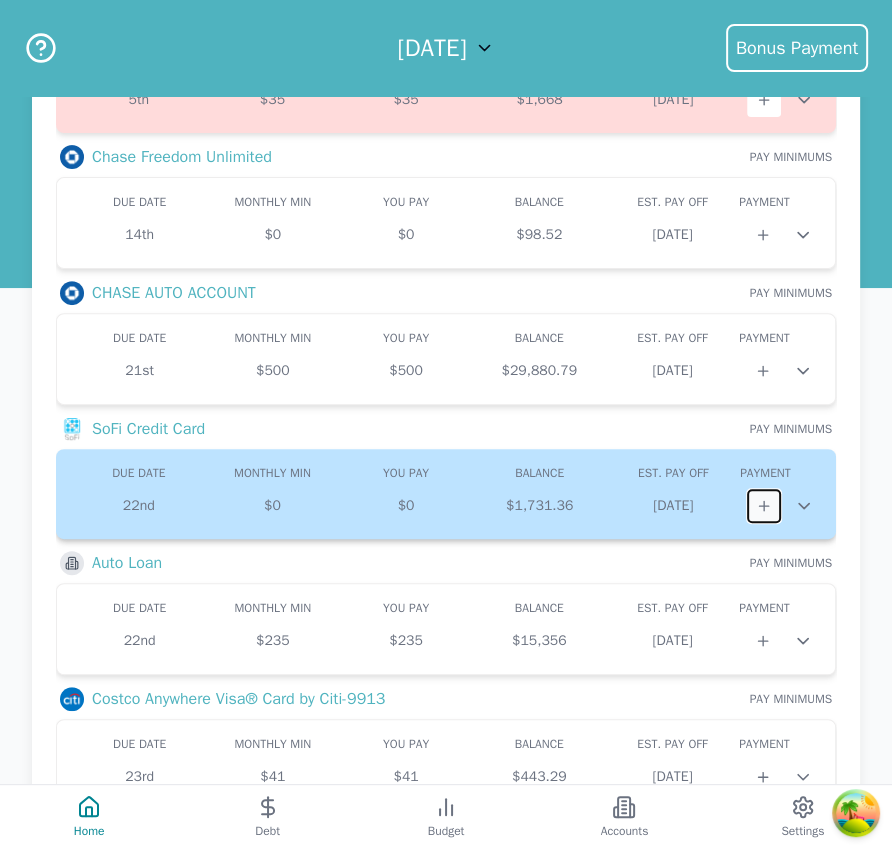 click 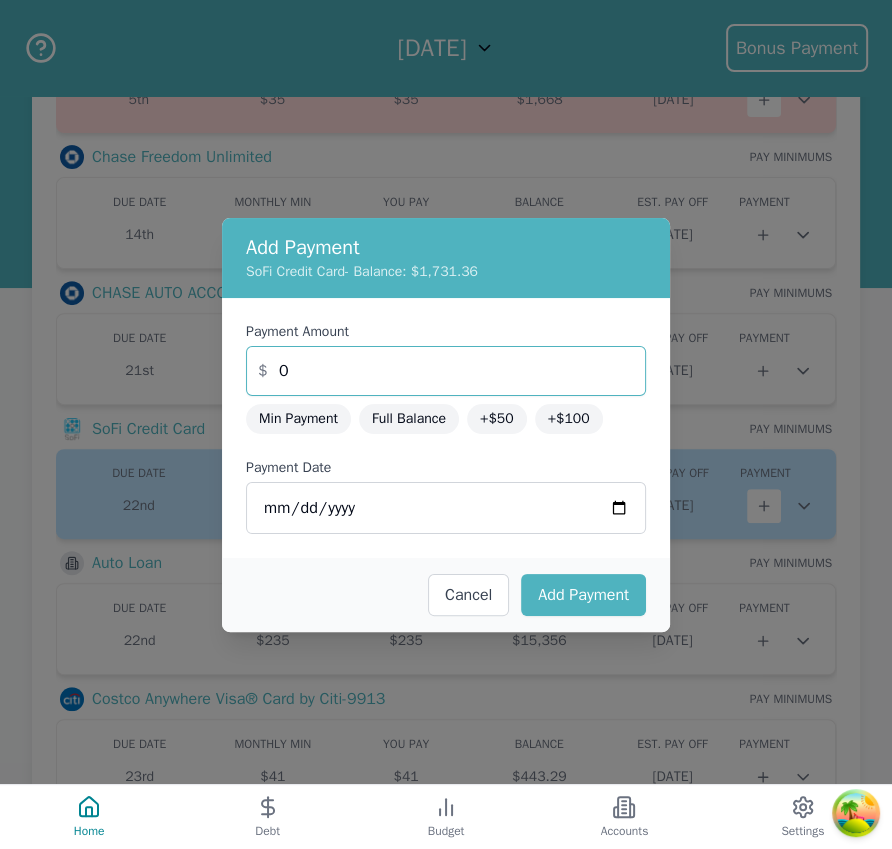 drag, startPoint x: 308, startPoint y: 365, endPoint x: 252, endPoint y: 349, distance: 58.24088 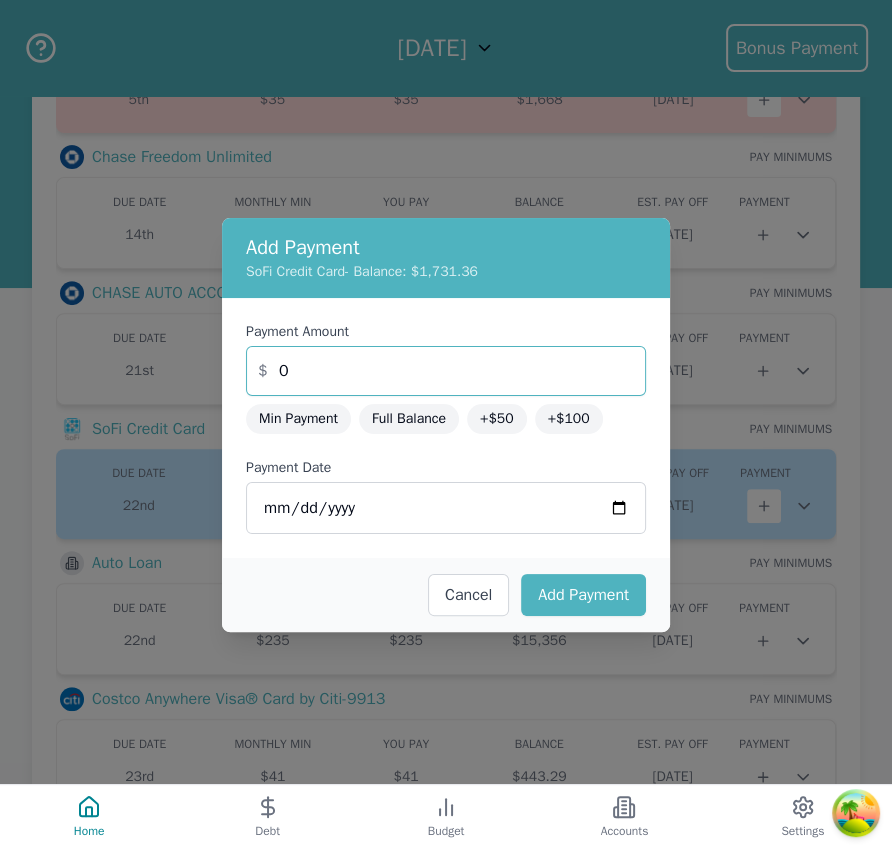 click on "0" at bounding box center [446, 371] 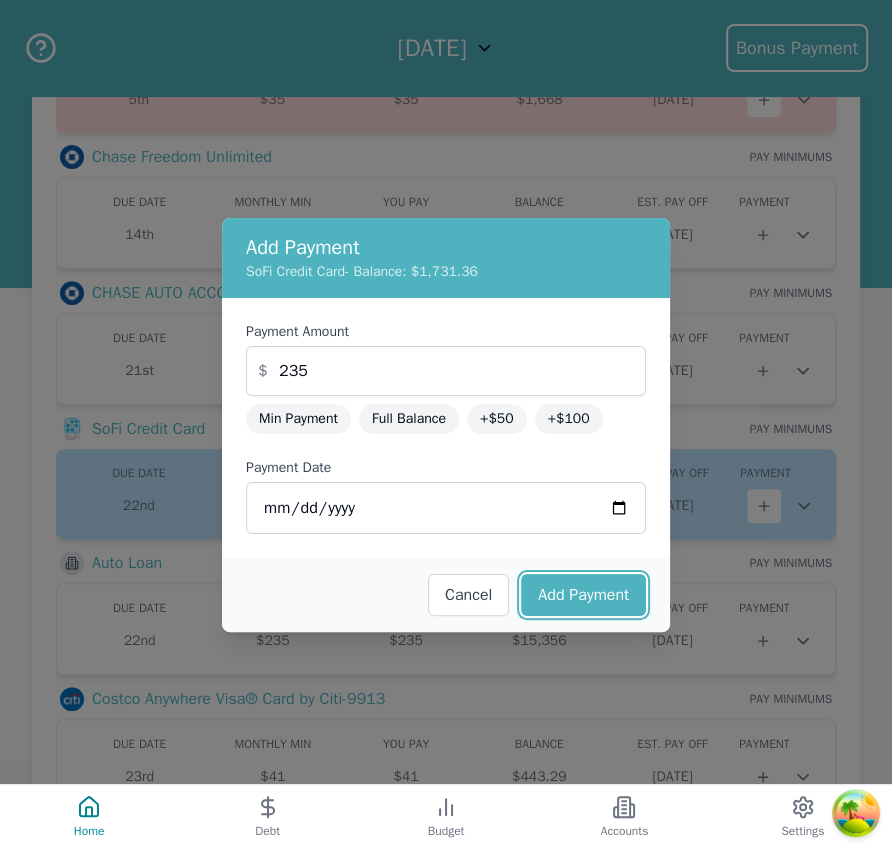 drag, startPoint x: 564, startPoint y: 579, endPoint x: 671, endPoint y: 607, distance: 110.60289 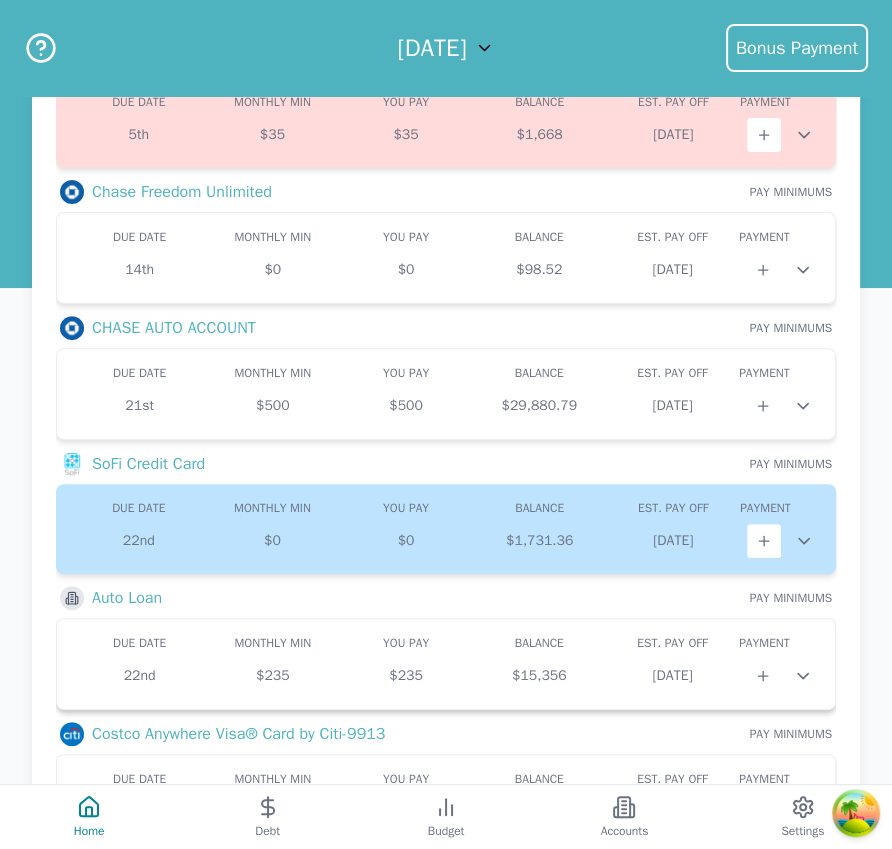 scroll, scrollTop: 307, scrollLeft: 0, axis: vertical 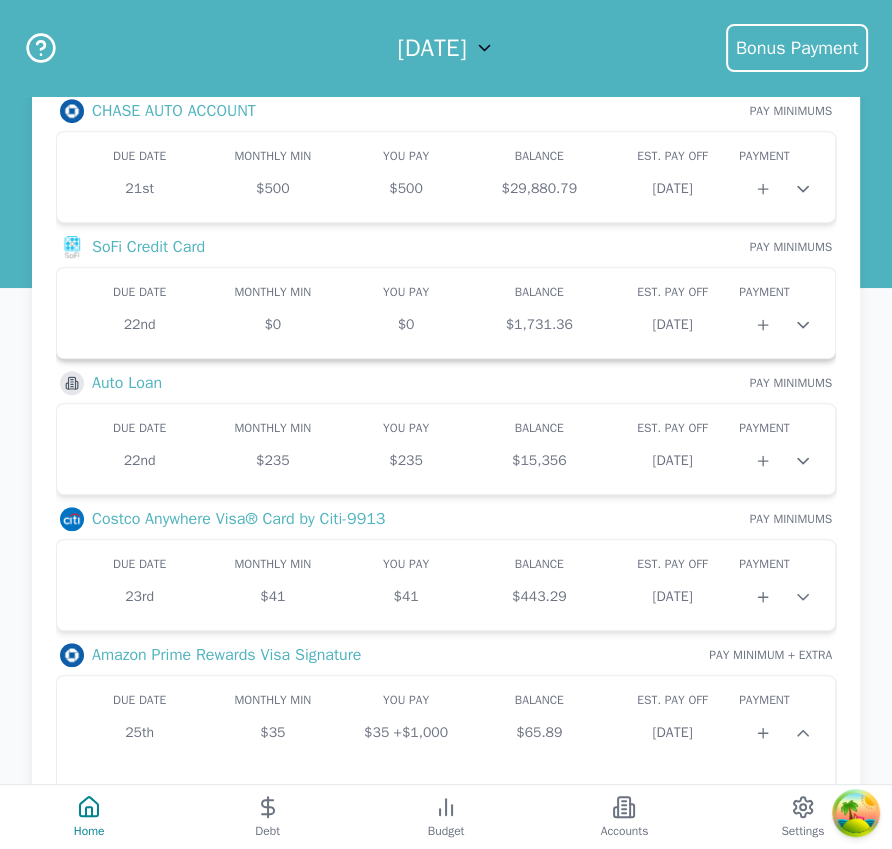 click on "$0" at bounding box center (272, 325) 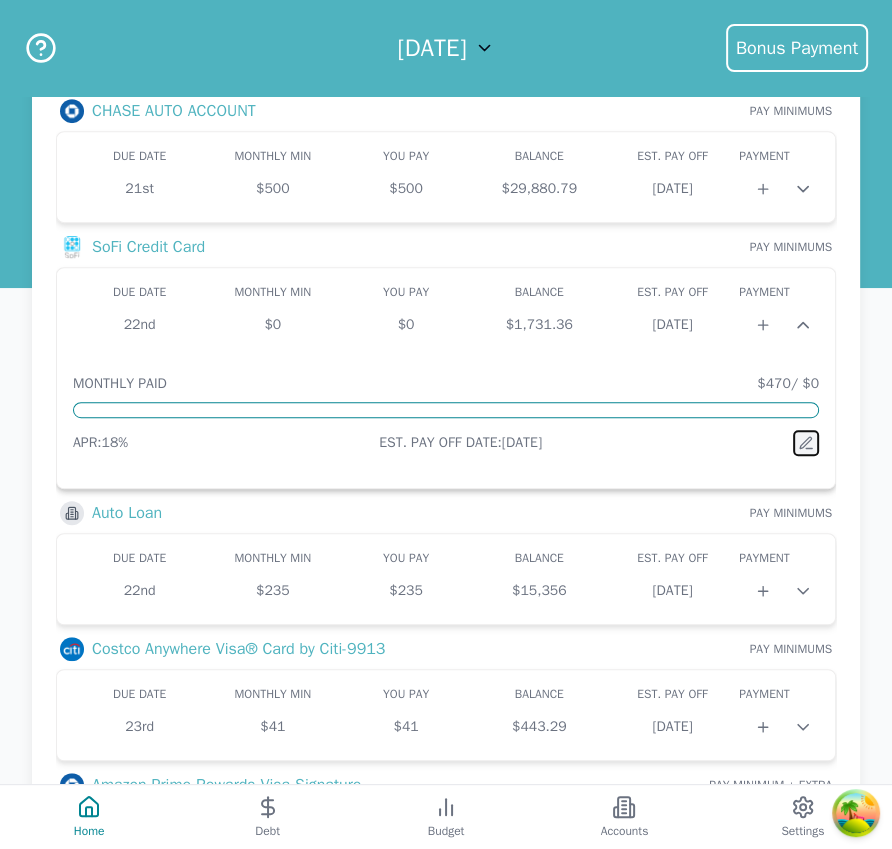 click 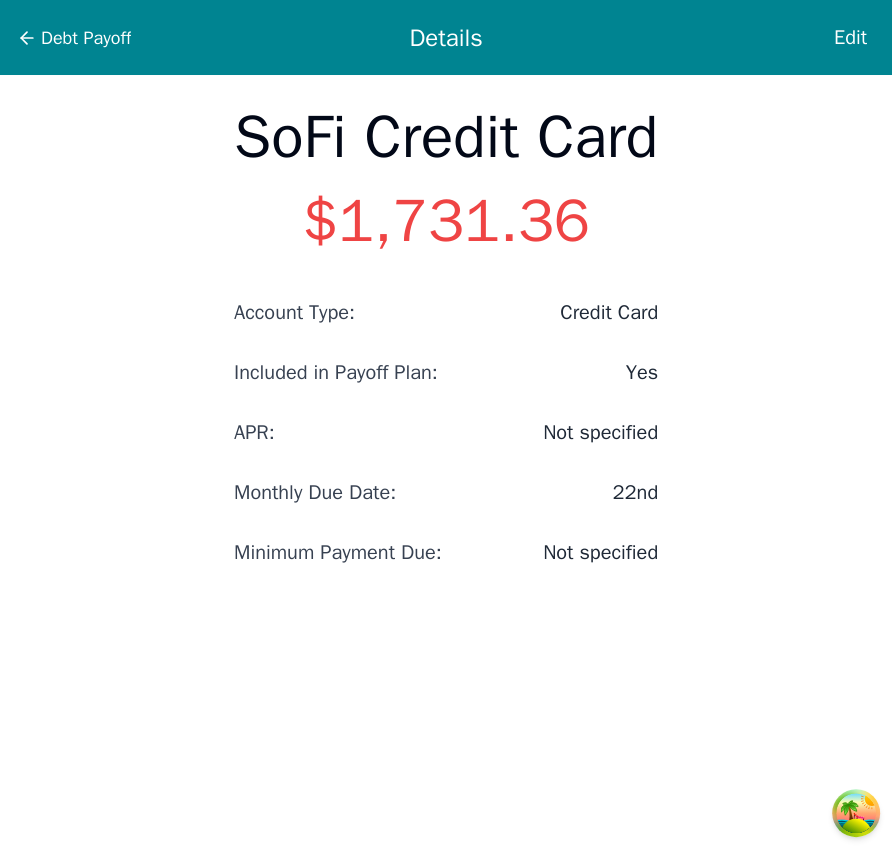 scroll, scrollTop: 0, scrollLeft: 0, axis: both 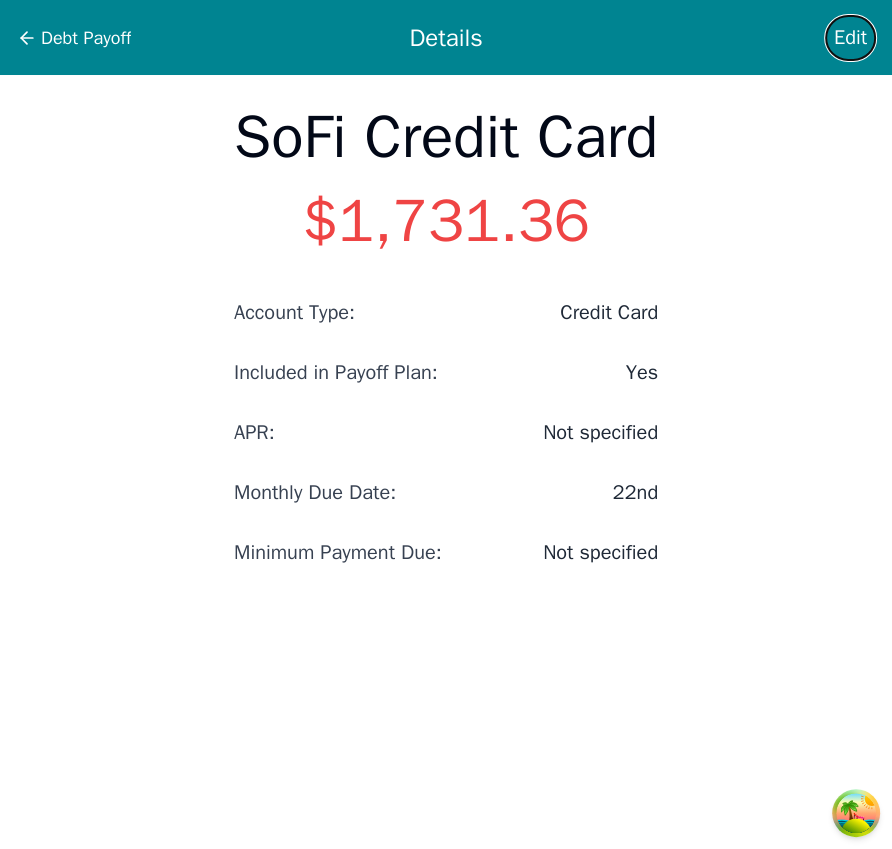 click on "Edit" at bounding box center (850, 38) 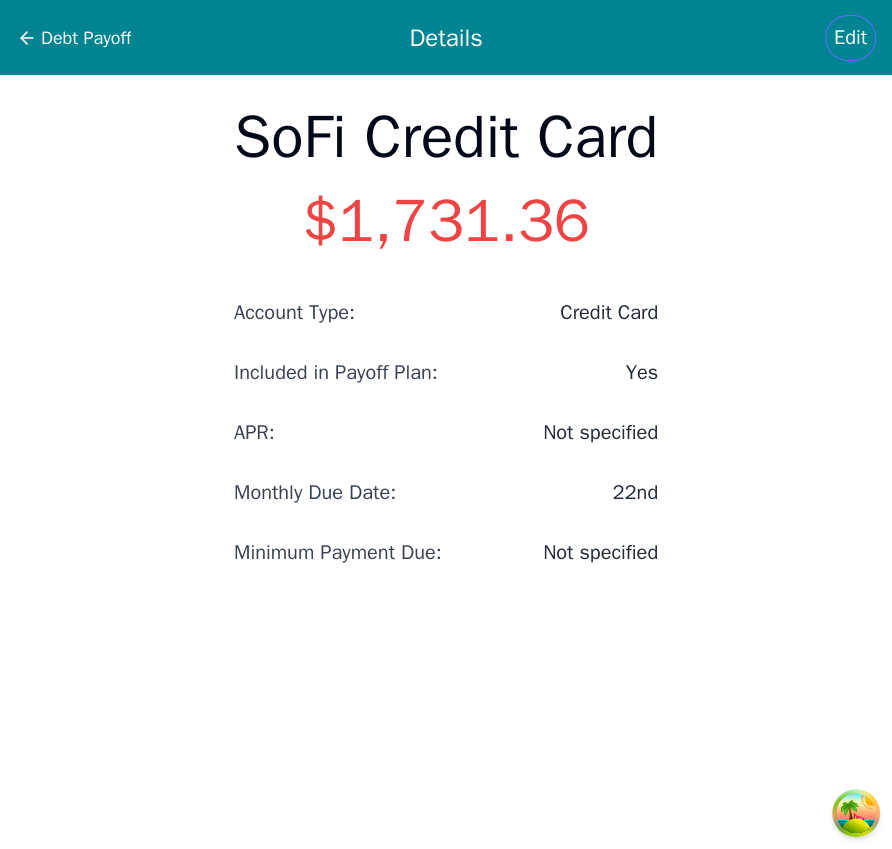 select on "credit" 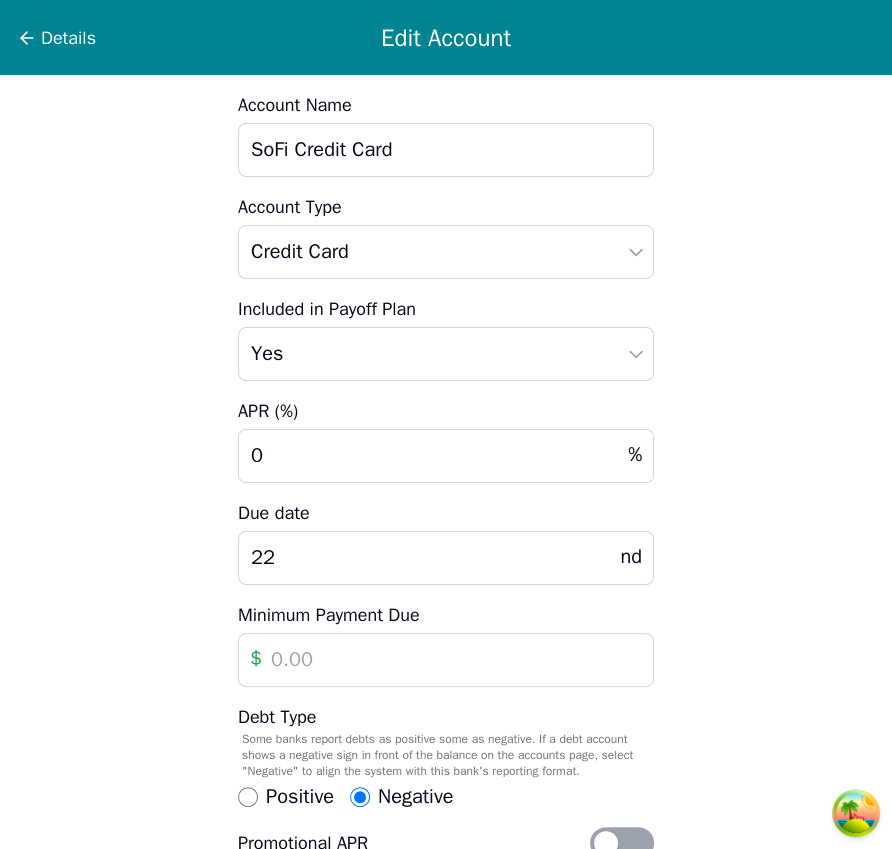 click at bounding box center (446, 660) 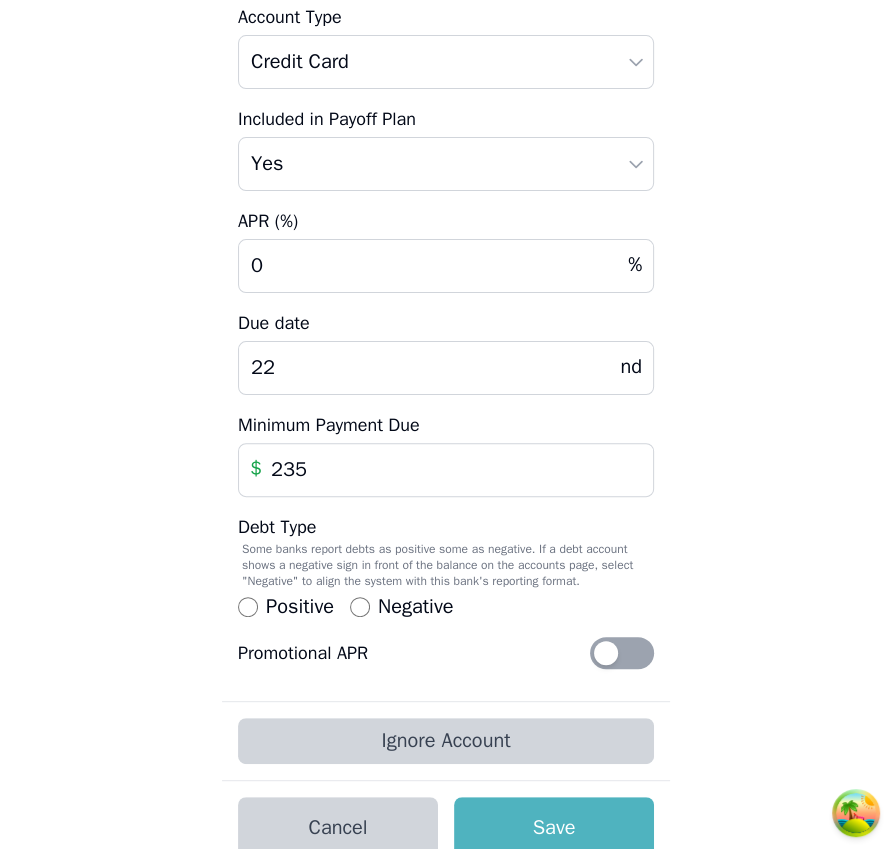 scroll, scrollTop: 230, scrollLeft: 0, axis: vertical 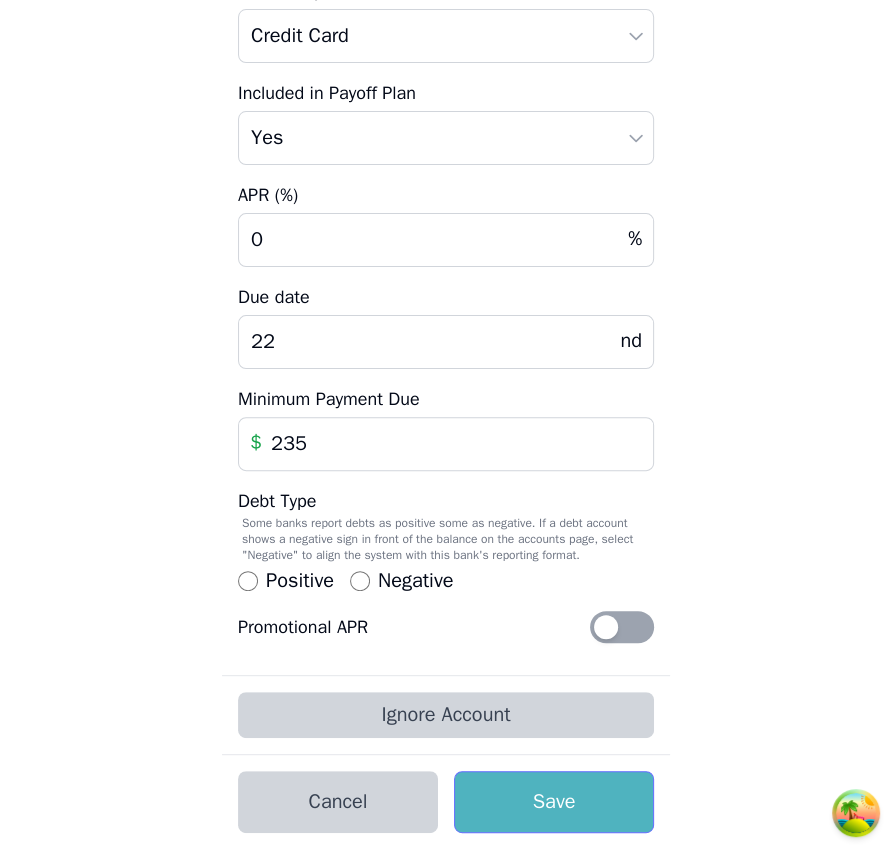 type on "235" 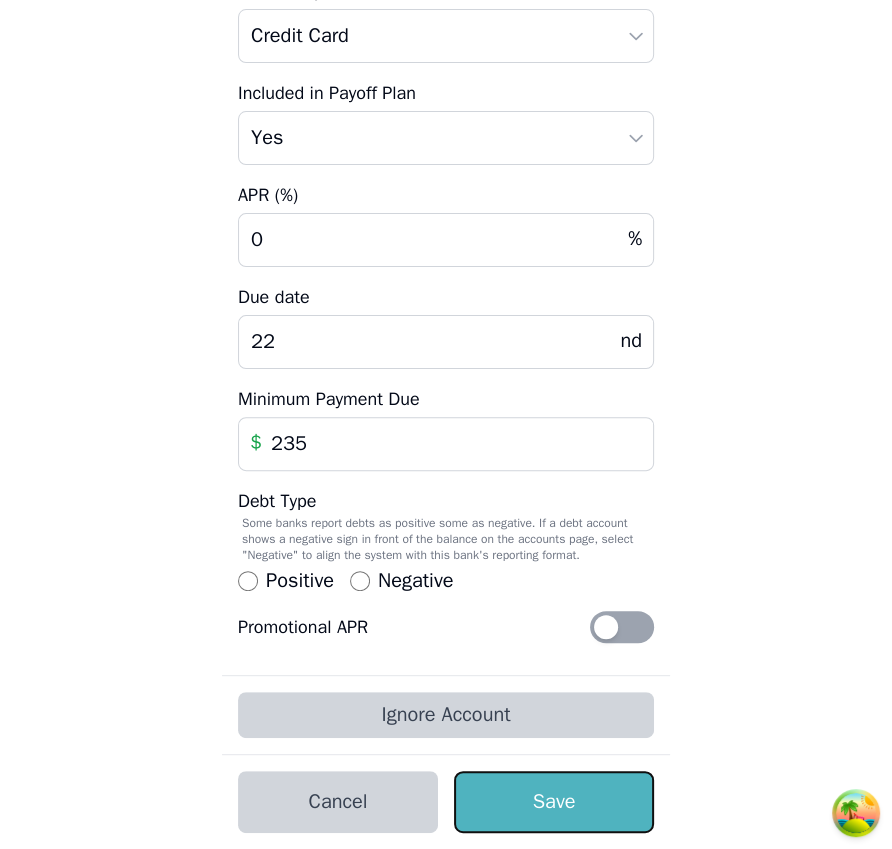 click on "Save" at bounding box center (554, 802) 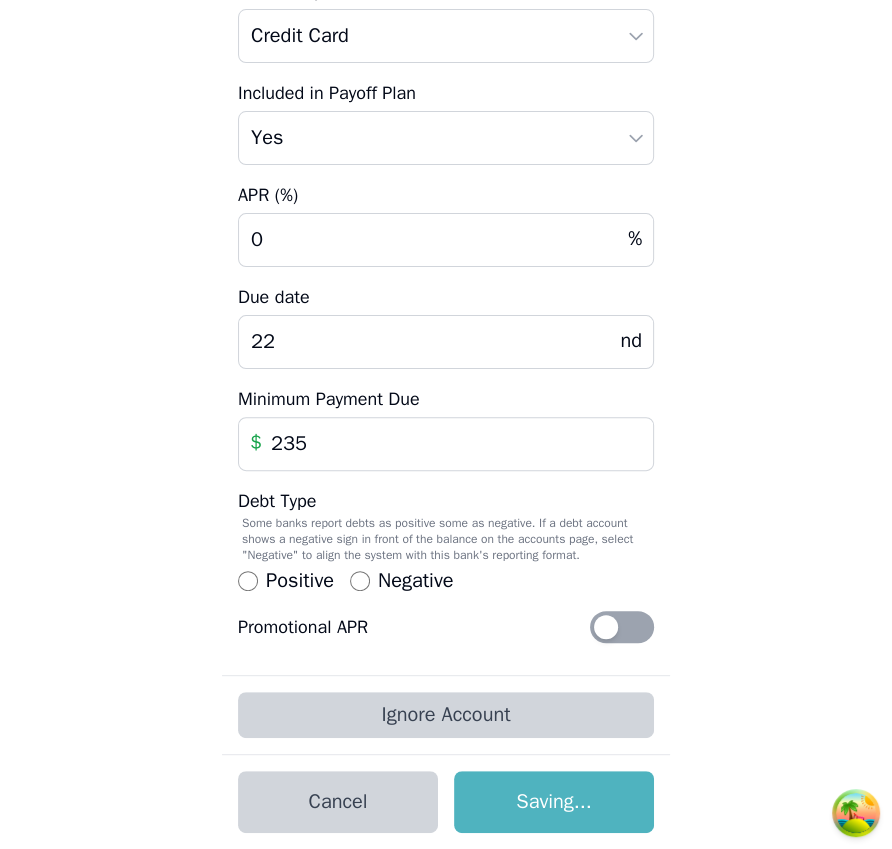 scroll, scrollTop: 0, scrollLeft: 0, axis: both 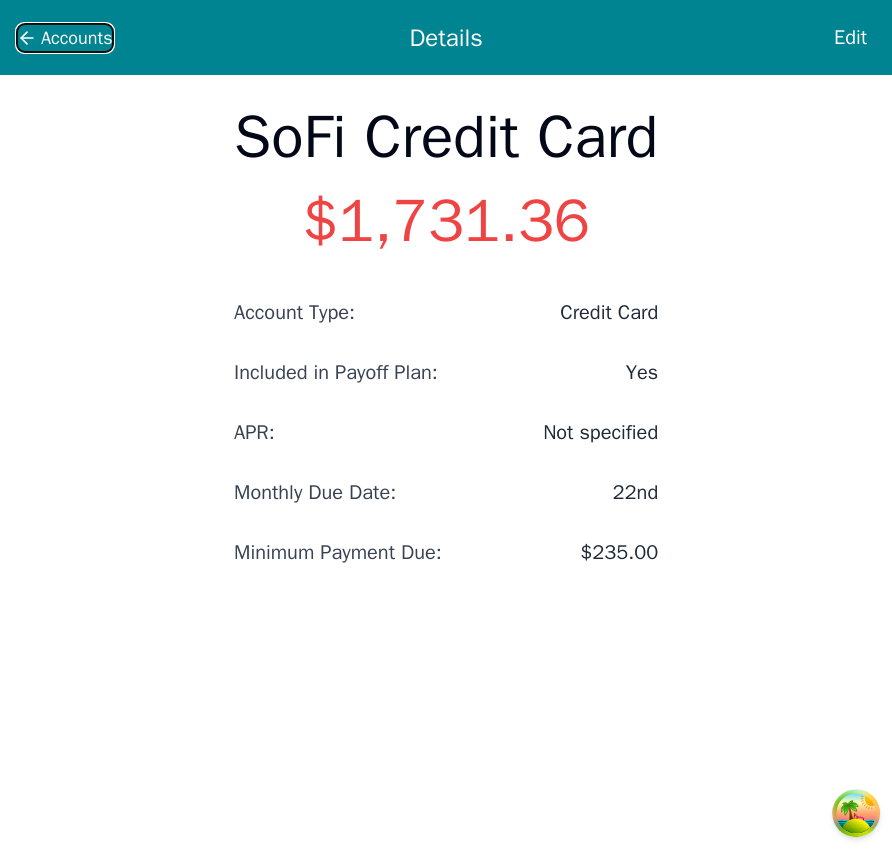 click on "Accounts" at bounding box center [77, 38] 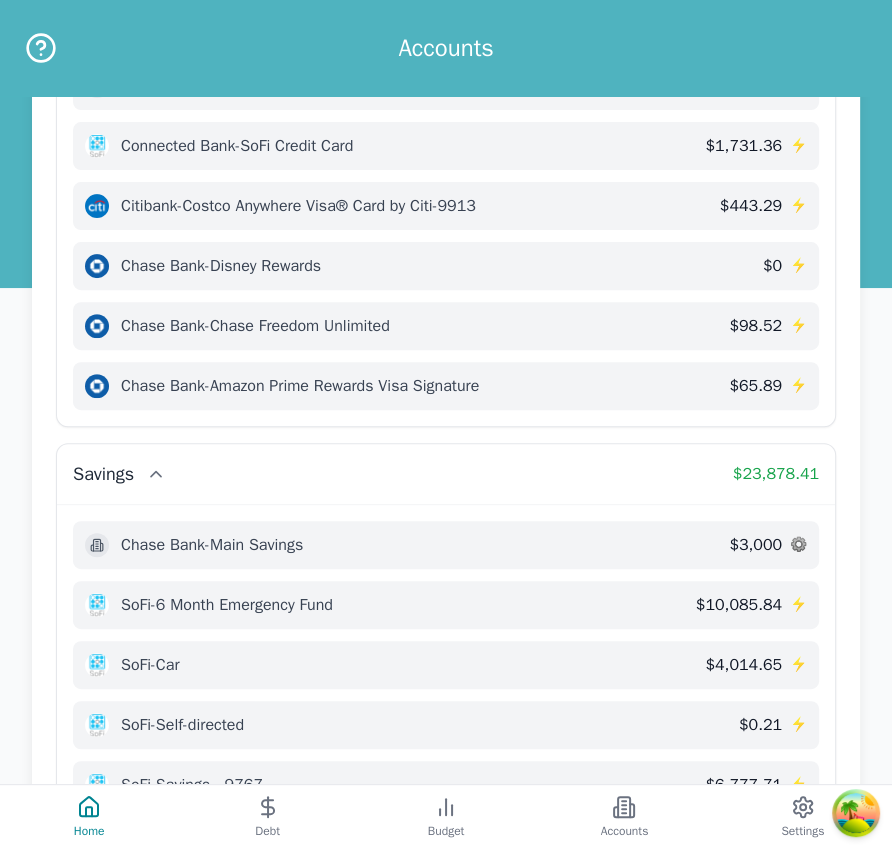 scroll, scrollTop: 797, scrollLeft: 0, axis: vertical 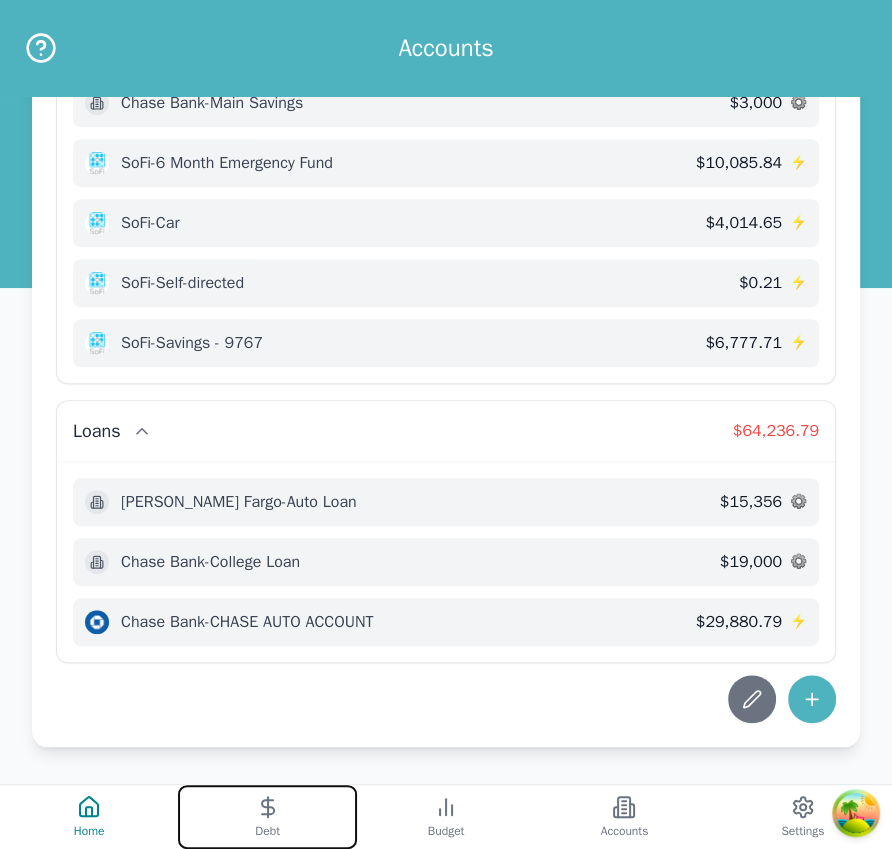 click on "Debt" at bounding box center [267, 817] 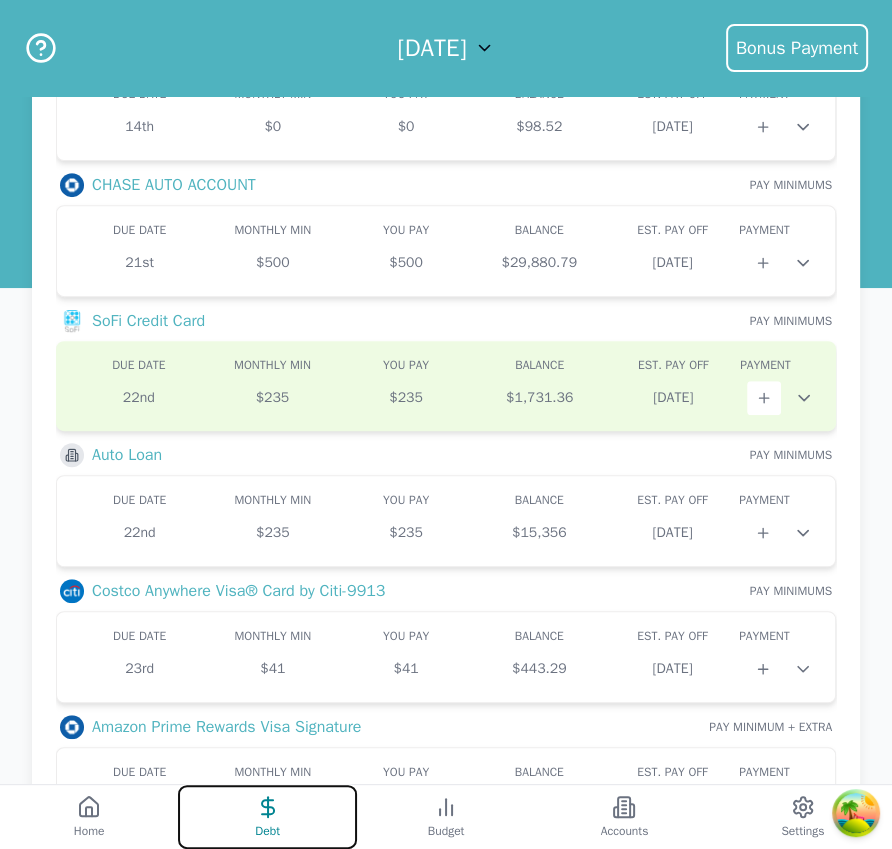 scroll, scrollTop: 398, scrollLeft: 0, axis: vertical 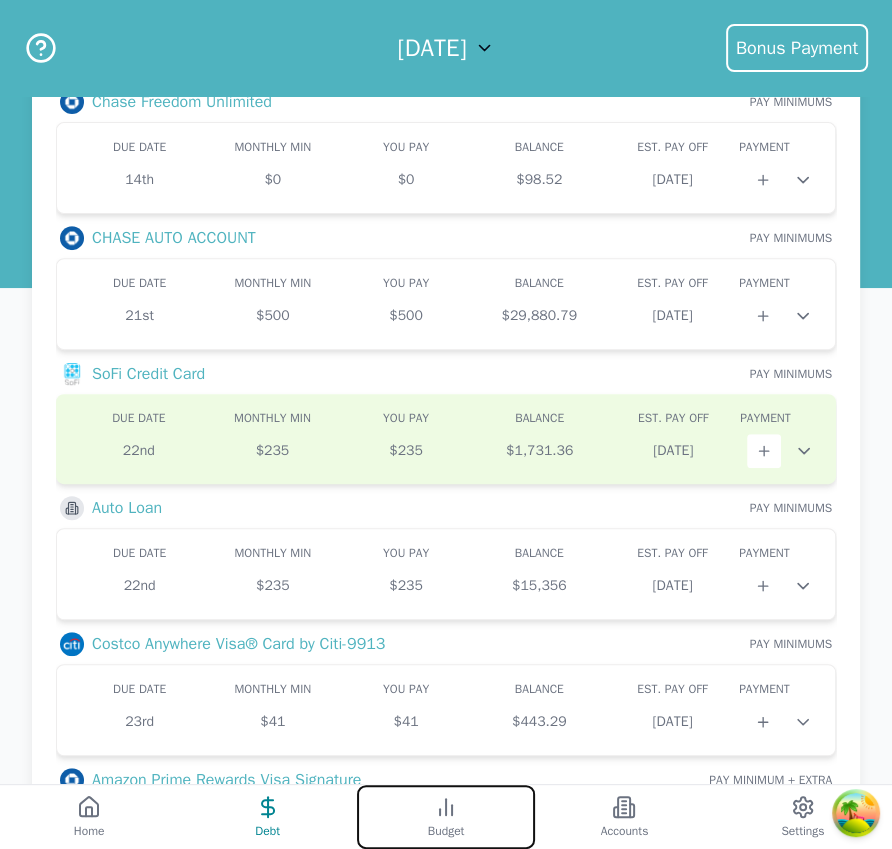 click on "Budget" at bounding box center [446, 817] 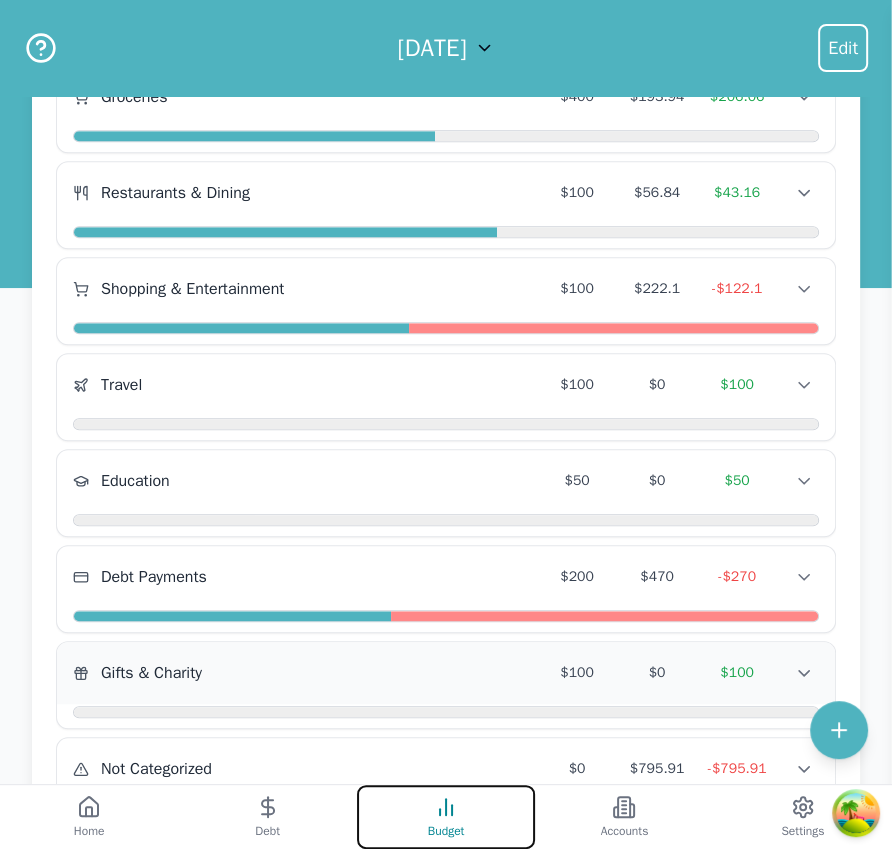 scroll, scrollTop: 853, scrollLeft: 0, axis: vertical 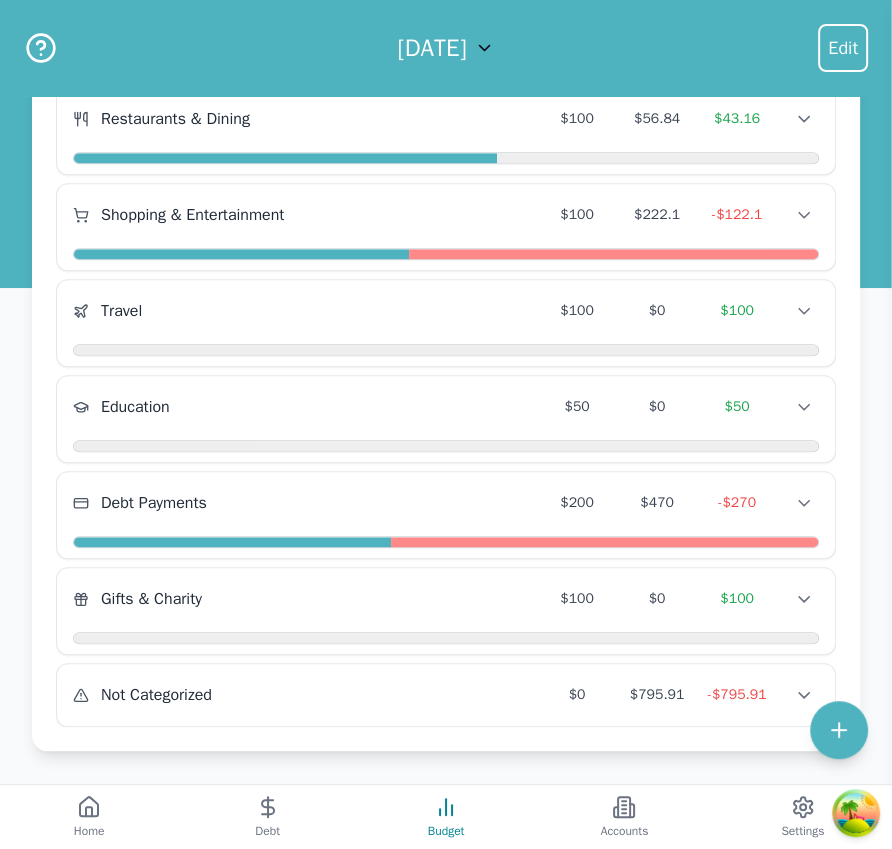 click on "Debt Payments $200 $470 -$270 Debt Payments $200 $470 -$270 Debt Payments $200 $470 -$270" at bounding box center [446, 515] 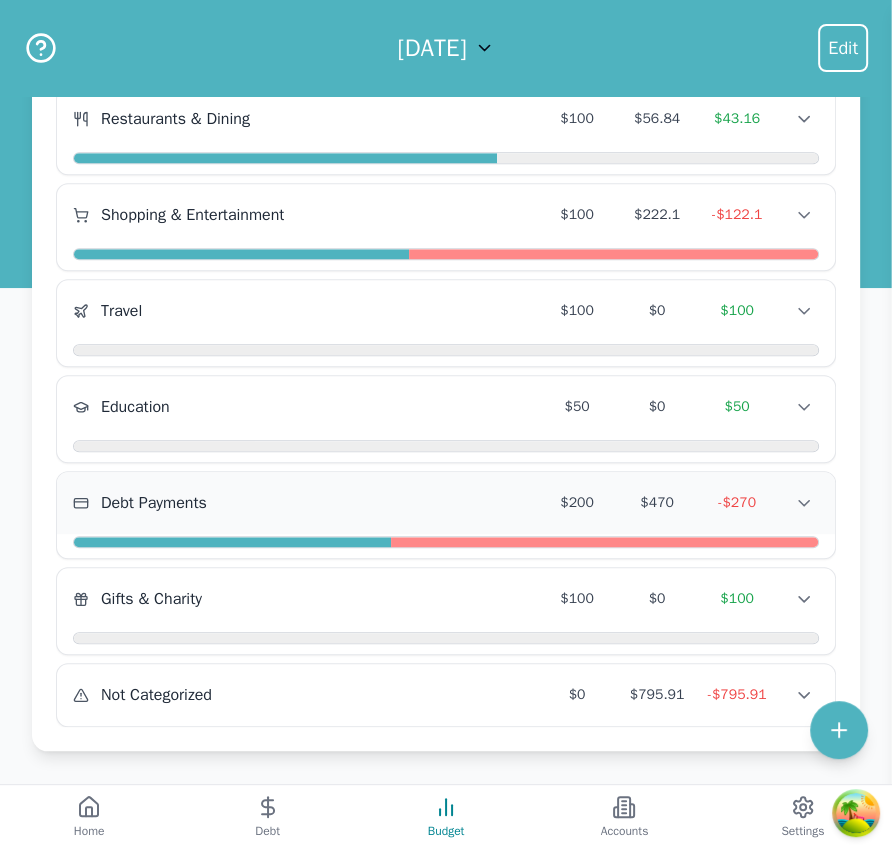click on "Debt Payments $200 $470 -$270 Debt Payments $200 $470 -$270 Debt Payments $200 $470 -$270" at bounding box center (446, 503) 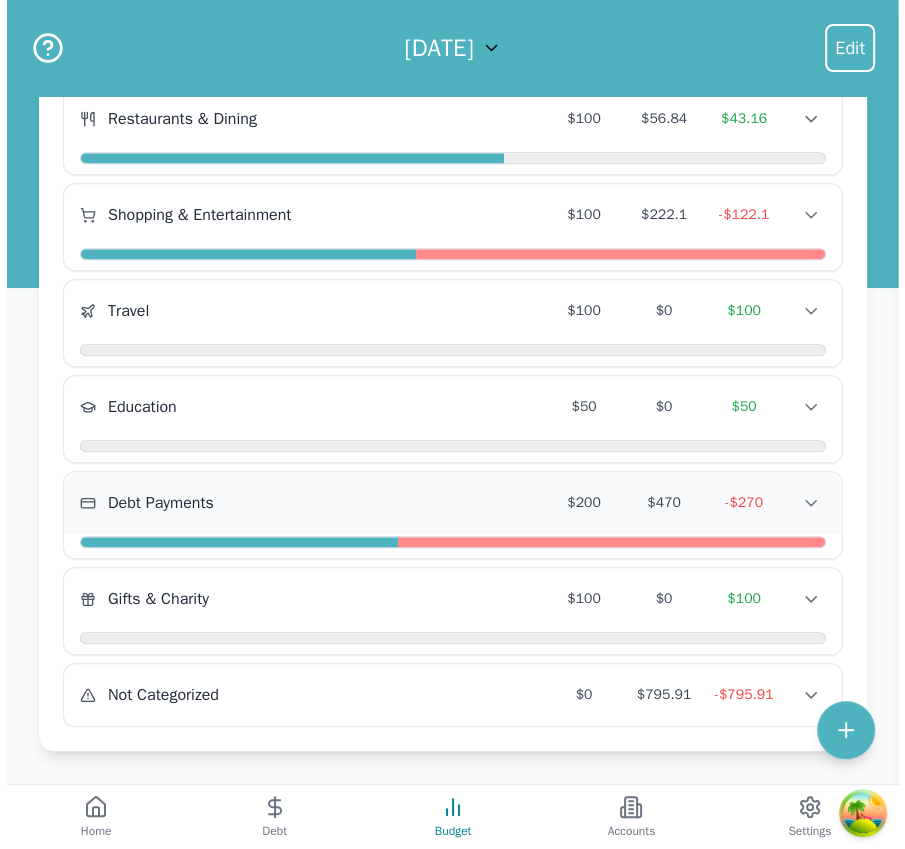 scroll, scrollTop: 0, scrollLeft: 0, axis: both 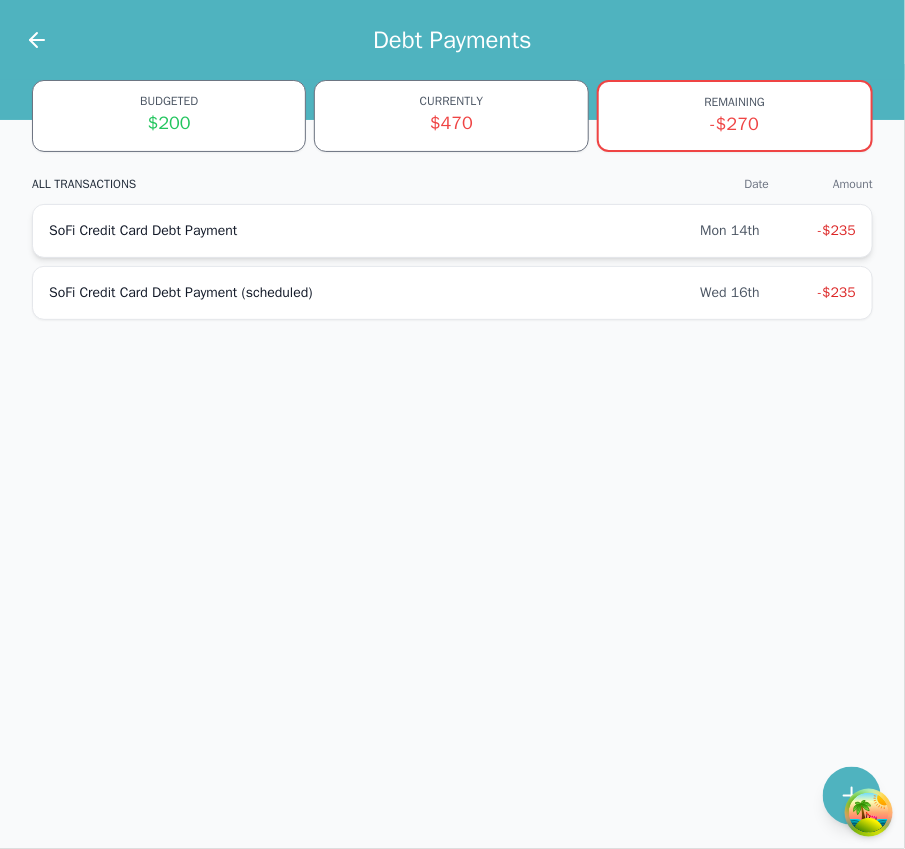 click on "SoFi Credit Card Debt Payment" at bounding box center [374, 231] 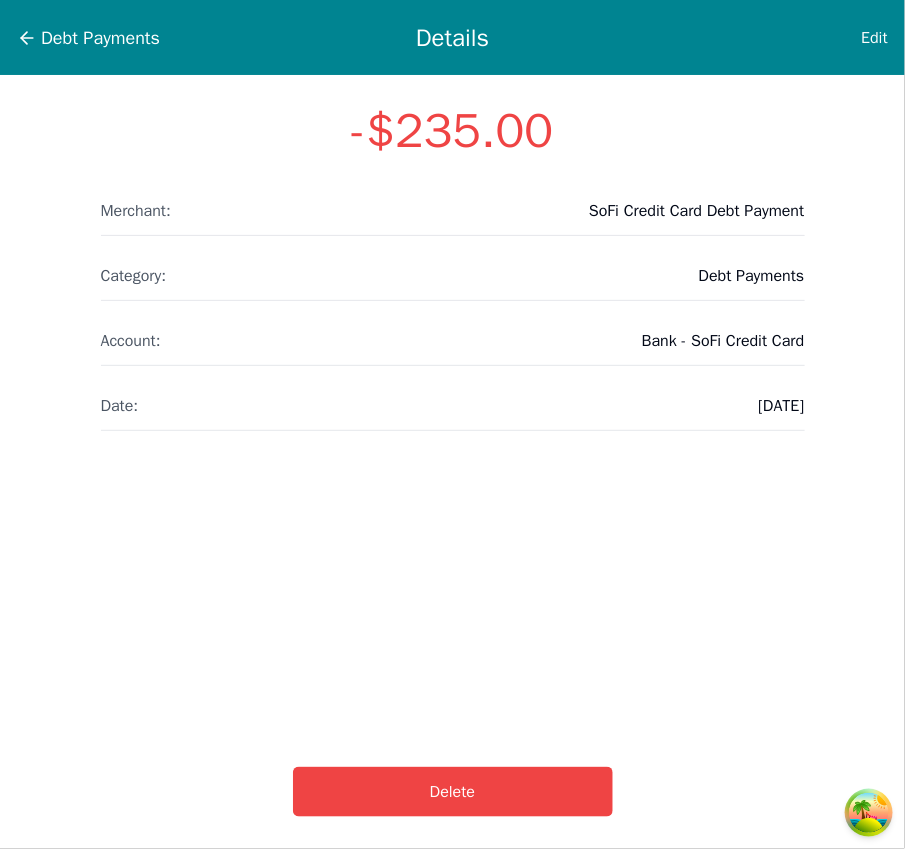 click on "Delete" at bounding box center [452, 792] 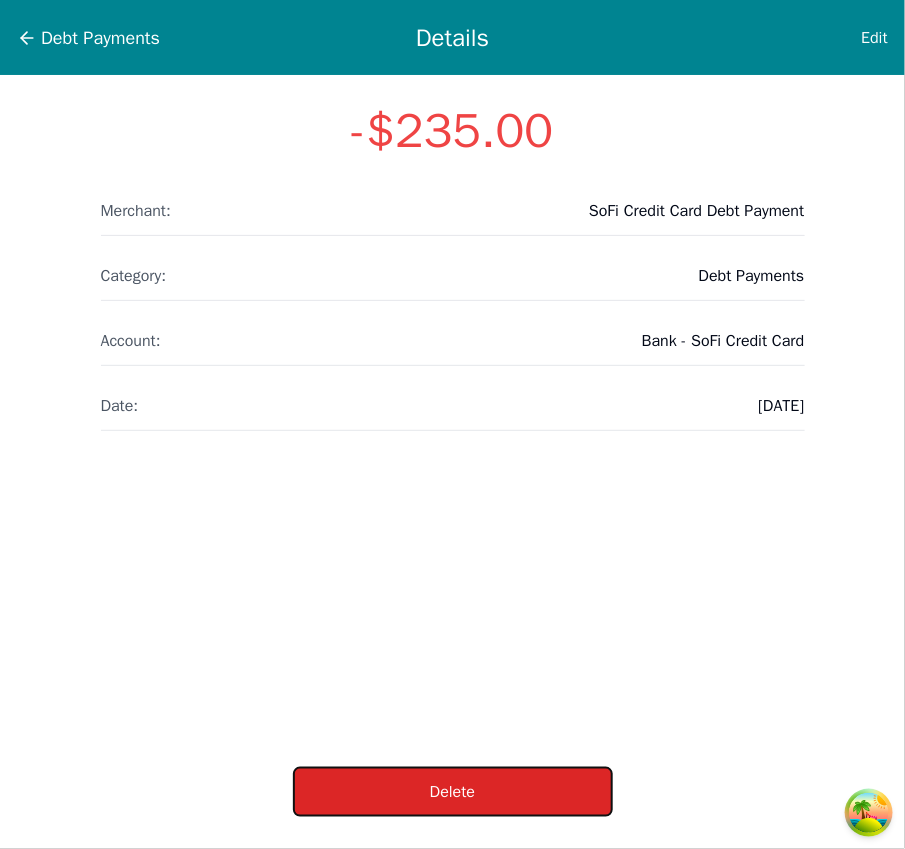 click on "Delete" at bounding box center [453, 792] 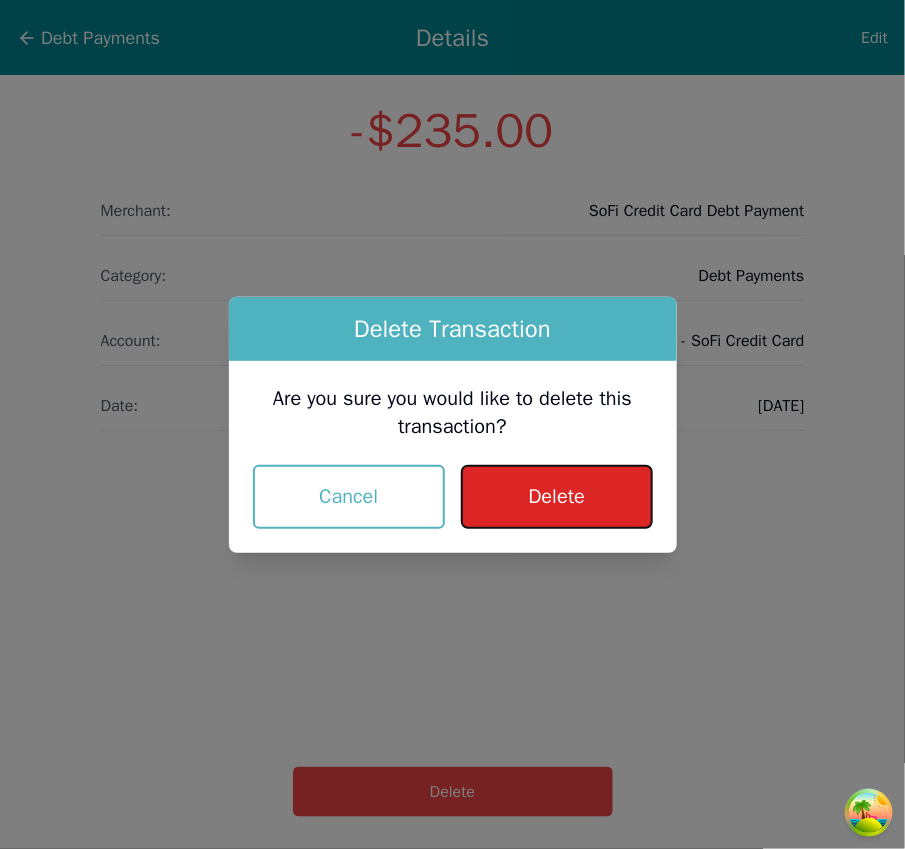 click on "Delete" at bounding box center (556, 497) 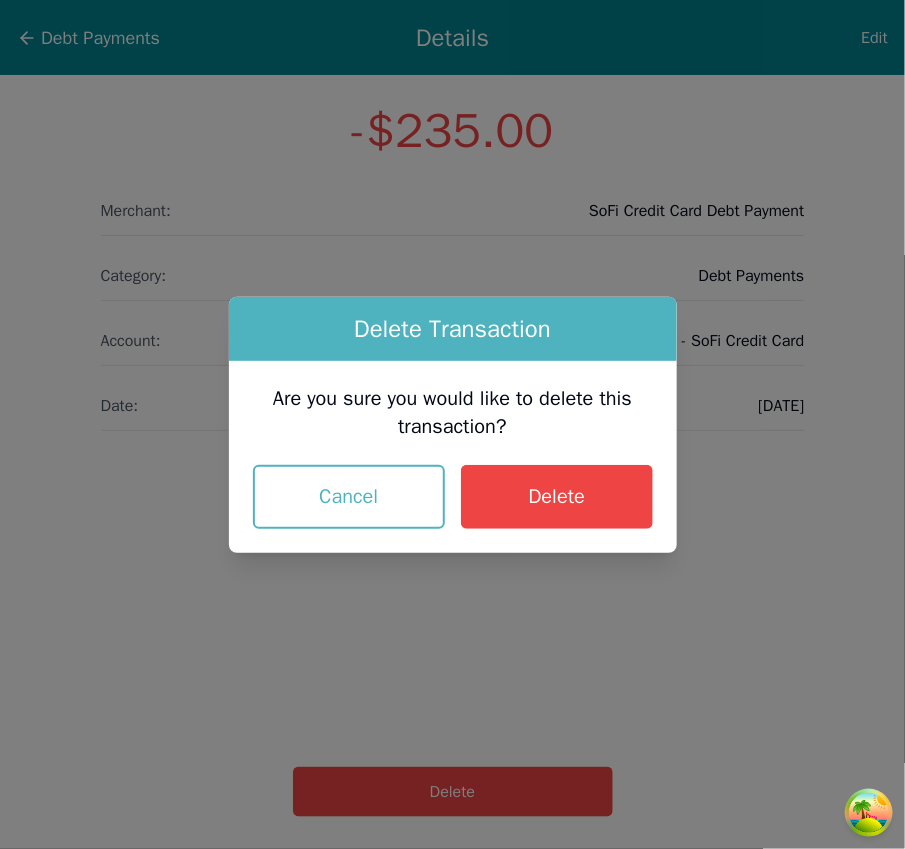 click on "Are you sure you would like to delete this transaction? Cancel Delete" at bounding box center (453, 457) 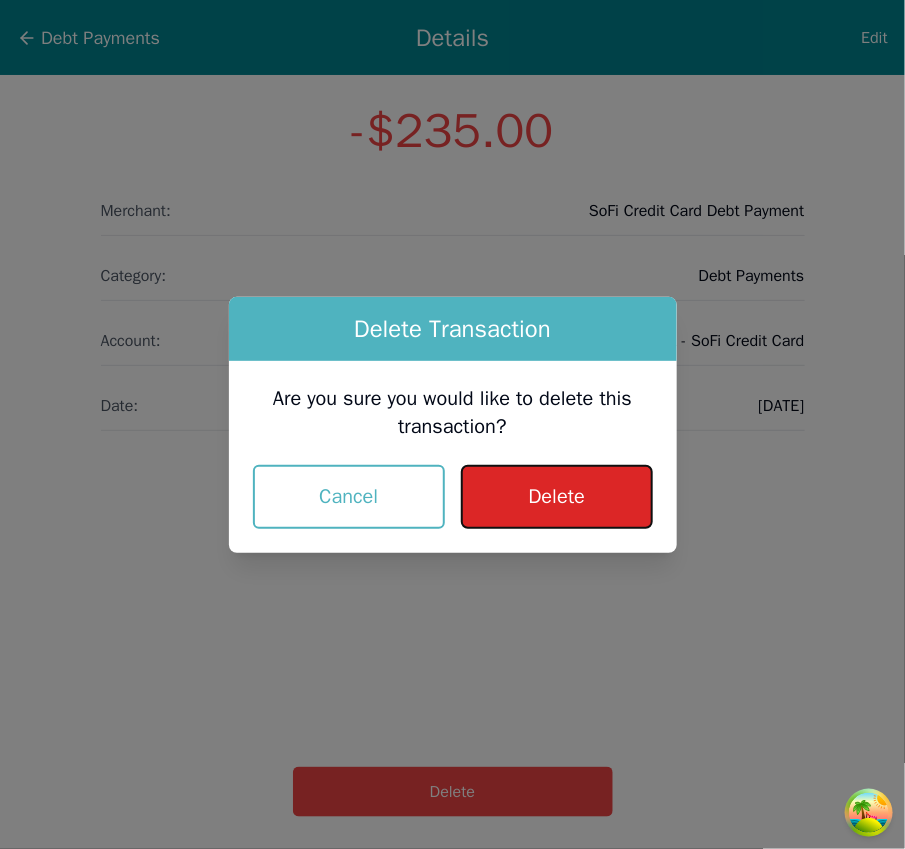 click on "Delete" at bounding box center (556, 497) 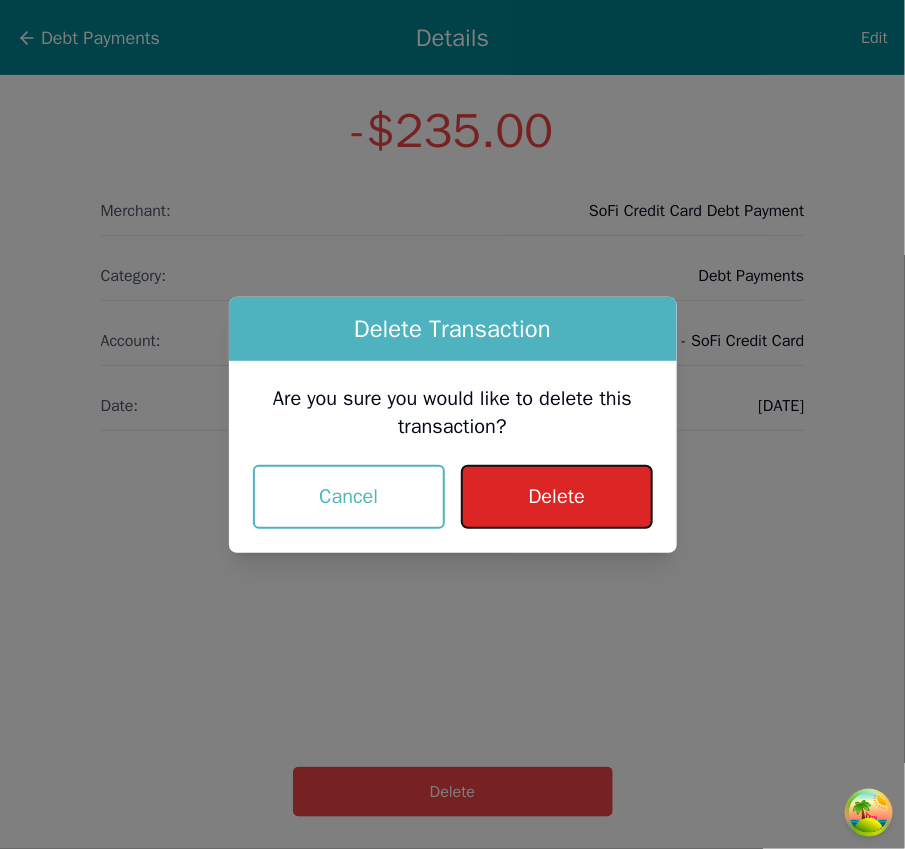 click on "Delete" at bounding box center (556, 497) 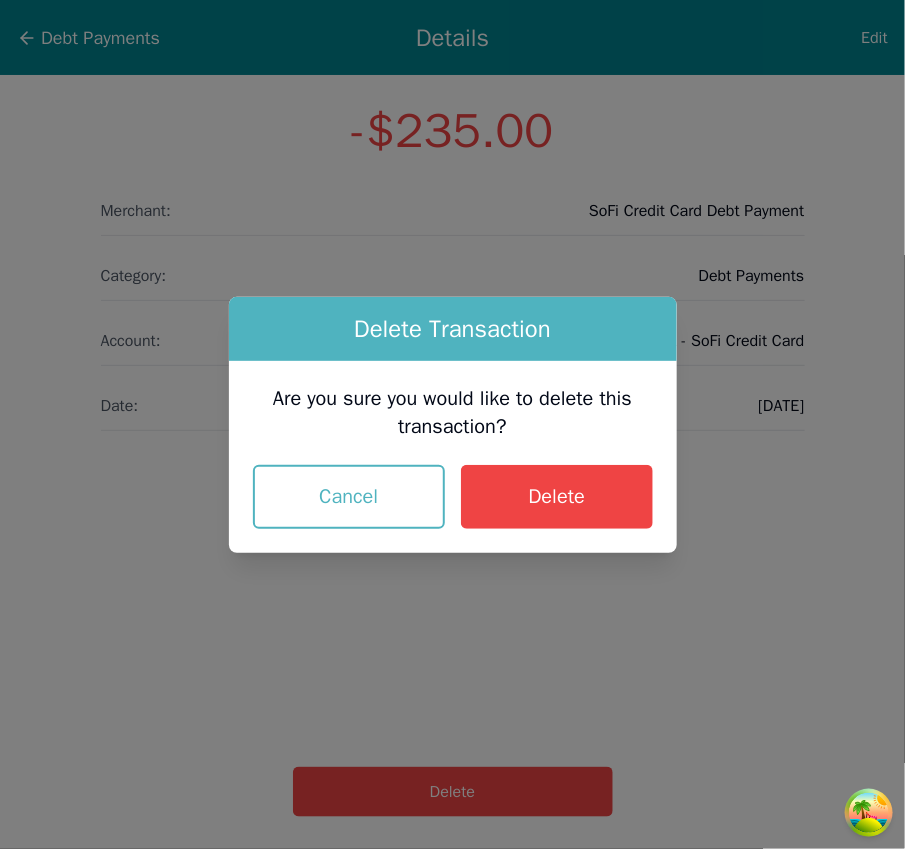click on "Are you sure you would like to delete this transaction?" at bounding box center (453, 413) 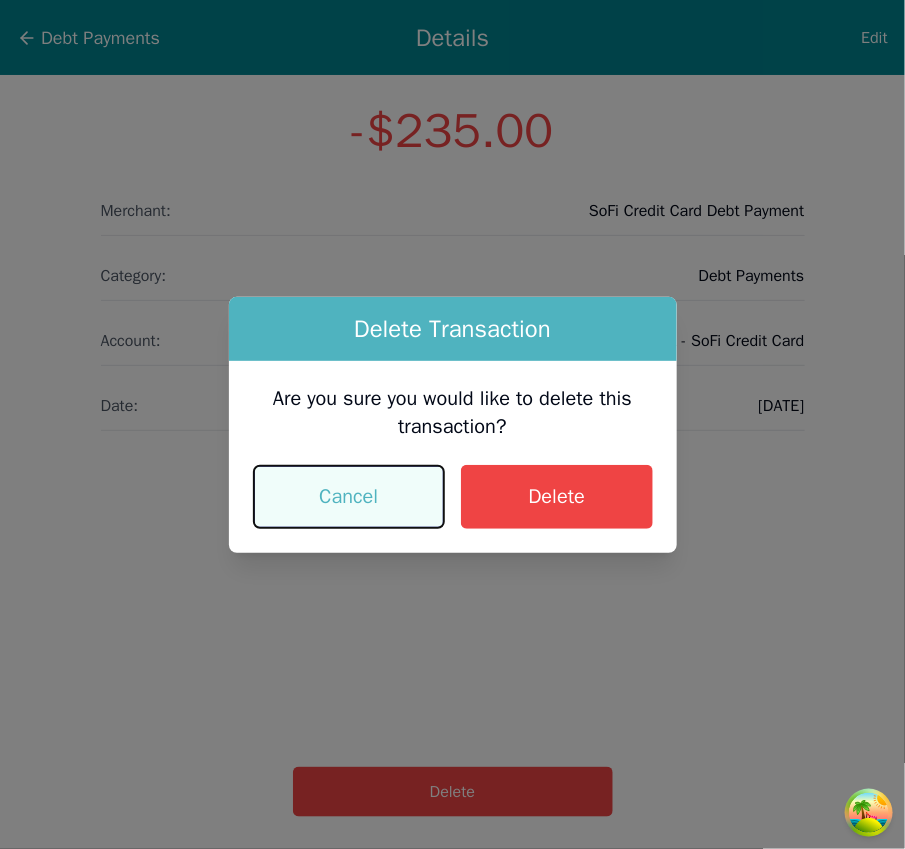 click on "Cancel" at bounding box center [349, 497] 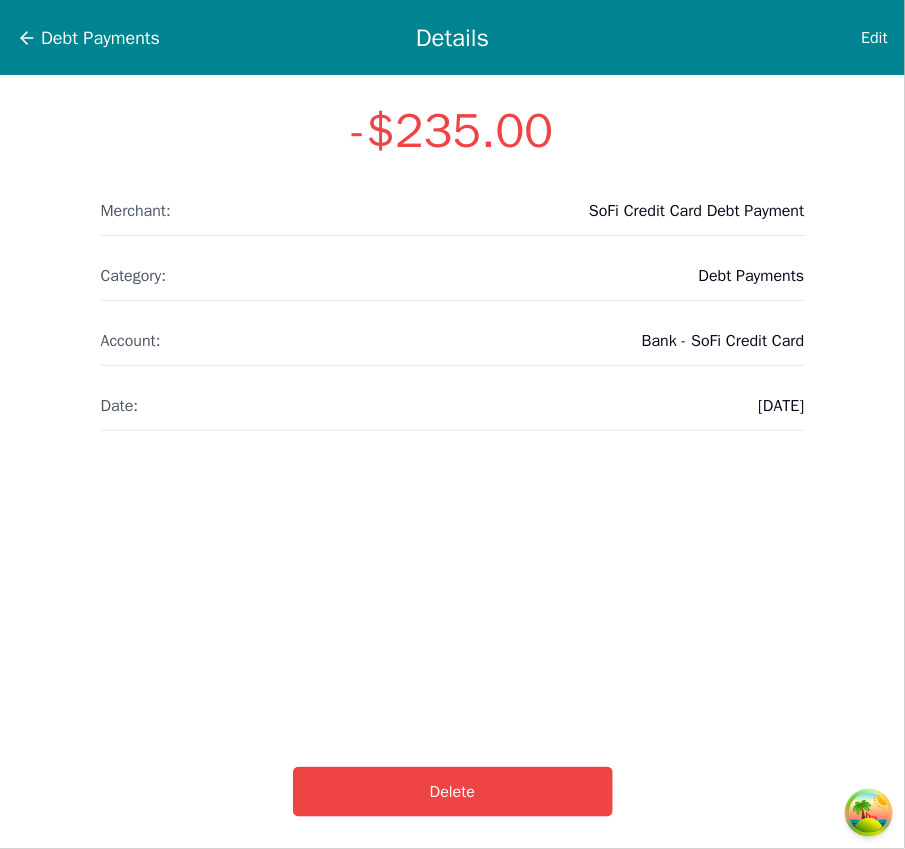 click on "Debt Payments Details Edit -$235.00 Merchant: SoFi Credit Card Debt Payment Category: Debt Payments Account: Bank - SoFi Credit Card Date: 07/14/2025 Delete" at bounding box center [452, 424] 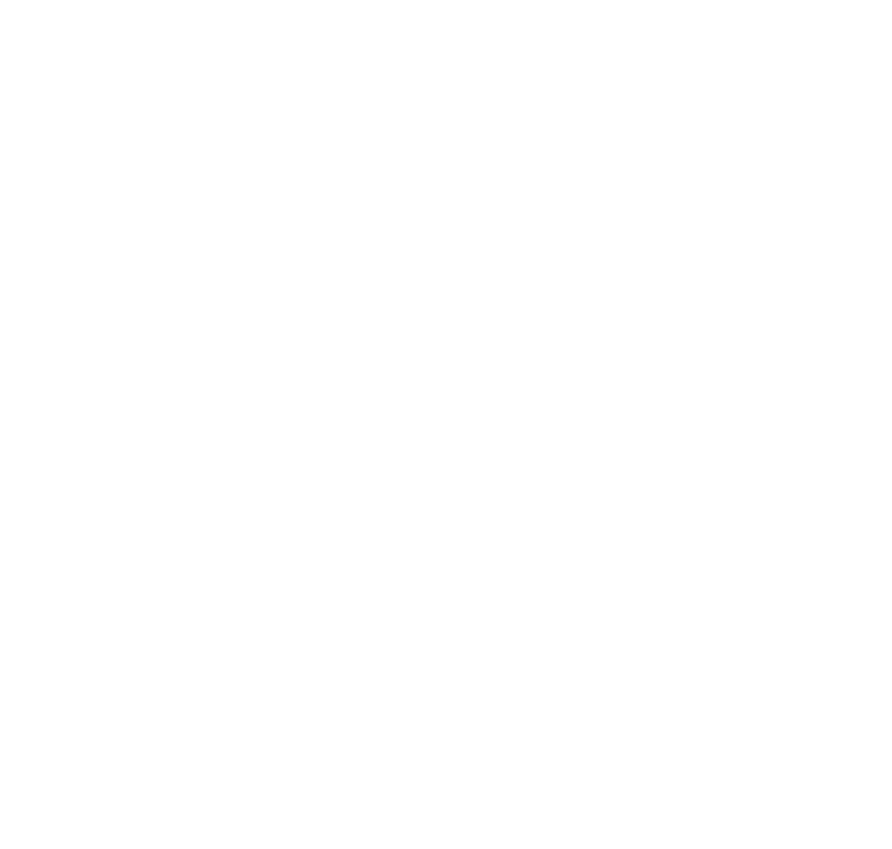 scroll, scrollTop: 0, scrollLeft: 0, axis: both 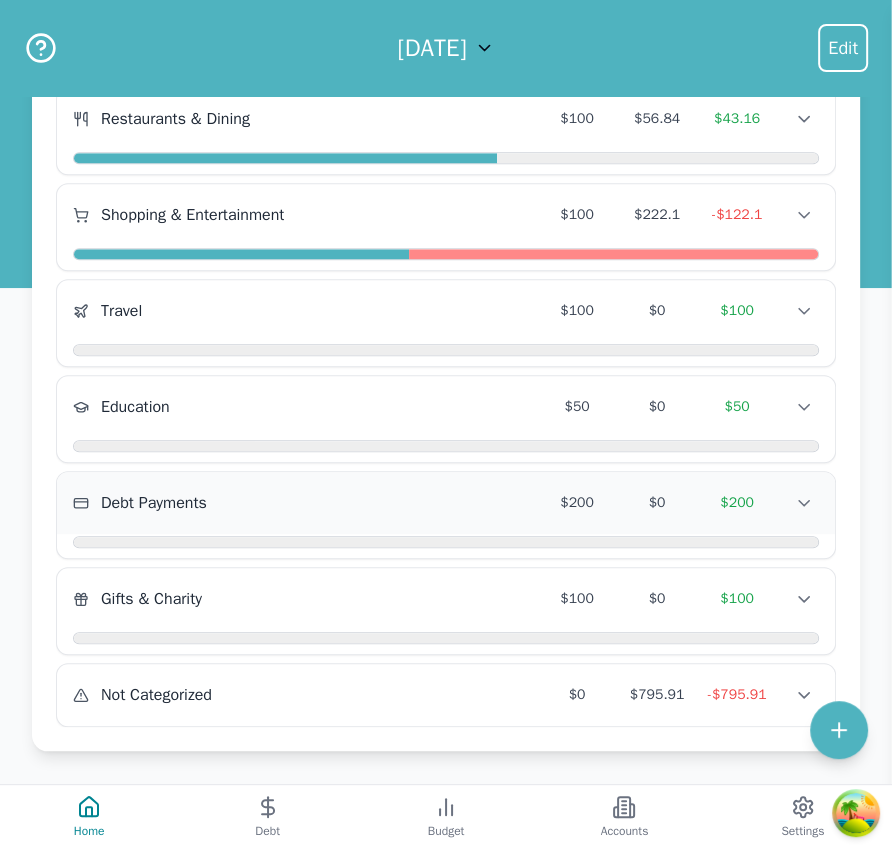 click on "Debt Payments" at bounding box center [305, 503] 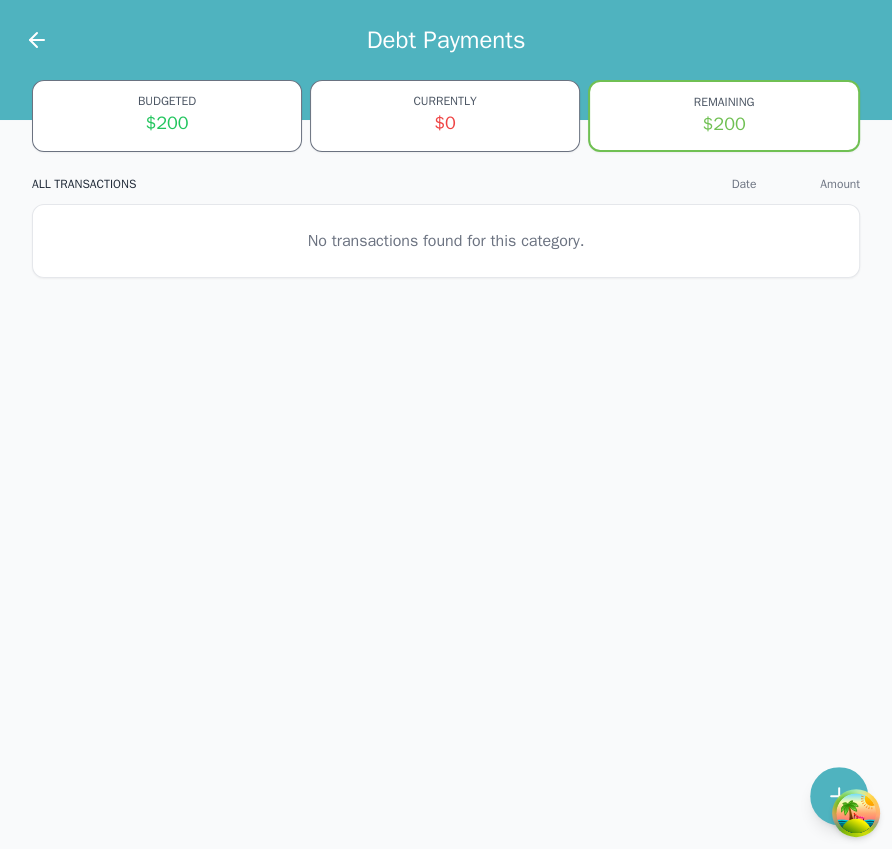 scroll, scrollTop: 0, scrollLeft: 0, axis: both 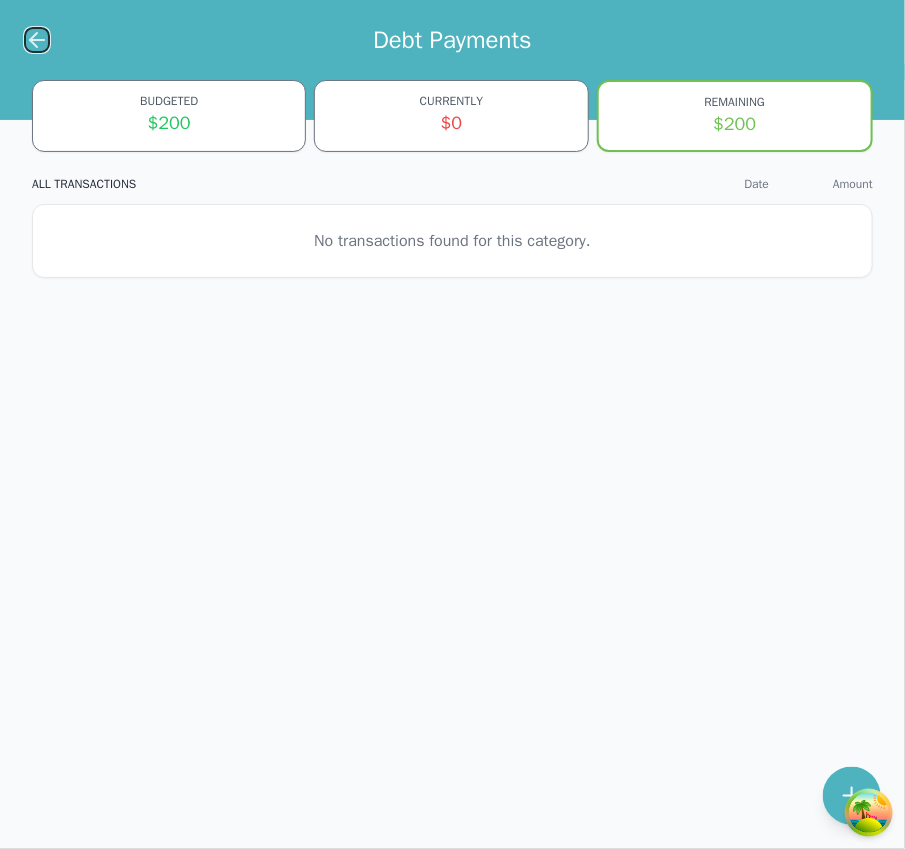 click 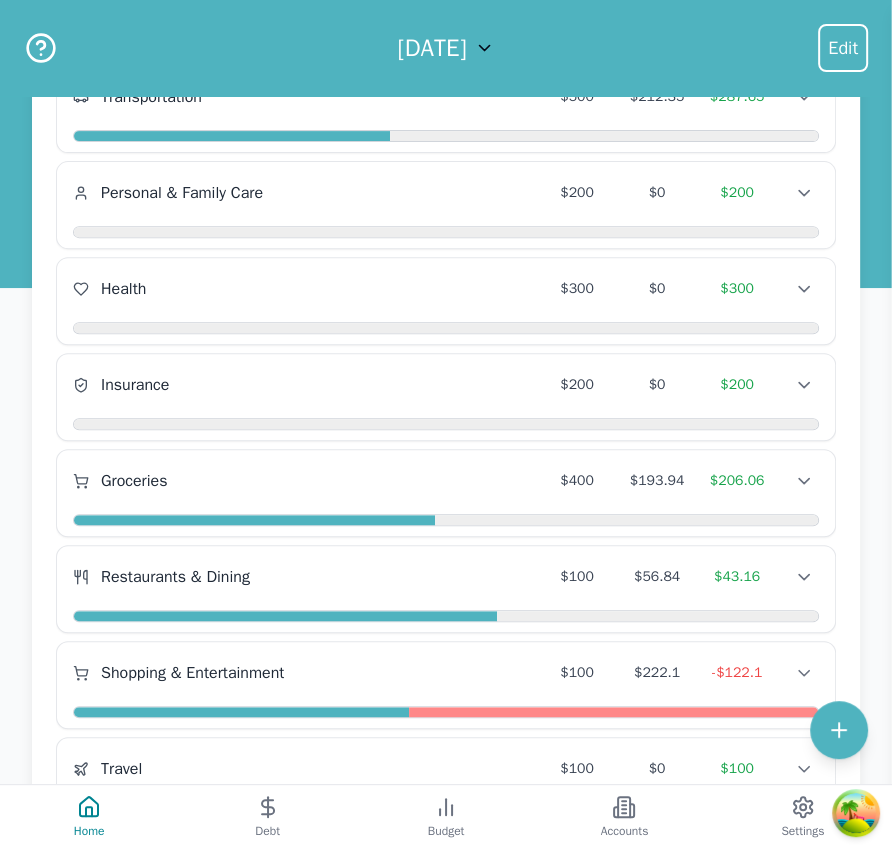 scroll, scrollTop: 853, scrollLeft: 0, axis: vertical 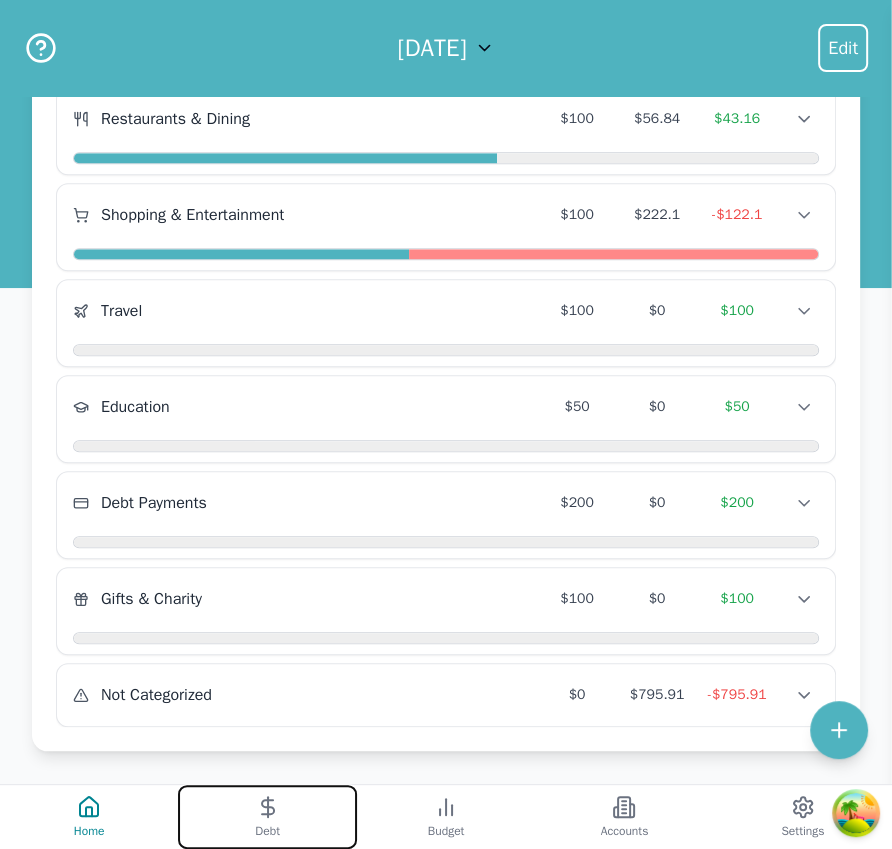 click on "Debt" at bounding box center (267, 817) 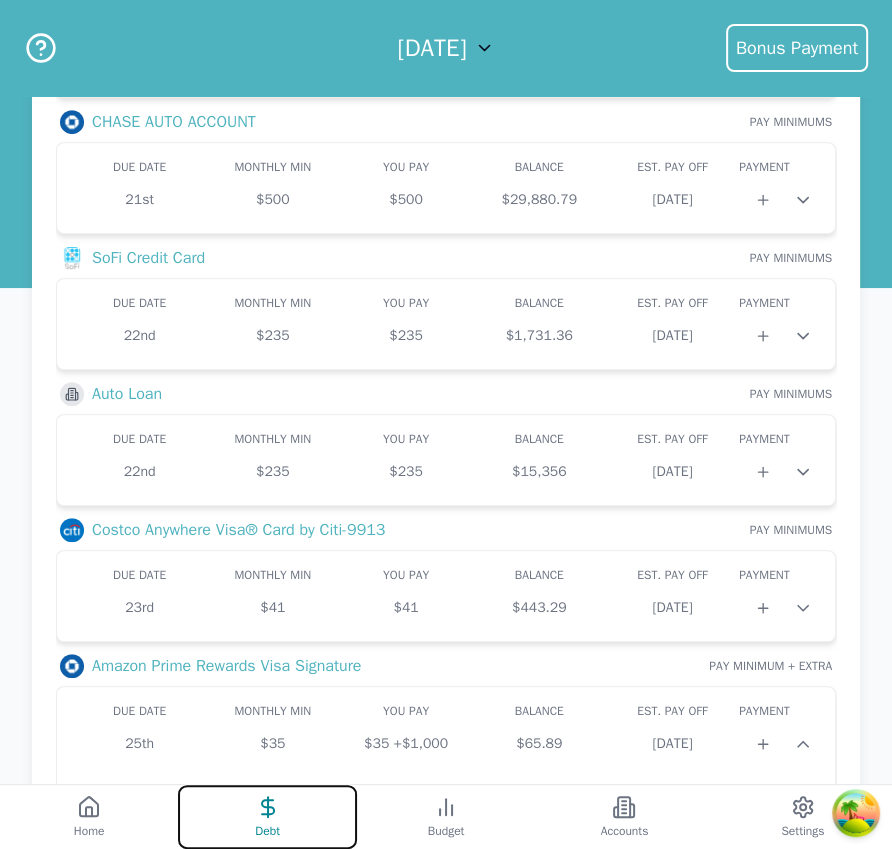 scroll, scrollTop: 512, scrollLeft: 0, axis: vertical 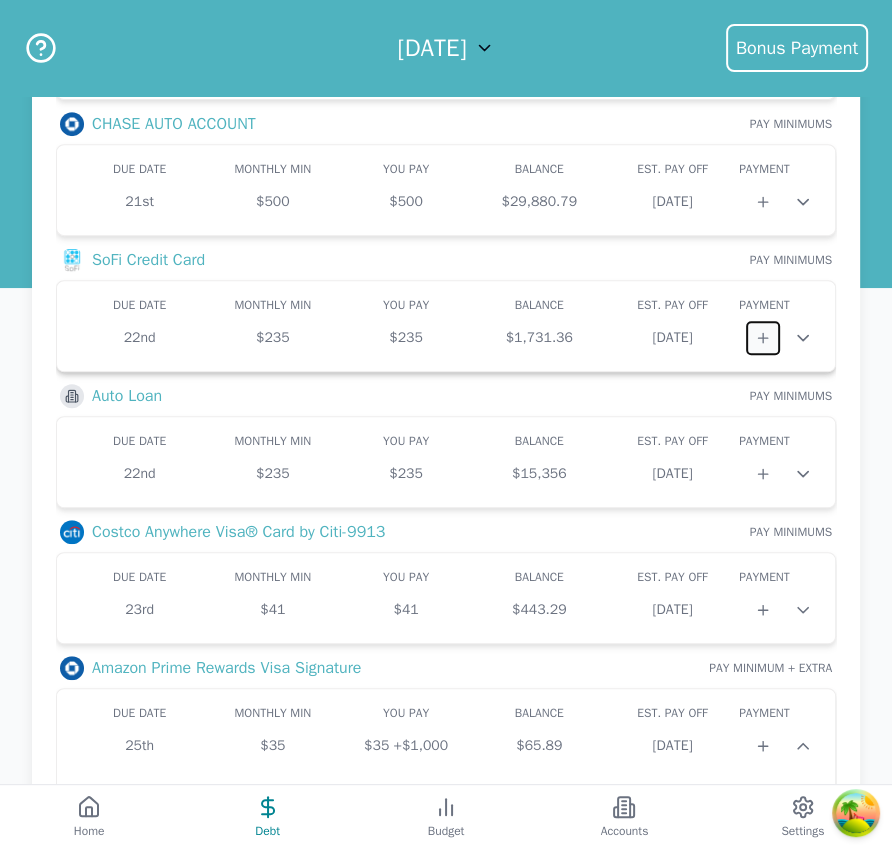 click 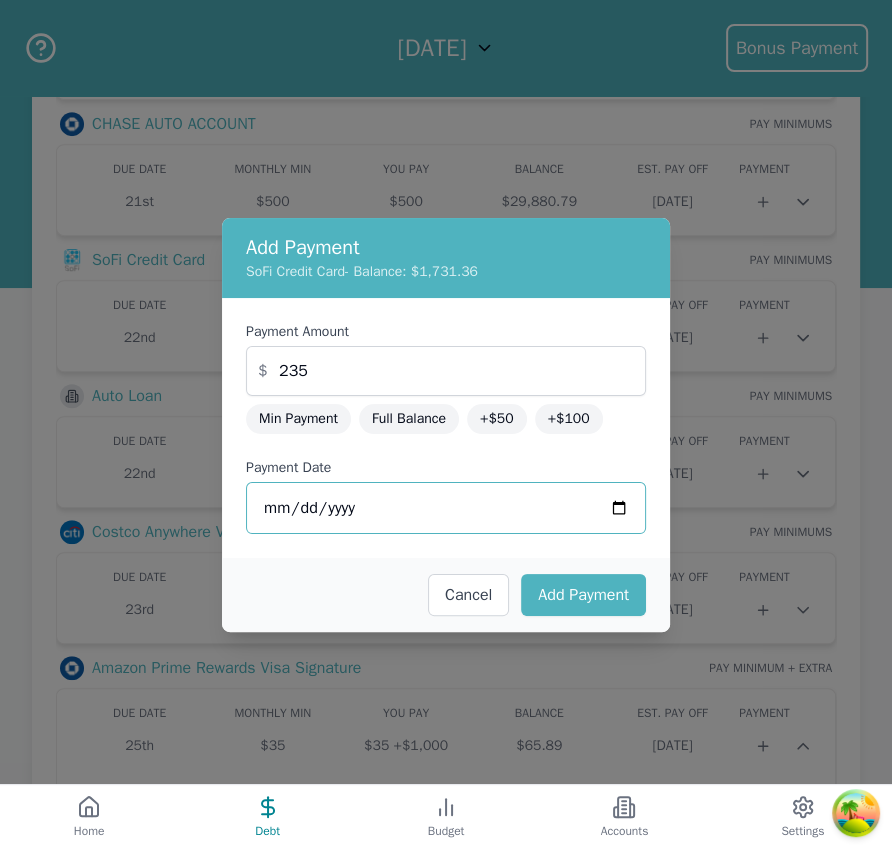 click on "[DATE]" at bounding box center (446, 508) 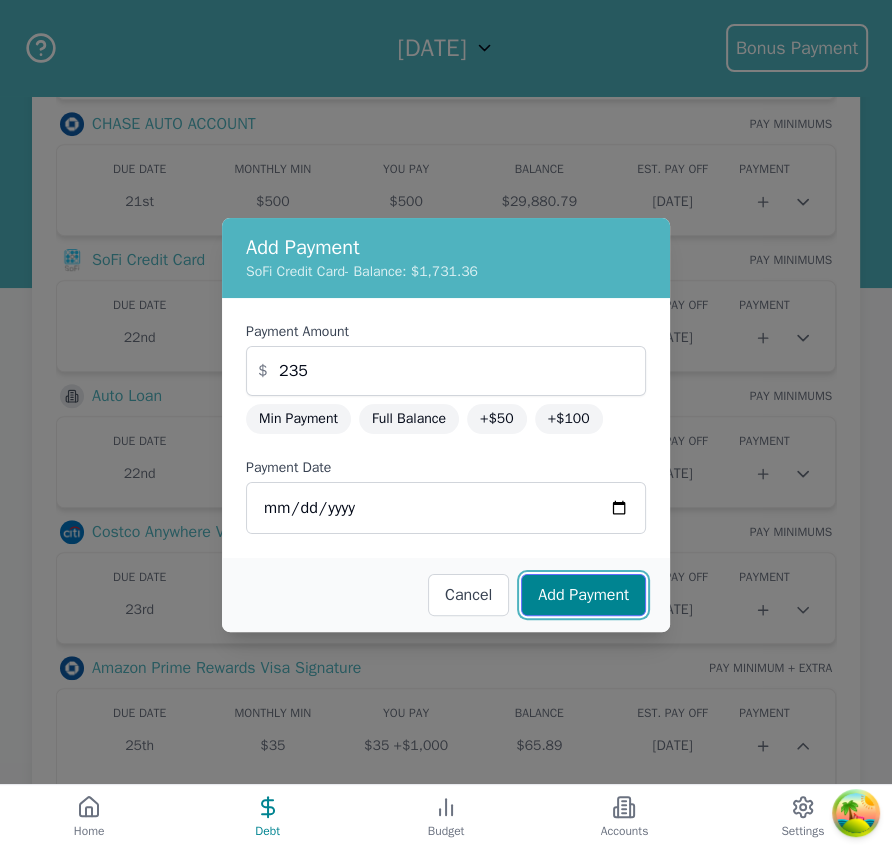 click on "Add Payment" at bounding box center (583, 595) 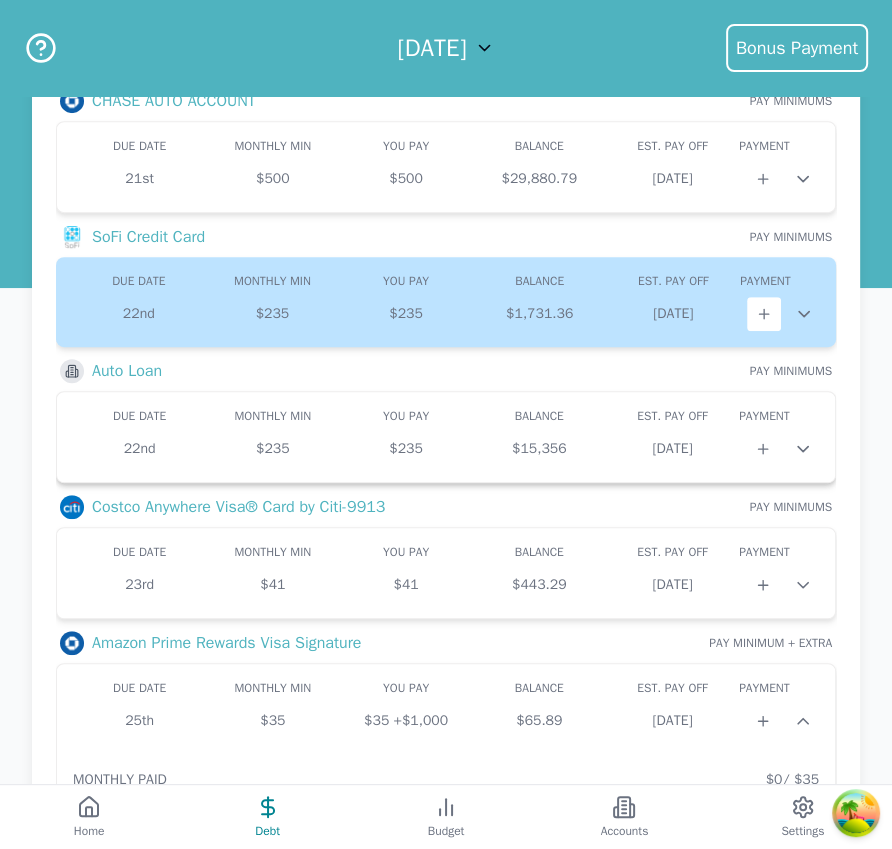 scroll, scrollTop: 547, scrollLeft: 0, axis: vertical 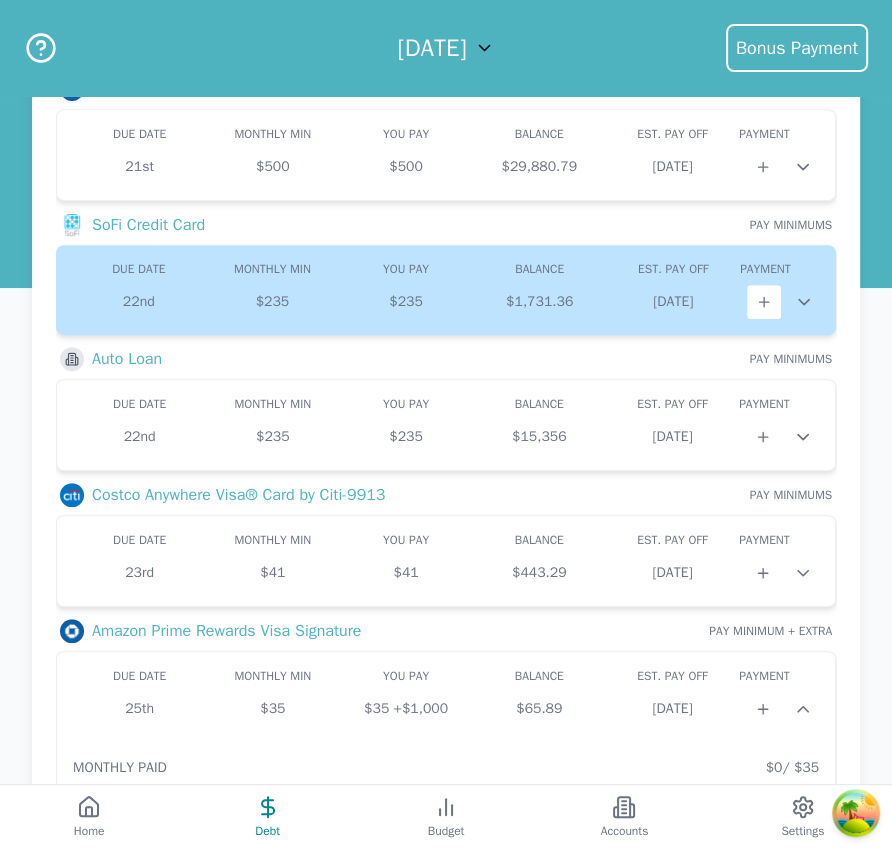 click on "Auto Loan PAY MINIMUMS" at bounding box center (446, 359) 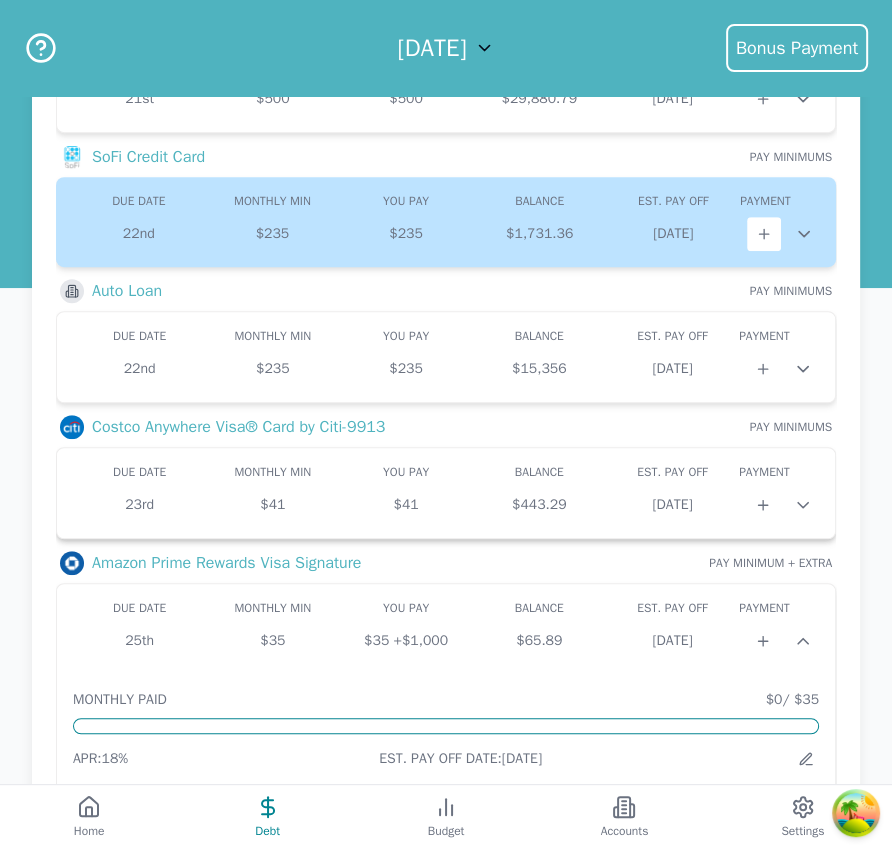 scroll, scrollTop: 535, scrollLeft: 0, axis: vertical 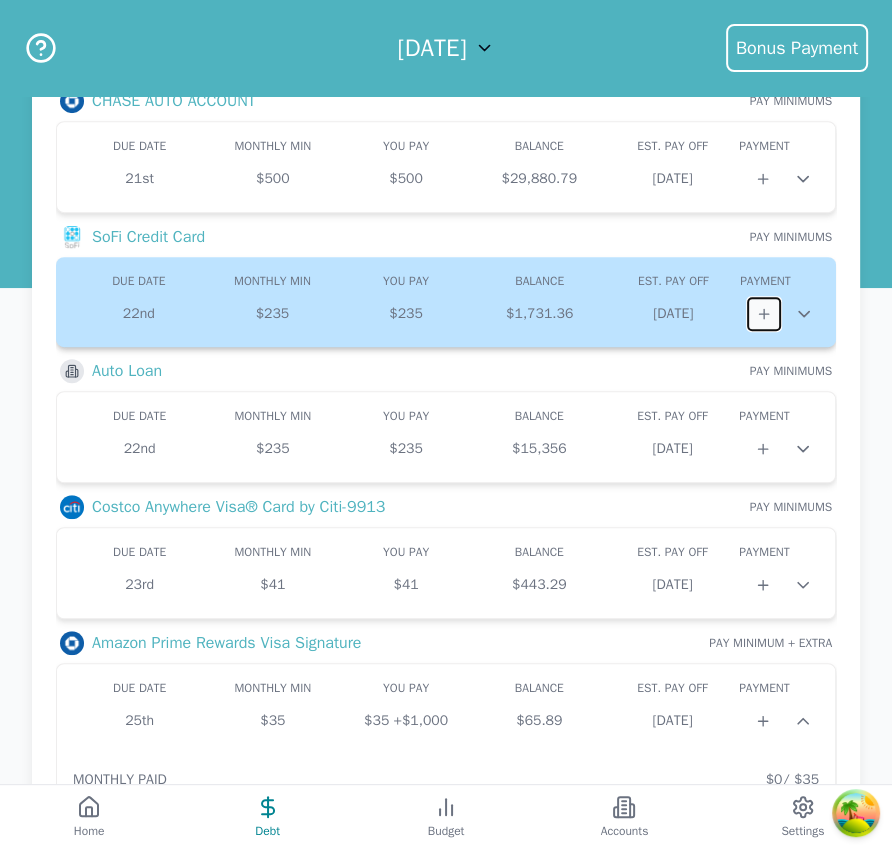 click at bounding box center [764, 314] 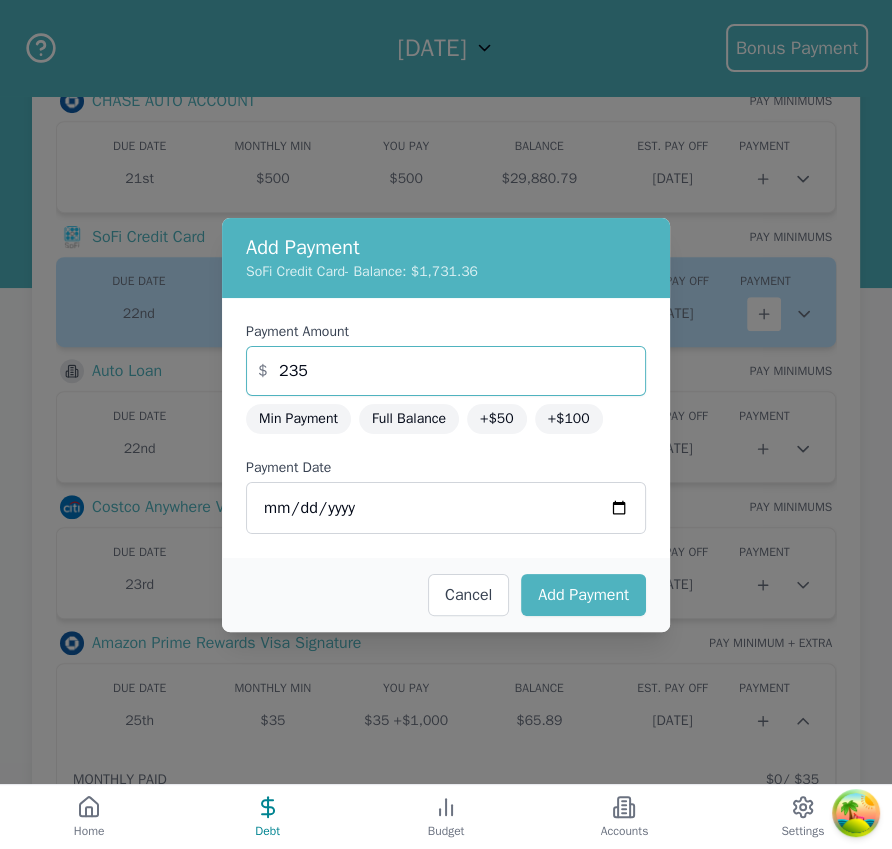 drag, startPoint x: 391, startPoint y: 376, endPoint x: 232, endPoint y: 365, distance: 159.38005 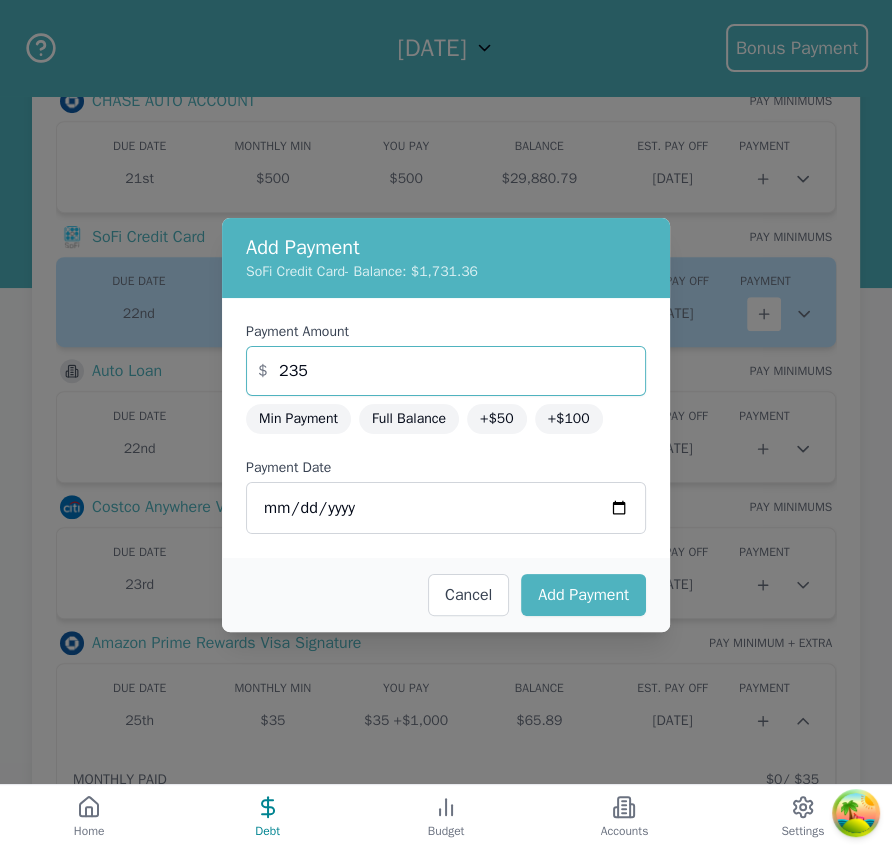 click on "Payment Amount $ 235 Min Payment Full Balance +$50 +$100 Payment Date 2025-07-14" at bounding box center (446, 428) 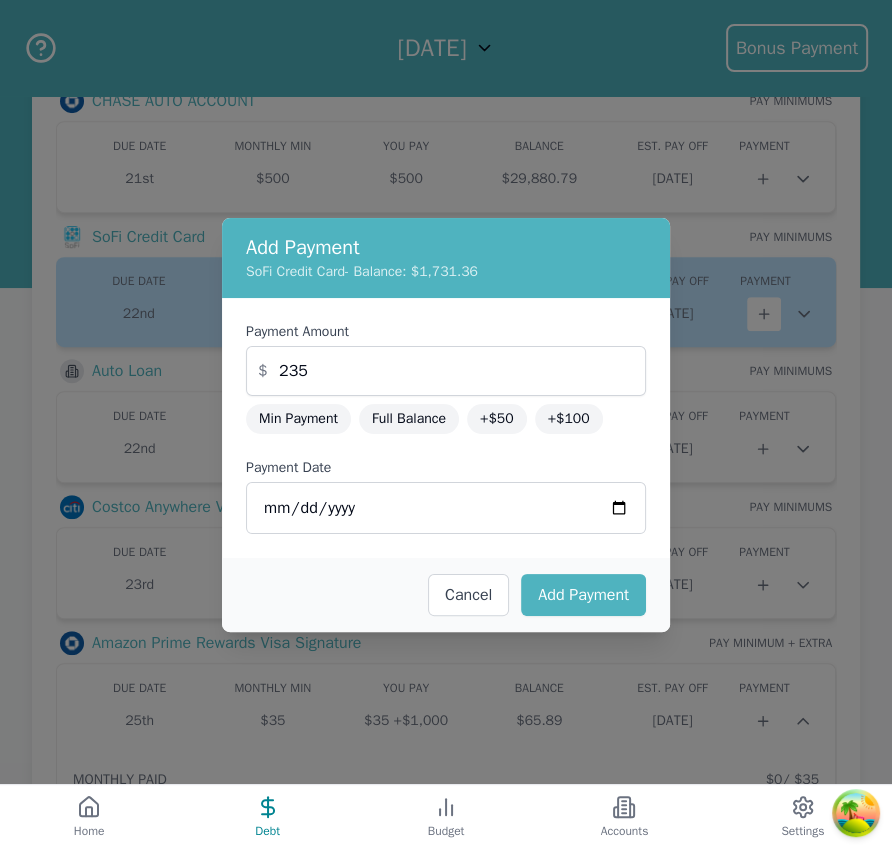 click on "Payment Date" at bounding box center (446, 468) 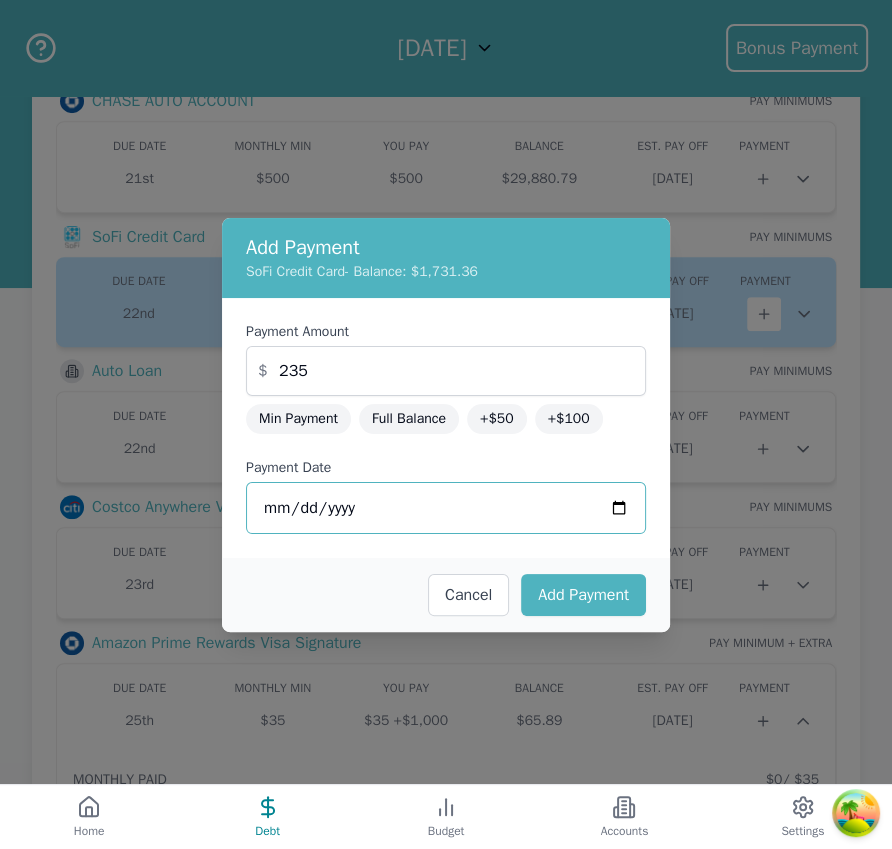 click on "2025-07-14" at bounding box center (446, 508) 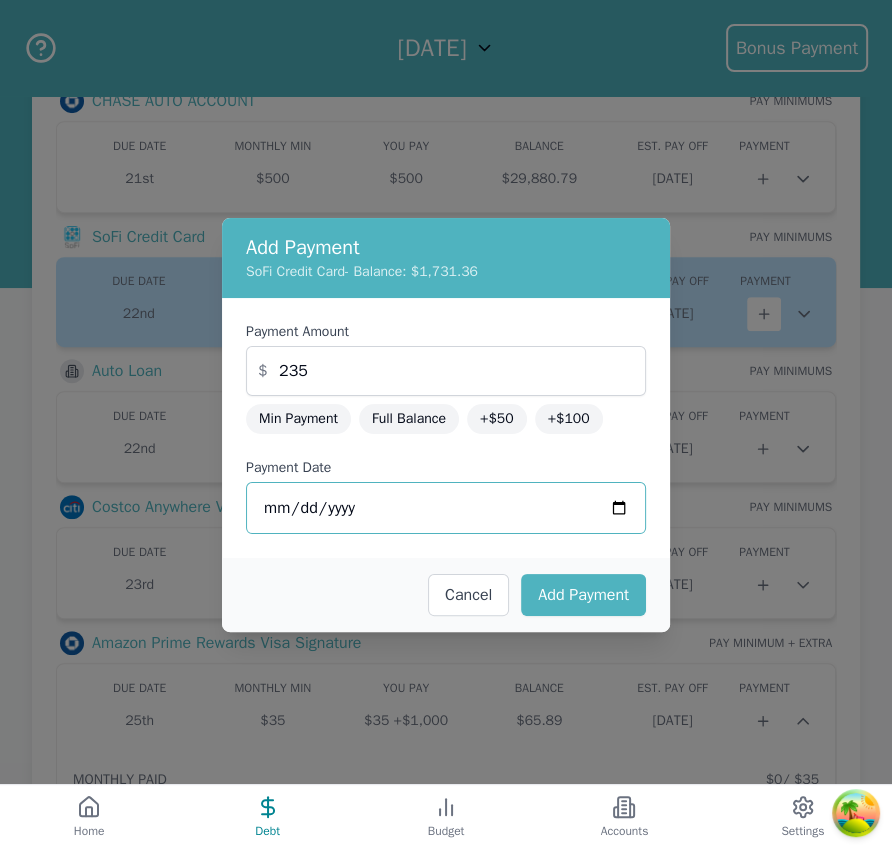 click on "2025-07-14" at bounding box center (446, 508) 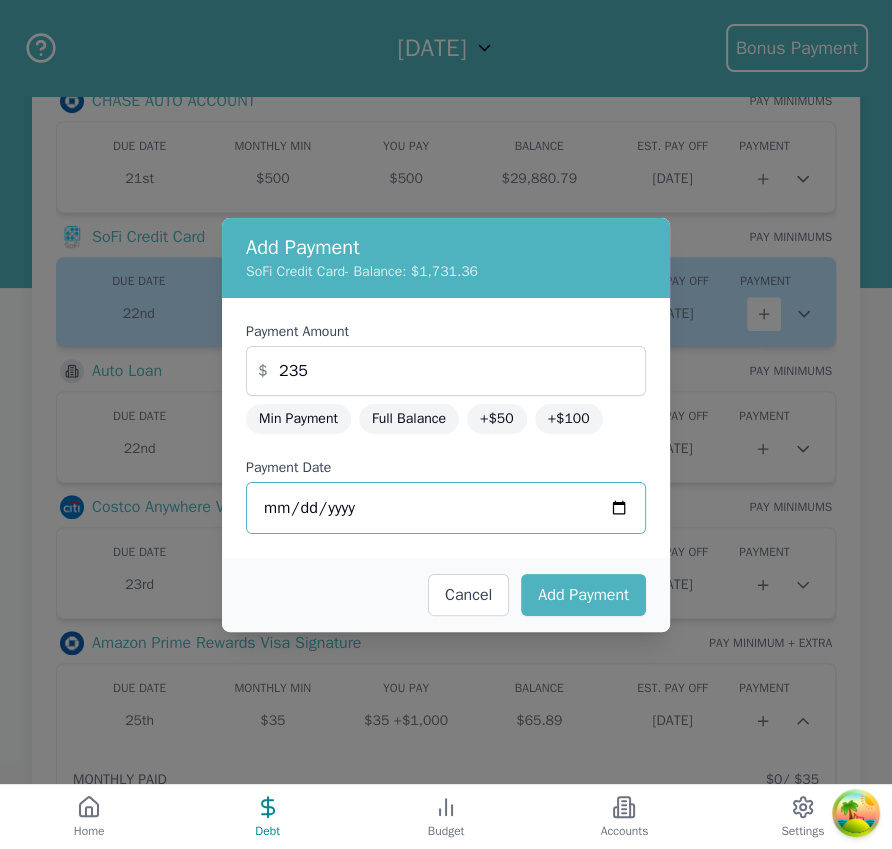 click on "2025-07-15" at bounding box center (446, 508) 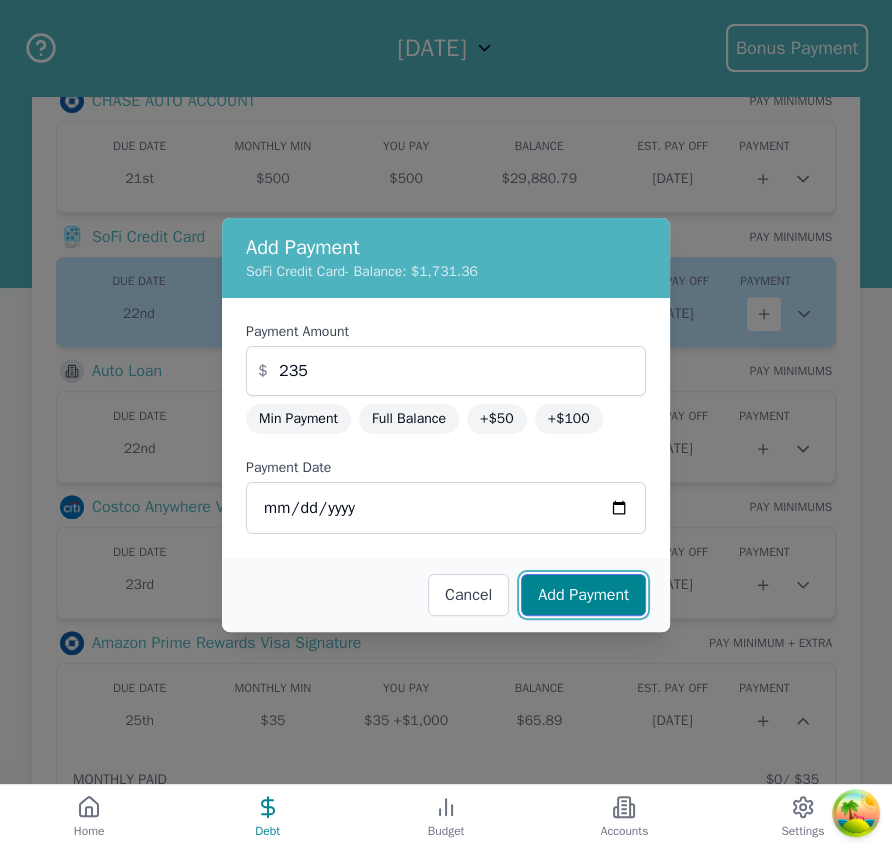 click on "Add Payment" at bounding box center (583, 595) 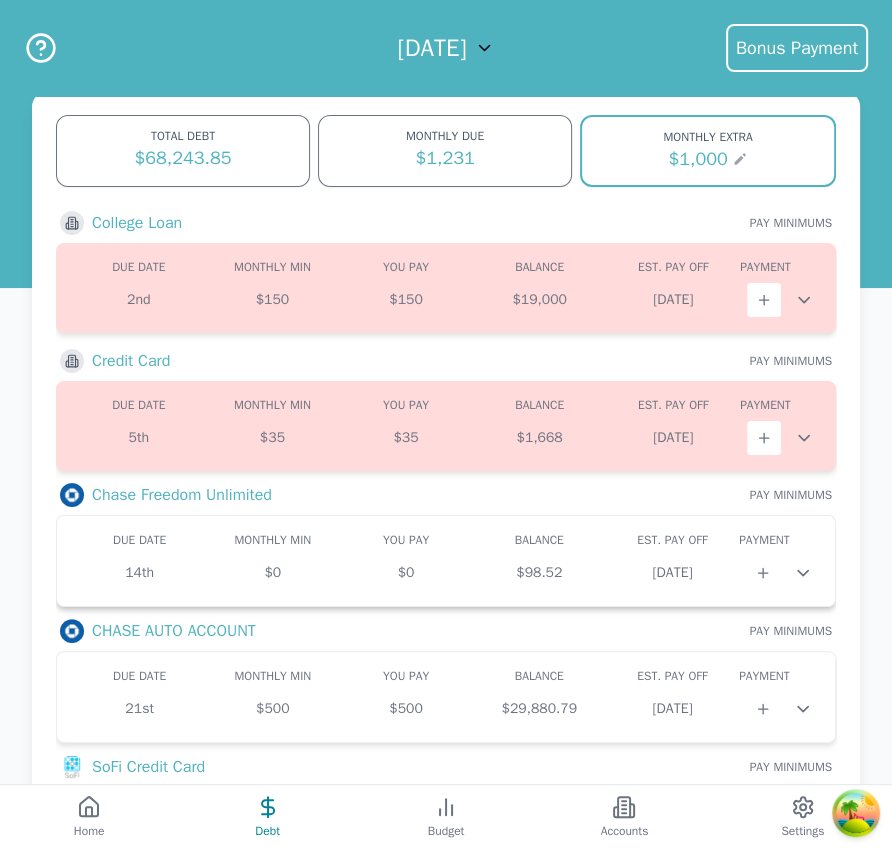 scroll, scrollTop: 0, scrollLeft: 0, axis: both 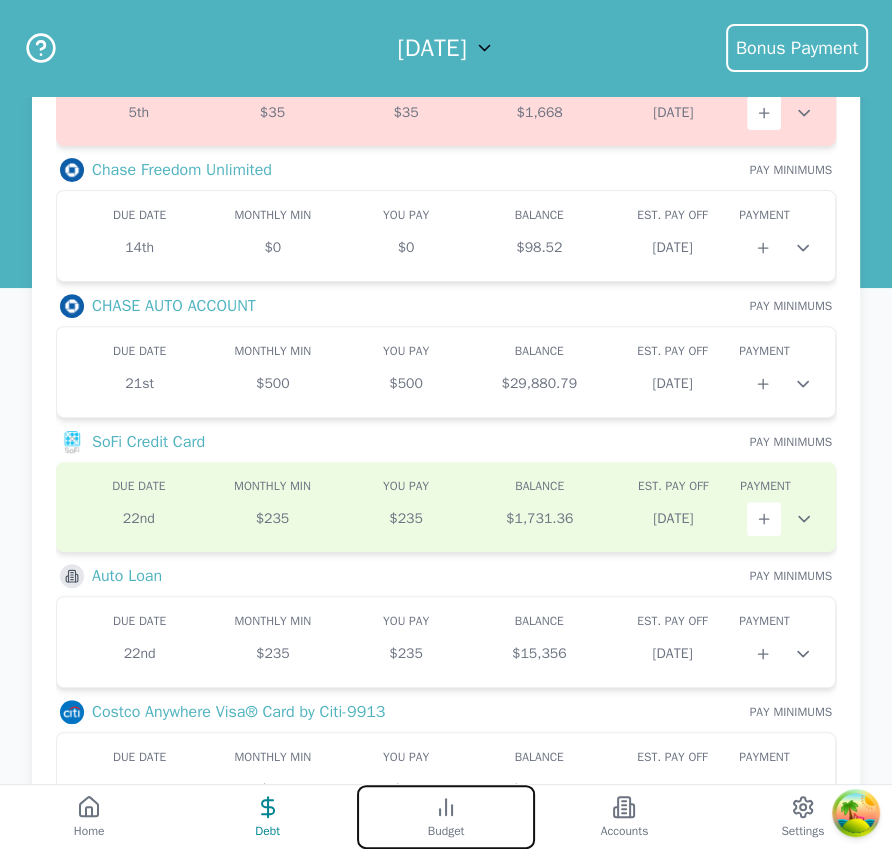 click 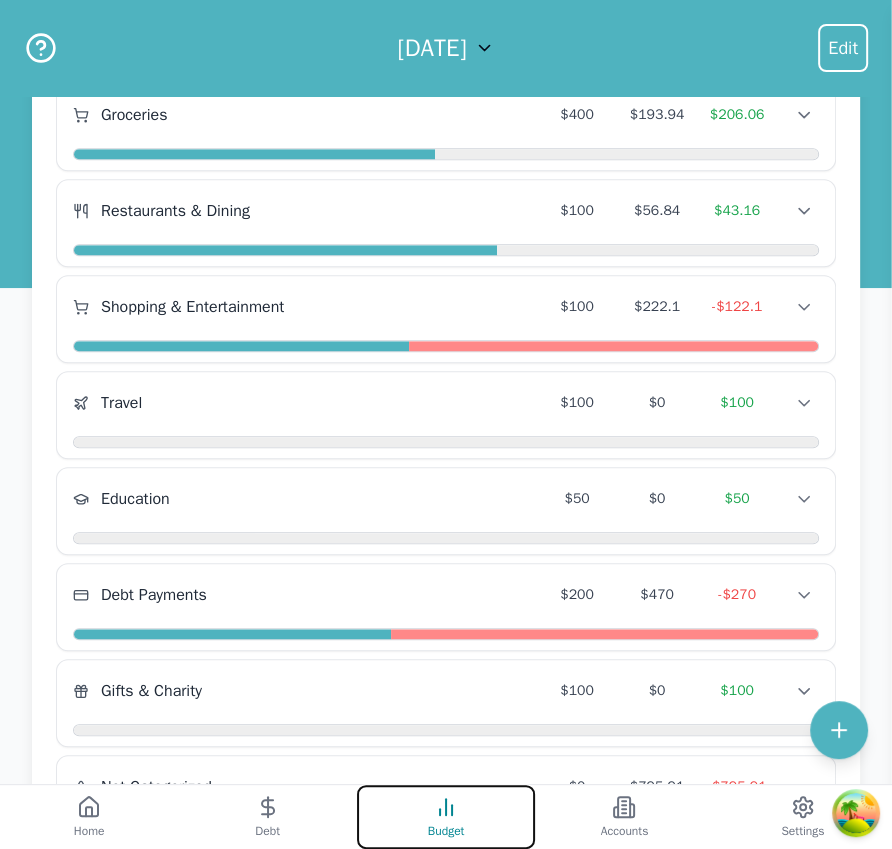 scroll, scrollTop: 853, scrollLeft: 0, axis: vertical 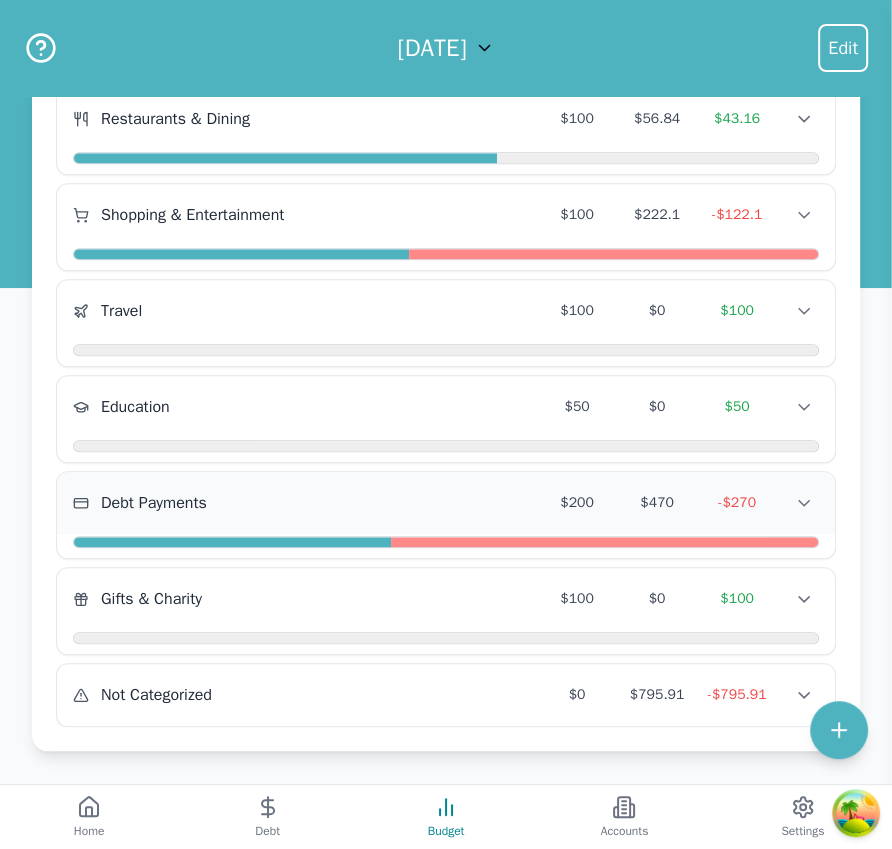 click on "Debt Payments" at bounding box center [305, 503] 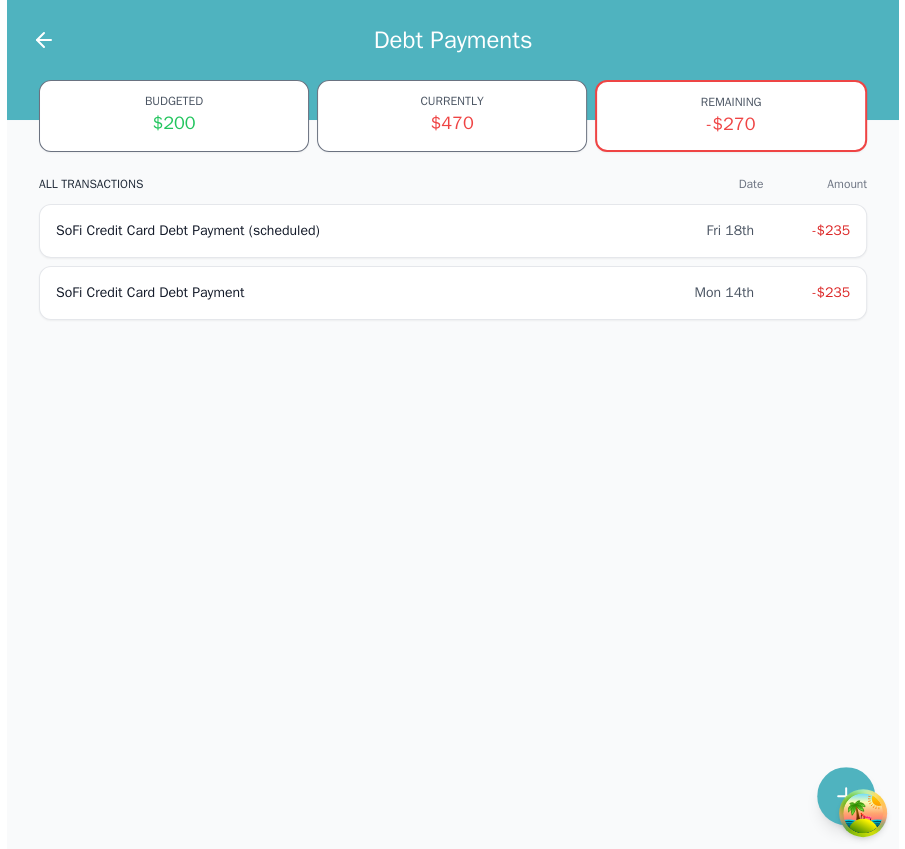 scroll, scrollTop: 0, scrollLeft: 0, axis: both 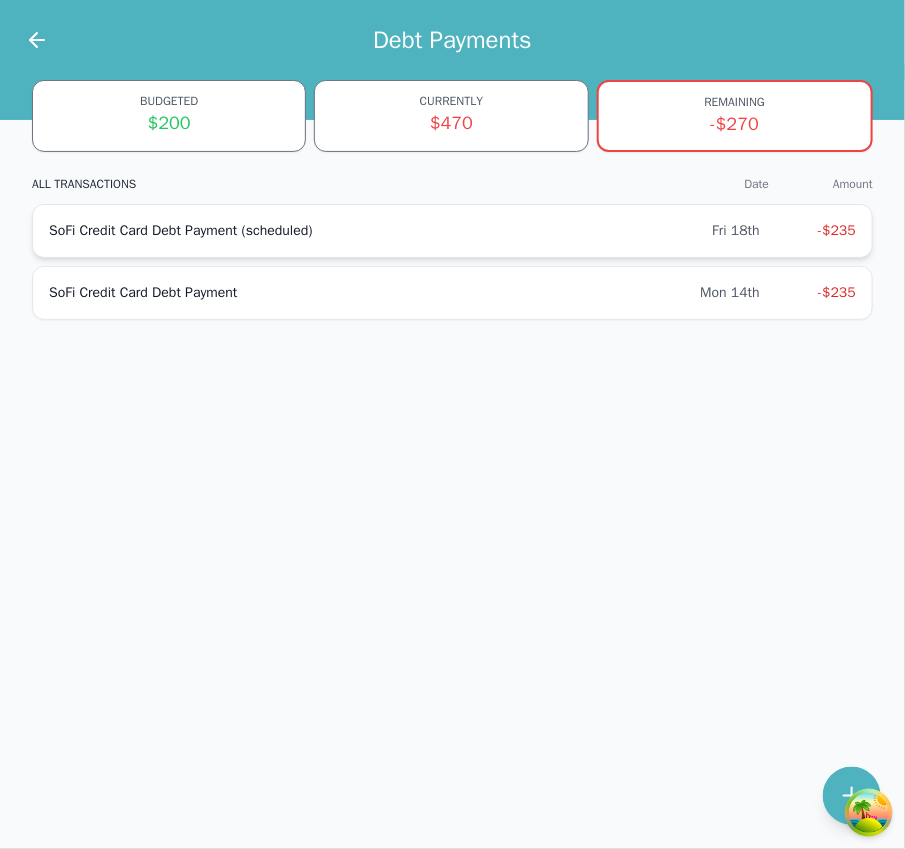 click on "SoFi Credit Card Debt Payment (scheduled)" at bounding box center (380, 231) 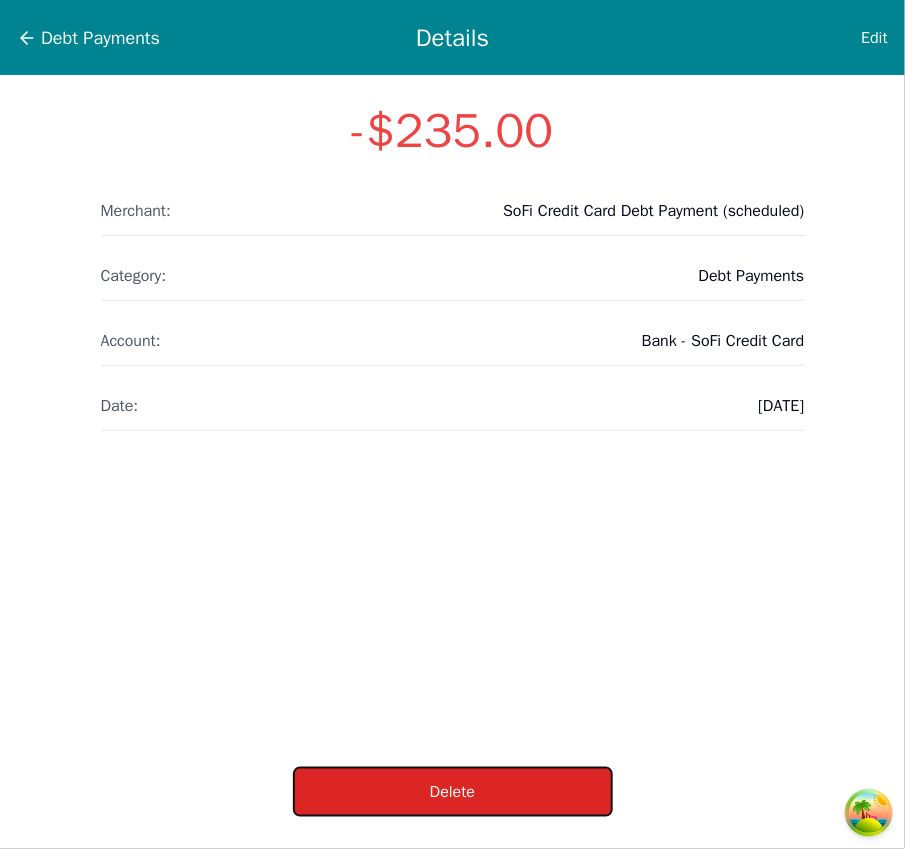 click on "Delete" at bounding box center [453, 792] 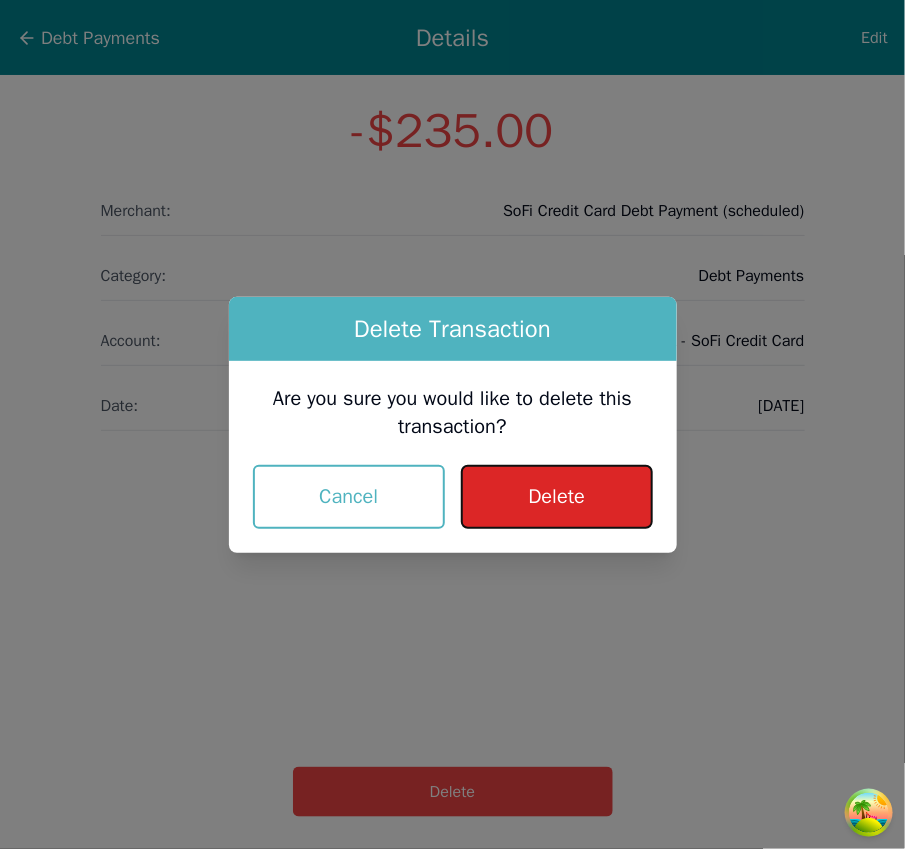 click on "Delete" at bounding box center (556, 497) 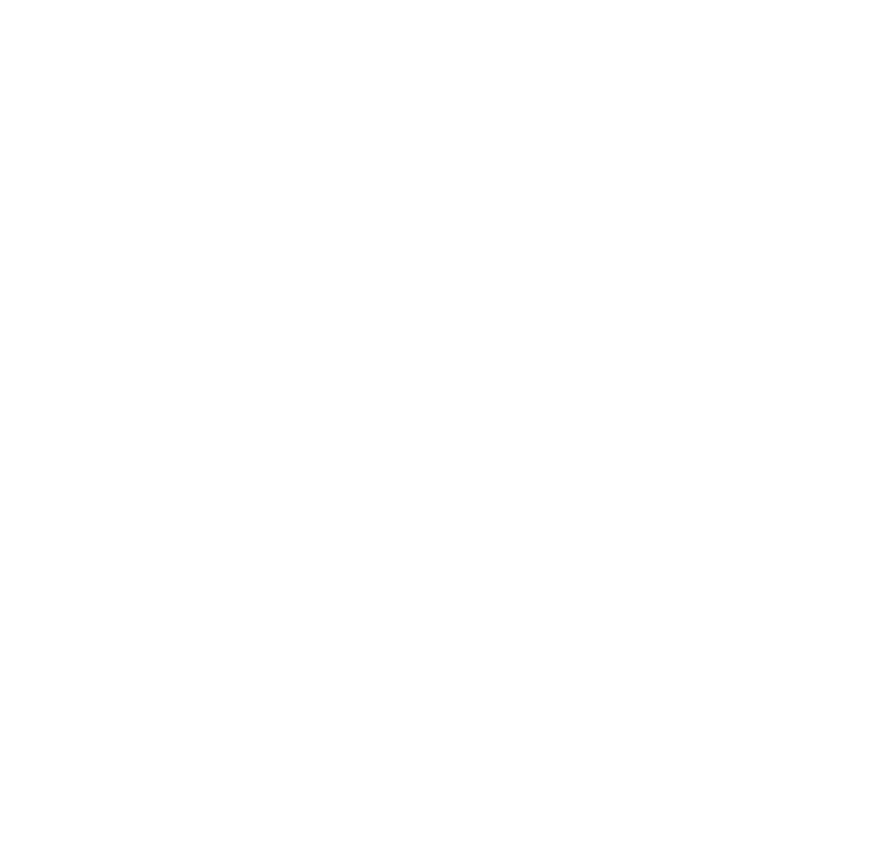 scroll, scrollTop: 0, scrollLeft: 0, axis: both 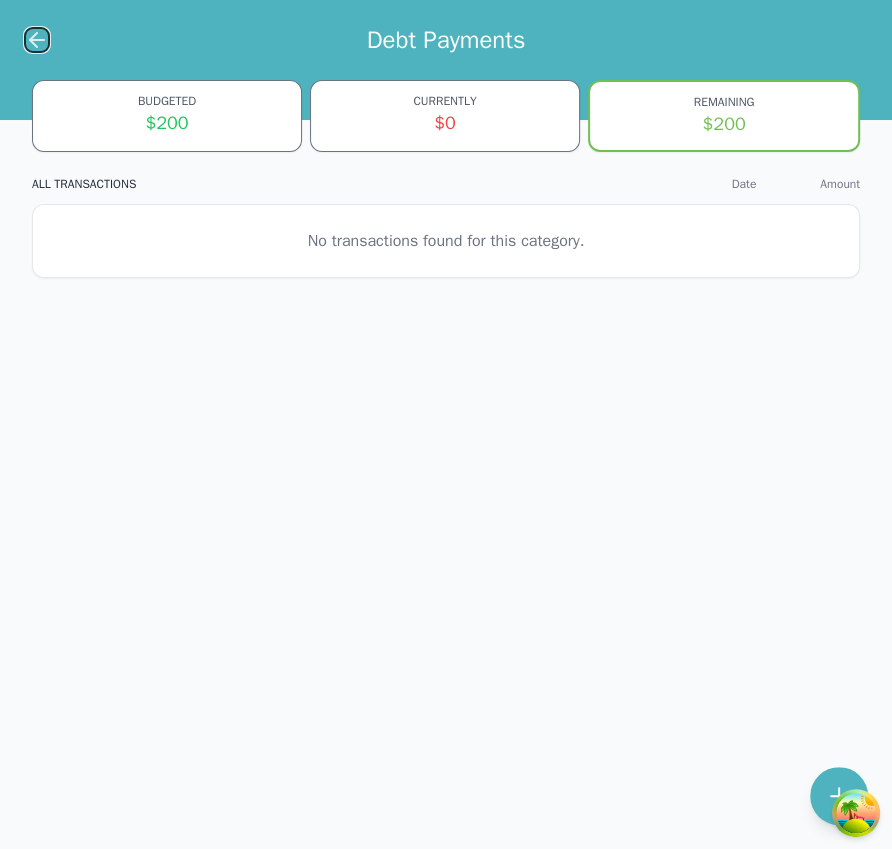 click 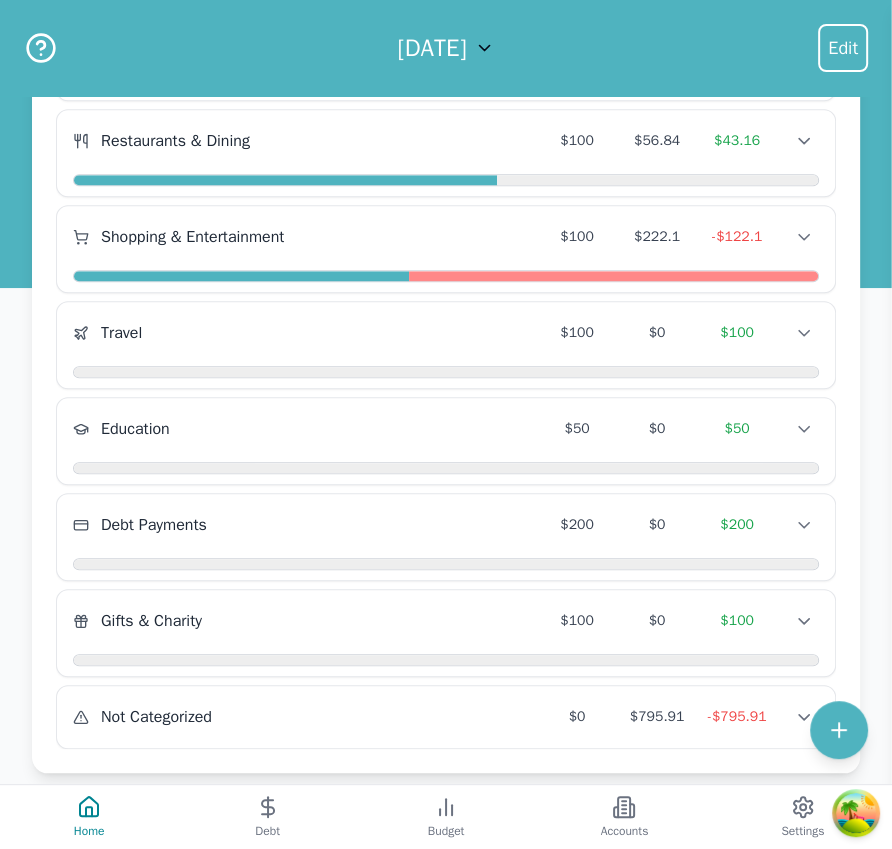 scroll, scrollTop: 853, scrollLeft: 0, axis: vertical 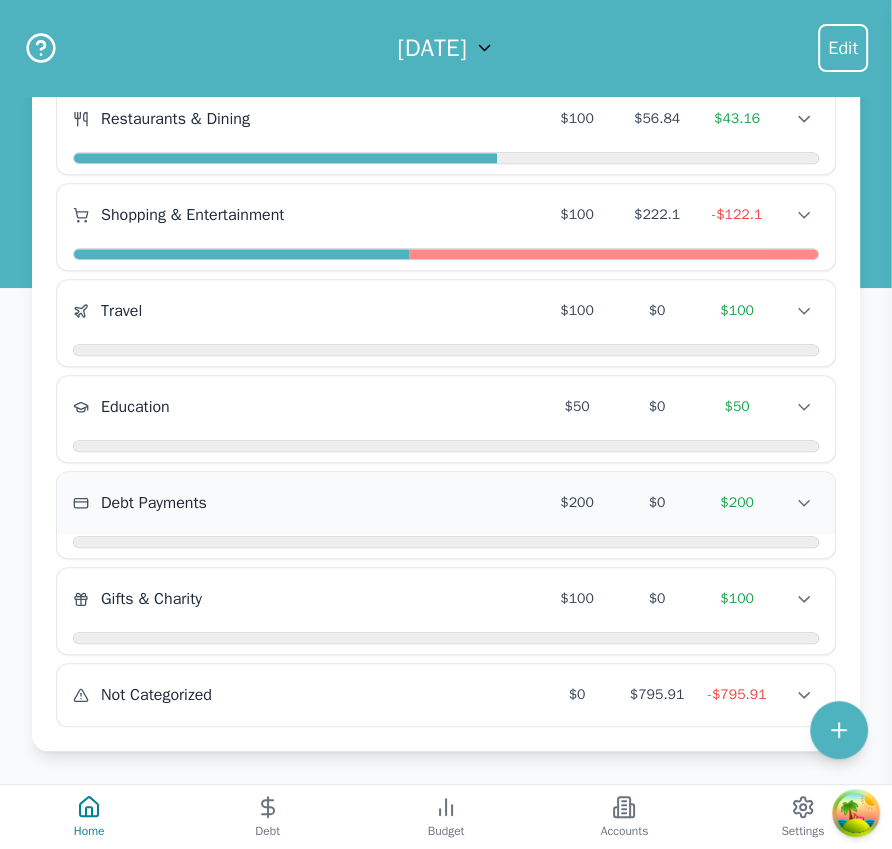 click on "Debt Payments" at bounding box center [305, 503] 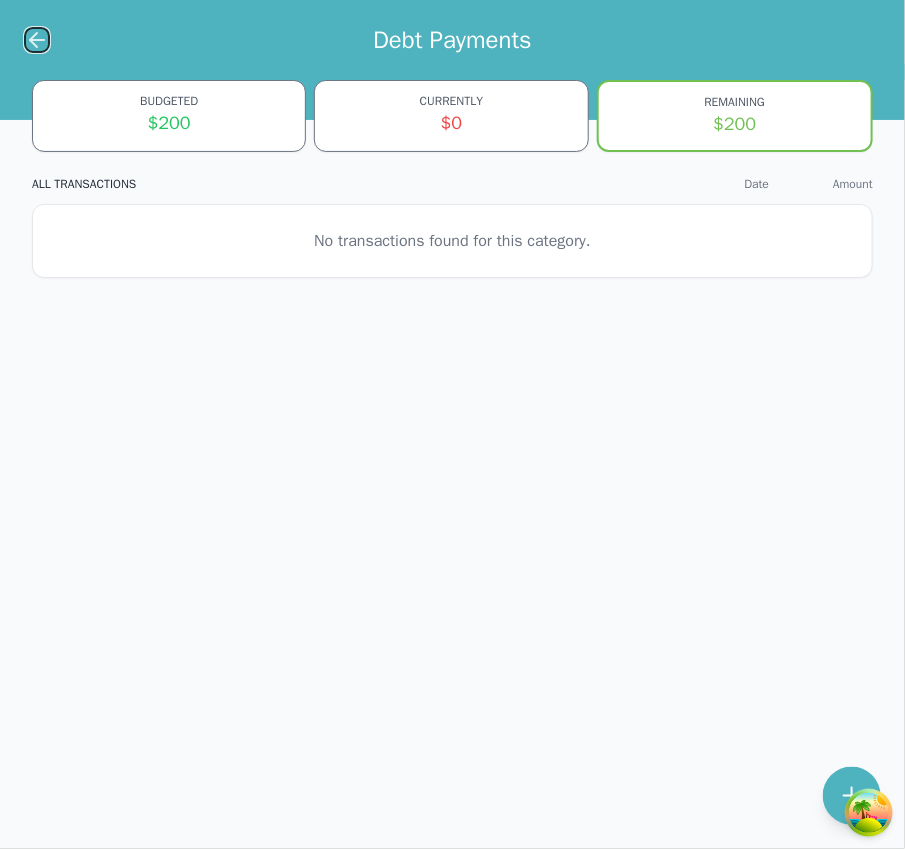 click 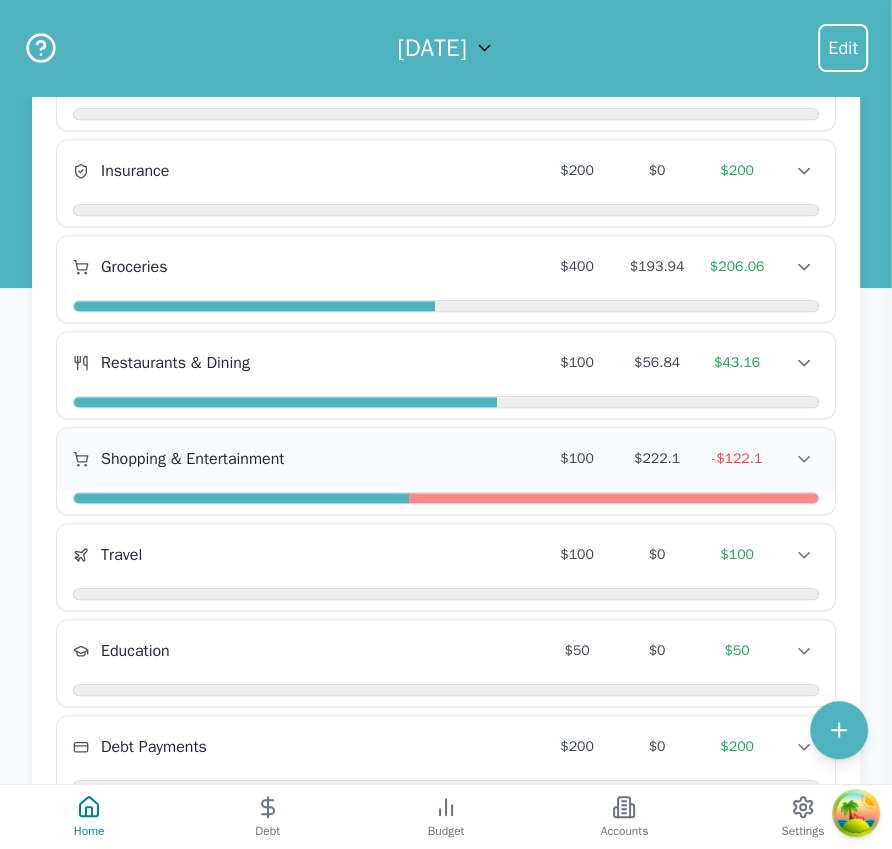 scroll, scrollTop: 853, scrollLeft: 0, axis: vertical 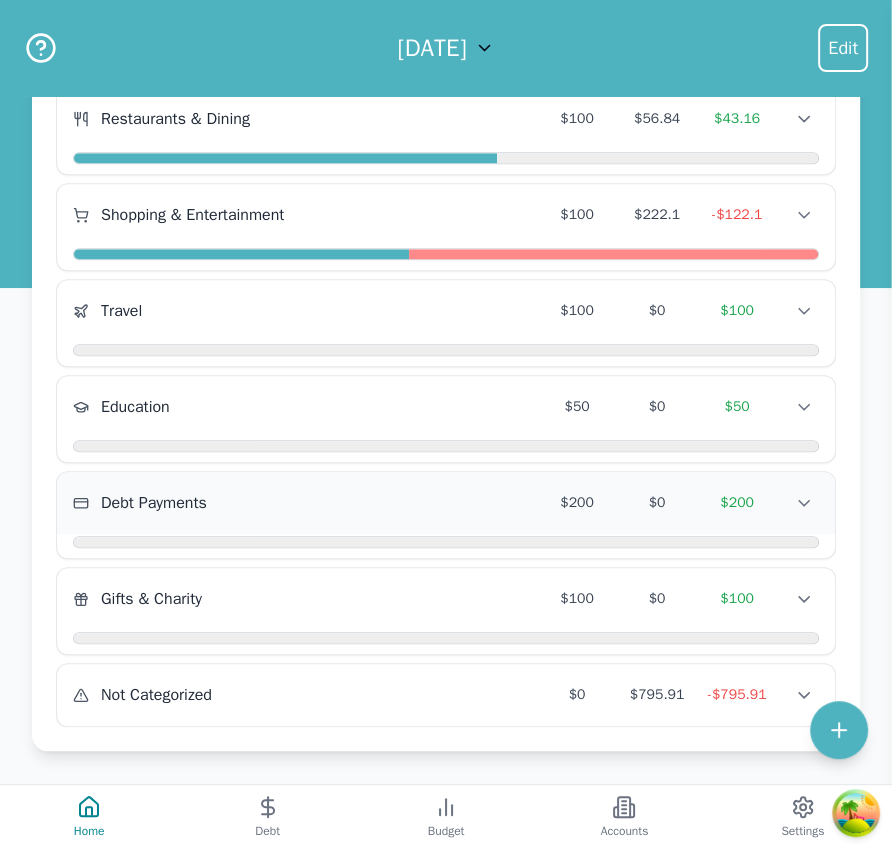 click on "Debt Payments" at bounding box center (305, 503) 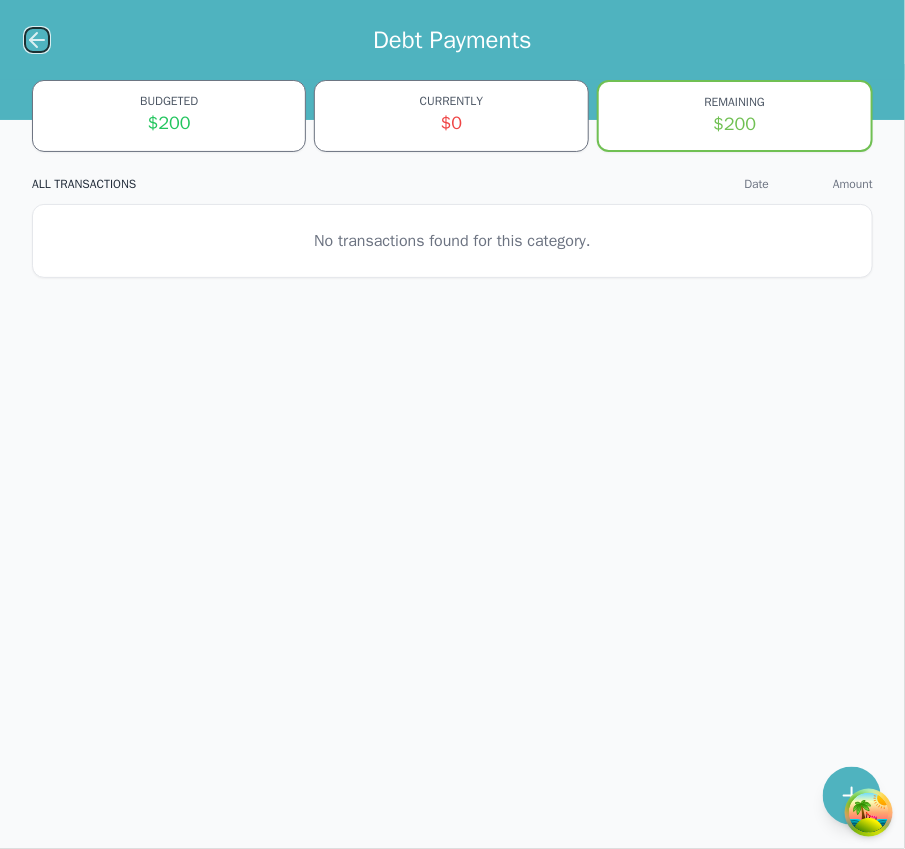 click 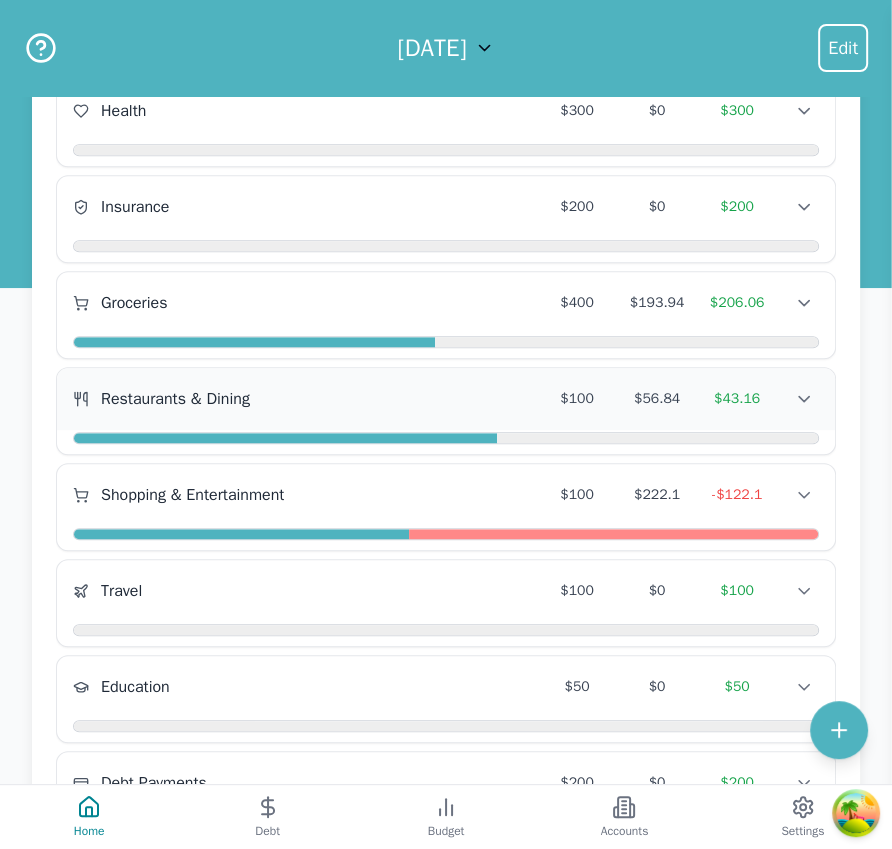 scroll, scrollTop: 709, scrollLeft: 0, axis: vertical 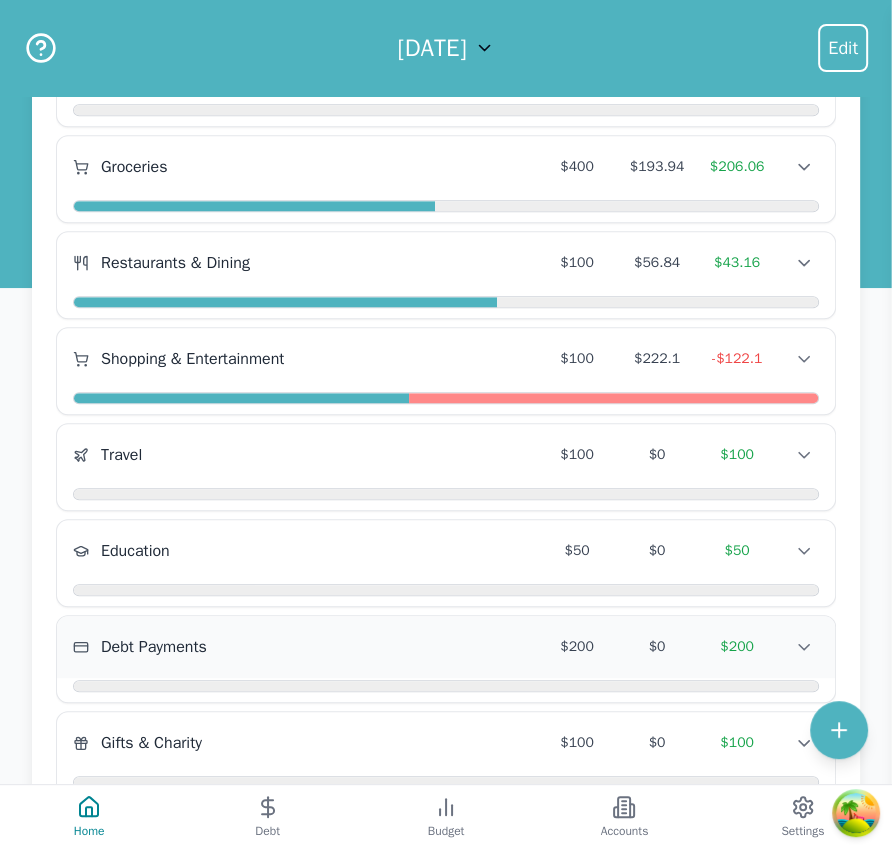 click on "Debt Payments $200 $0 $200 Debt Payments $200 $0 $200 Debt Payments $200 $0 $200" at bounding box center (446, 647) 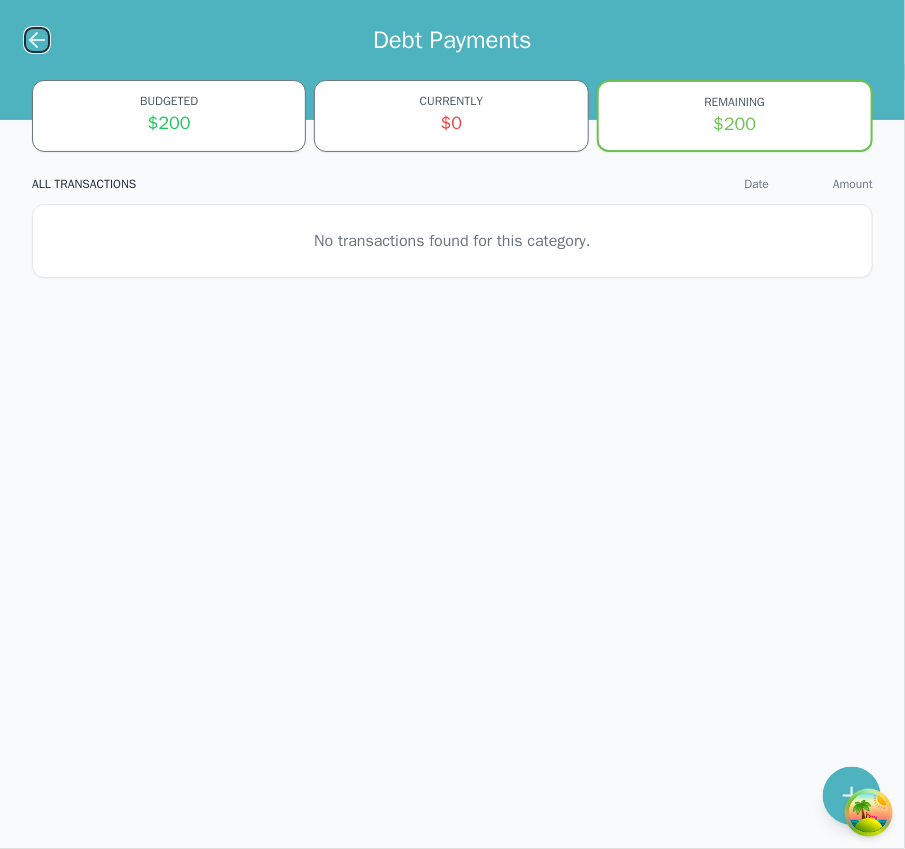 click 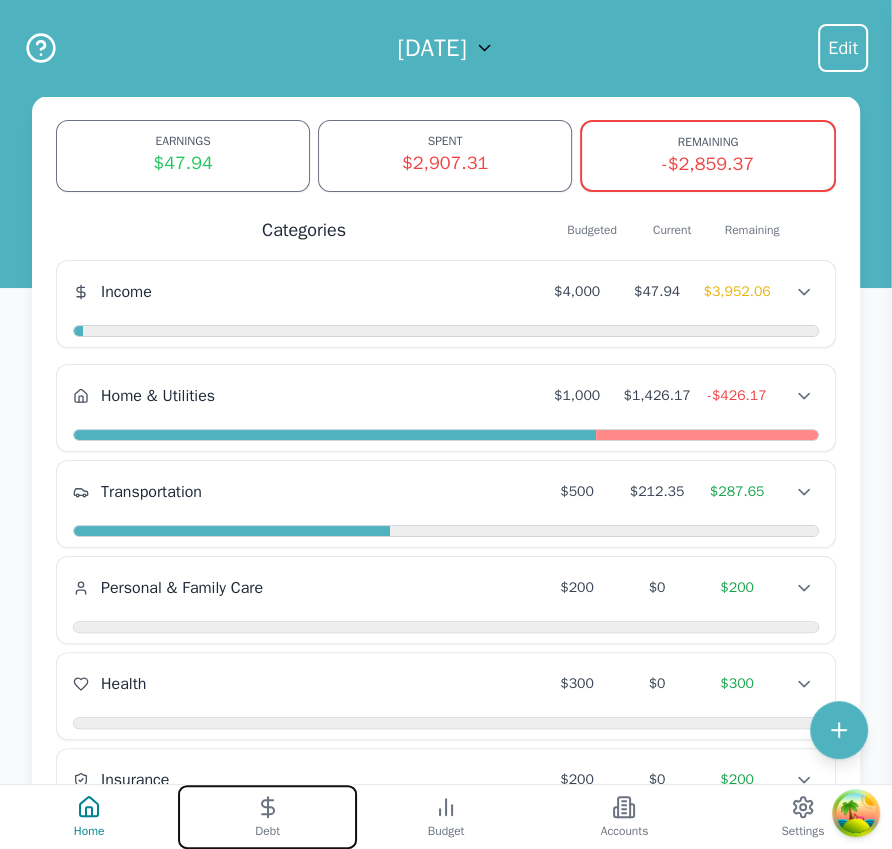 click 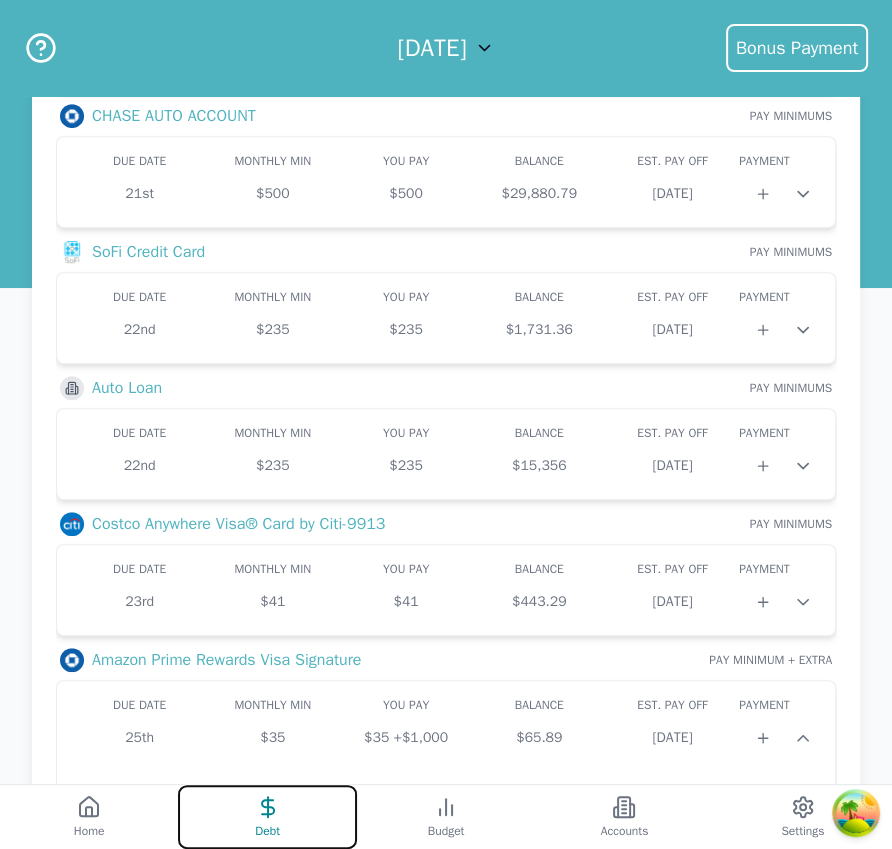 scroll, scrollTop: 477, scrollLeft: 0, axis: vertical 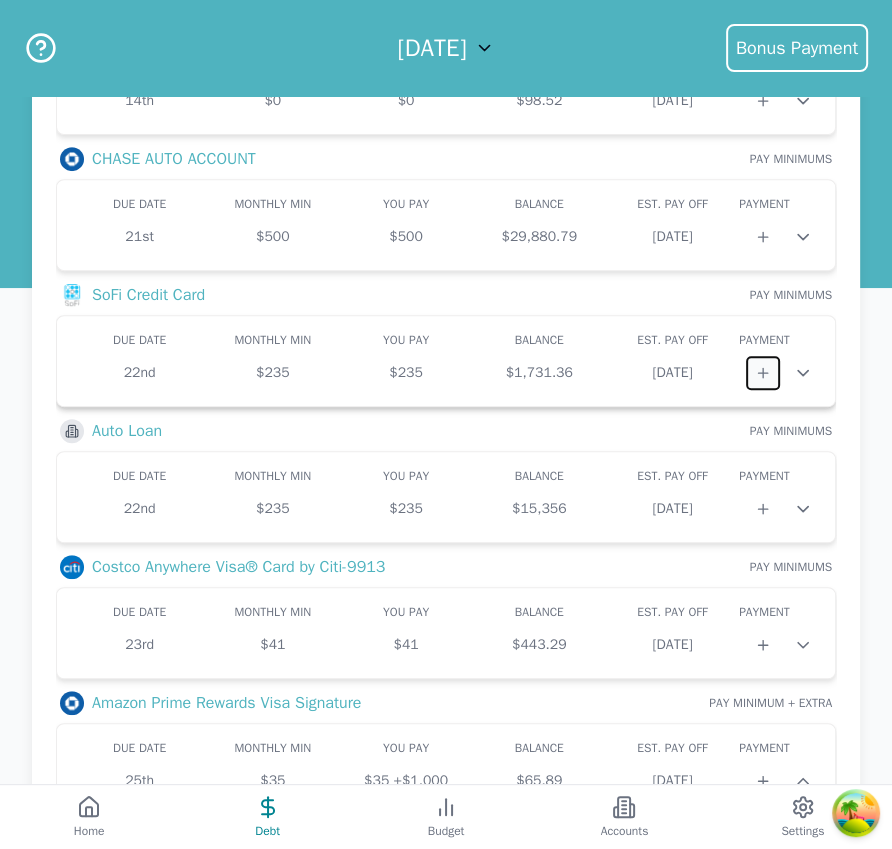 click at bounding box center (763, 373) 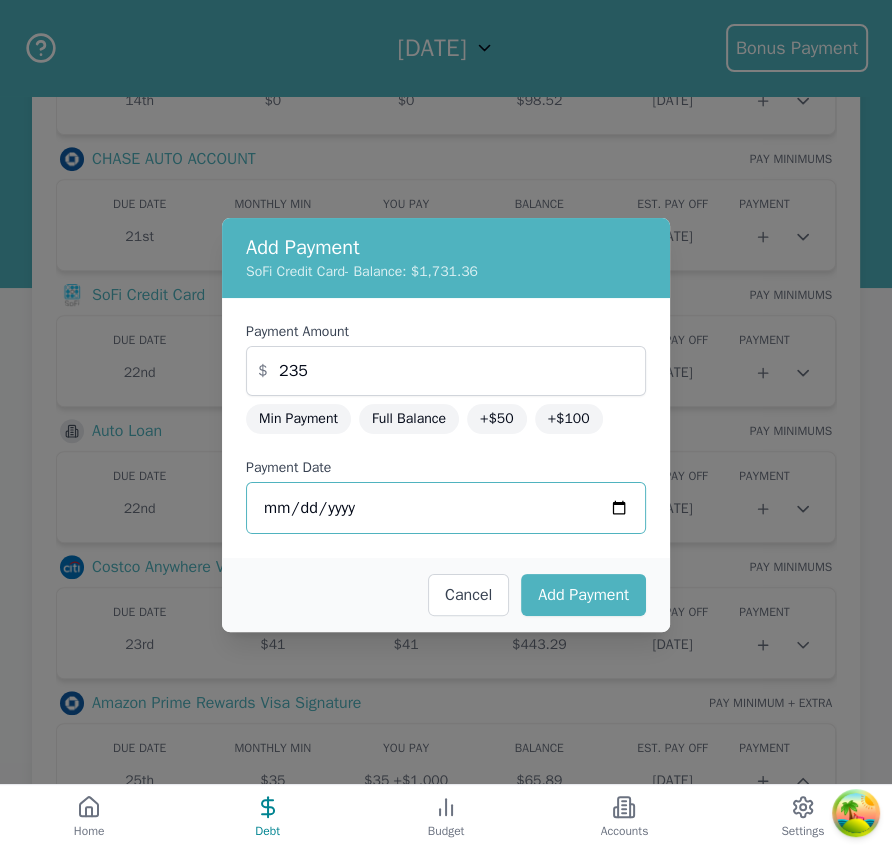 click on "2025-07-14" at bounding box center (446, 508) 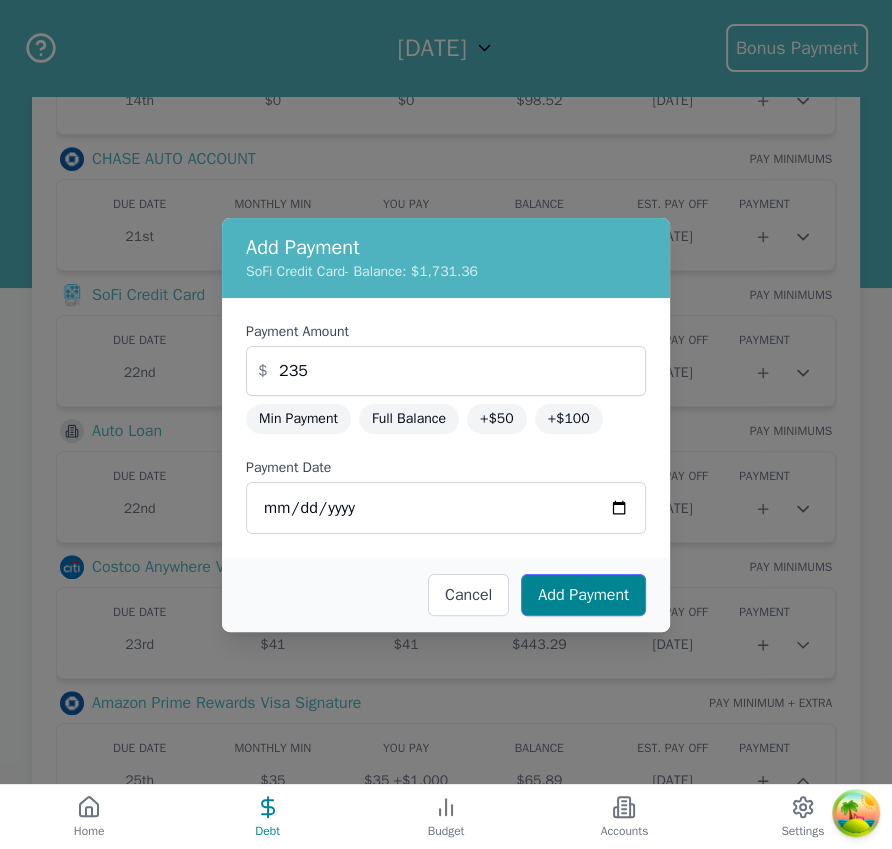 drag, startPoint x: 538, startPoint y: 564, endPoint x: 568, endPoint y: 579, distance: 33.54102 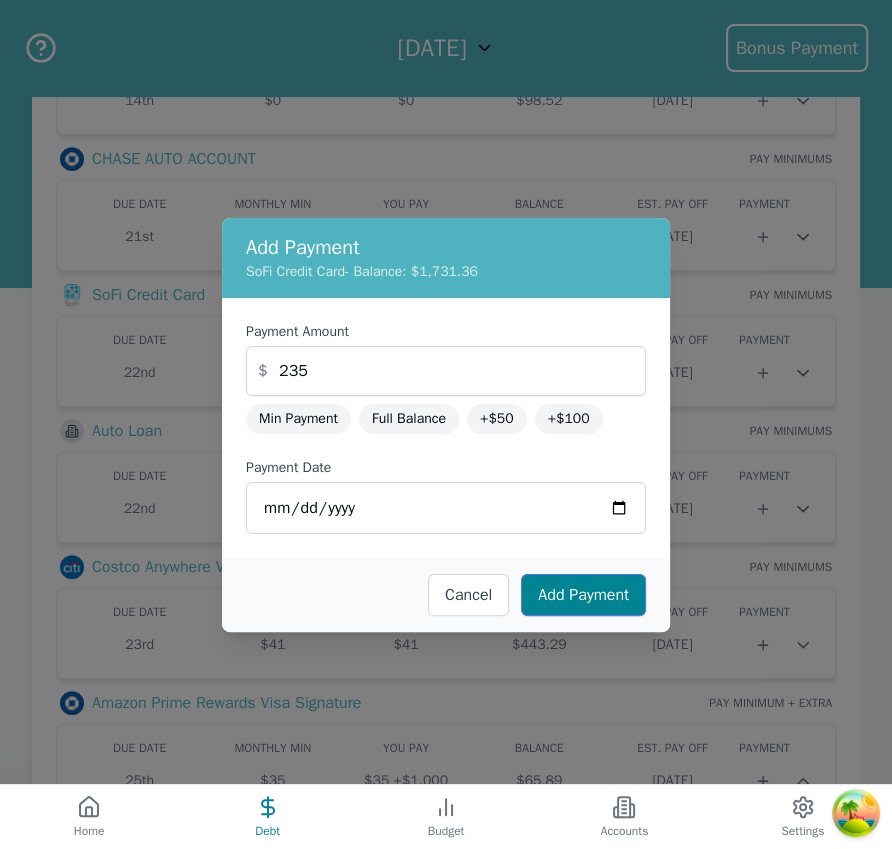 click on "Cancel Add Payment" at bounding box center [446, 595] 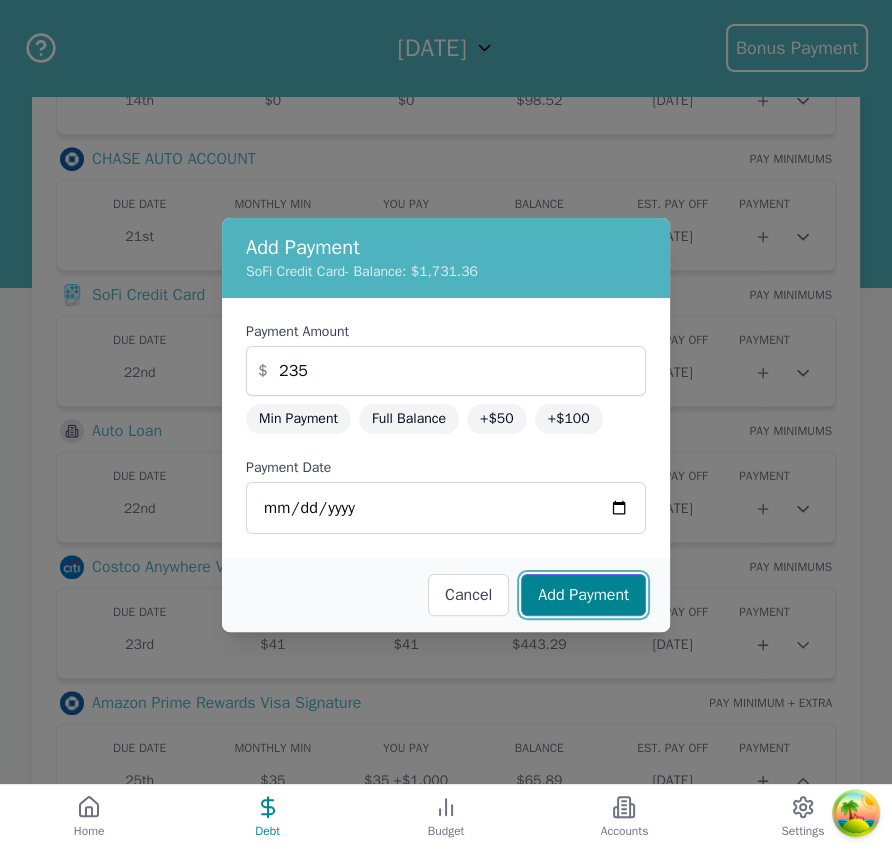click on "Add Payment" at bounding box center (583, 595) 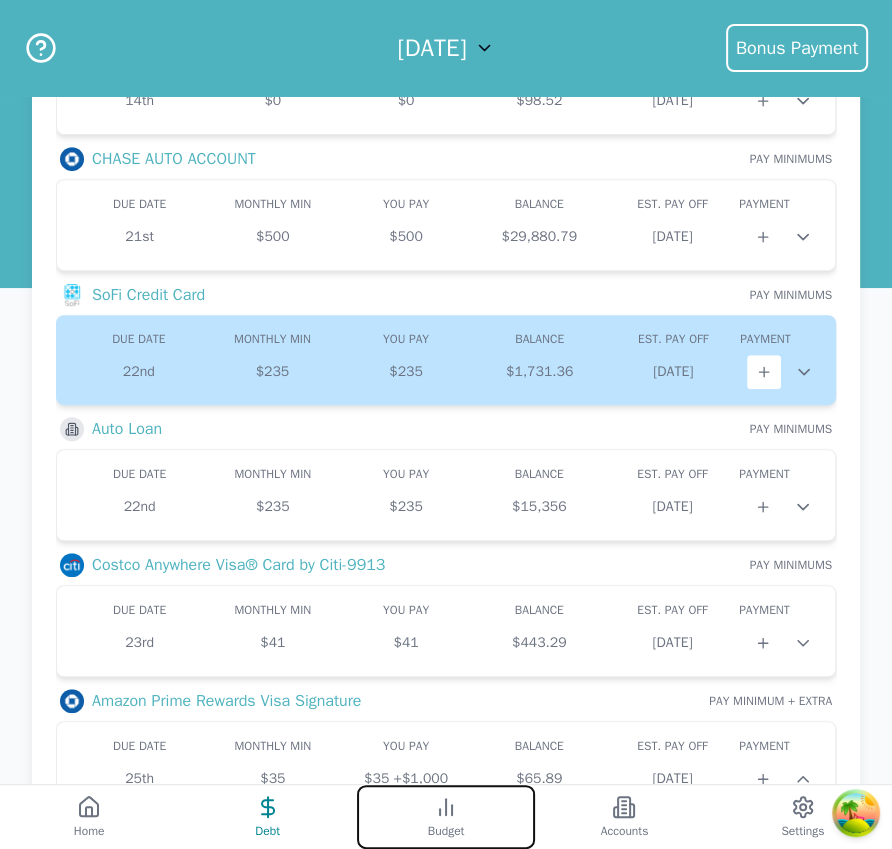 click 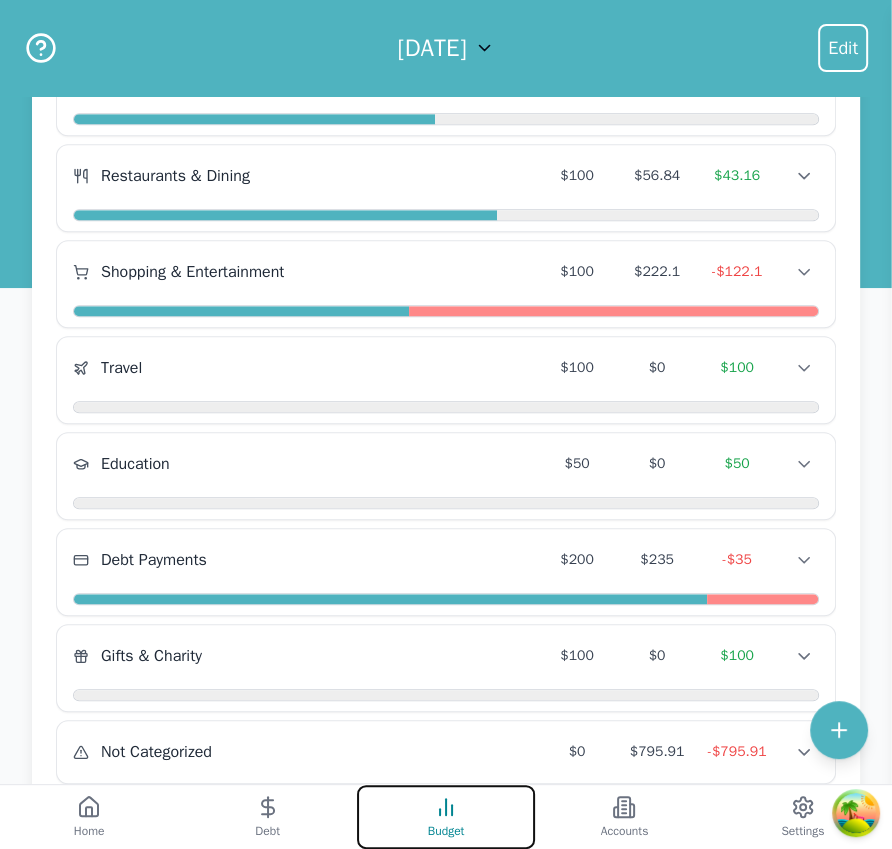 scroll, scrollTop: 853, scrollLeft: 0, axis: vertical 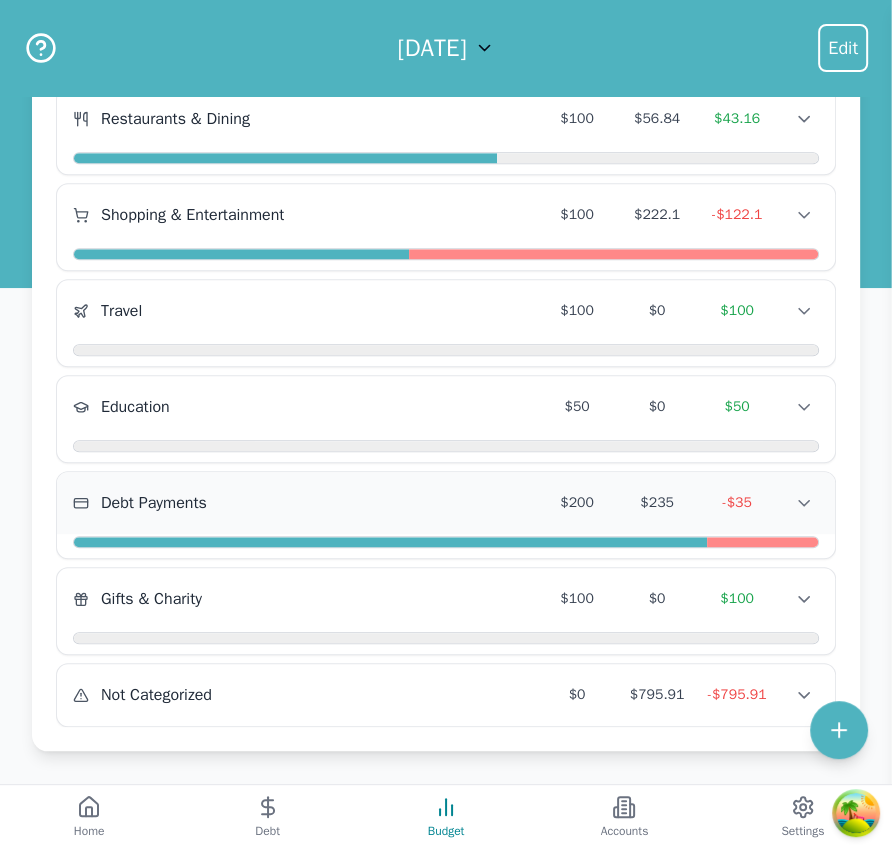 click on "Debt Payments $200 $235 -$35 Debt Payments $200 $235 -$35 Debt Payments $200 $235 -$35" at bounding box center (446, 503) 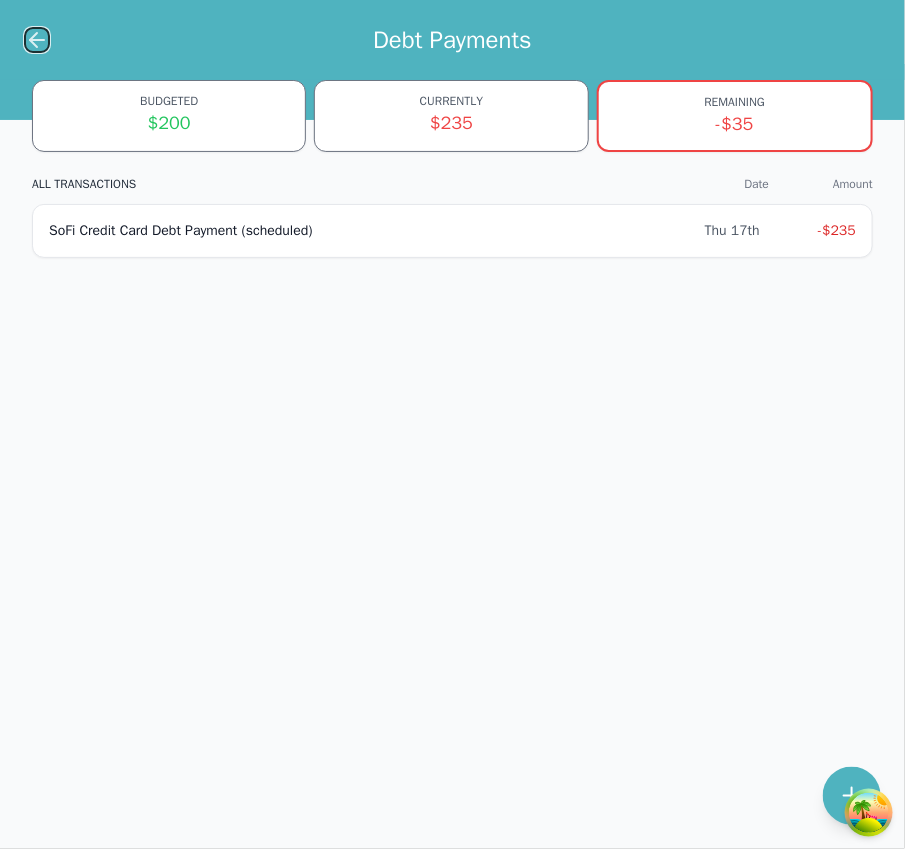 click 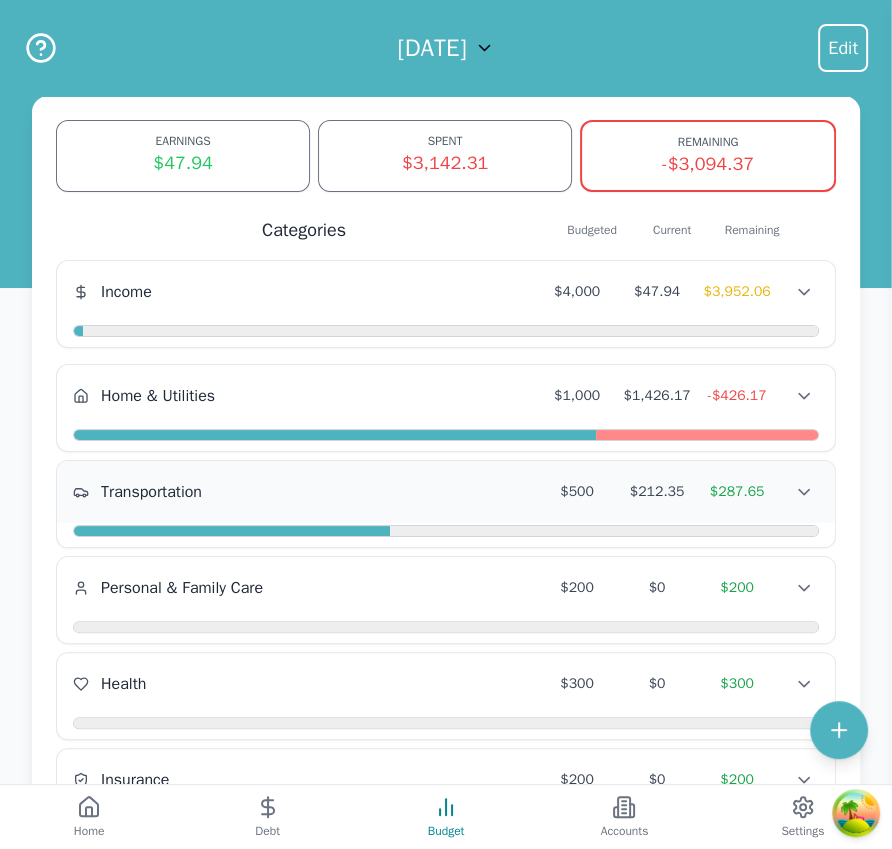 click on "Transportation" at bounding box center [305, 492] 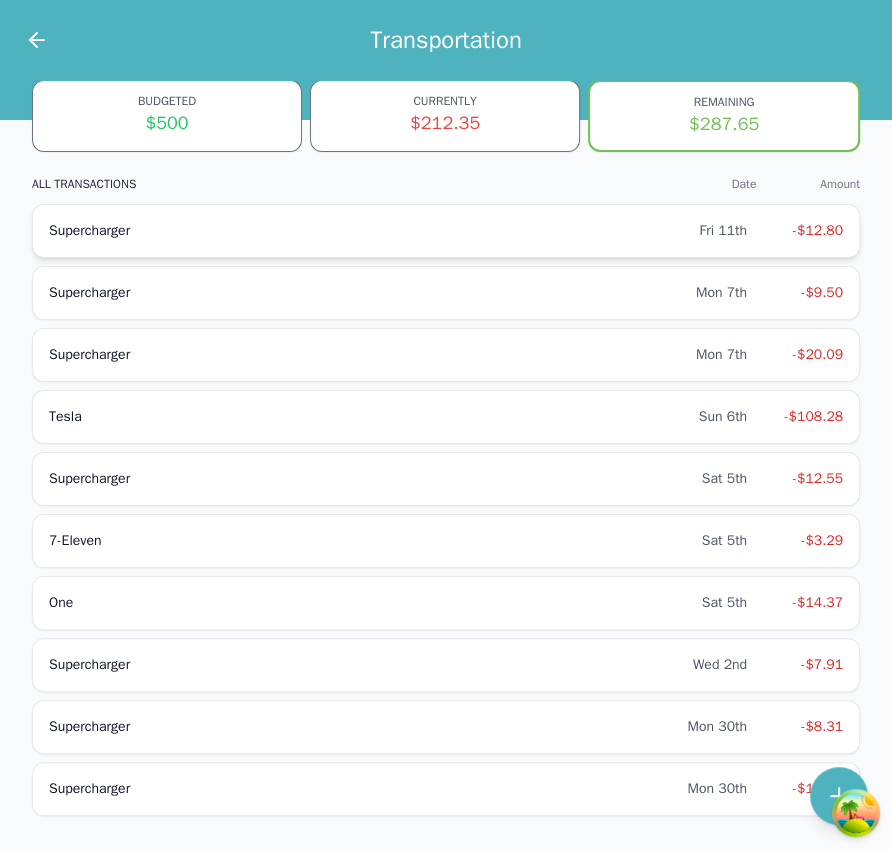 click on "Supercharger" at bounding box center [374, 231] 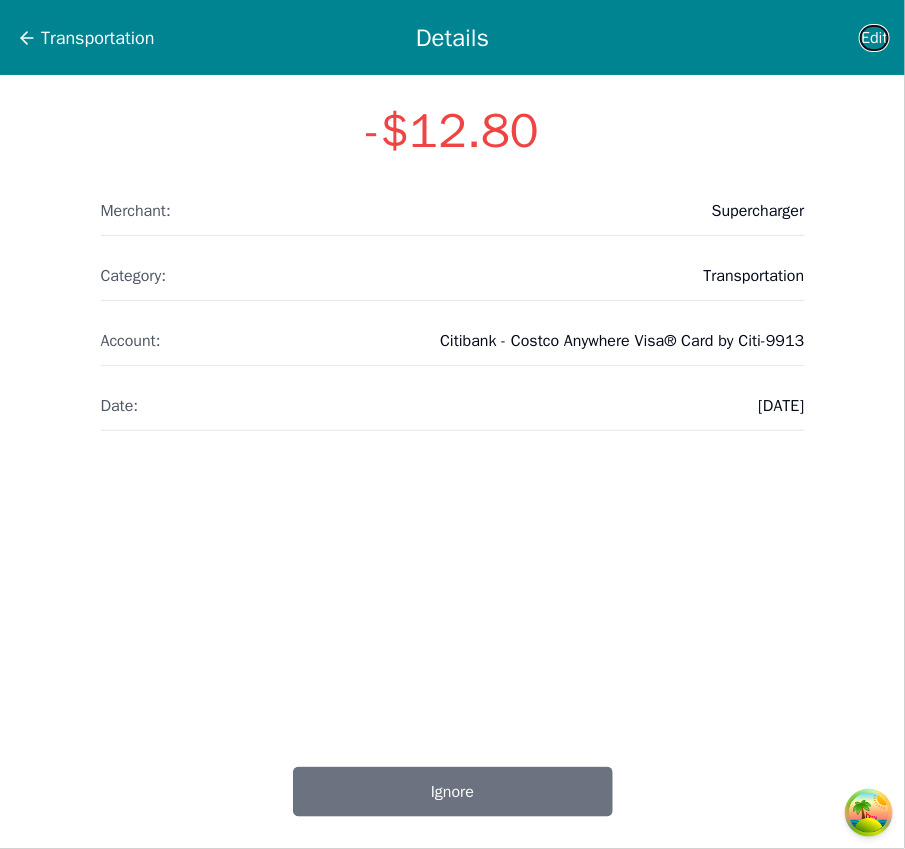 click on "Edit" at bounding box center (874, 38) 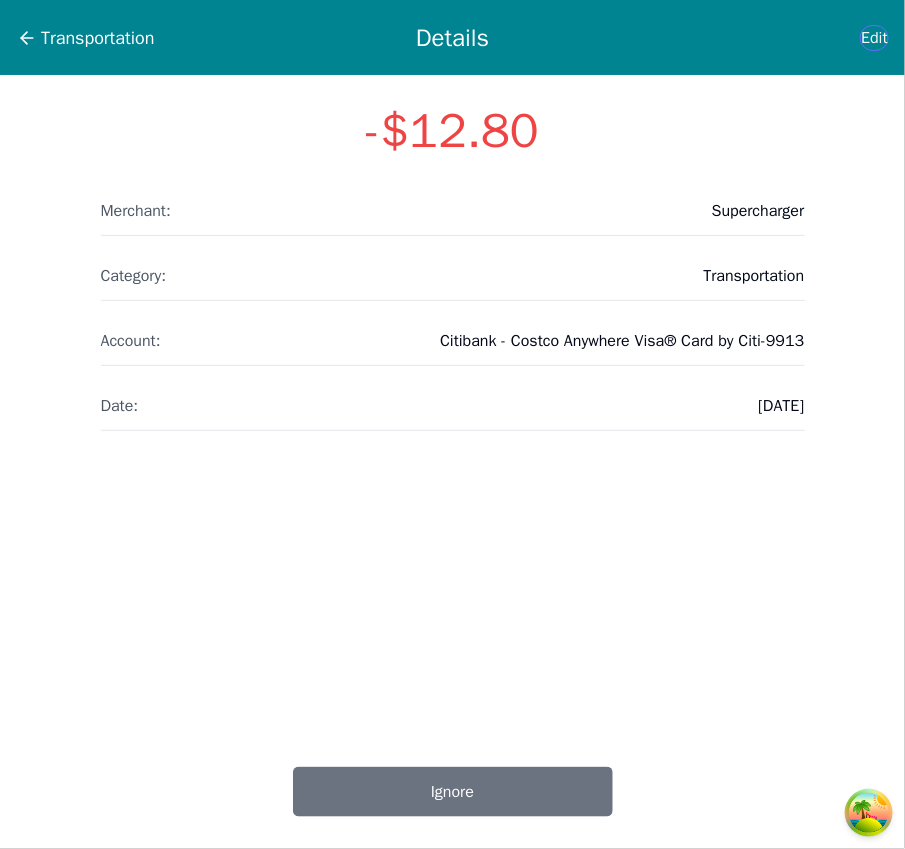 select on "transportation" 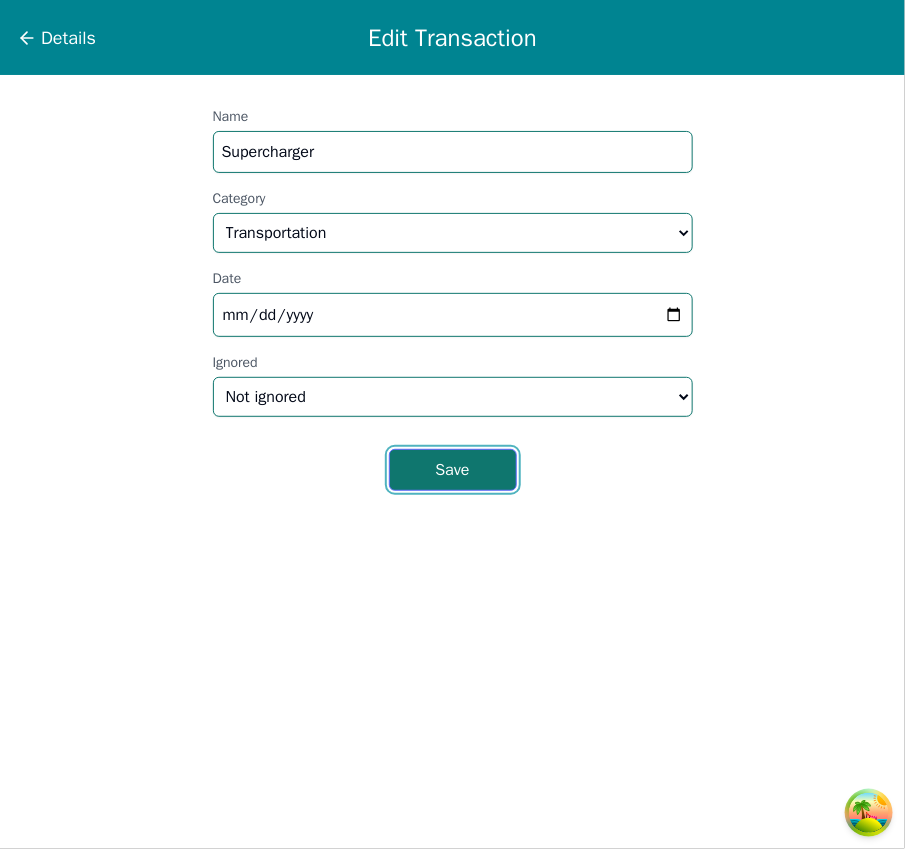 click on "Save" at bounding box center [453, 470] 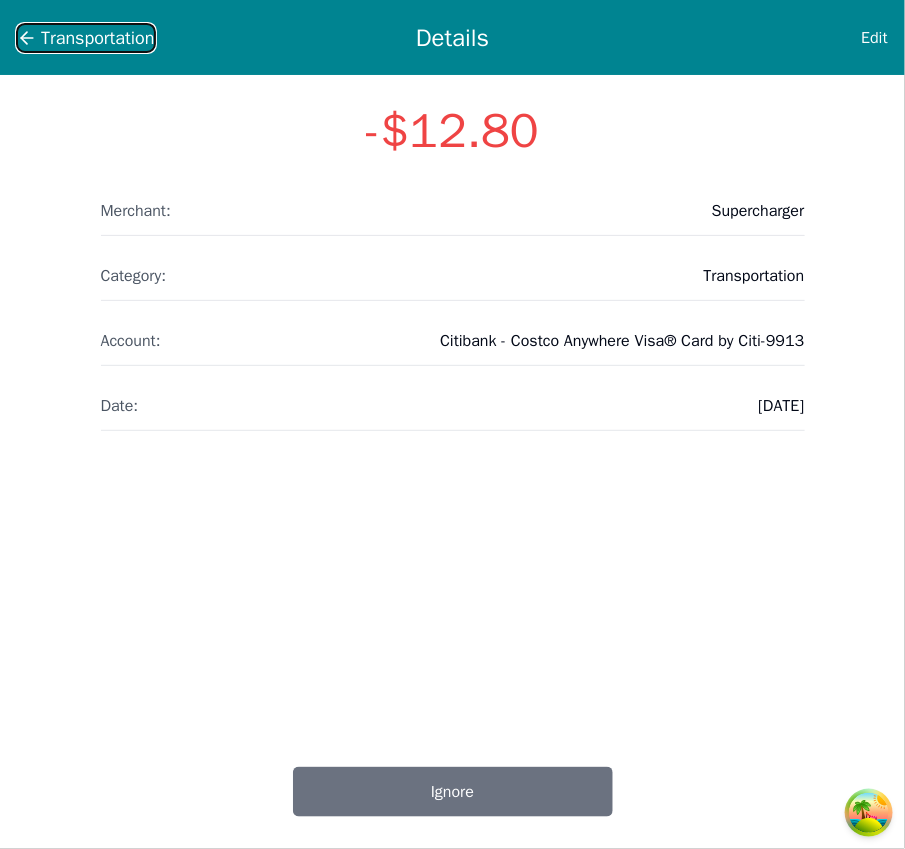click on "Transportation" at bounding box center (86, 38) 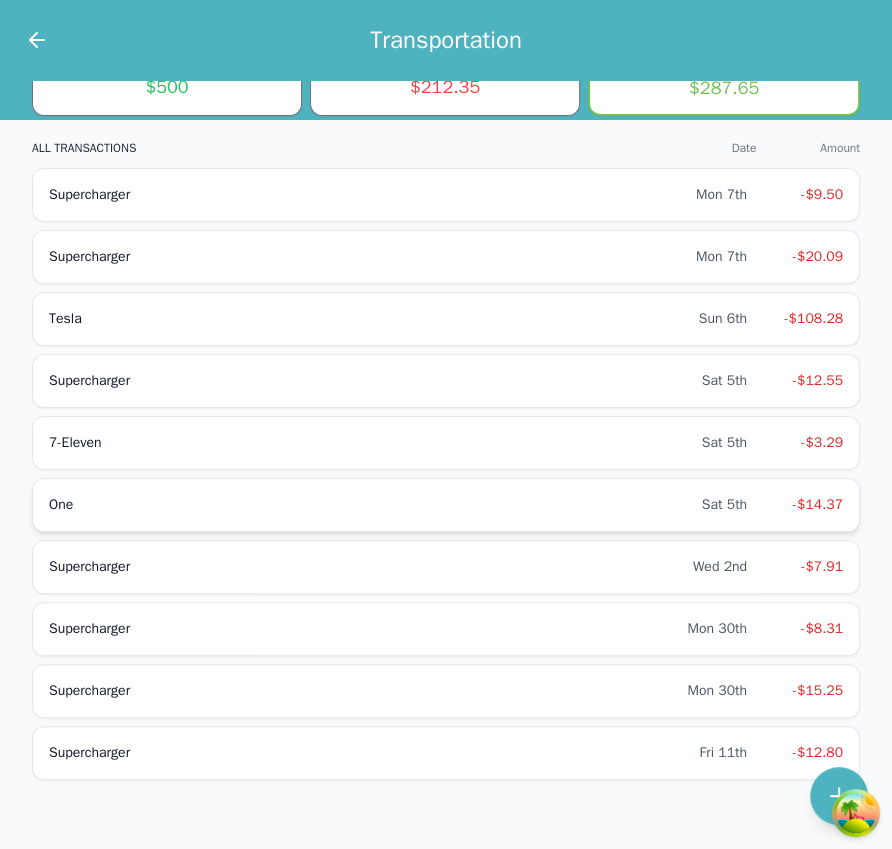 scroll, scrollTop: 68, scrollLeft: 0, axis: vertical 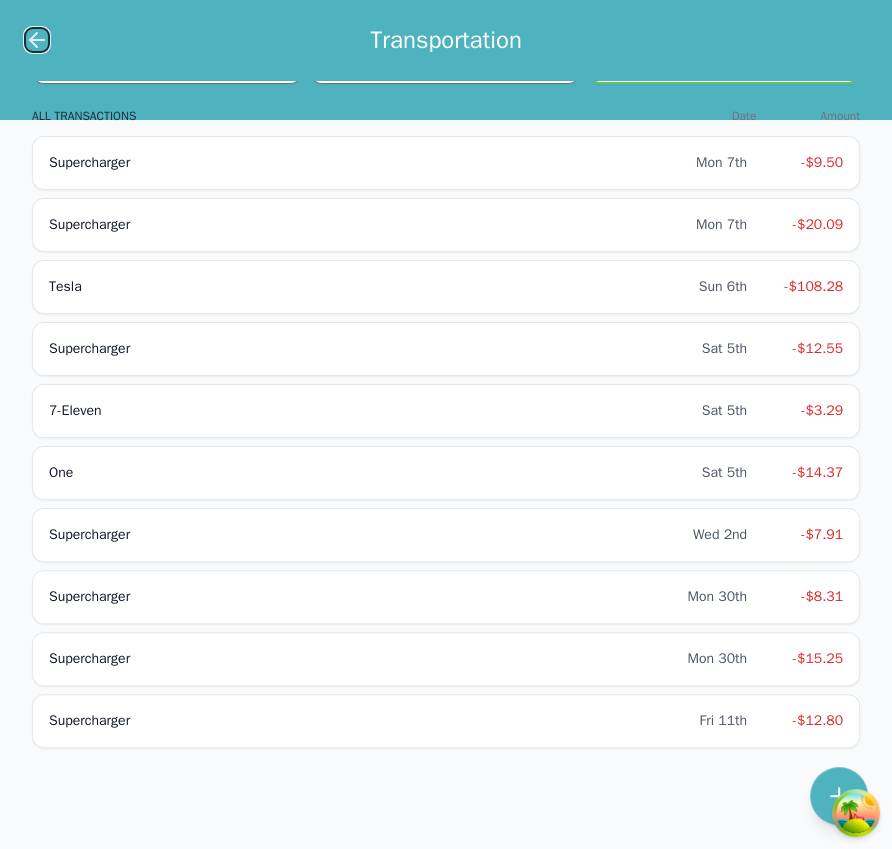 click 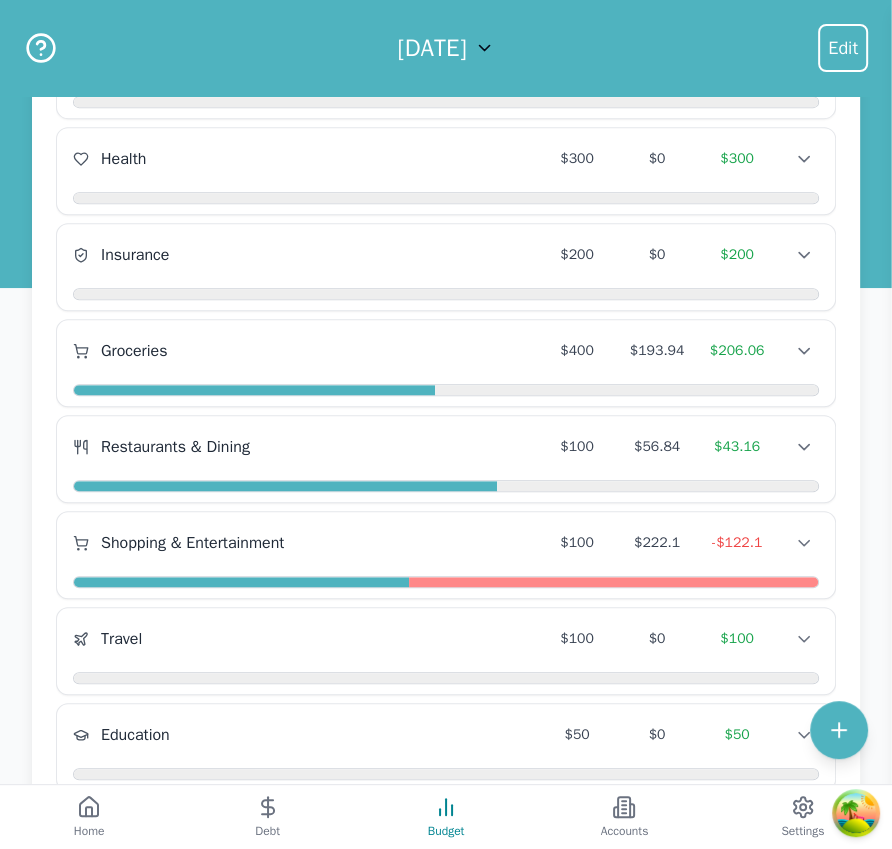 scroll, scrollTop: 770, scrollLeft: 0, axis: vertical 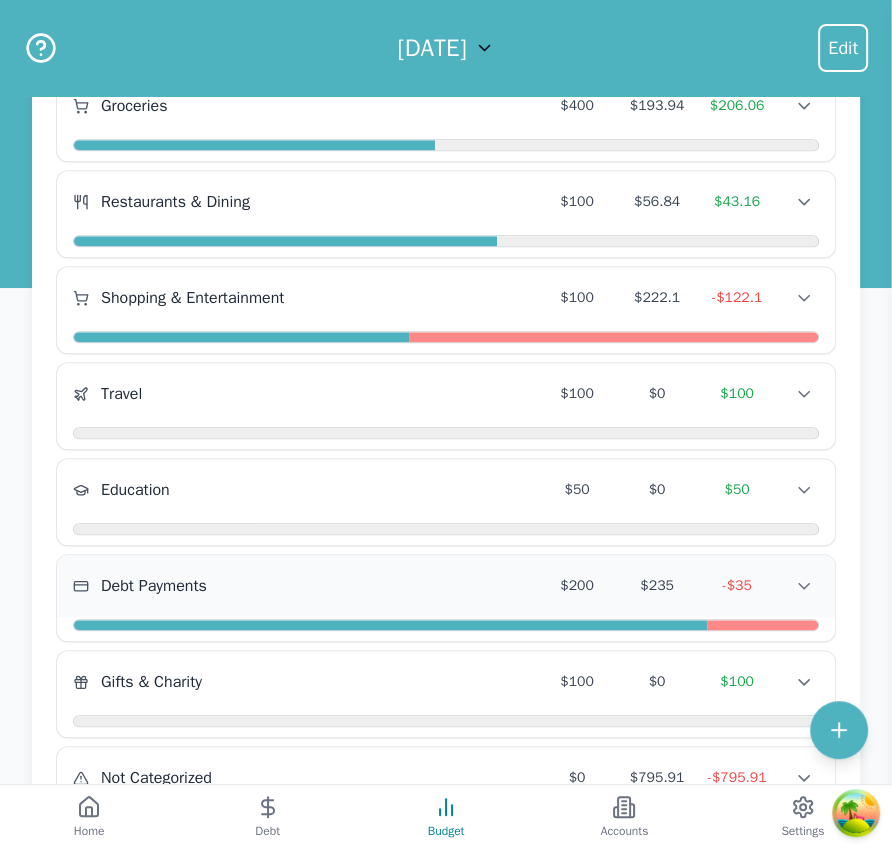 click on "Debt Payments" at bounding box center (305, 586) 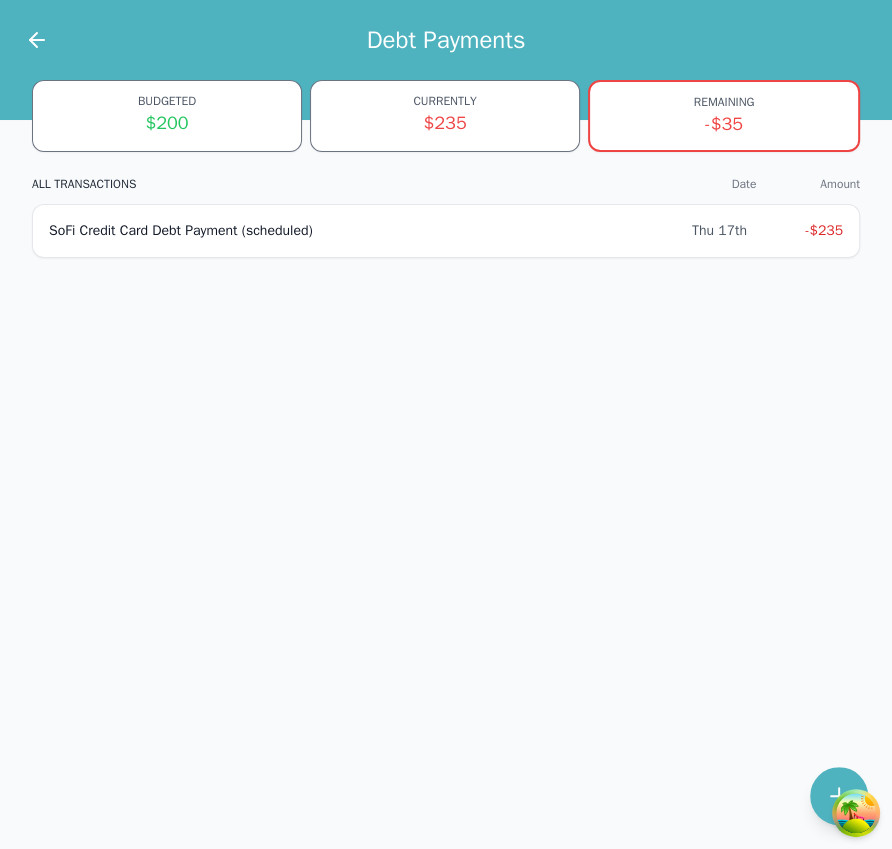 scroll, scrollTop: 0, scrollLeft: 0, axis: both 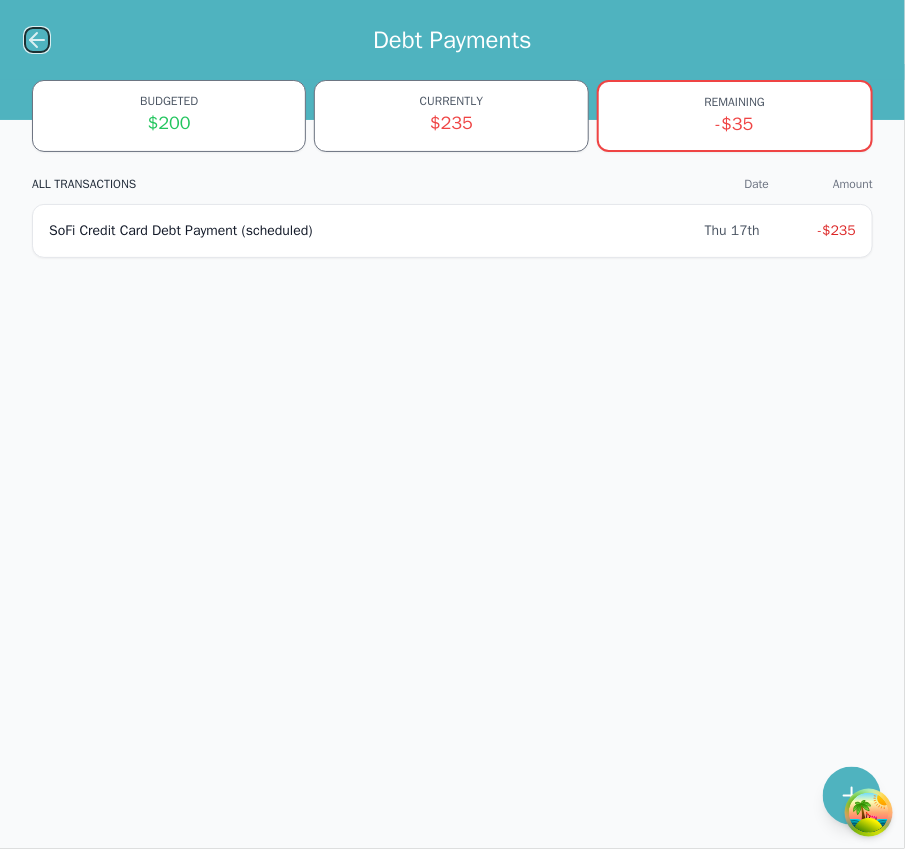 click 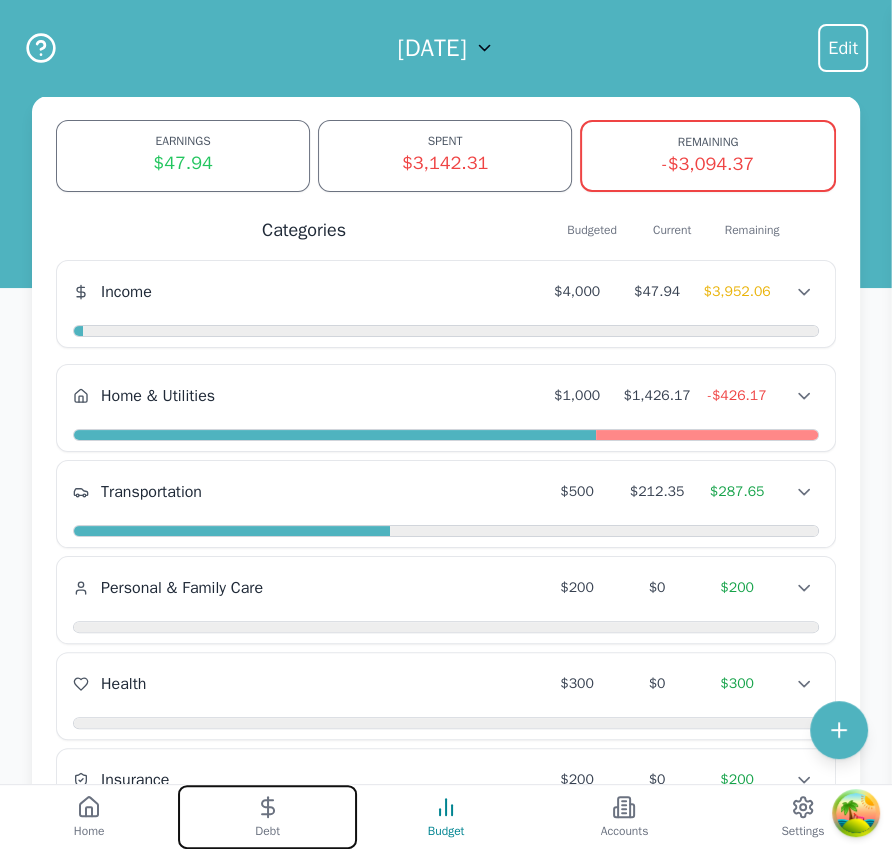 click on "Debt" at bounding box center [267, 831] 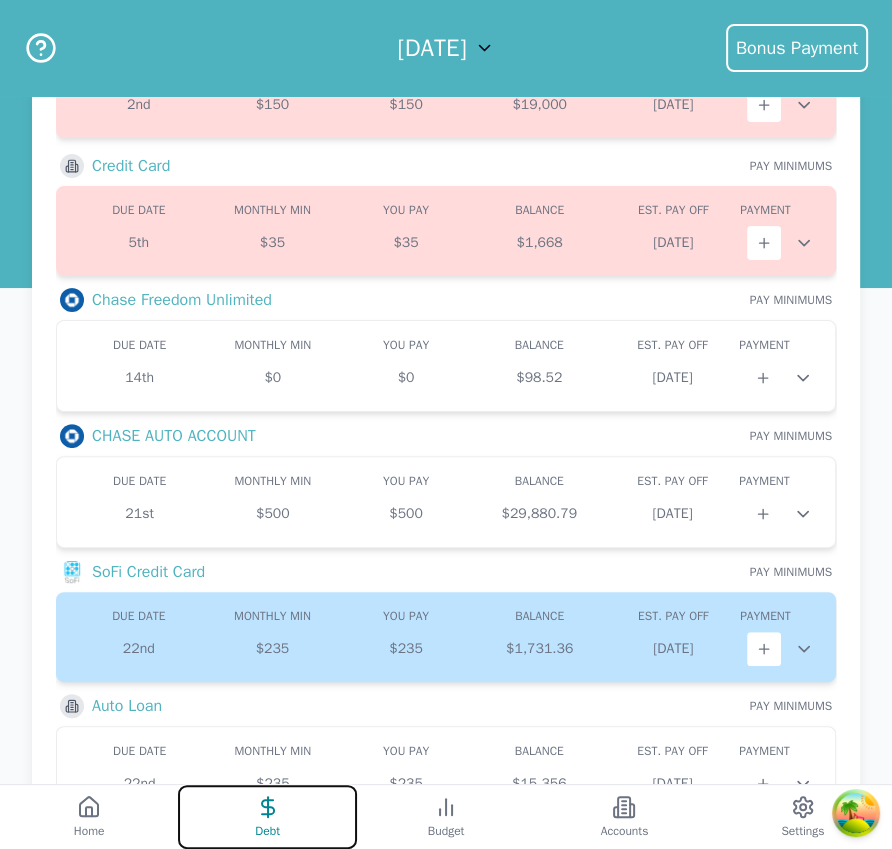 scroll, scrollTop: 327, scrollLeft: 0, axis: vertical 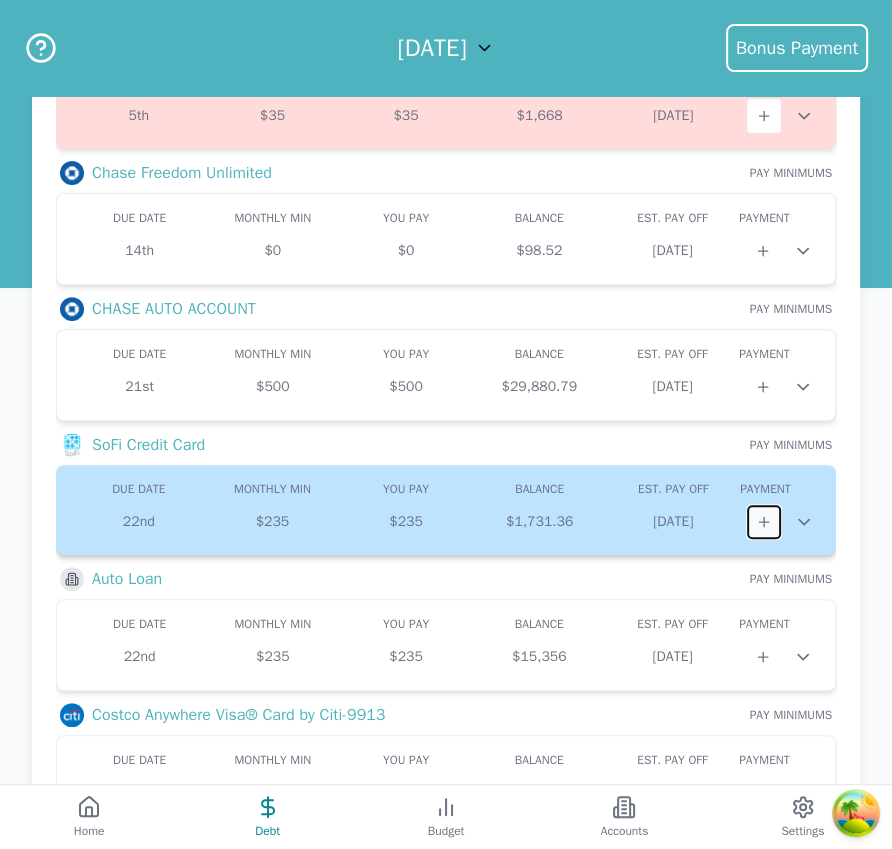 click at bounding box center (764, 522) 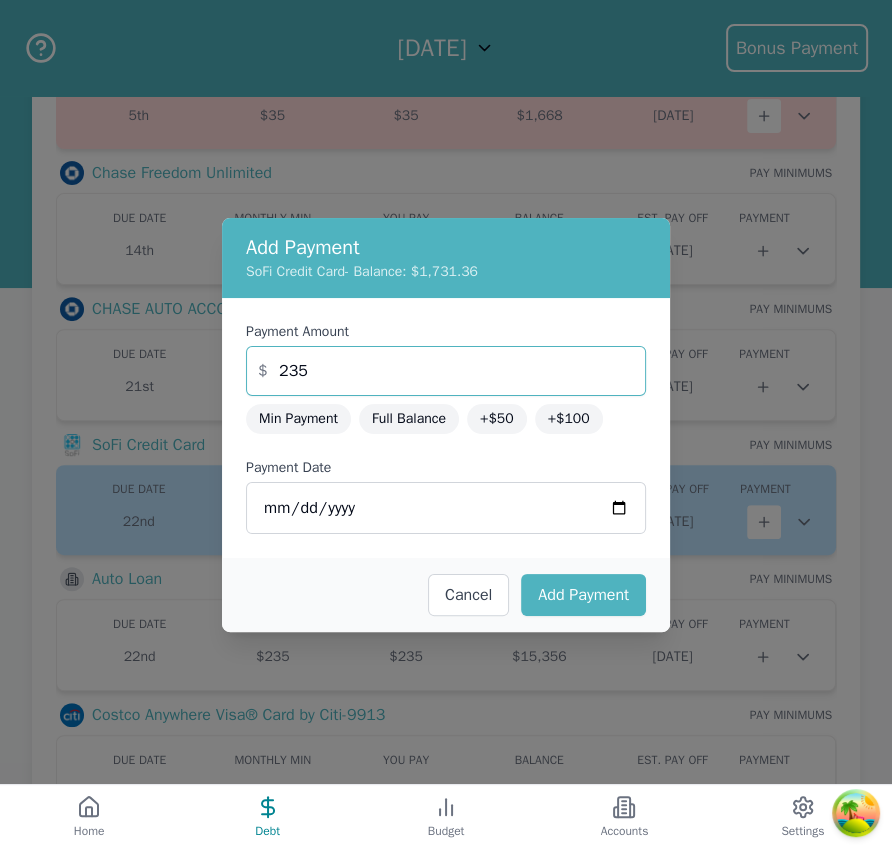 drag, startPoint x: 332, startPoint y: 347, endPoint x: 275, endPoint y: 336, distance: 58.0517 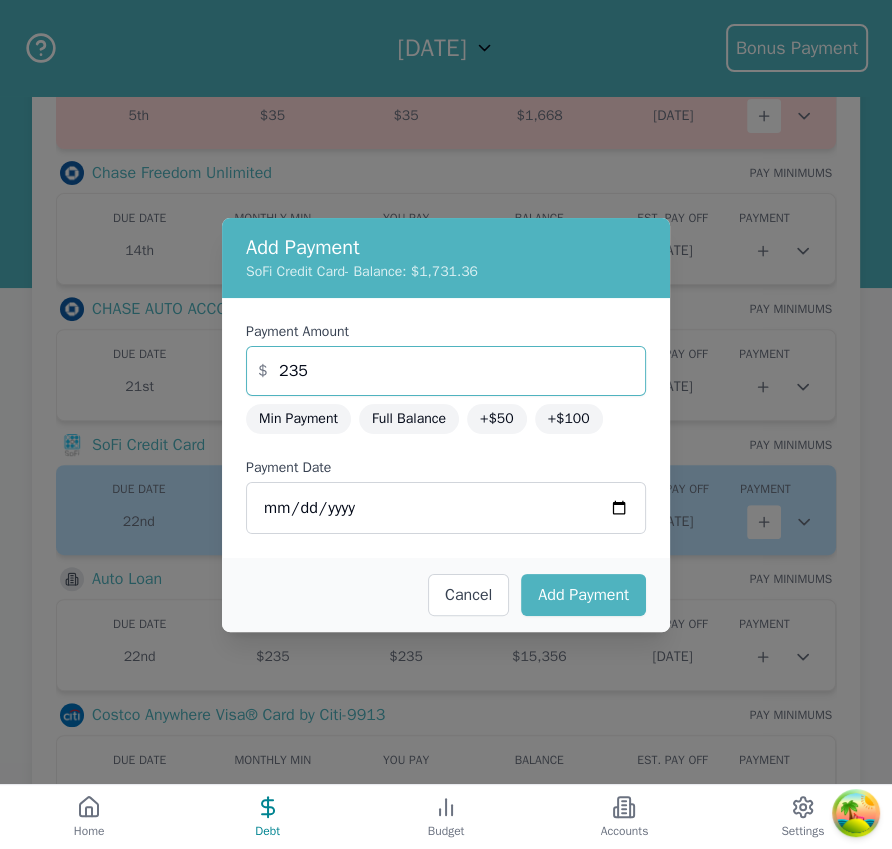 click on "Payment Amount $ 235 Min Payment Full Balance +$50 +$100" at bounding box center [446, 378] 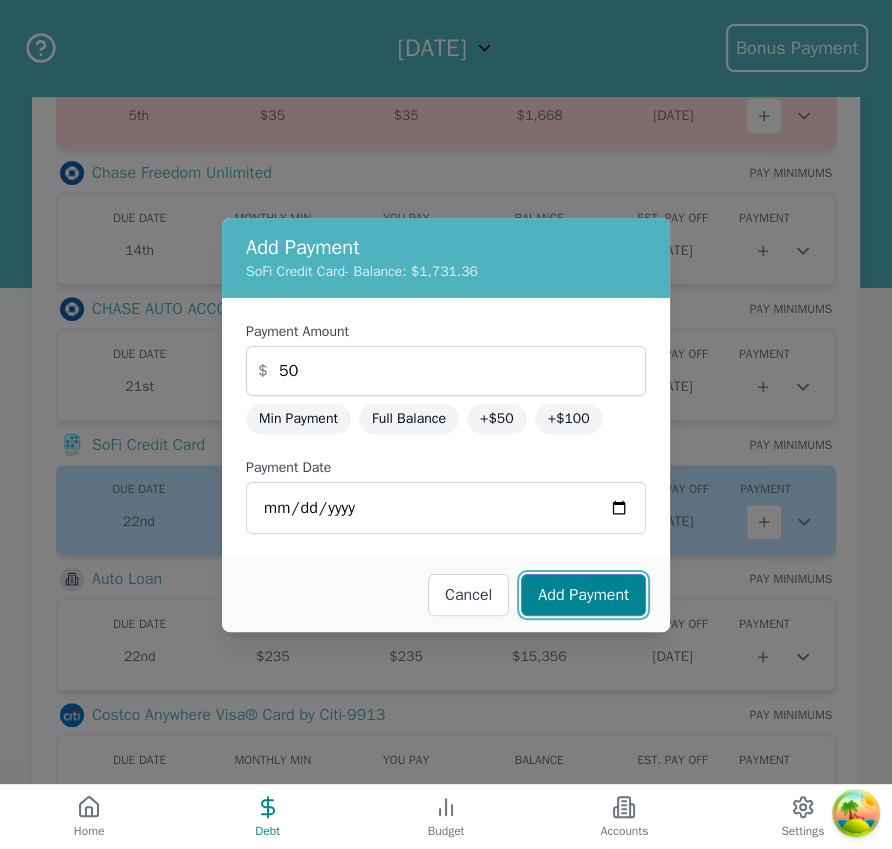 click on "Add Payment" at bounding box center [583, 595] 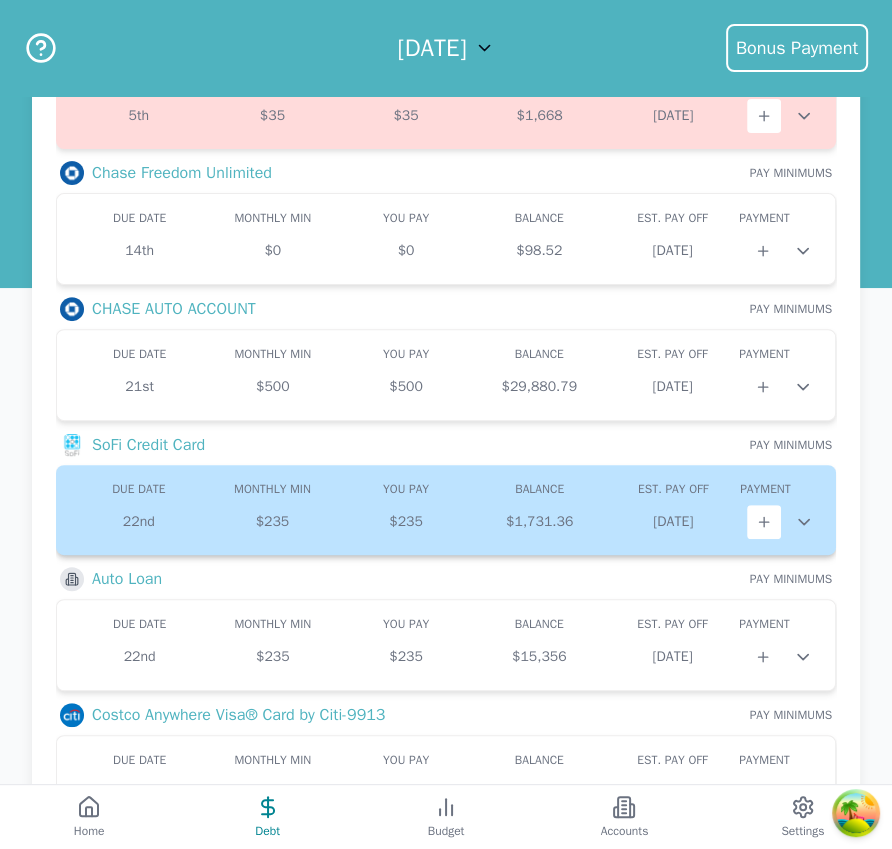 click 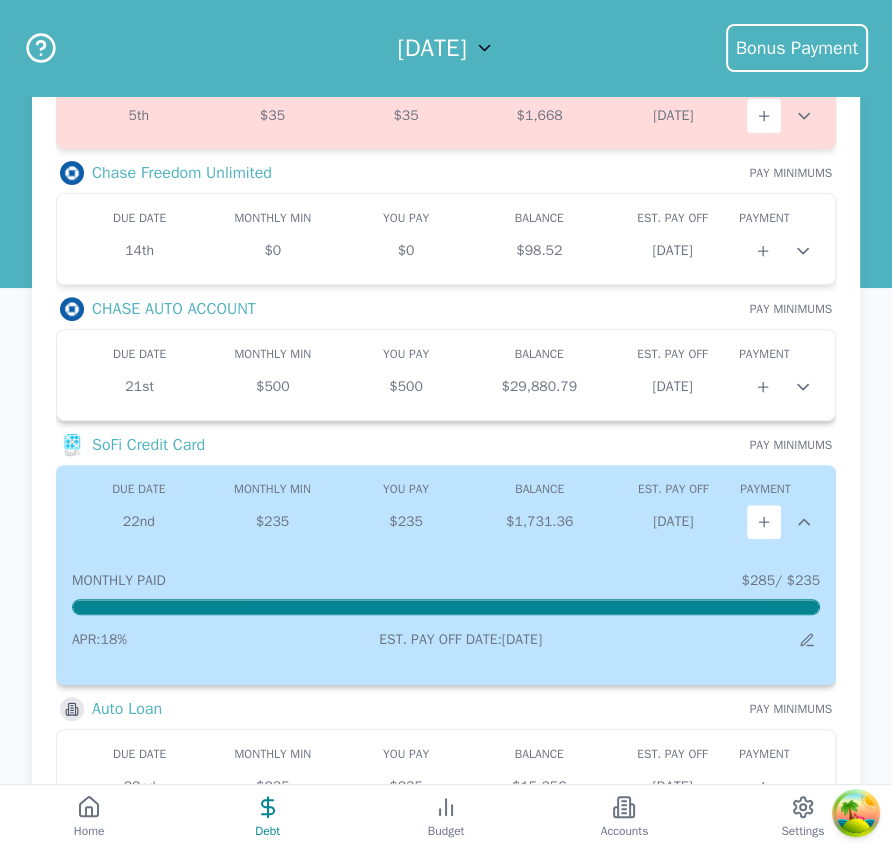 click at bounding box center [779, 387] 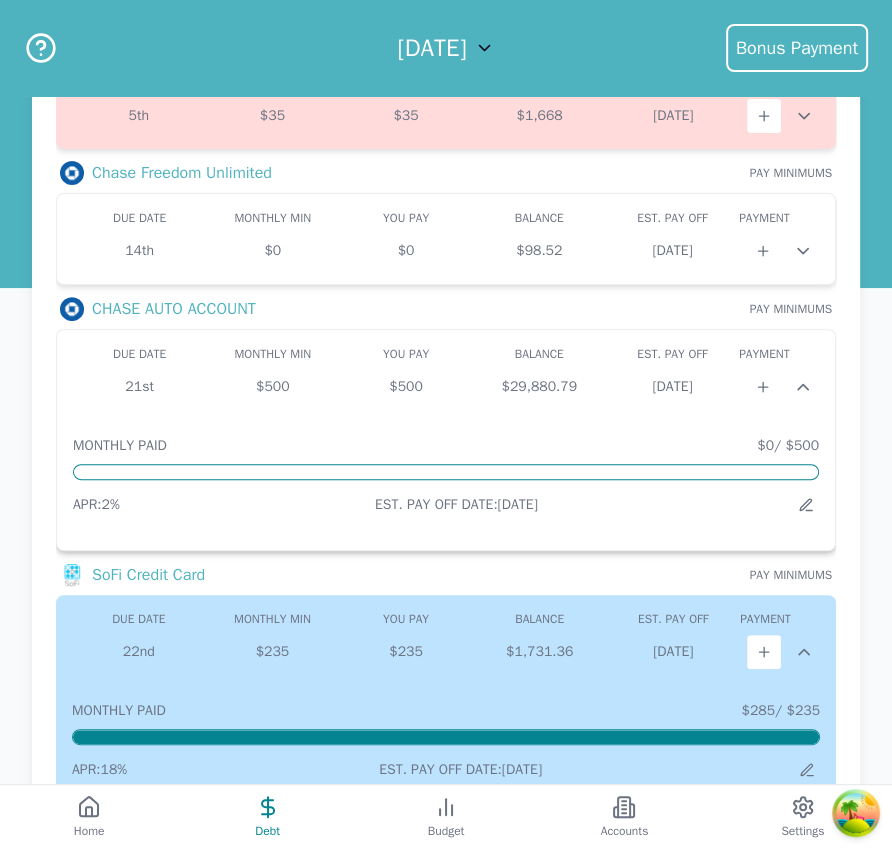 click 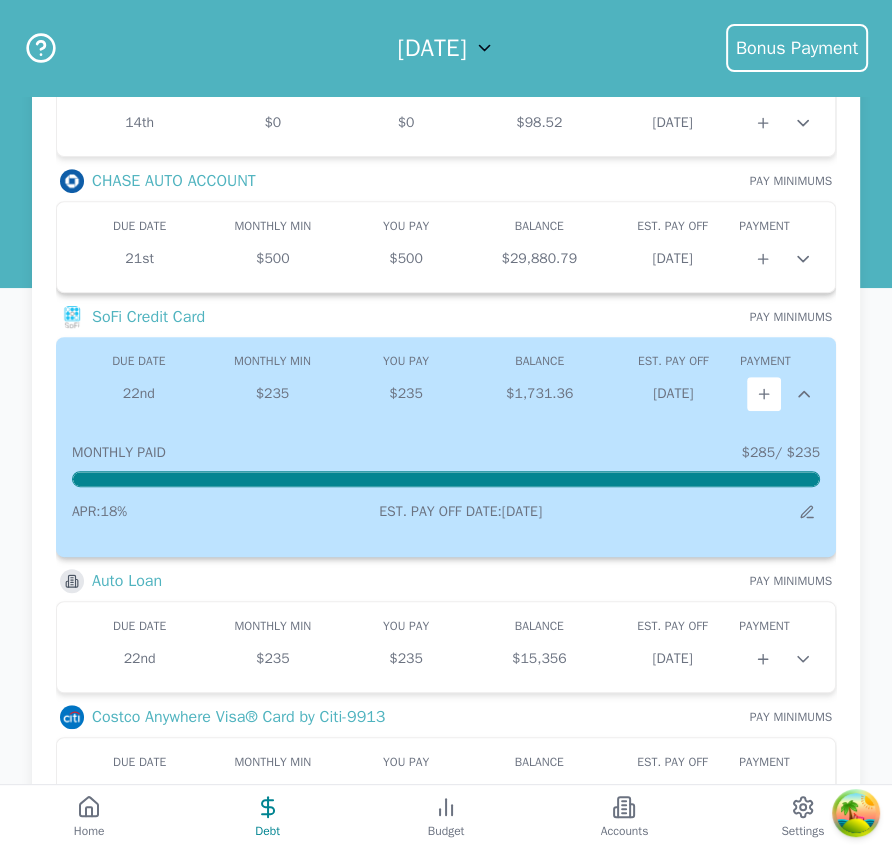 scroll, scrollTop: 488, scrollLeft: 0, axis: vertical 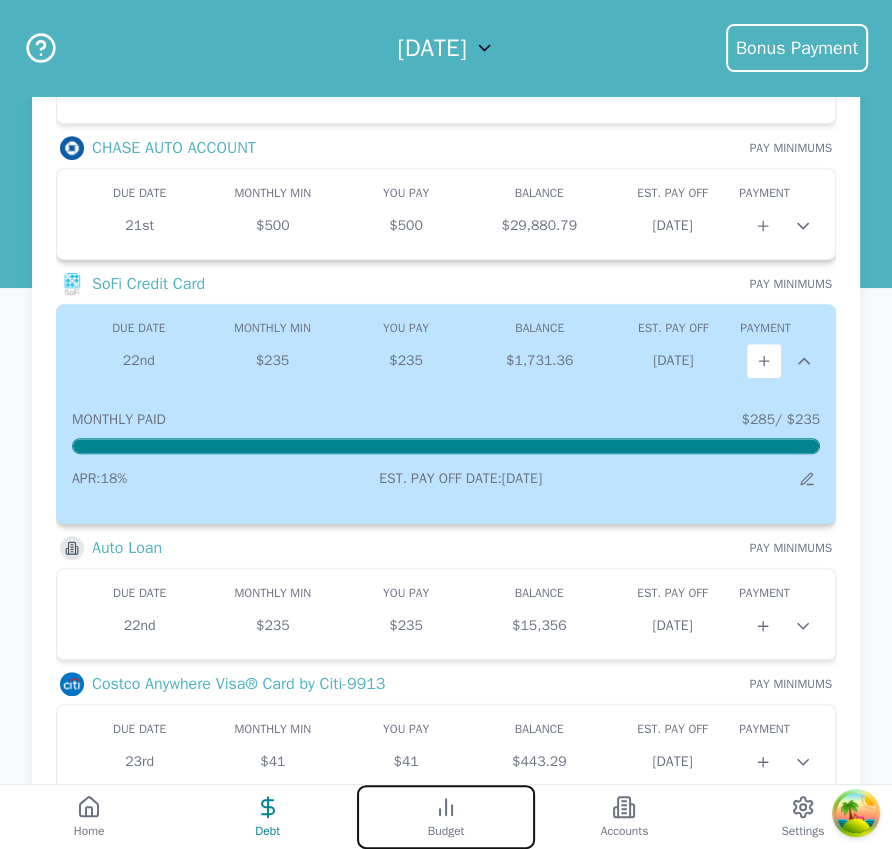click on "Budget" at bounding box center [446, 817] 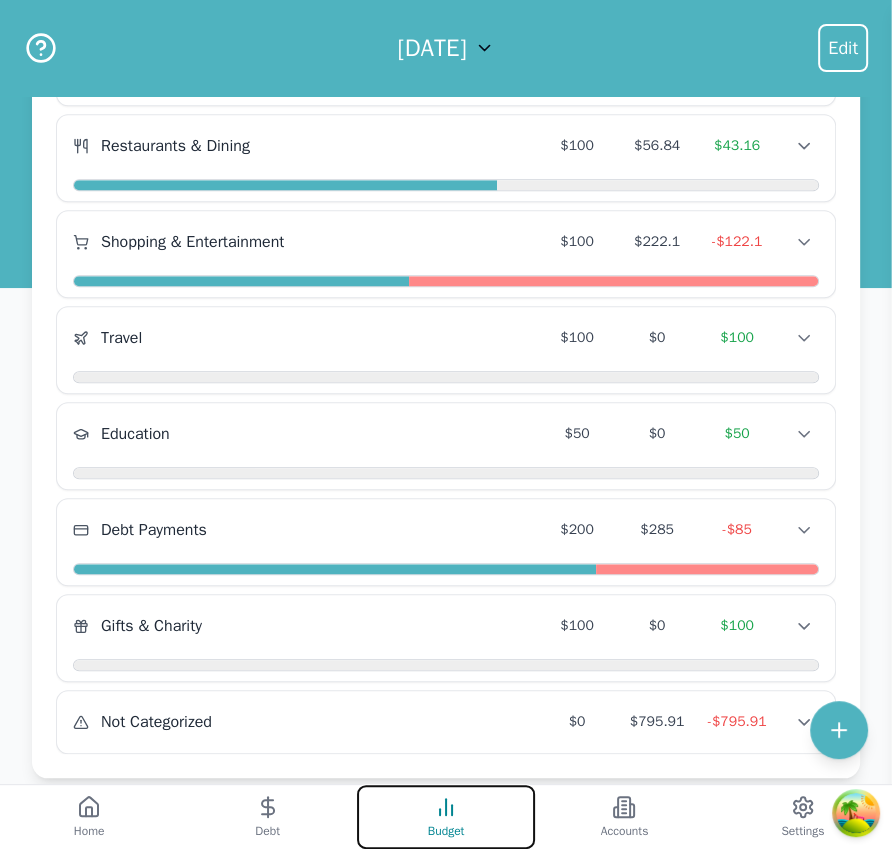 scroll, scrollTop: 853, scrollLeft: 0, axis: vertical 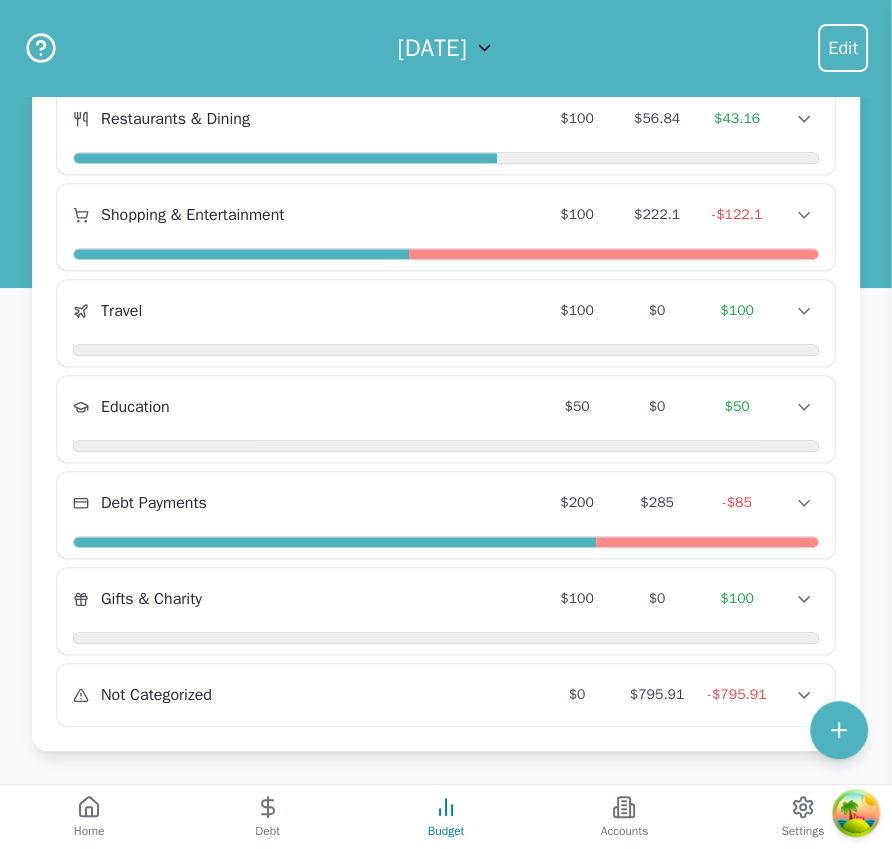 click on "Debt Payments $200 $285 -$85 Debt Payments $200 $285 -$85 Debt Payments $200 $285 -$85" at bounding box center [446, 515] 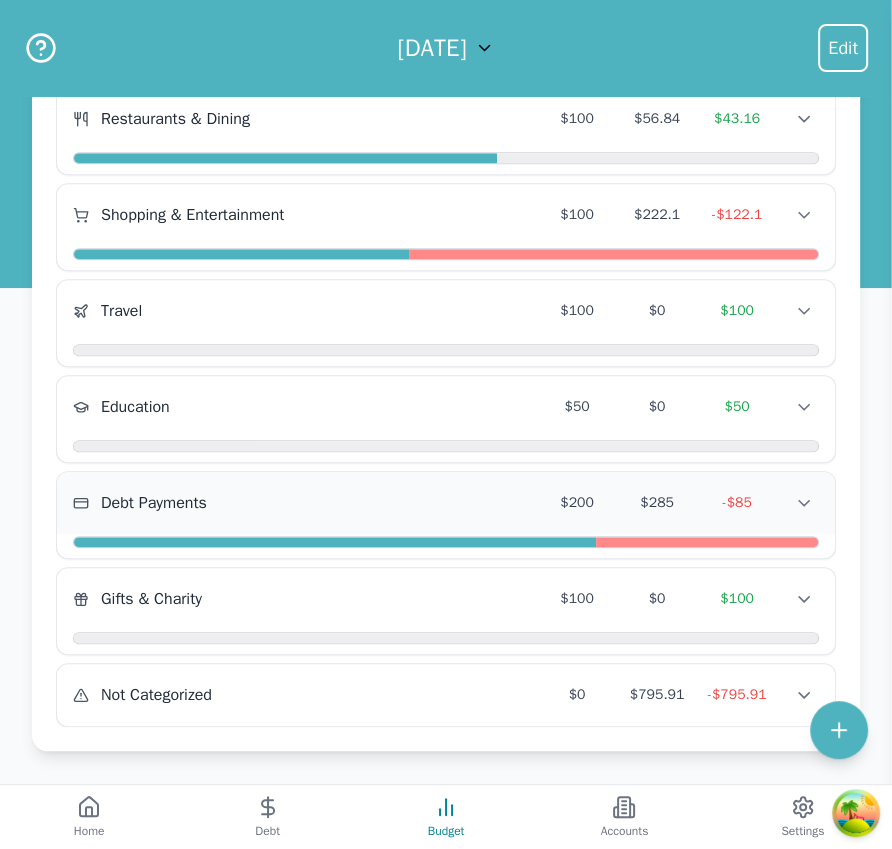 click on "Debt Payments" at bounding box center [305, 503] 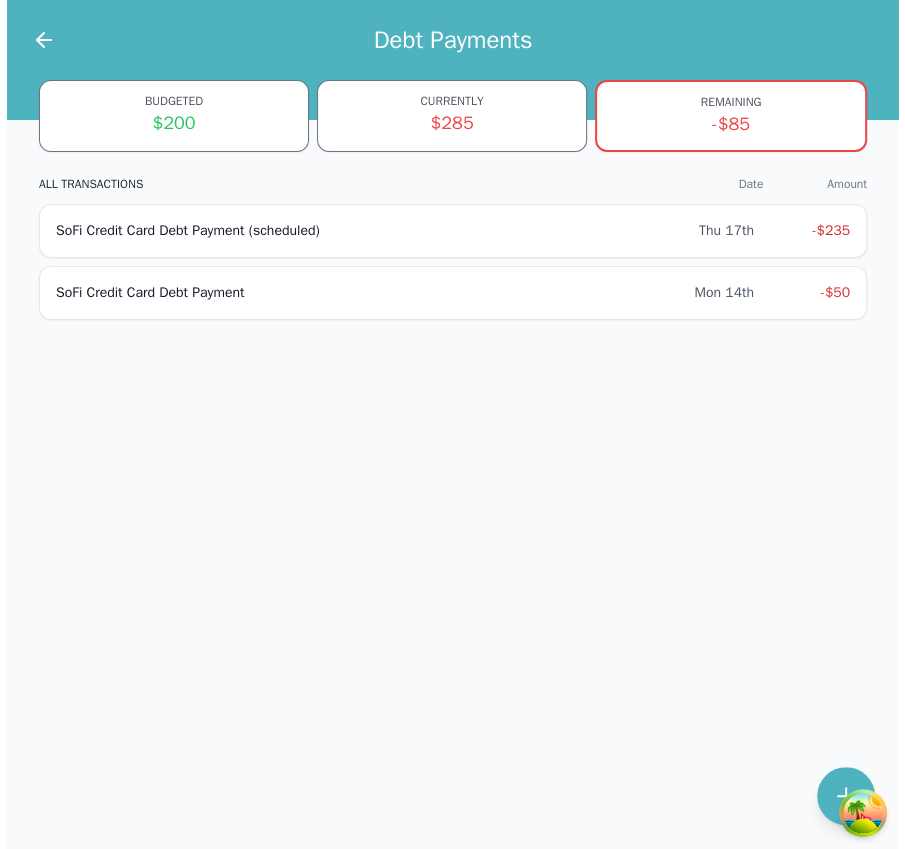scroll, scrollTop: 0, scrollLeft: 0, axis: both 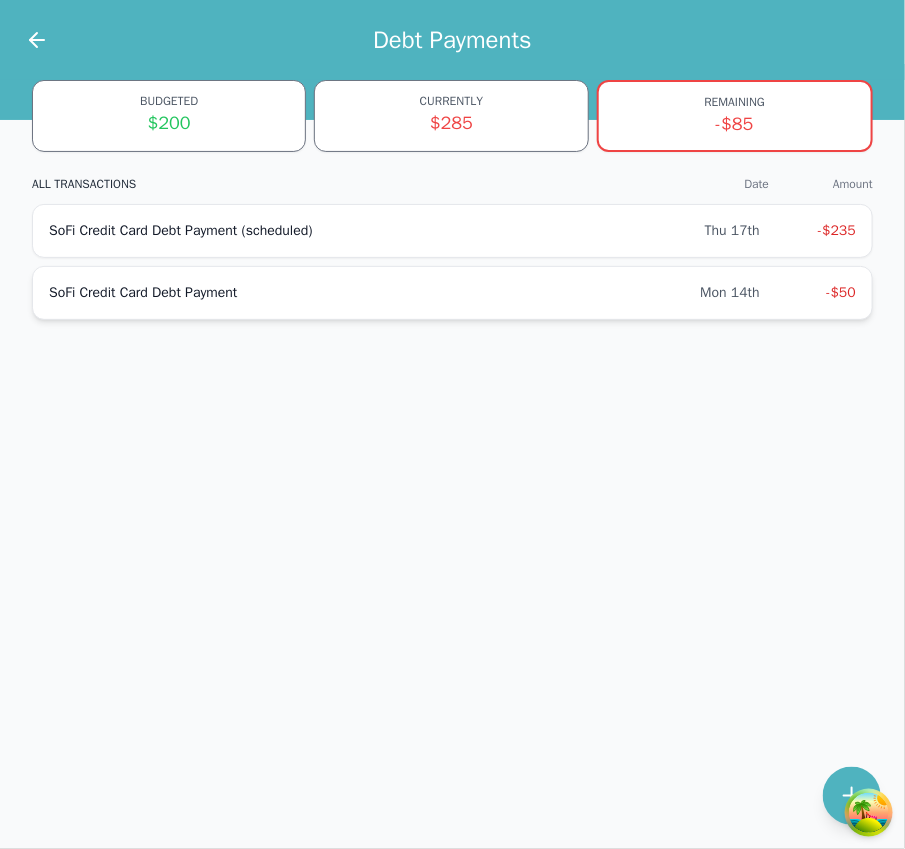 click on "SoFi Credit Card Debt Payment" at bounding box center (374, 293) 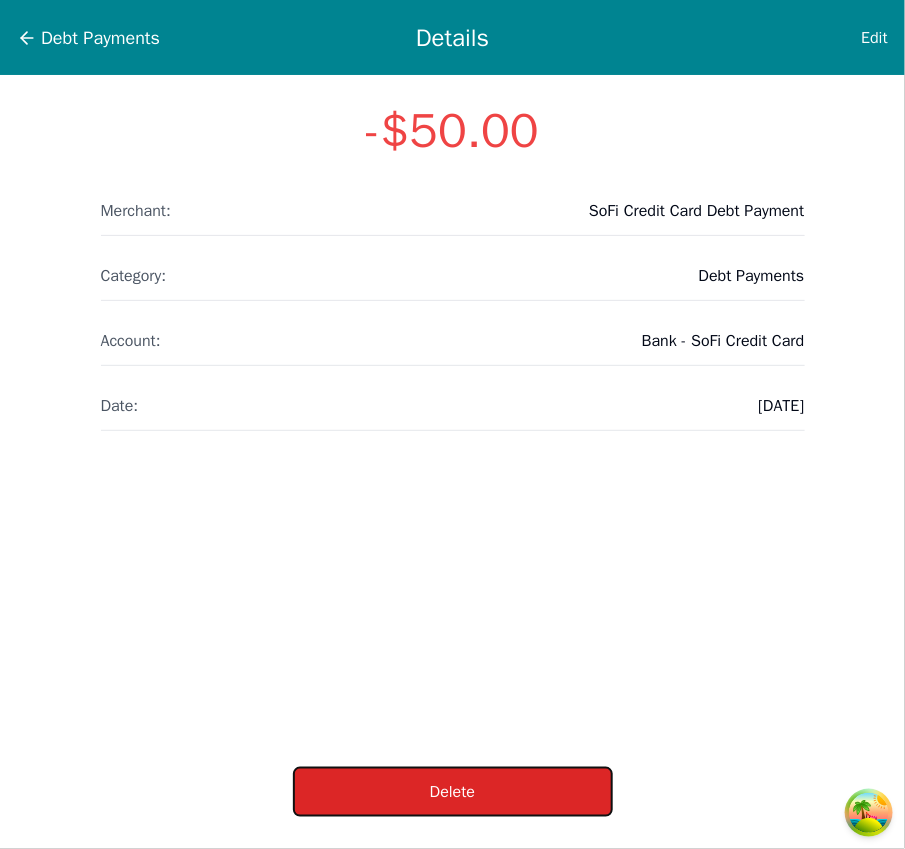 click on "Delete" at bounding box center [453, 792] 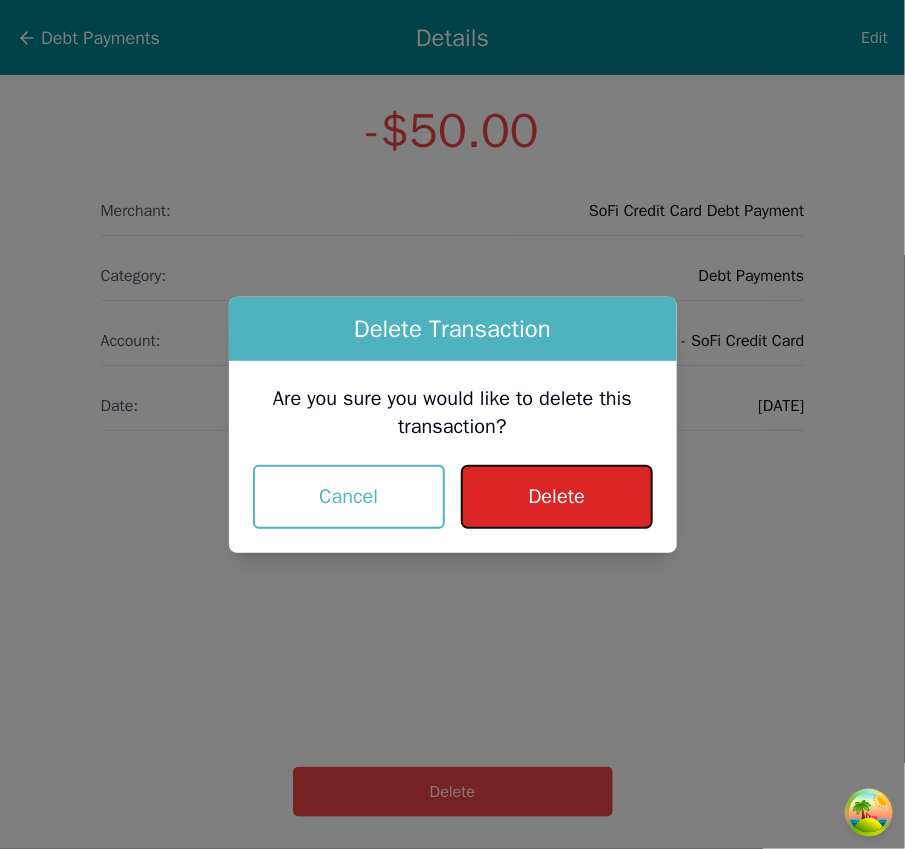 click on "Delete" at bounding box center [556, 497] 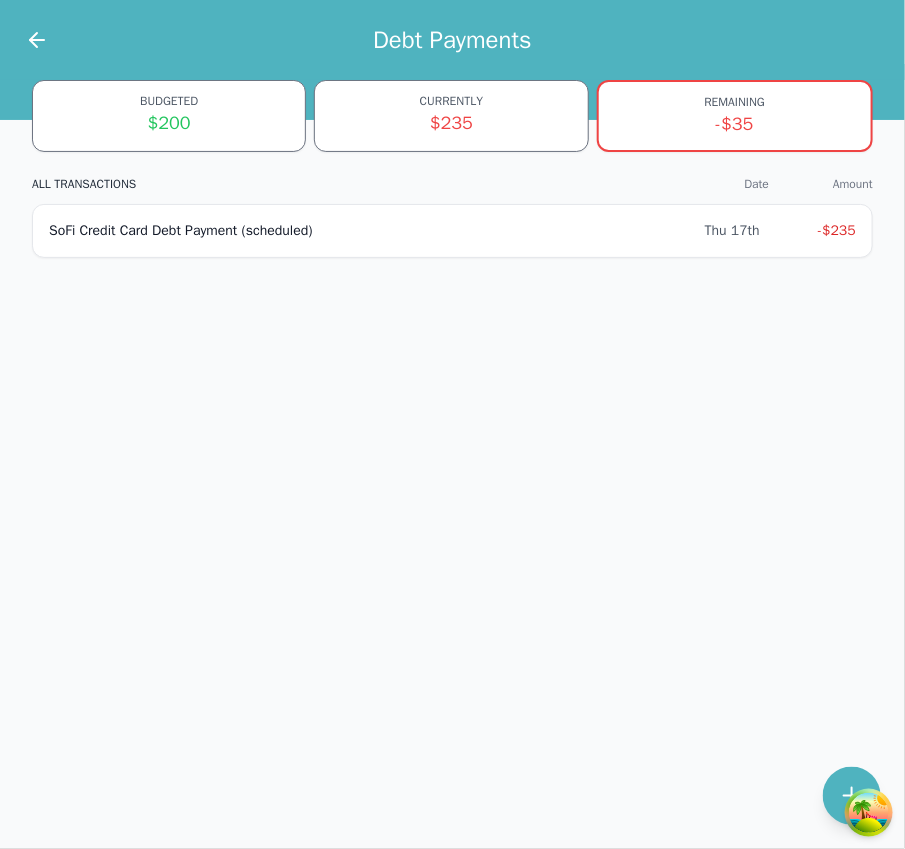 click on "Debt Payments BUDGETED $200 CURRENTLY $235 REMAINING -$35 ALL TRANSACTIONS Date Amount SoFi Credit Card Debt Payment (scheduled) Thu 17th -$235" at bounding box center [452, 424] 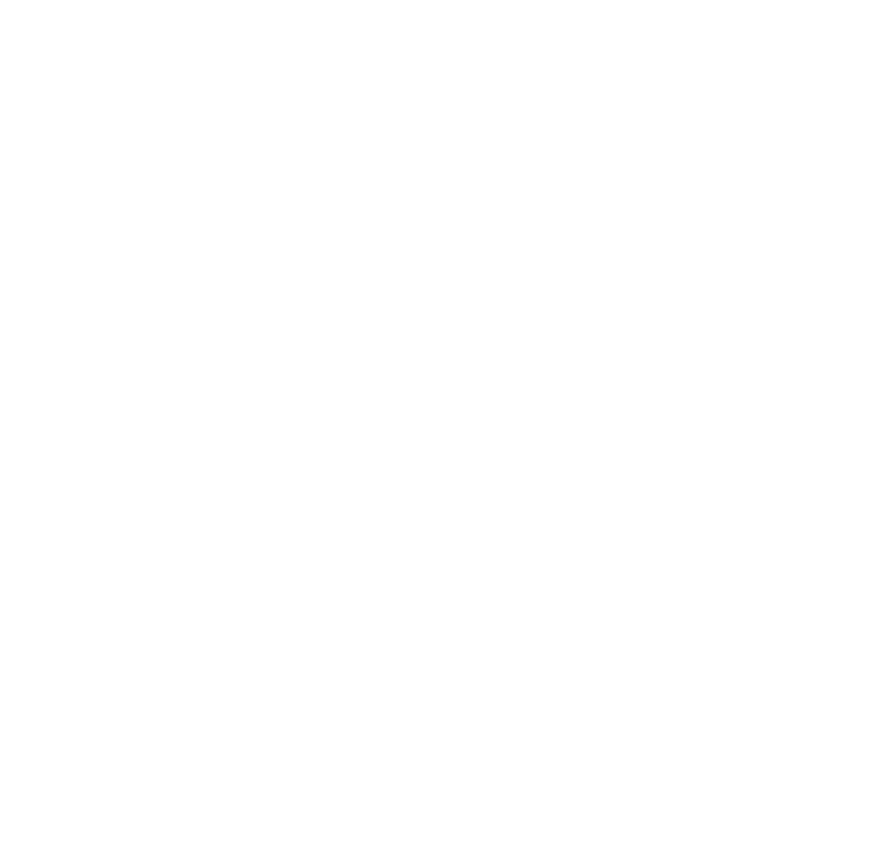 scroll, scrollTop: 0, scrollLeft: 0, axis: both 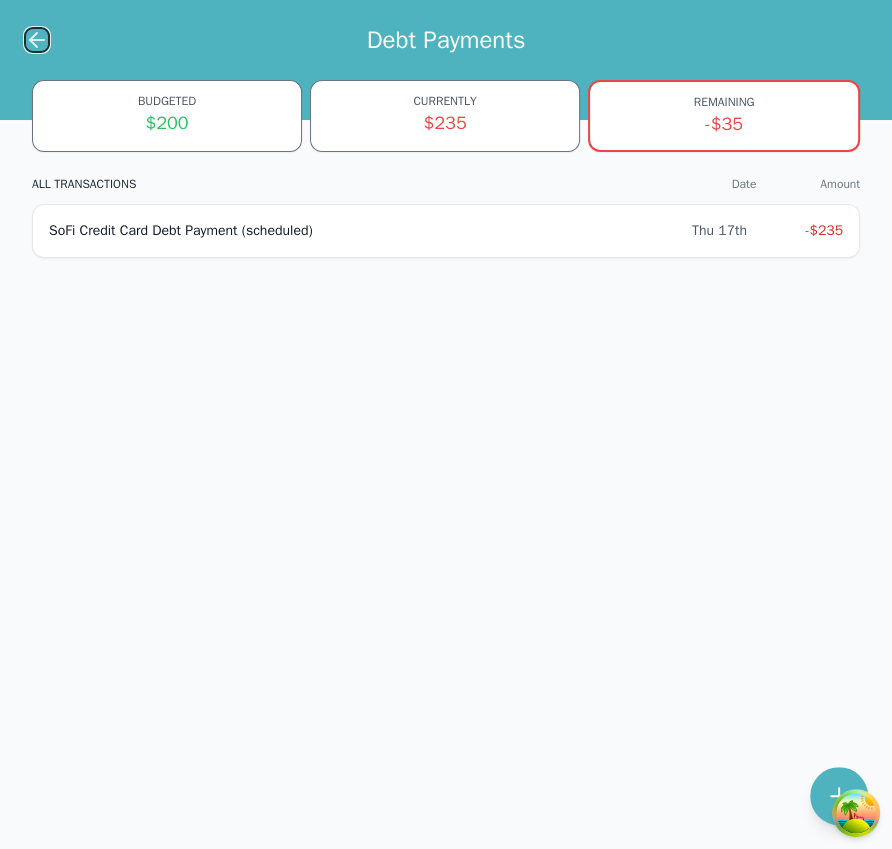 click 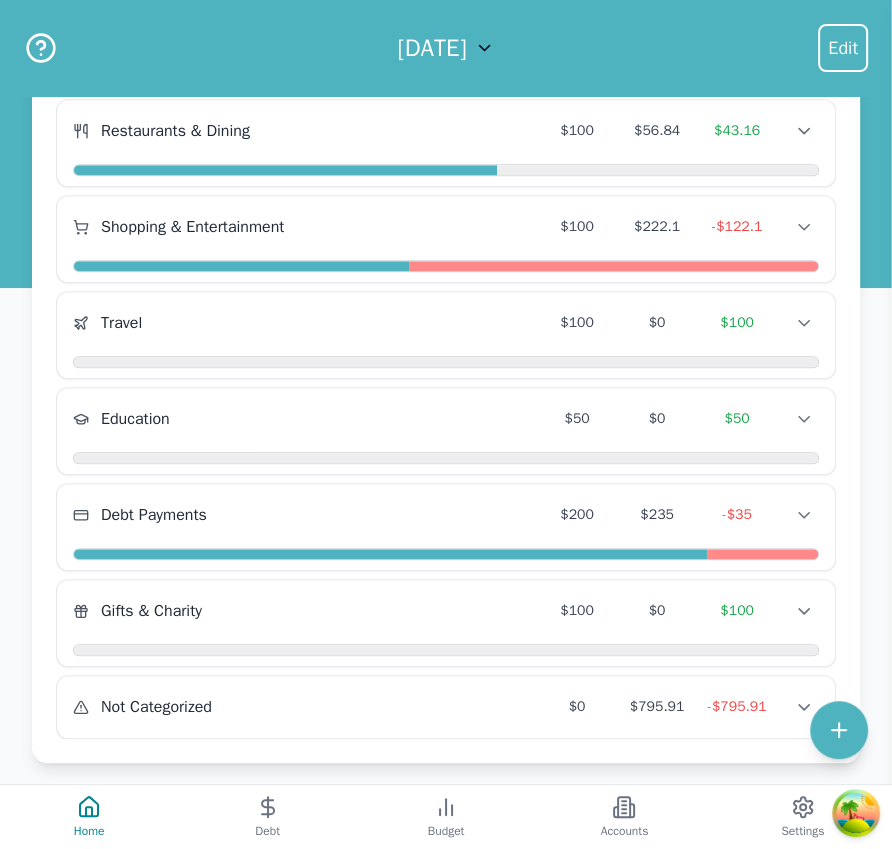 scroll, scrollTop: 853, scrollLeft: 0, axis: vertical 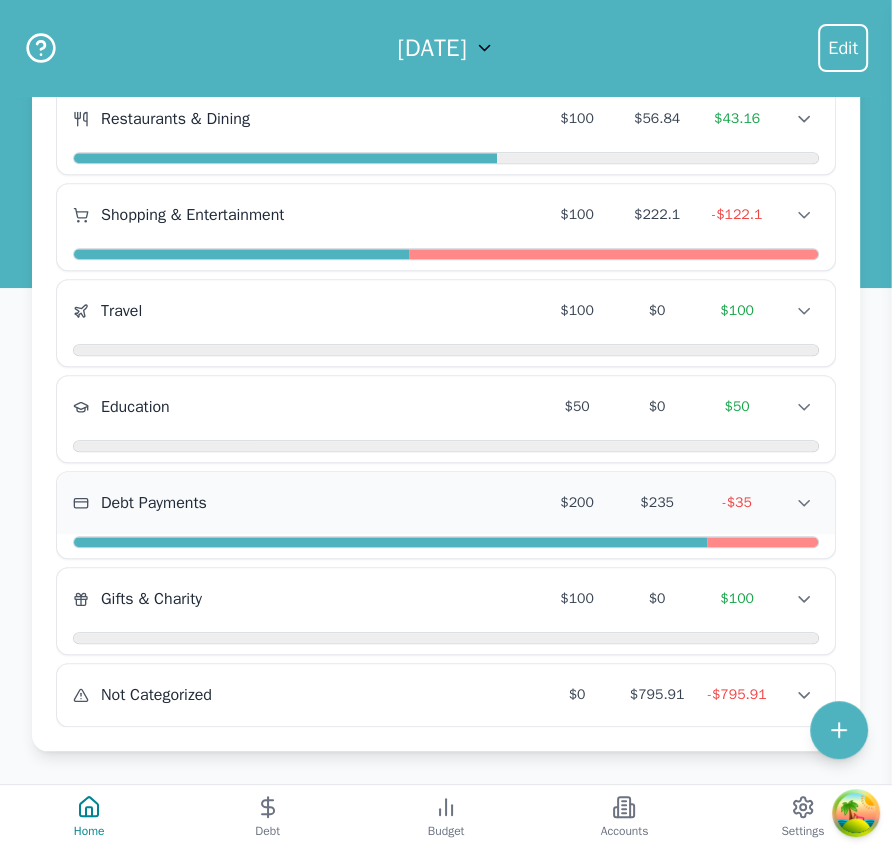 click on "Debt Payments" at bounding box center (305, 503) 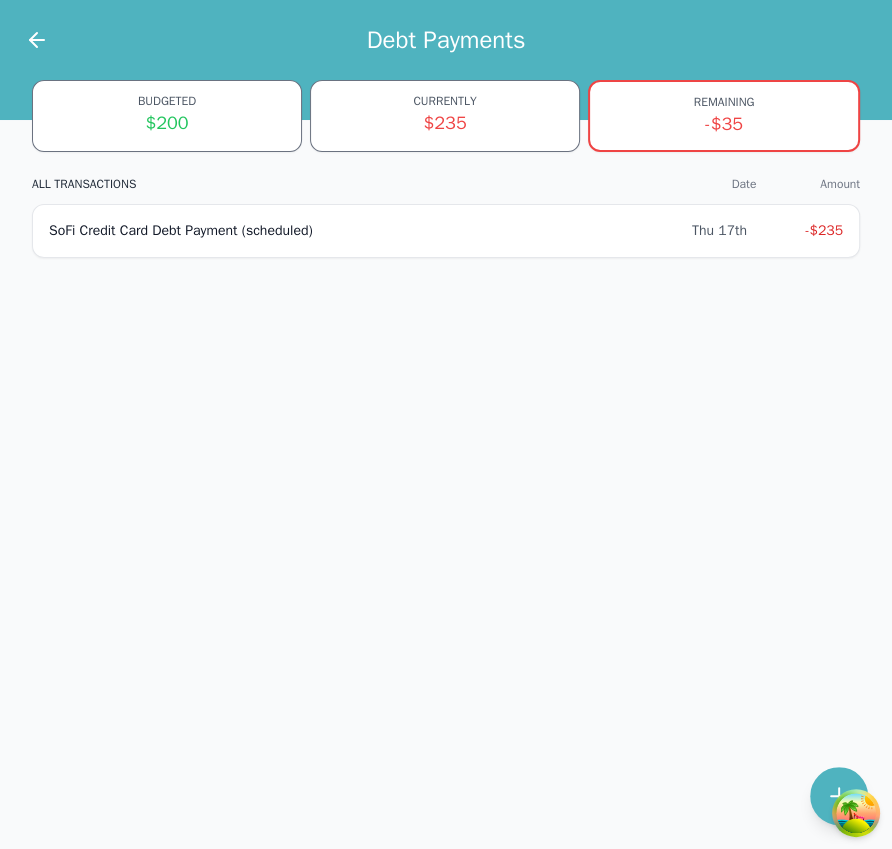 scroll, scrollTop: 0, scrollLeft: 0, axis: both 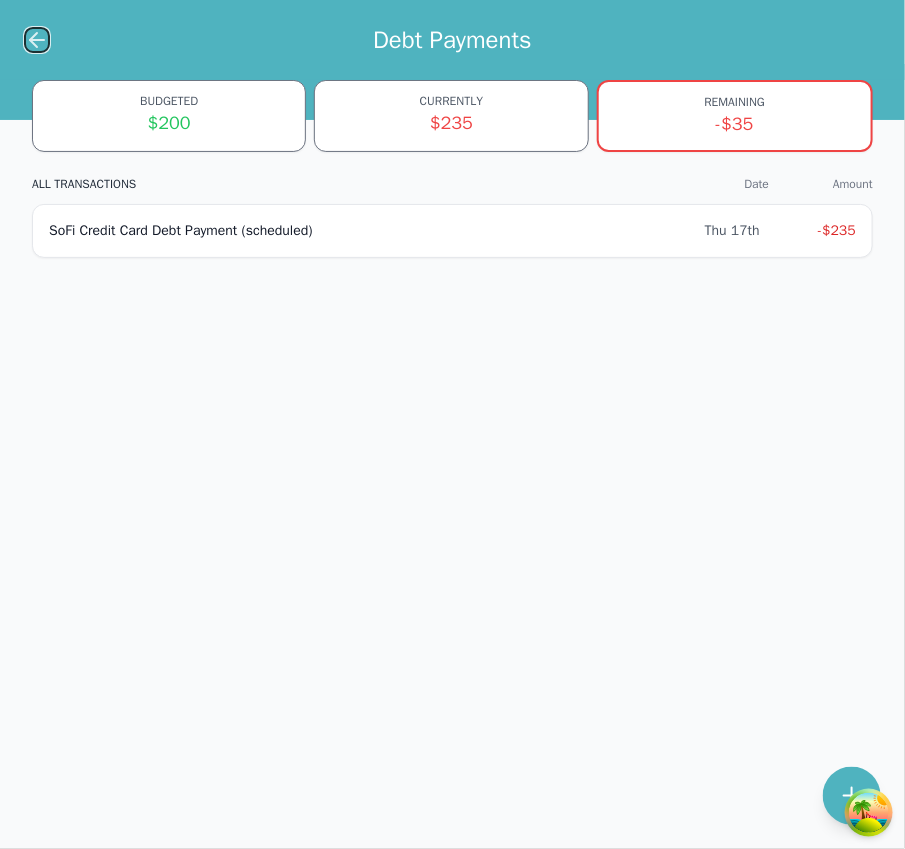 click at bounding box center (37, 40) 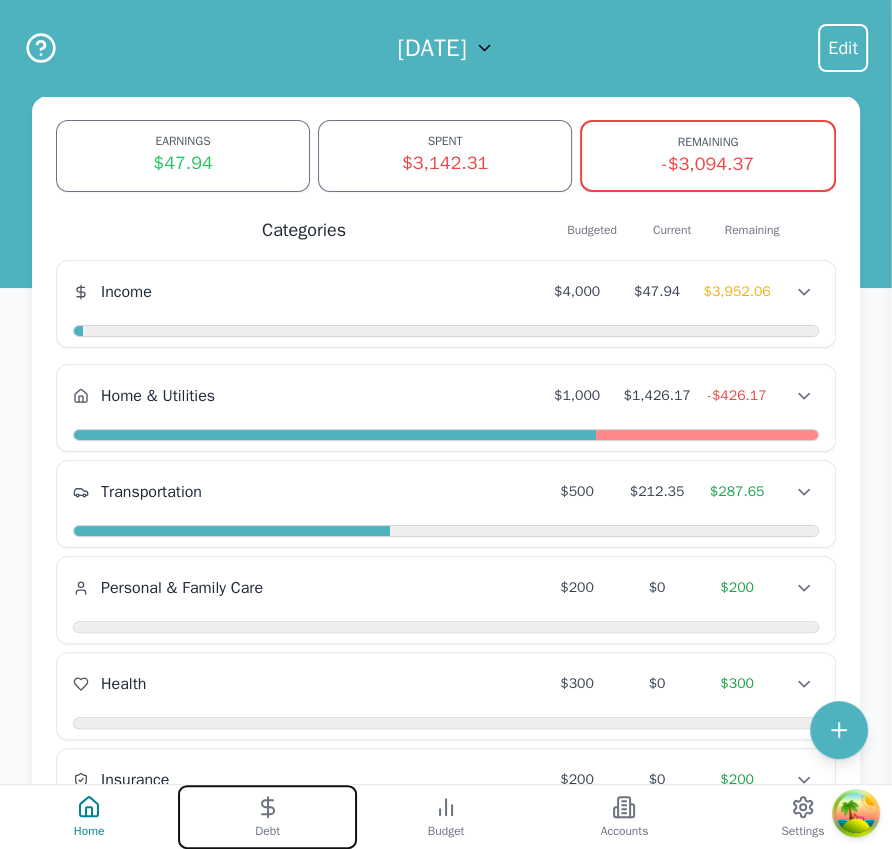 click on "Debt" at bounding box center (267, 817) 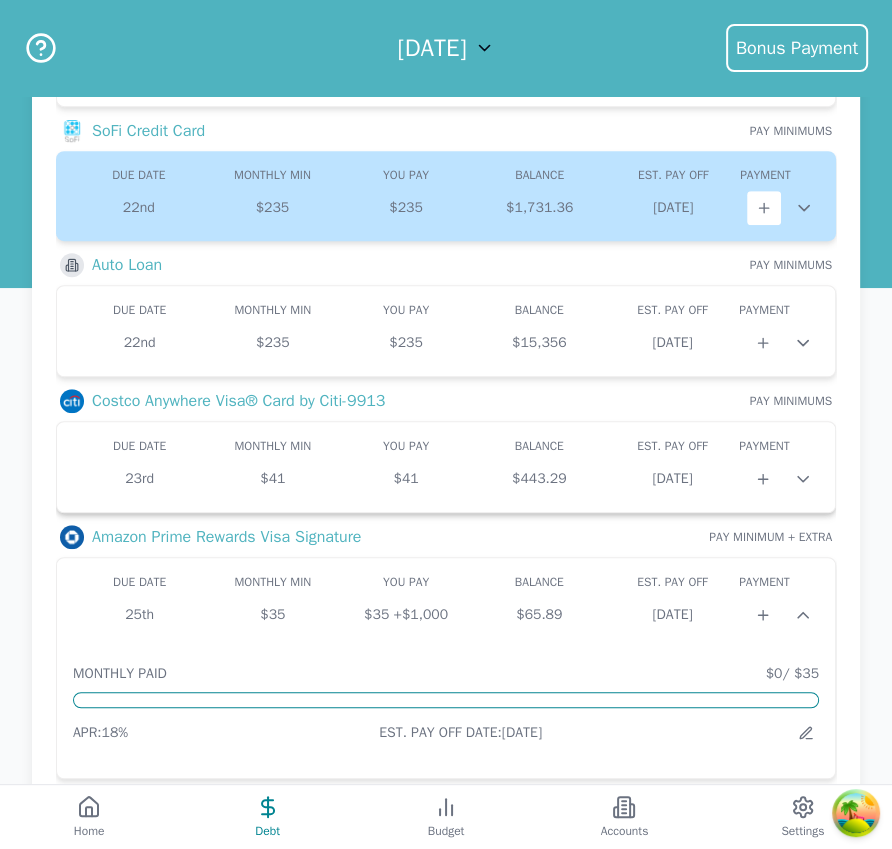 scroll, scrollTop: 578, scrollLeft: 0, axis: vertical 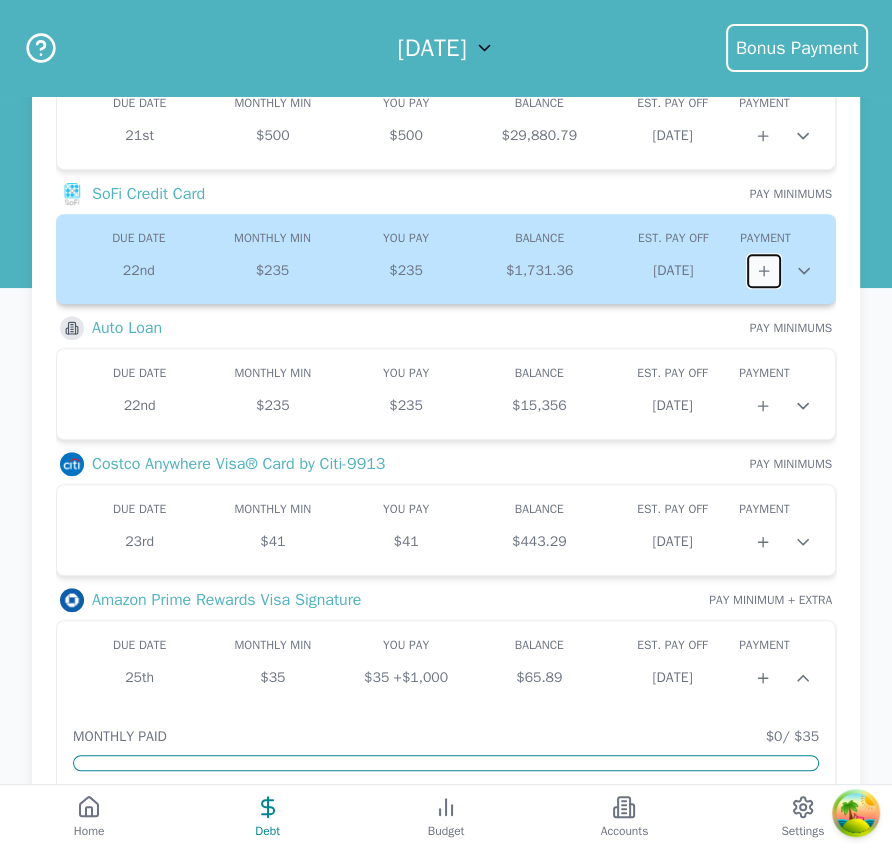 click 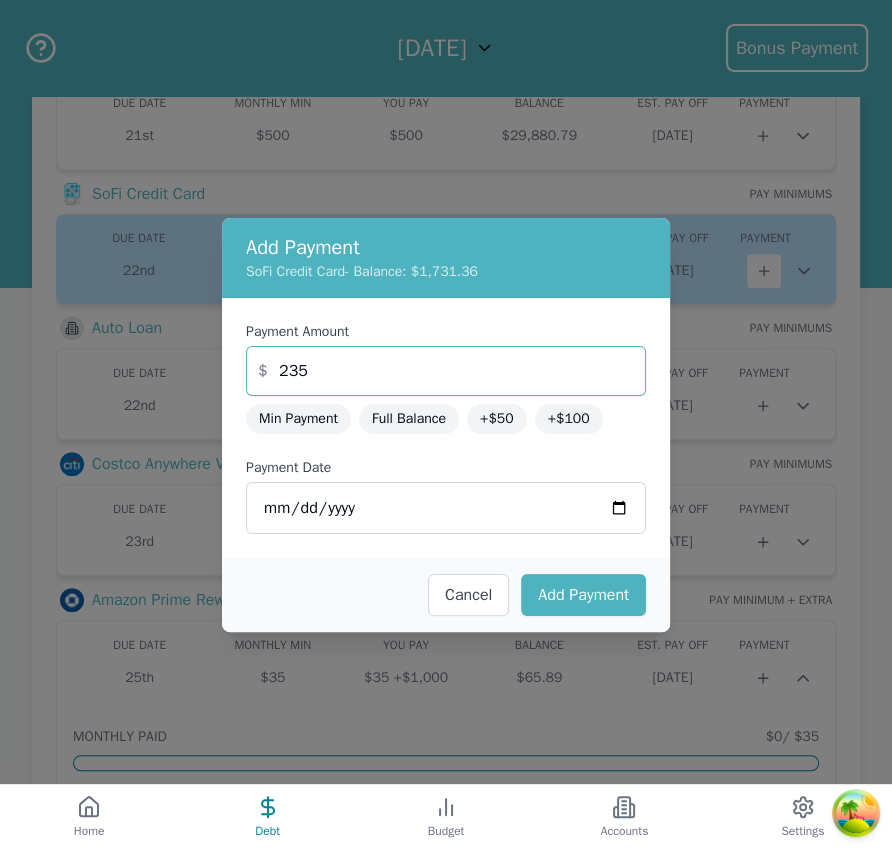 drag, startPoint x: 341, startPoint y: 378, endPoint x: 243, endPoint y: 332, distance: 108.25895 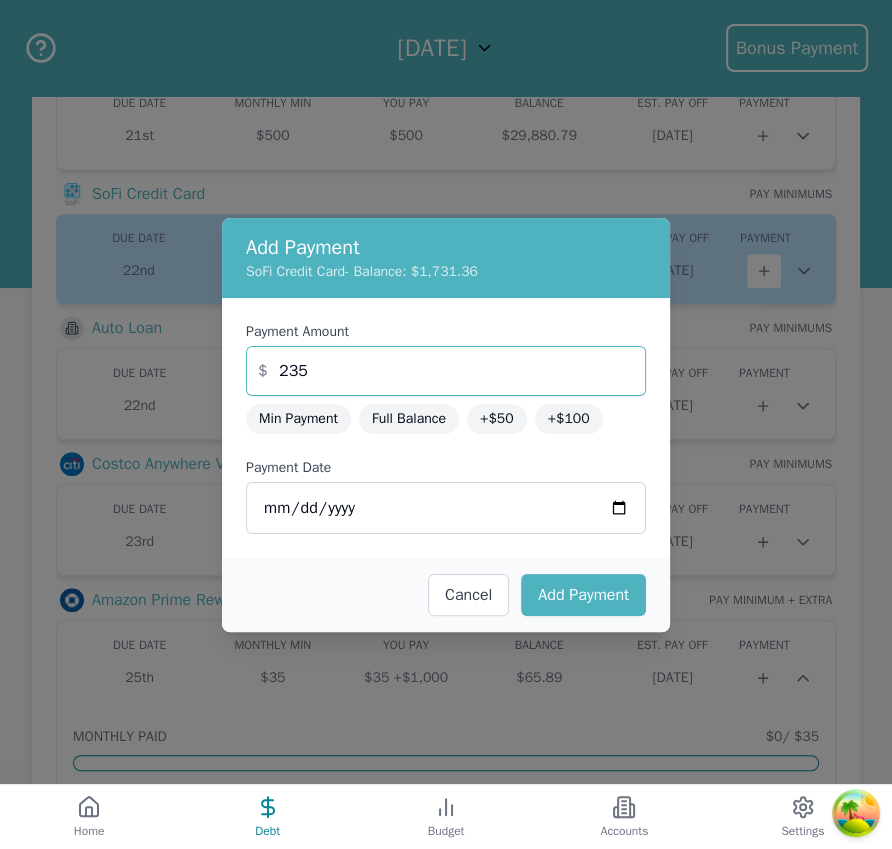 click on "Payment Amount $ 235 Min Payment Full Balance +$50 +$100 Payment Date 2025-07-14" at bounding box center [446, 428] 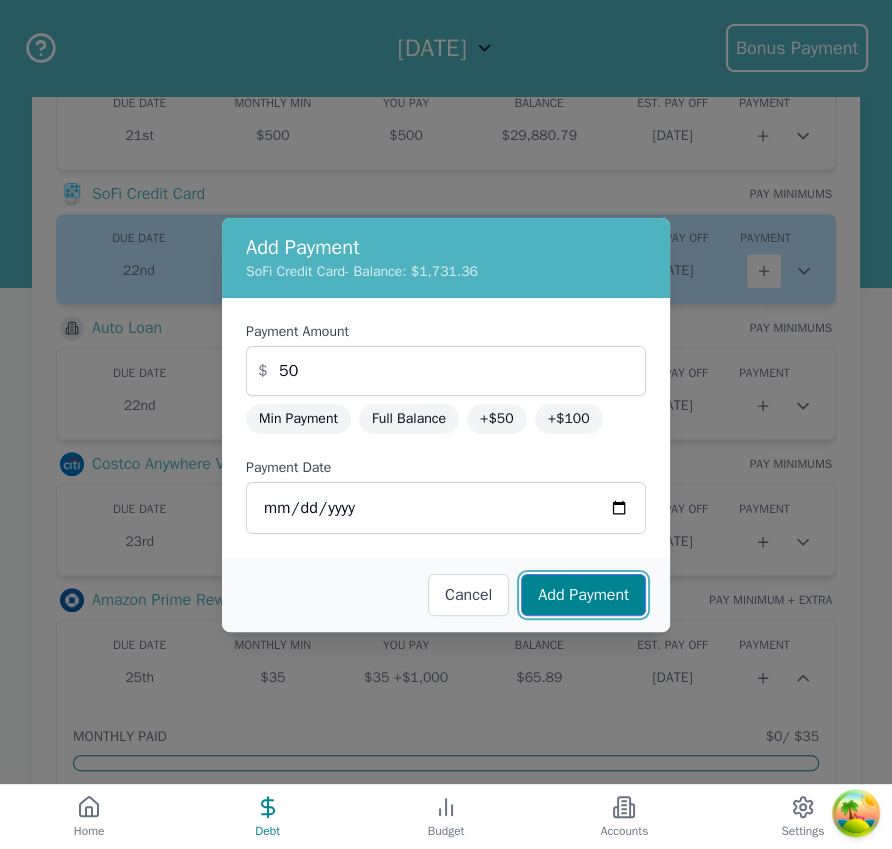 click on "Add Payment" at bounding box center (583, 595) 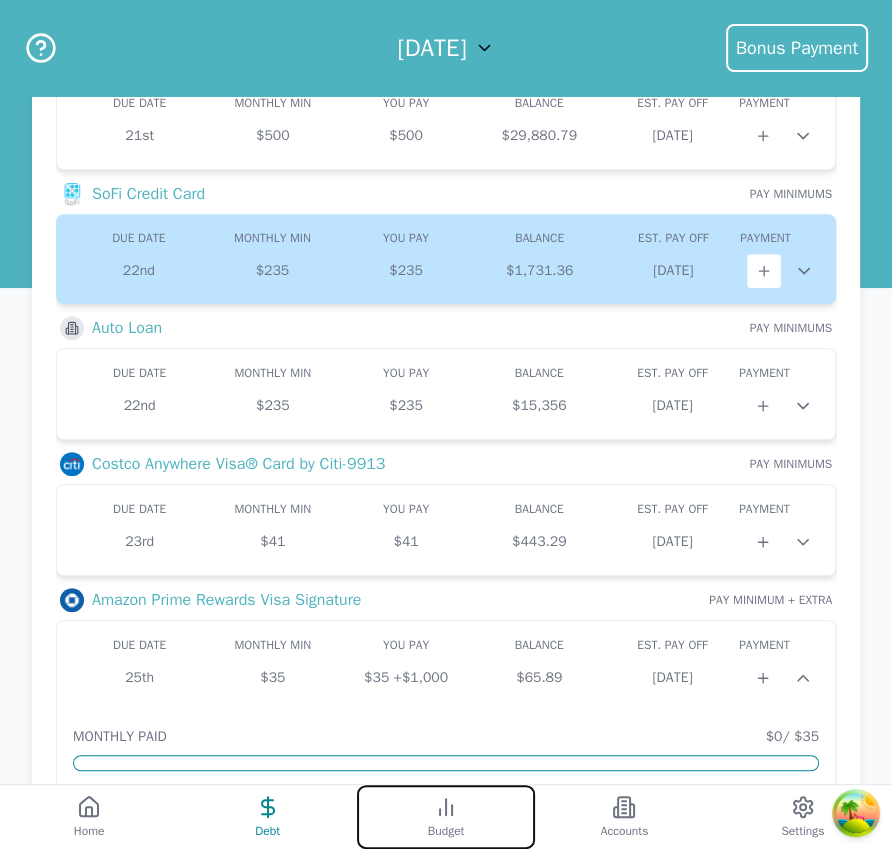 click on "Budget" at bounding box center [446, 817] 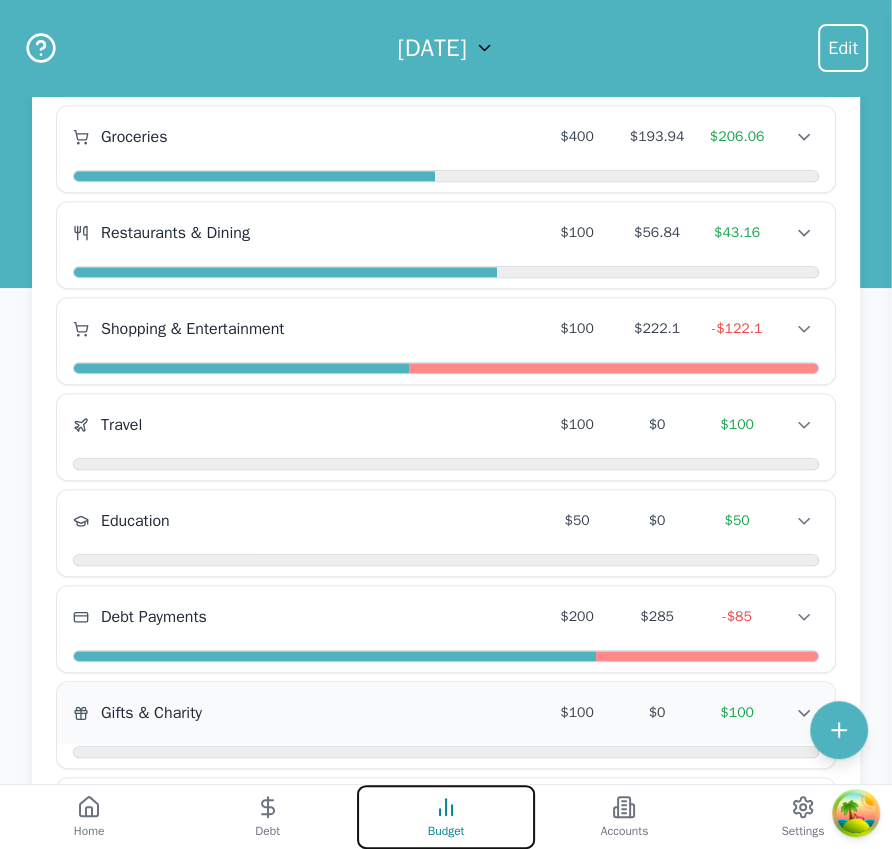 scroll, scrollTop: 853, scrollLeft: 0, axis: vertical 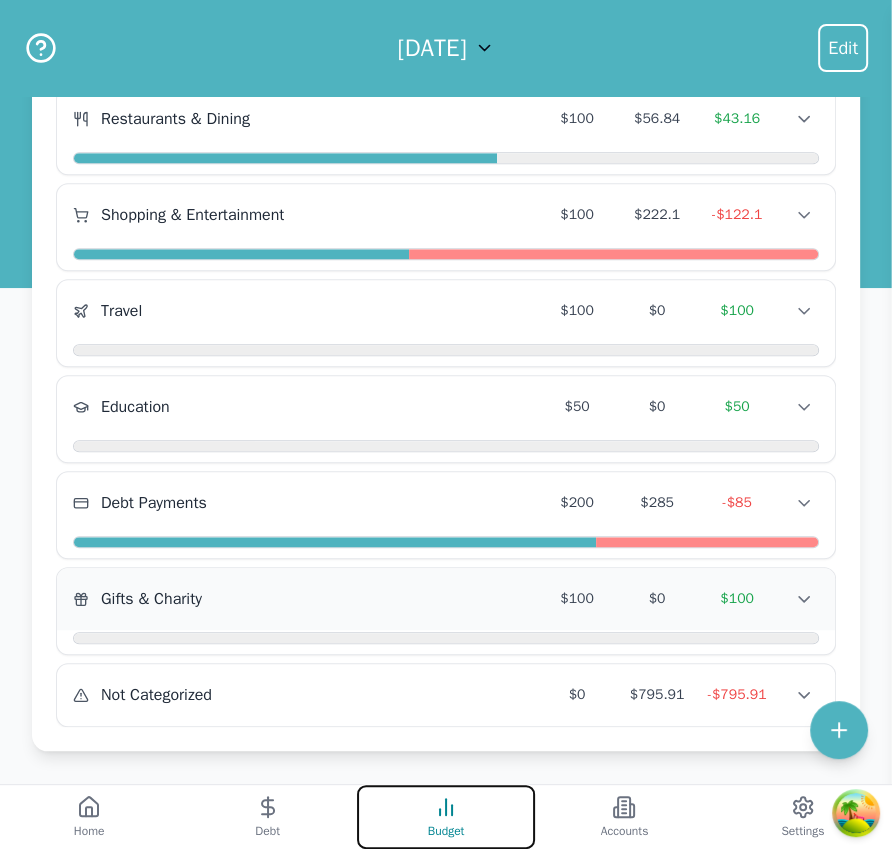 type 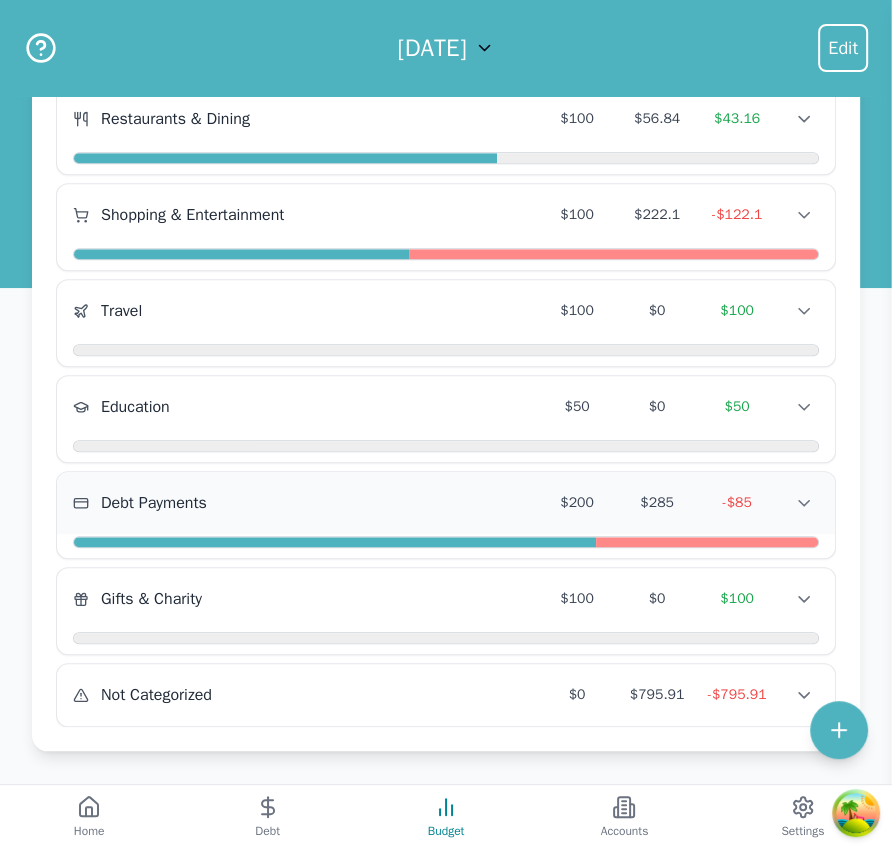 click on "Debt Payments $200 $285 -$85 Debt Payments $200 $285 -$85 Debt Payments $200 $285 -$85" at bounding box center (446, 503) 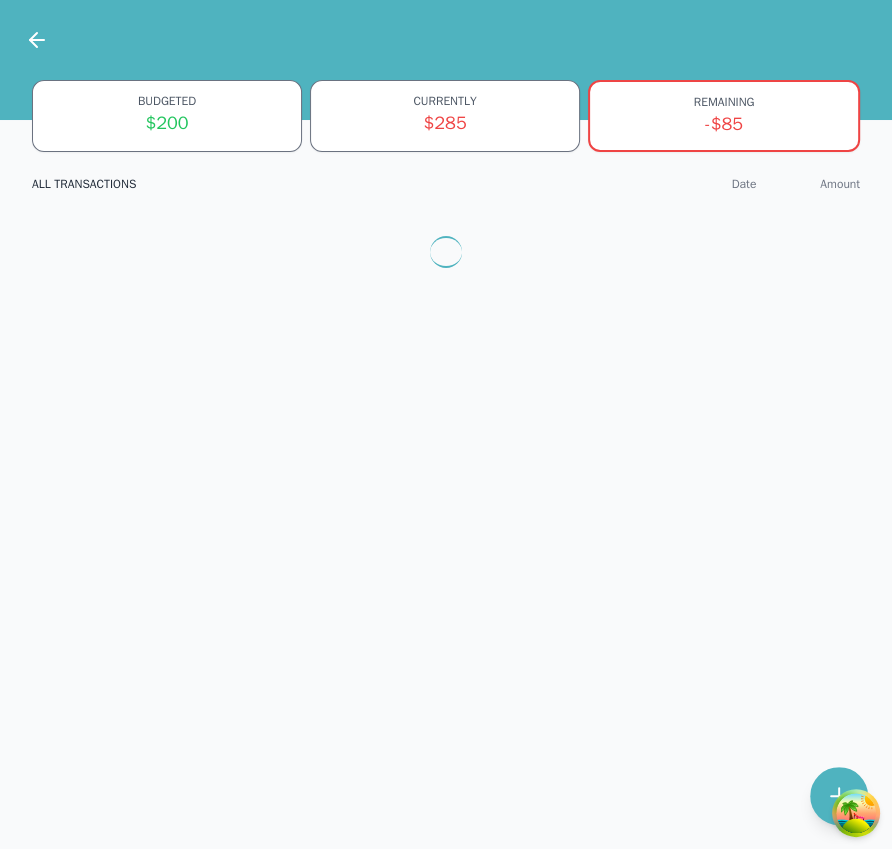 scroll, scrollTop: 0, scrollLeft: 0, axis: both 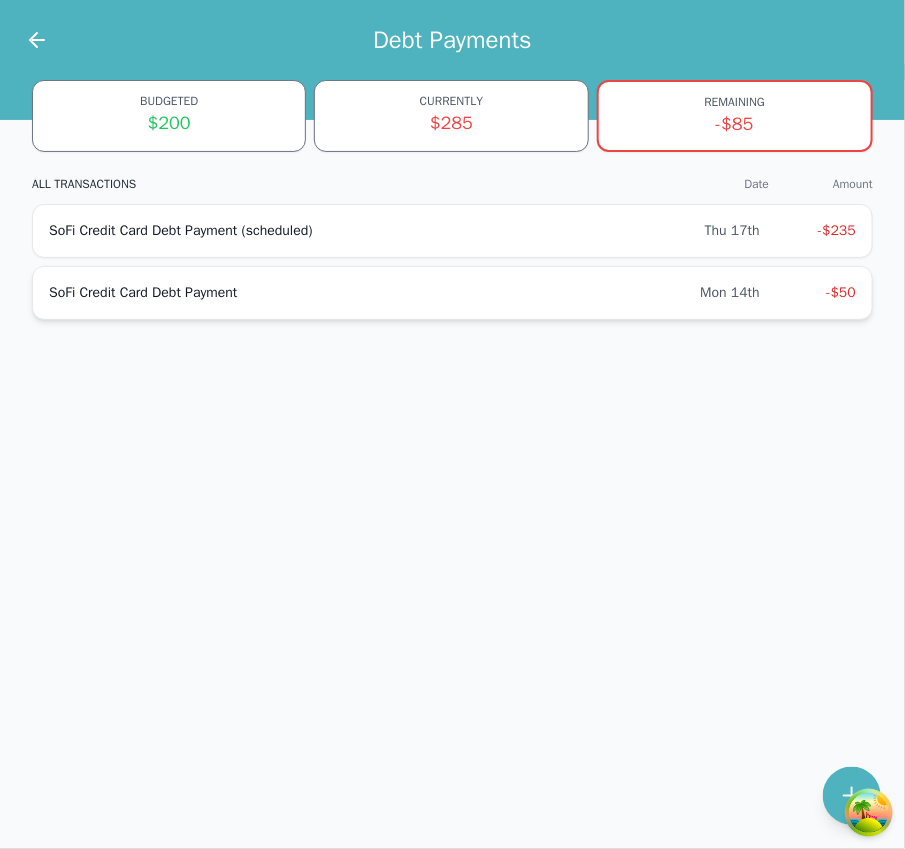 click on "SoFi Credit Card Debt Payment" at bounding box center [374, 293] 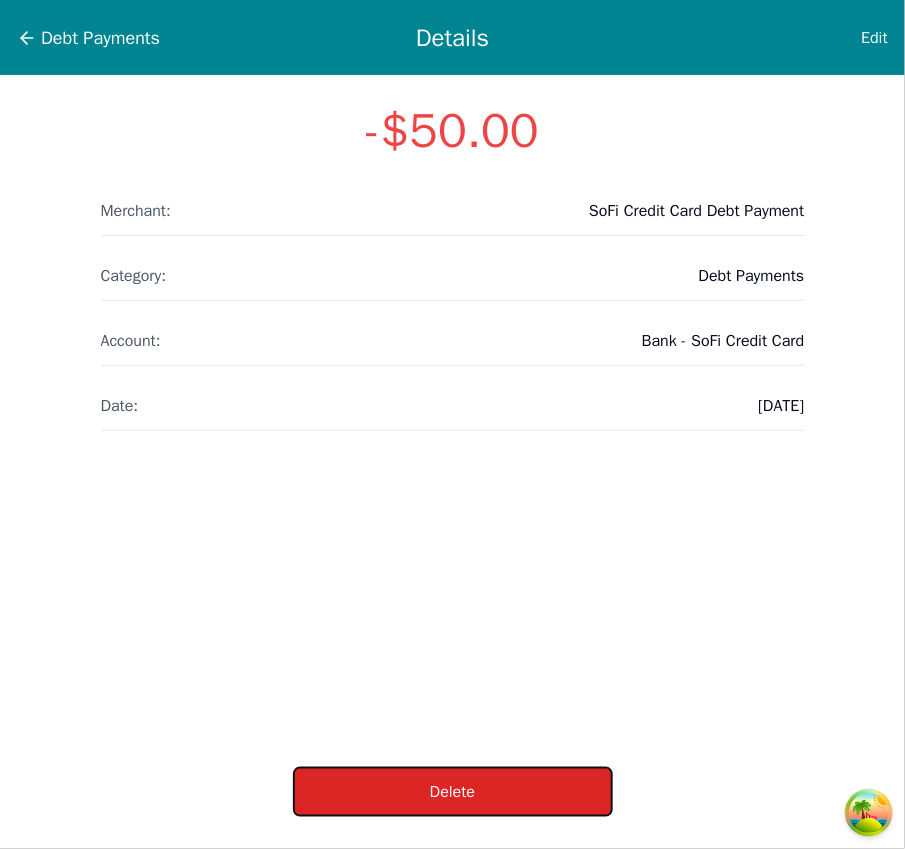 click on "Delete" at bounding box center [453, 792] 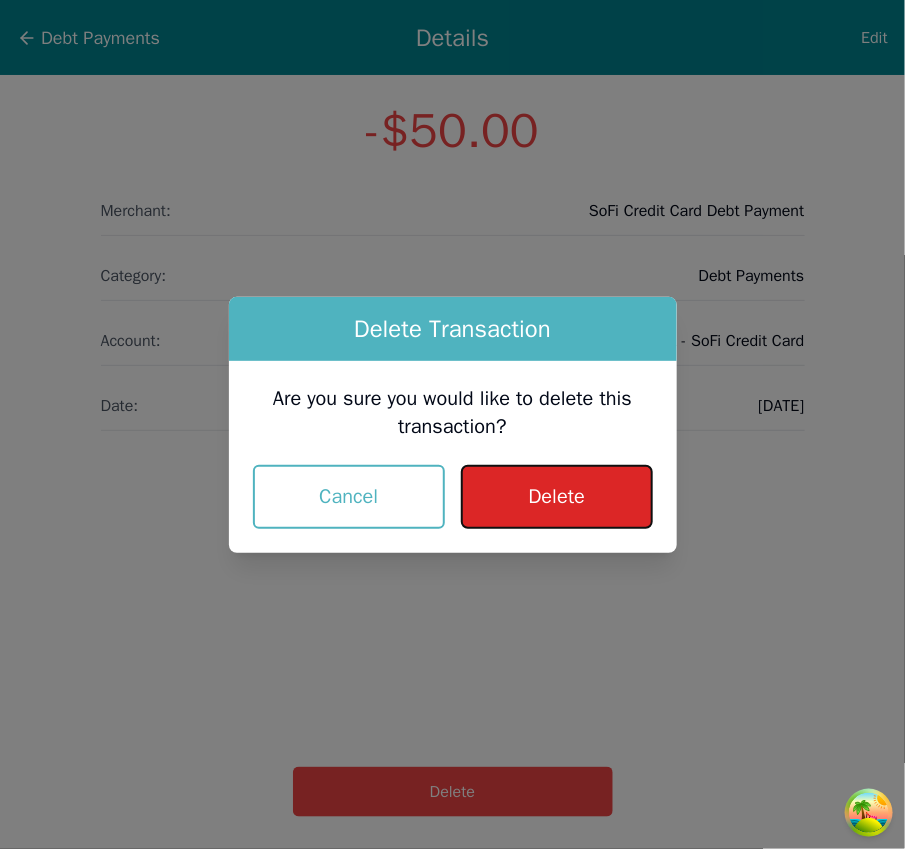 click on "Delete" at bounding box center [556, 497] 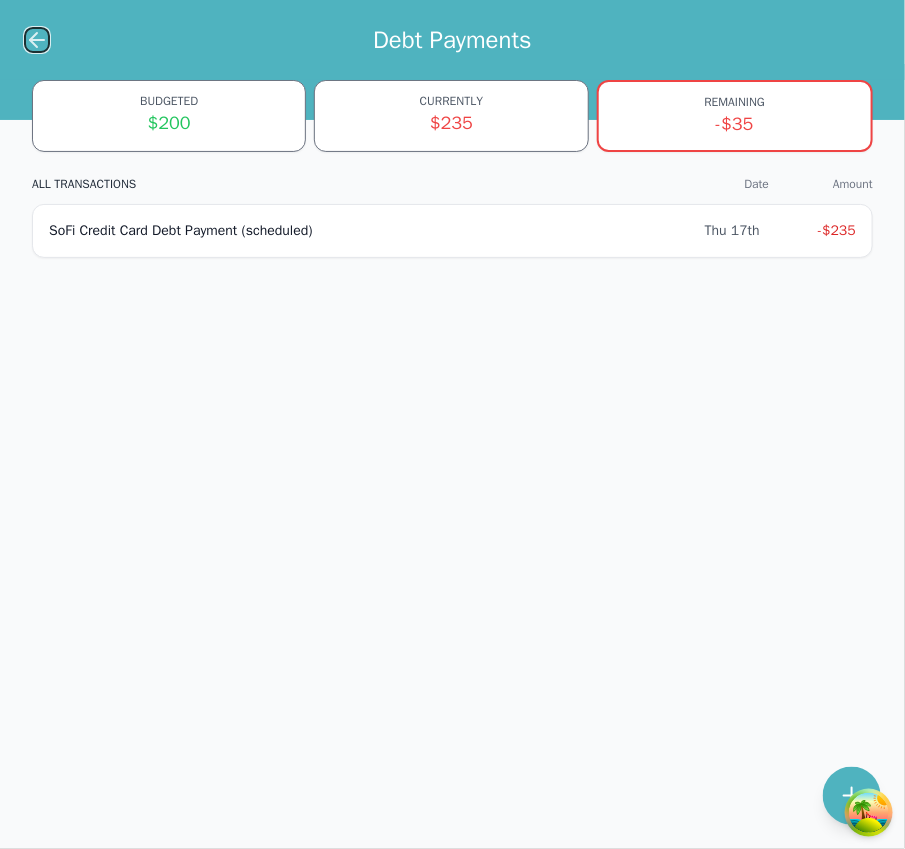 click 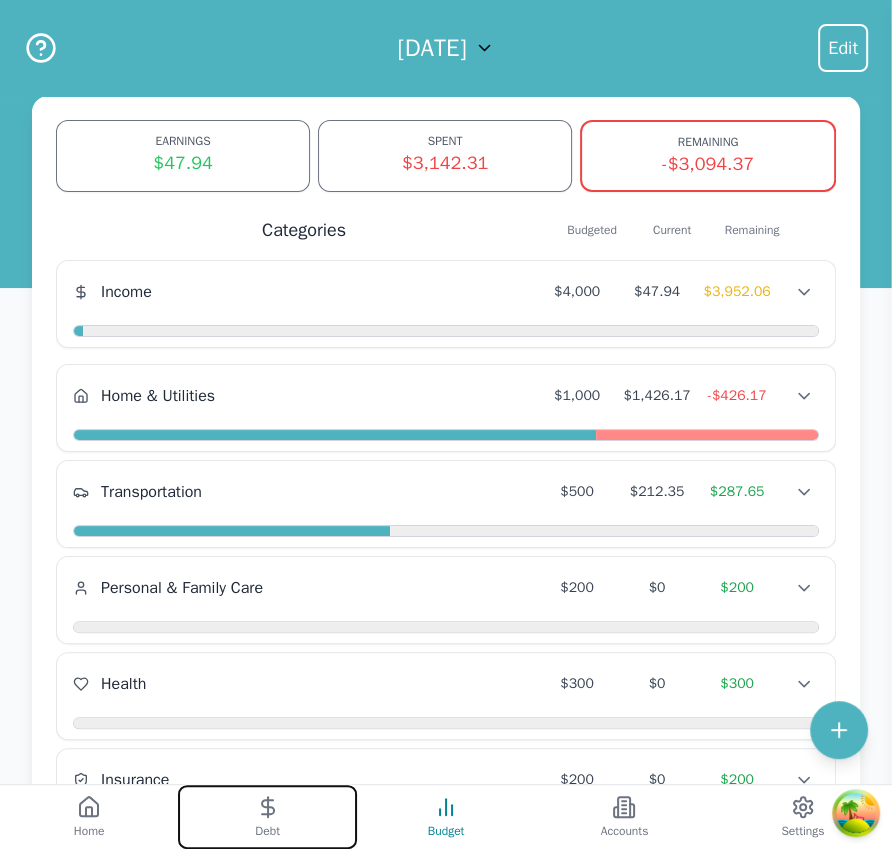 click on "Debt" at bounding box center (267, 817) 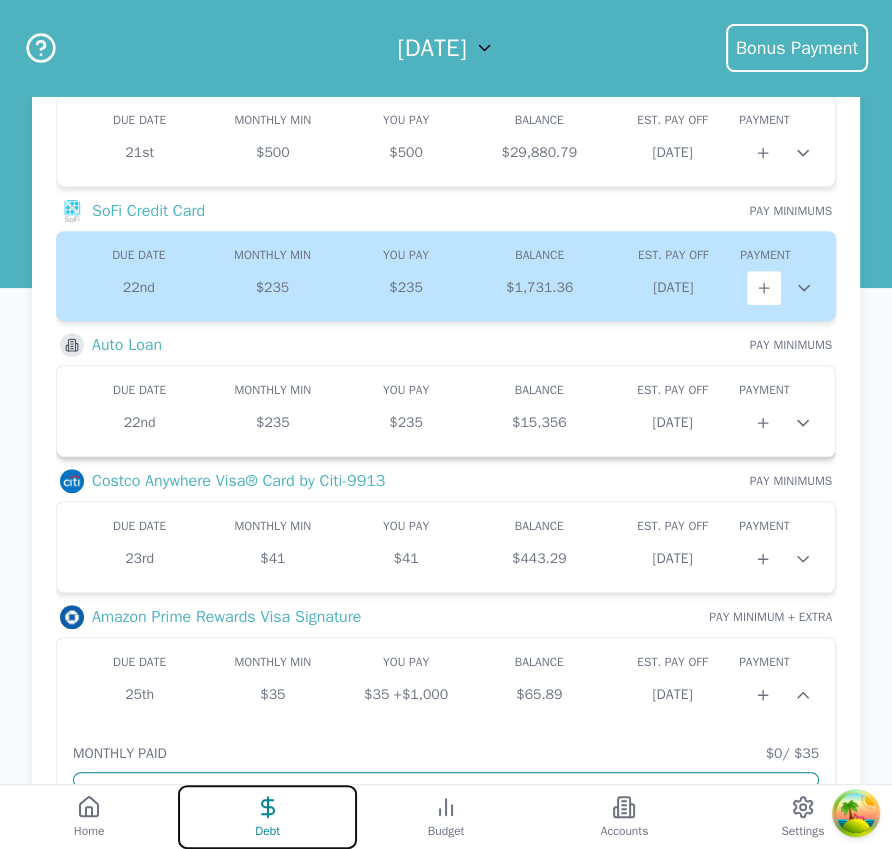 scroll, scrollTop: 478, scrollLeft: 0, axis: vertical 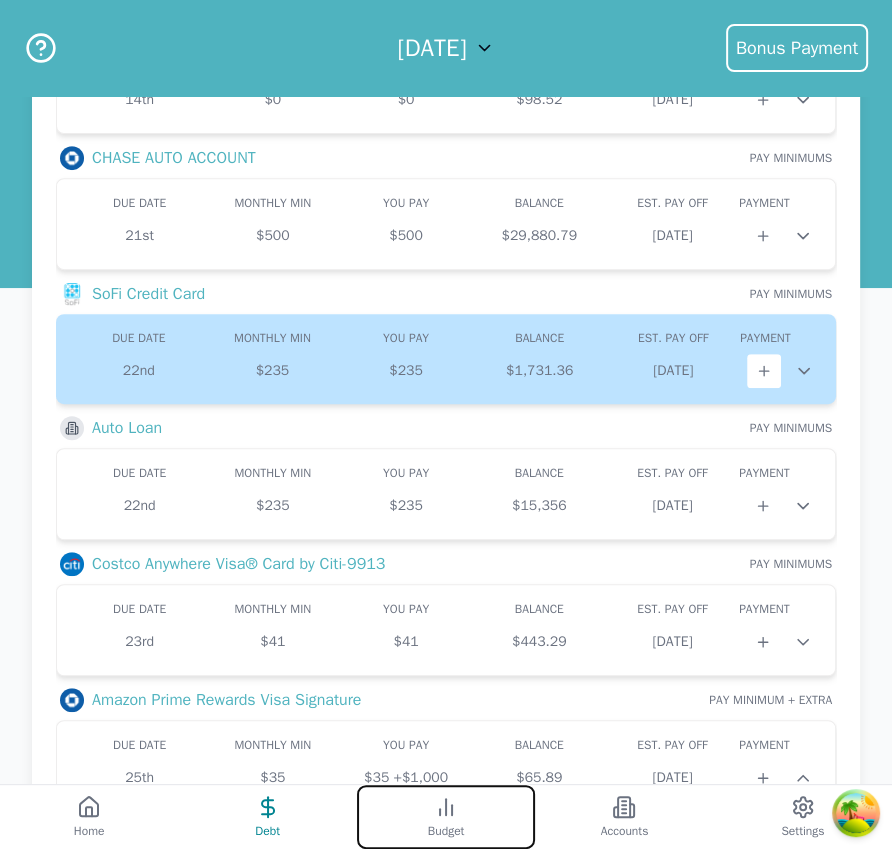 click 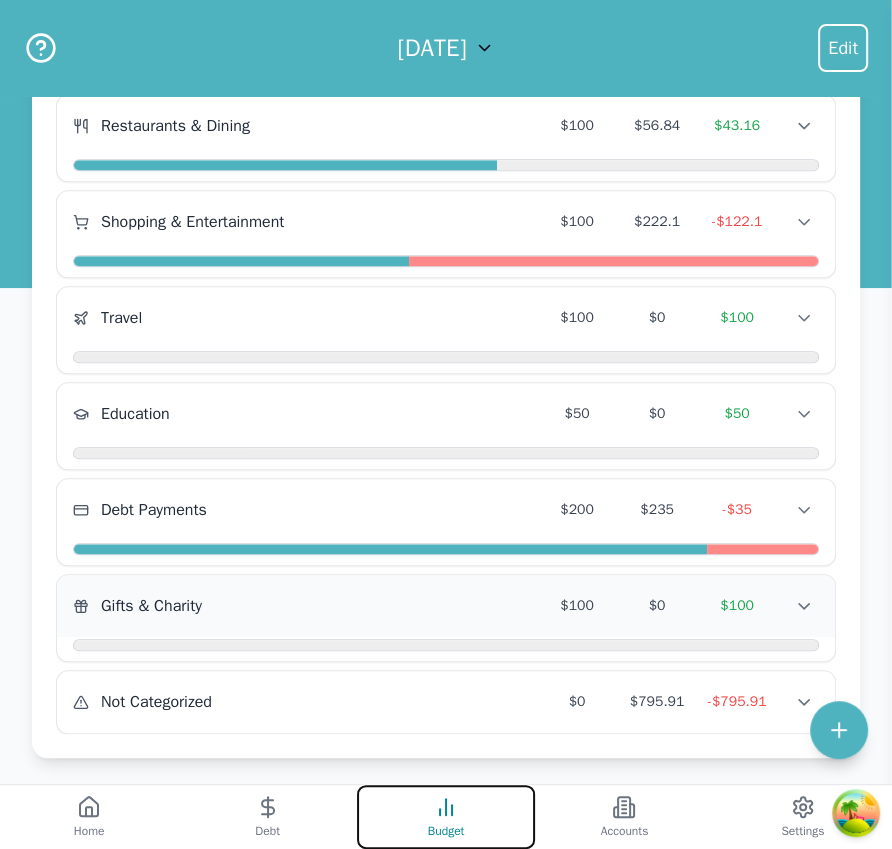 scroll, scrollTop: 853, scrollLeft: 0, axis: vertical 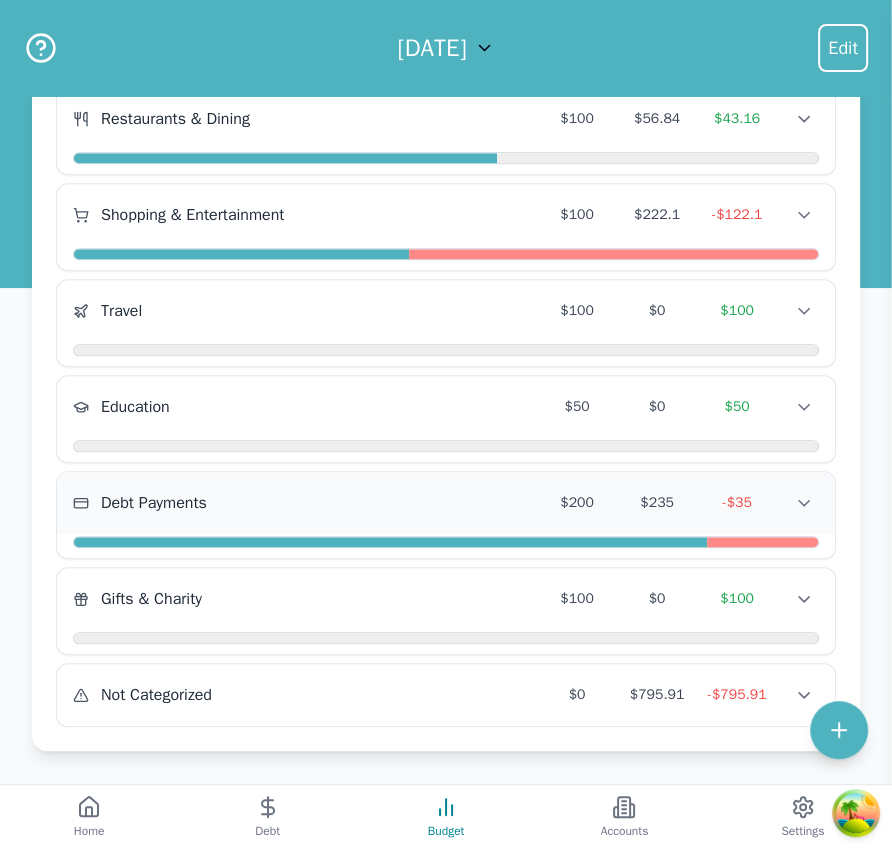 click on "Debt Payments" at bounding box center (305, 503) 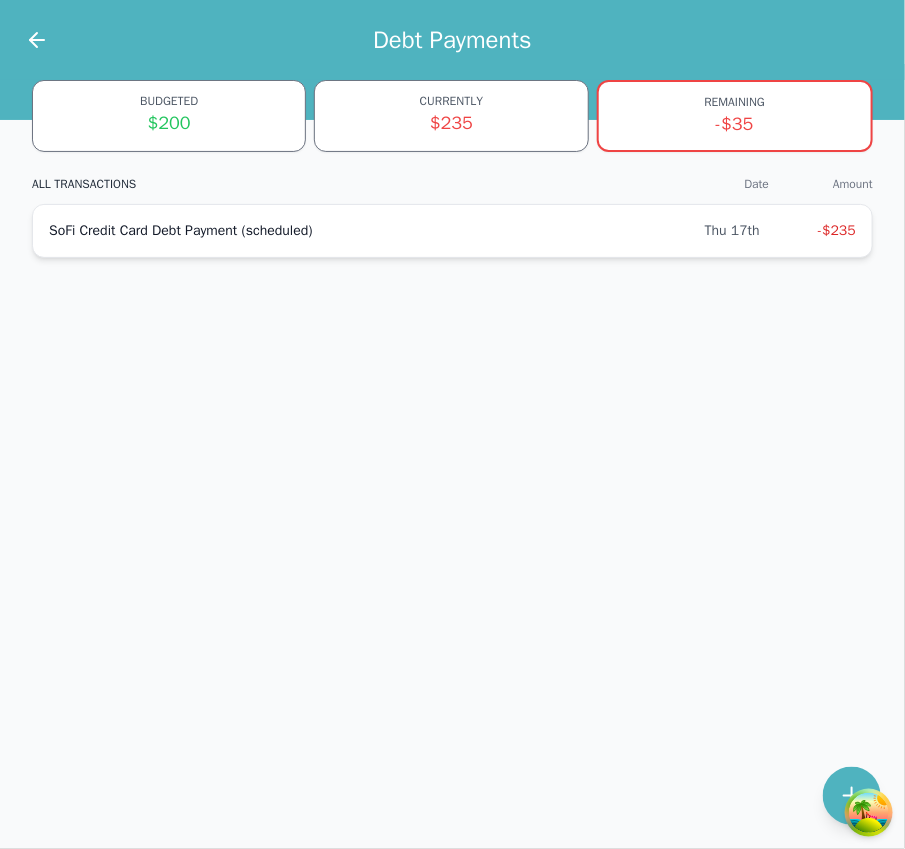 click on "SoFi Credit Card Debt Payment (scheduled)" at bounding box center [377, 231] 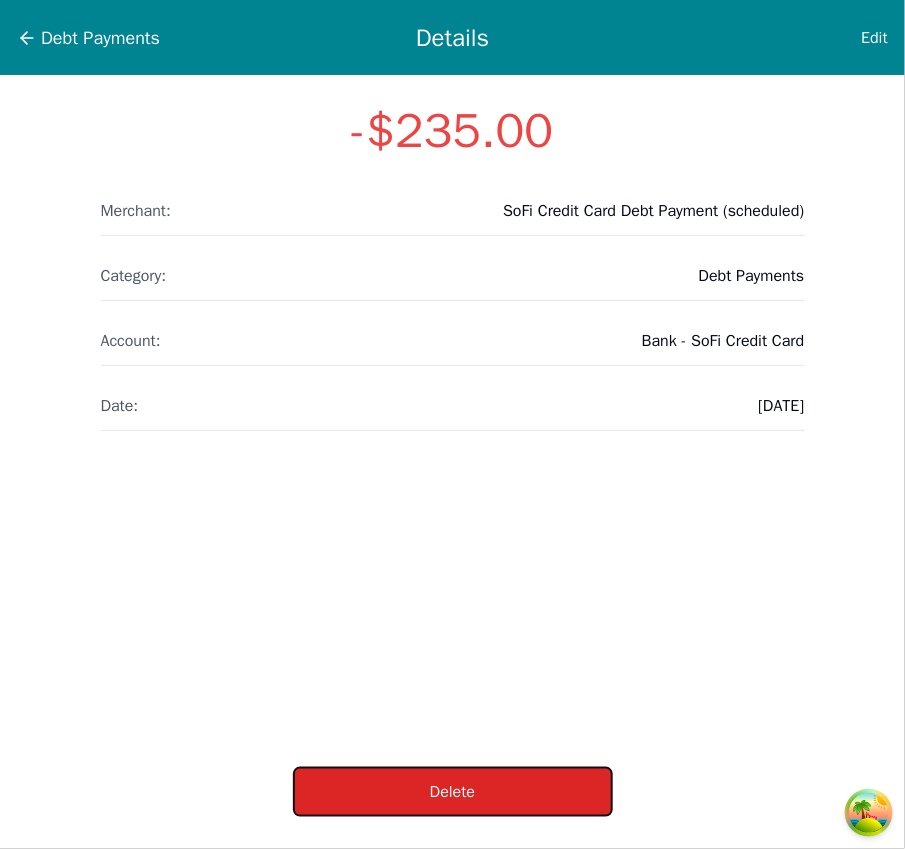 click on "Delete" at bounding box center [453, 792] 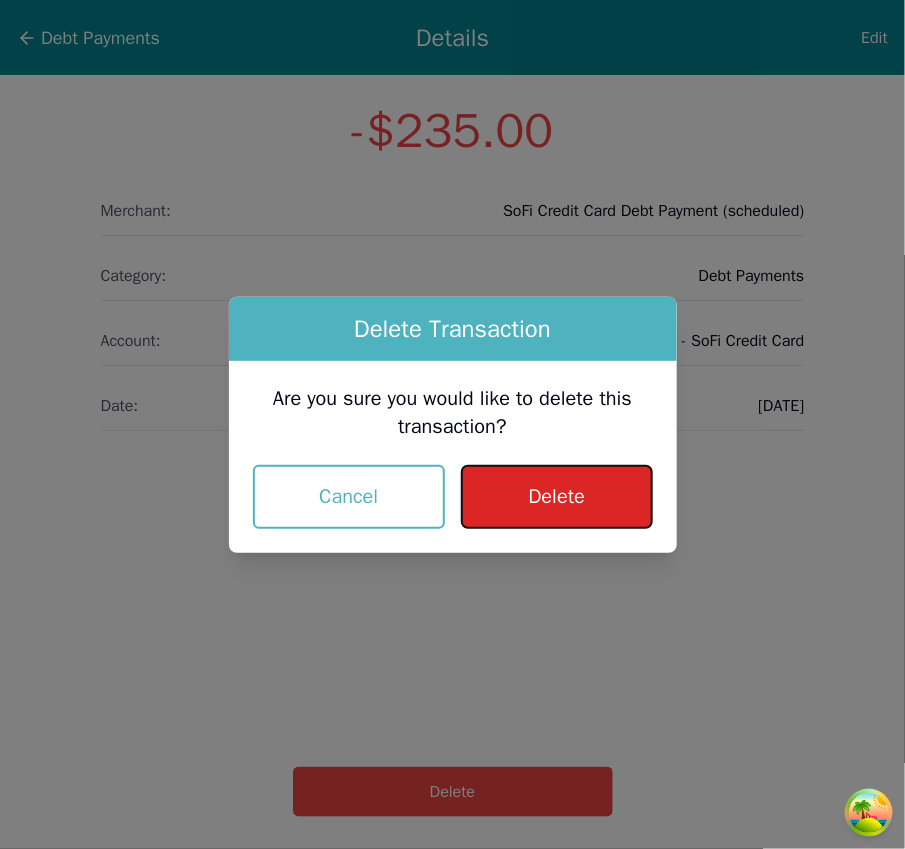 click on "Delete" at bounding box center (556, 497) 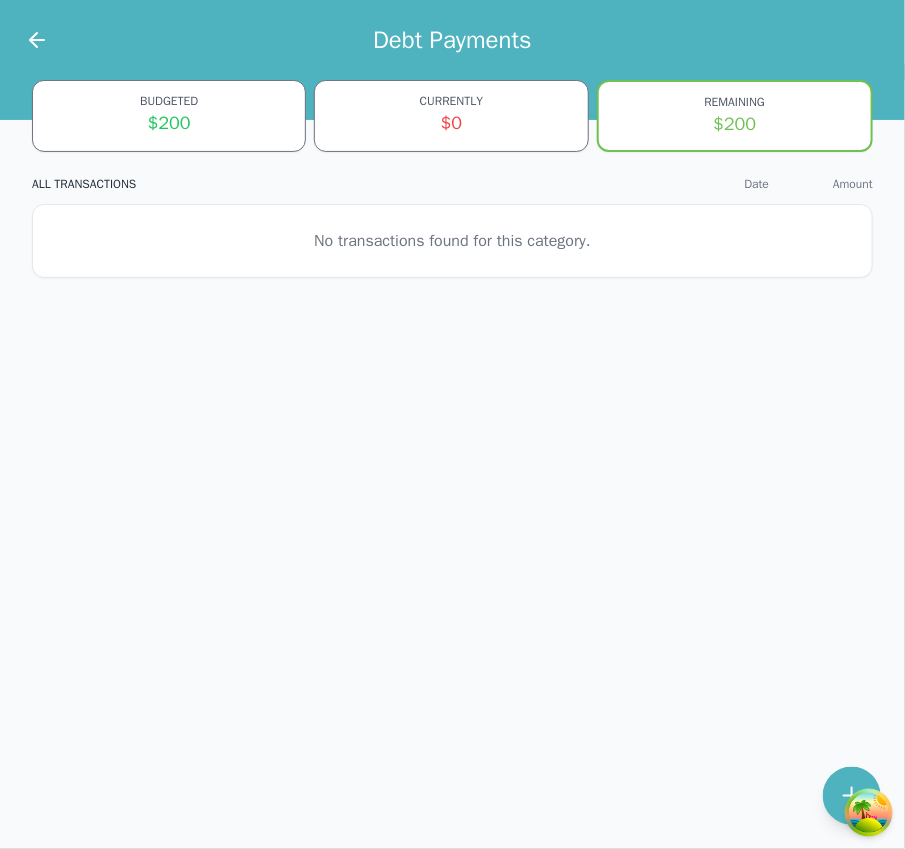 click on "Debt Payments" at bounding box center (452, 40) 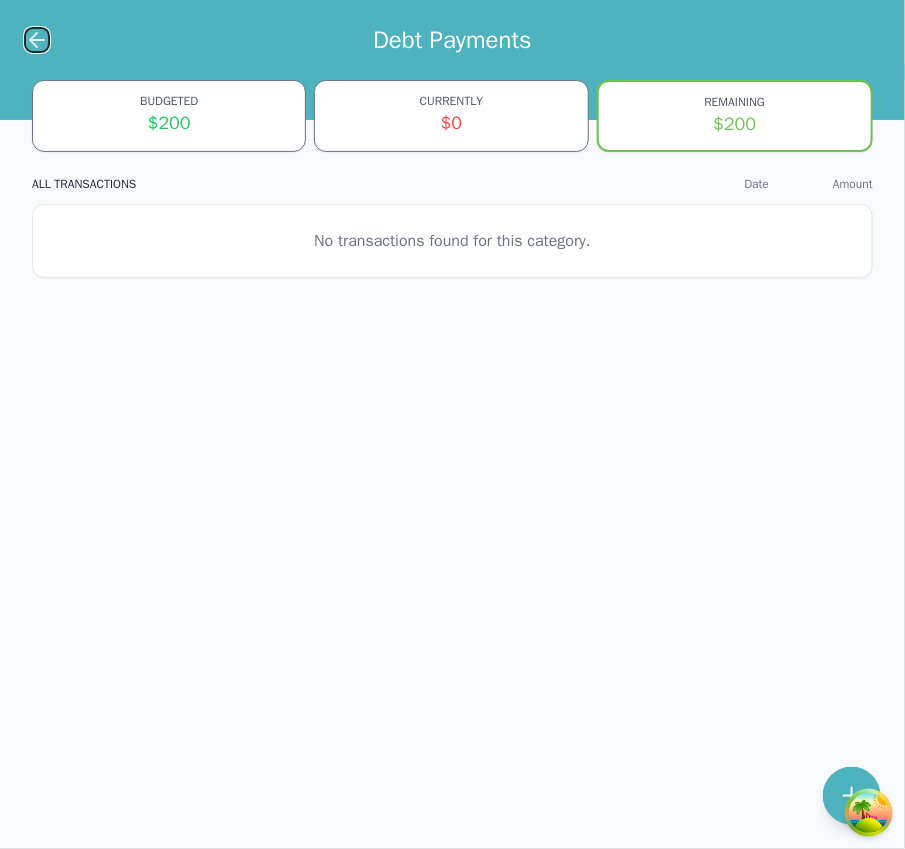 click 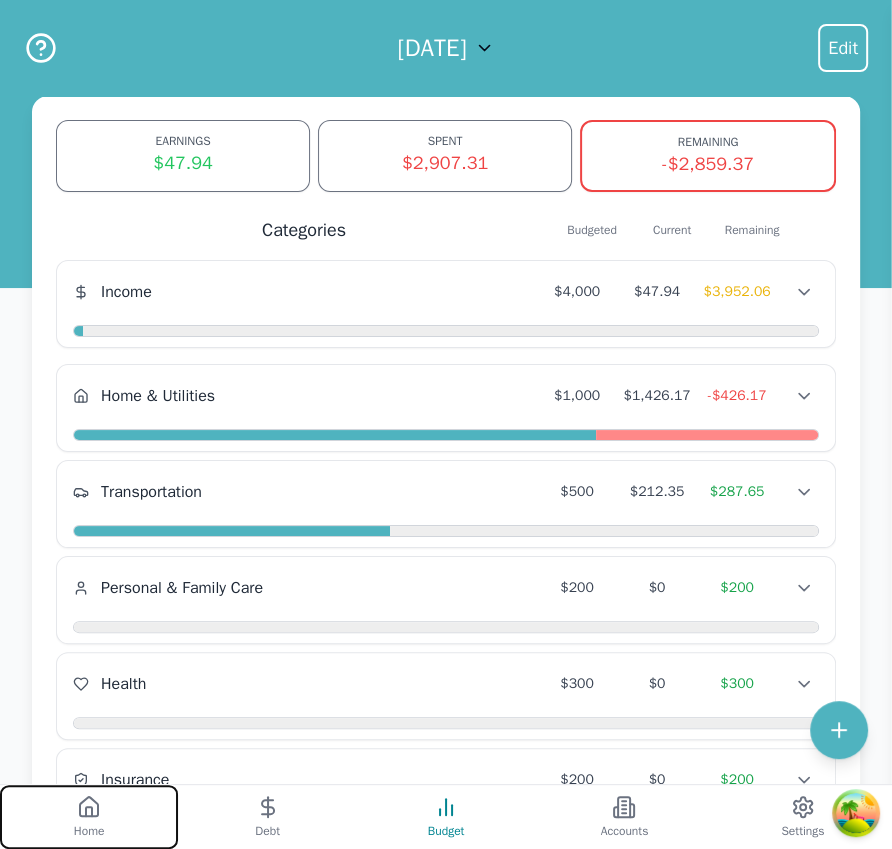 click on "Home" at bounding box center [89, 817] 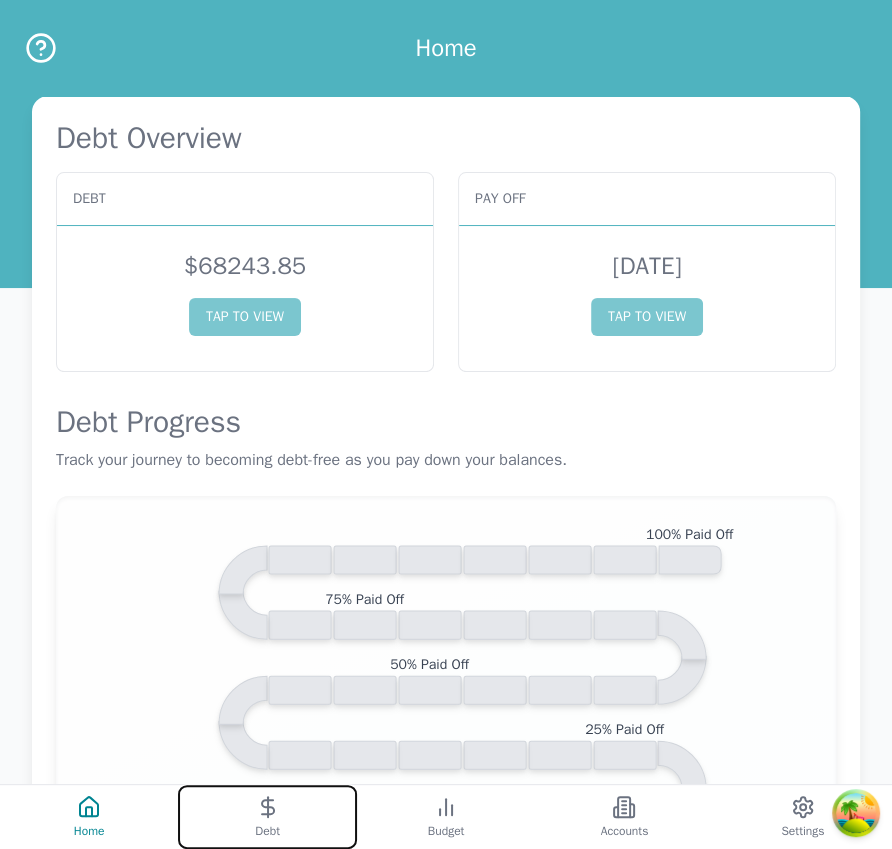 click 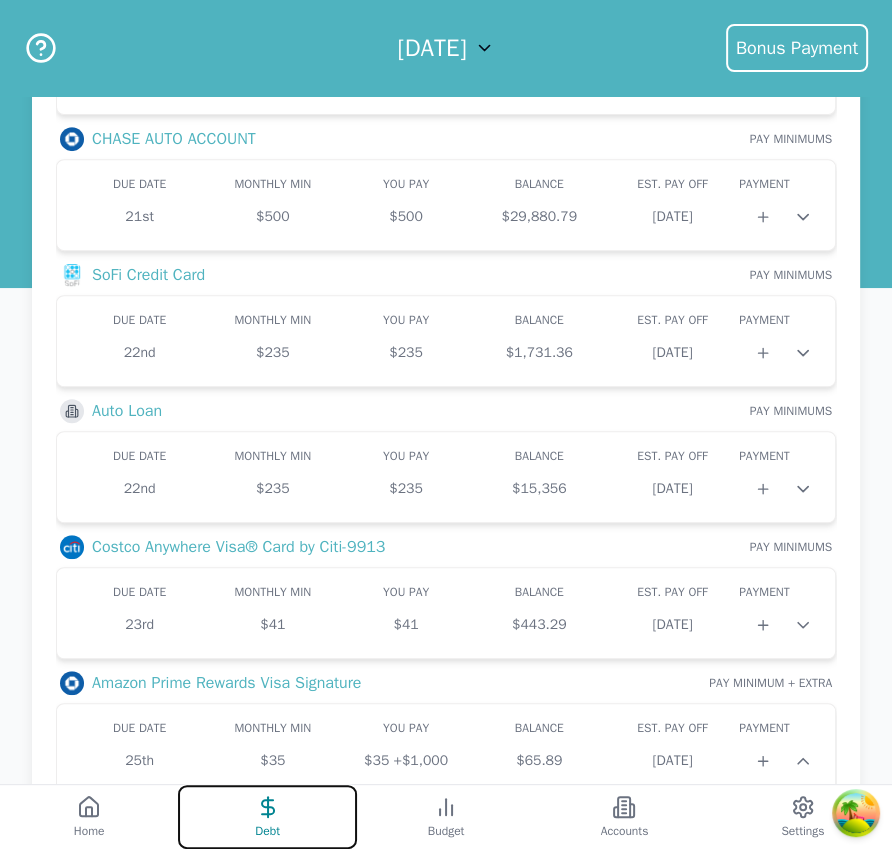 scroll, scrollTop: 837, scrollLeft: 0, axis: vertical 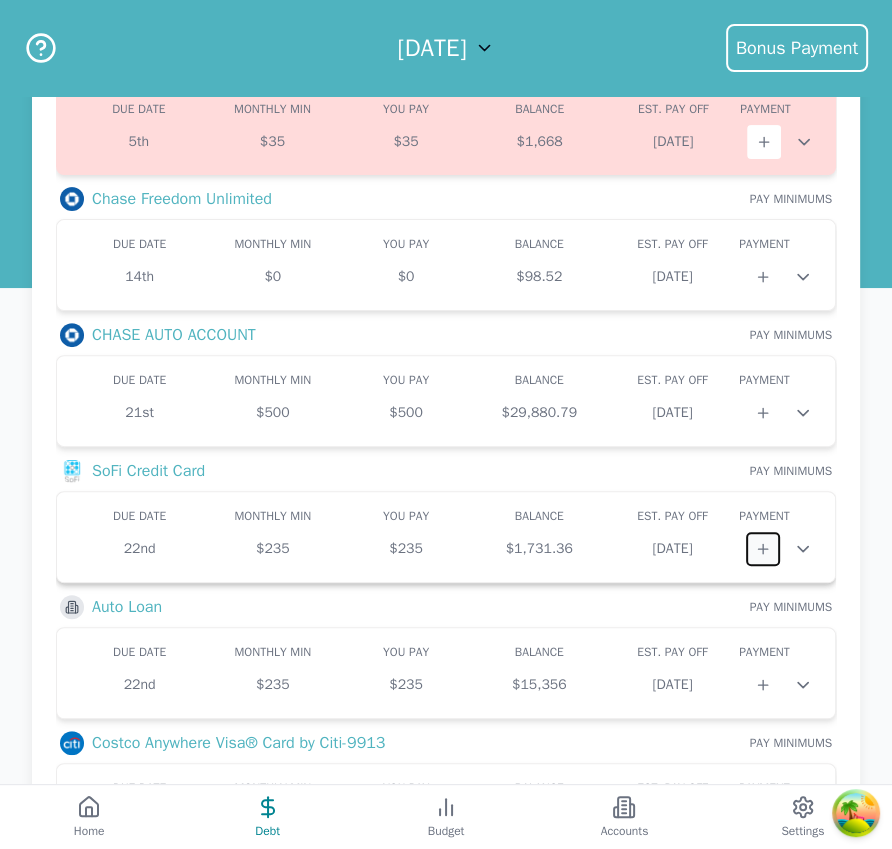 click 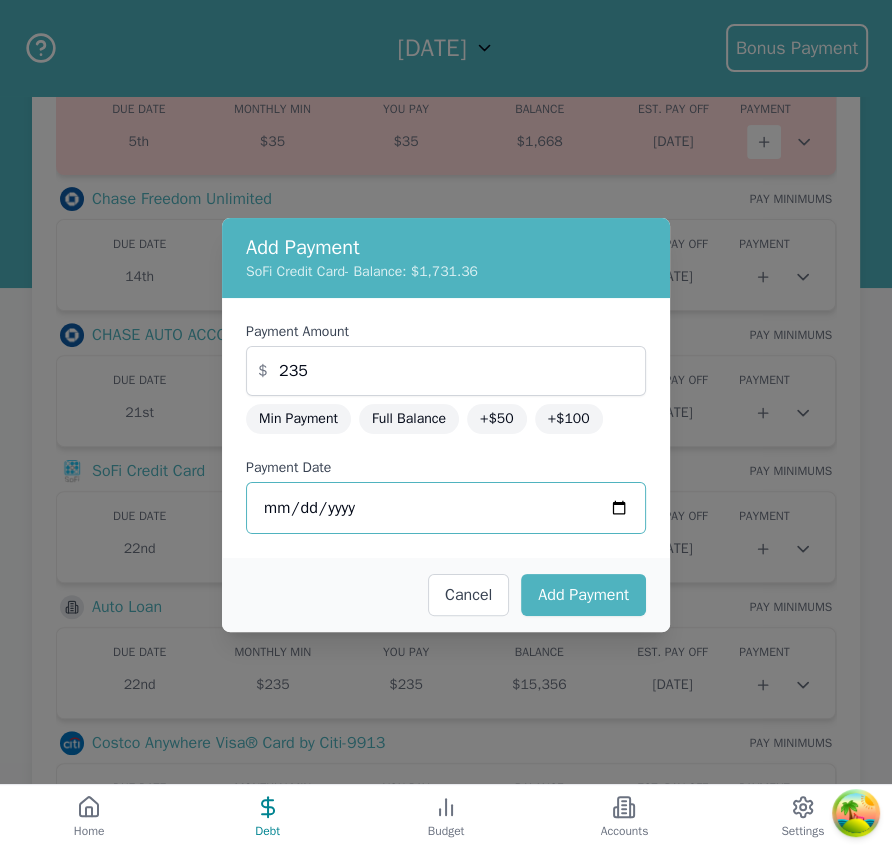click on "2025-07-14" at bounding box center [446, 508] 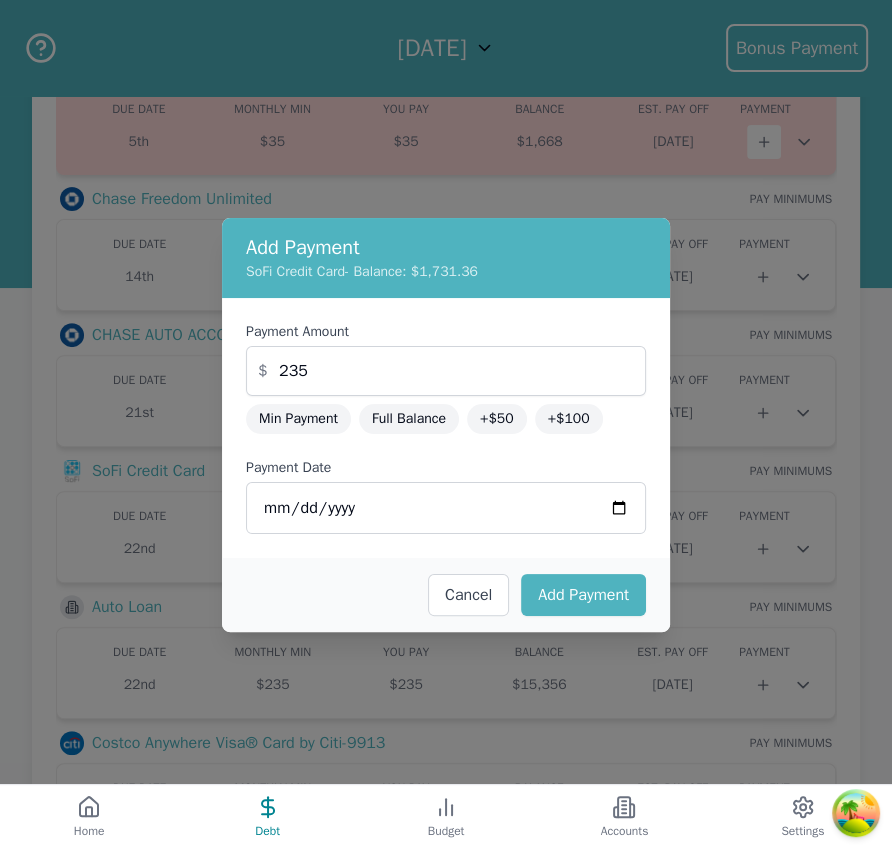 click on "Add Payment SoFi Credit Card  - Balance: $1,731.36 Payment Amount $ 235 Min Payment Full Balance +$50 +$100 Payment Date 2025-07-20 Cancel Add Payment" at bounding box center (446, 424) 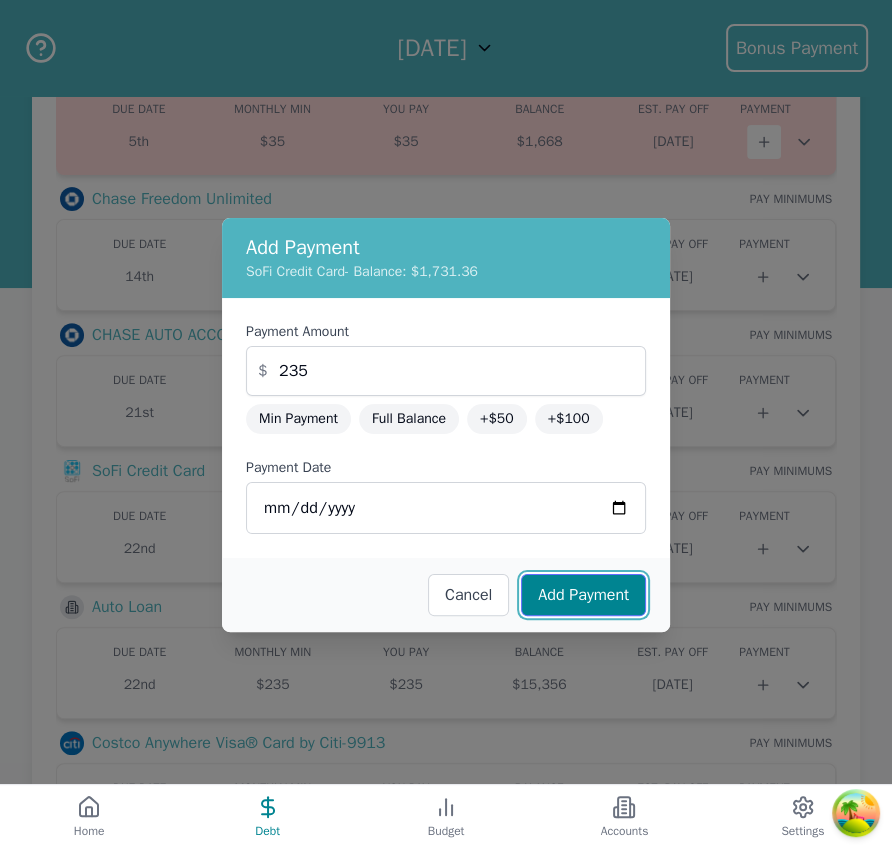 click on "Add Payment" at bounding box center [583, 595] 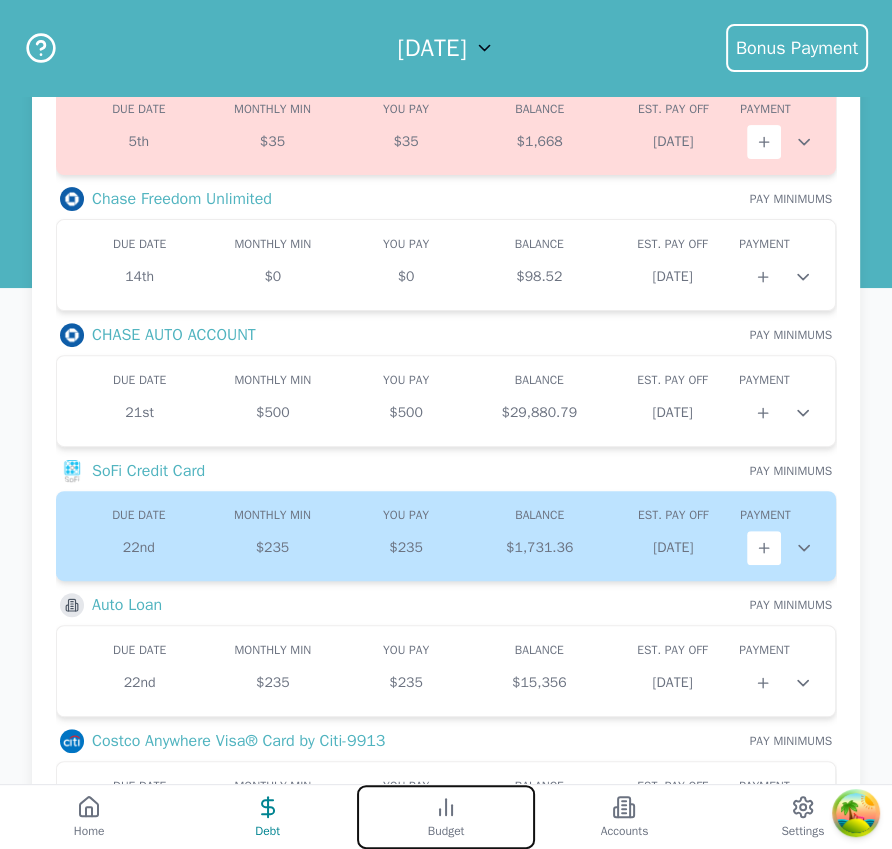 click on "Budget" at bounding box center (446, 817) 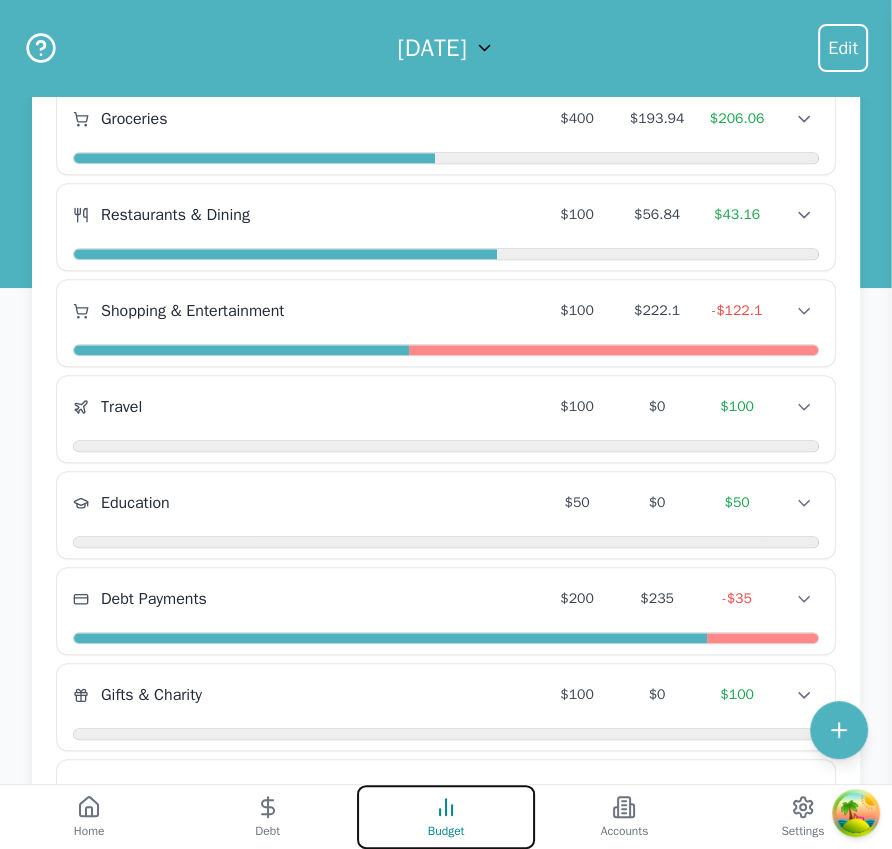 scroll, scrollTop: 853, scrollLeft: 0, axis: vertical 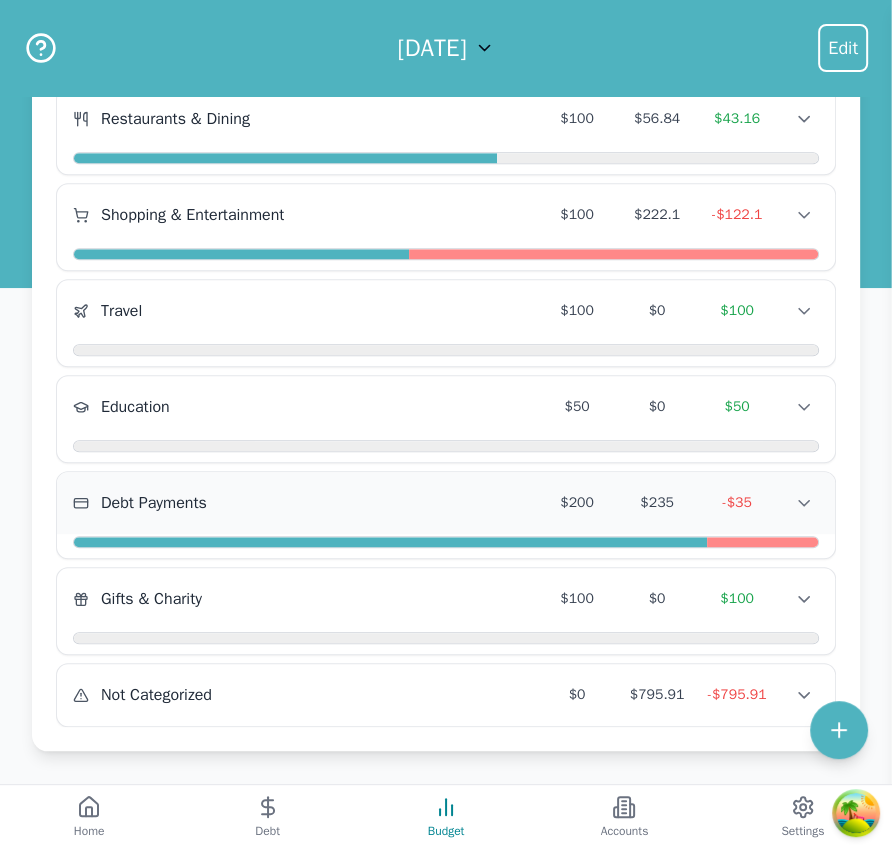 click on "Debt Payments $200 $235 -$35 Debt Payments $200 $235 -$35 Debt Payments $200 $235 -$35" at bounding box center [446, 503] 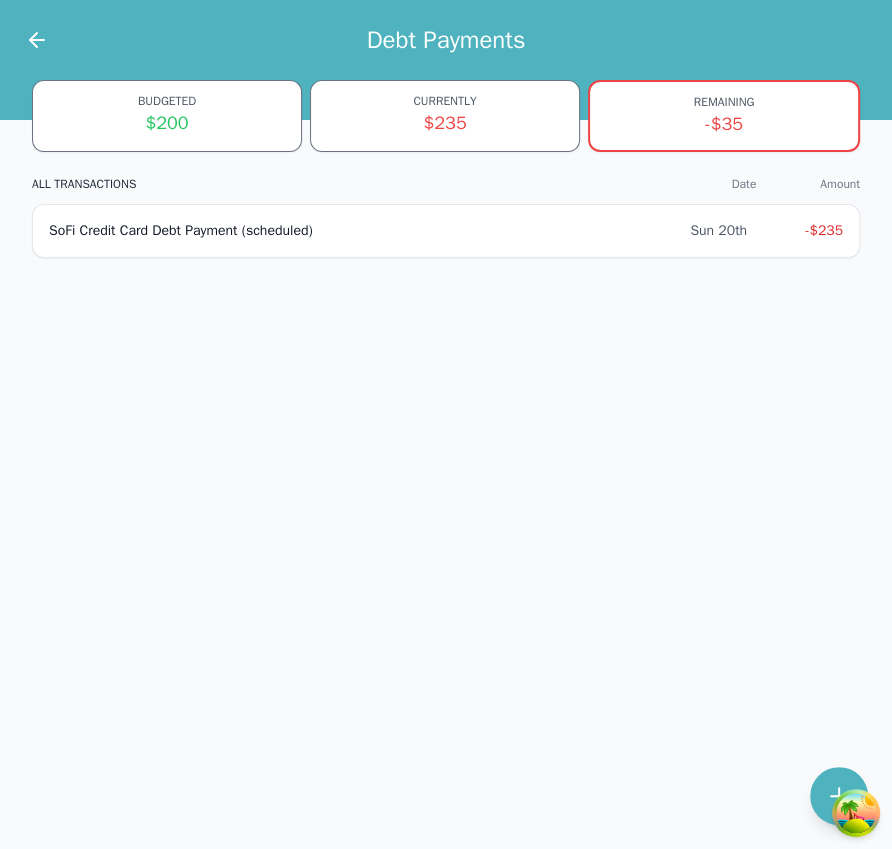 scroll, scrollTop: 0, scrollLeft: 0, axis: both 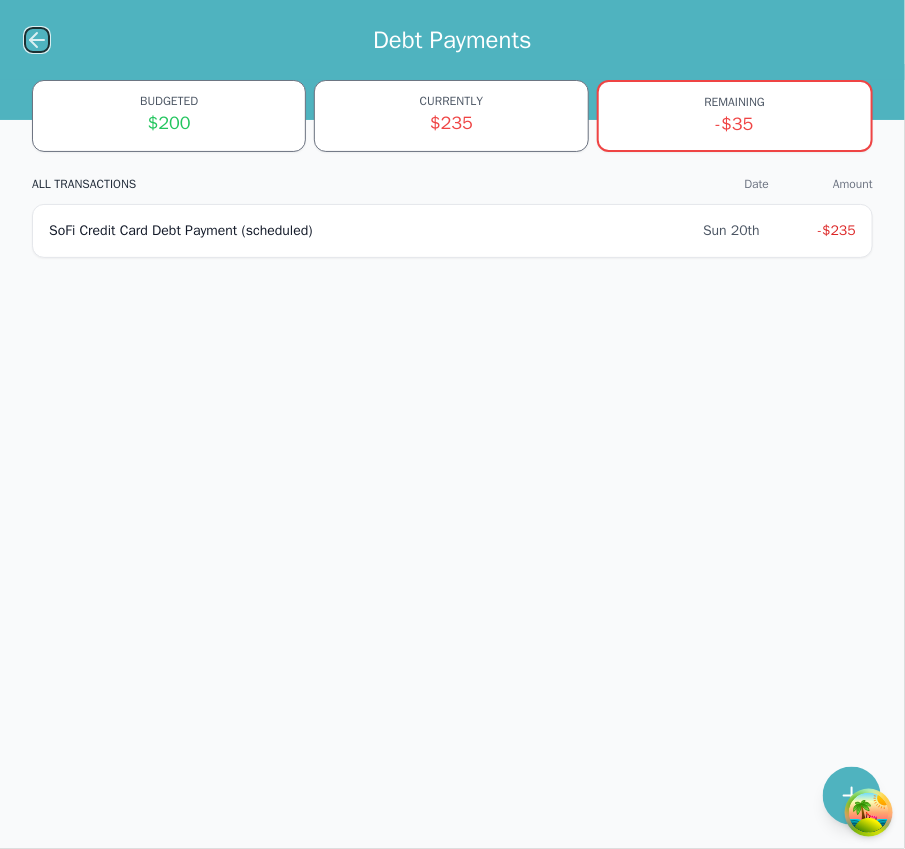 click 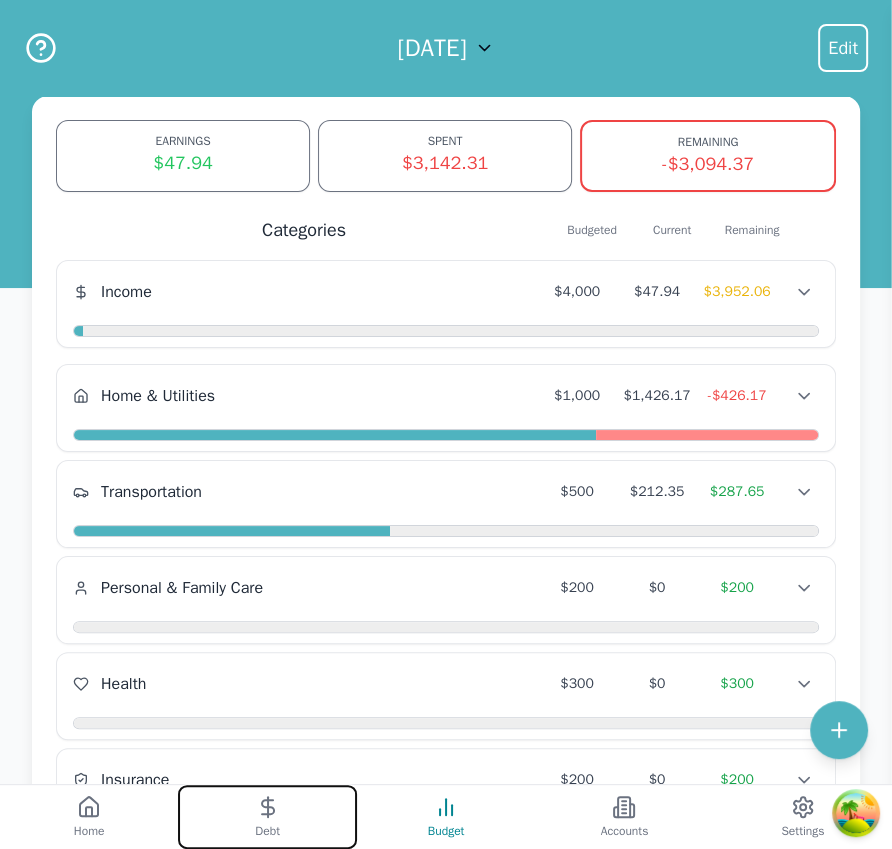 click on "Debt" at bounding box center (267, 817) 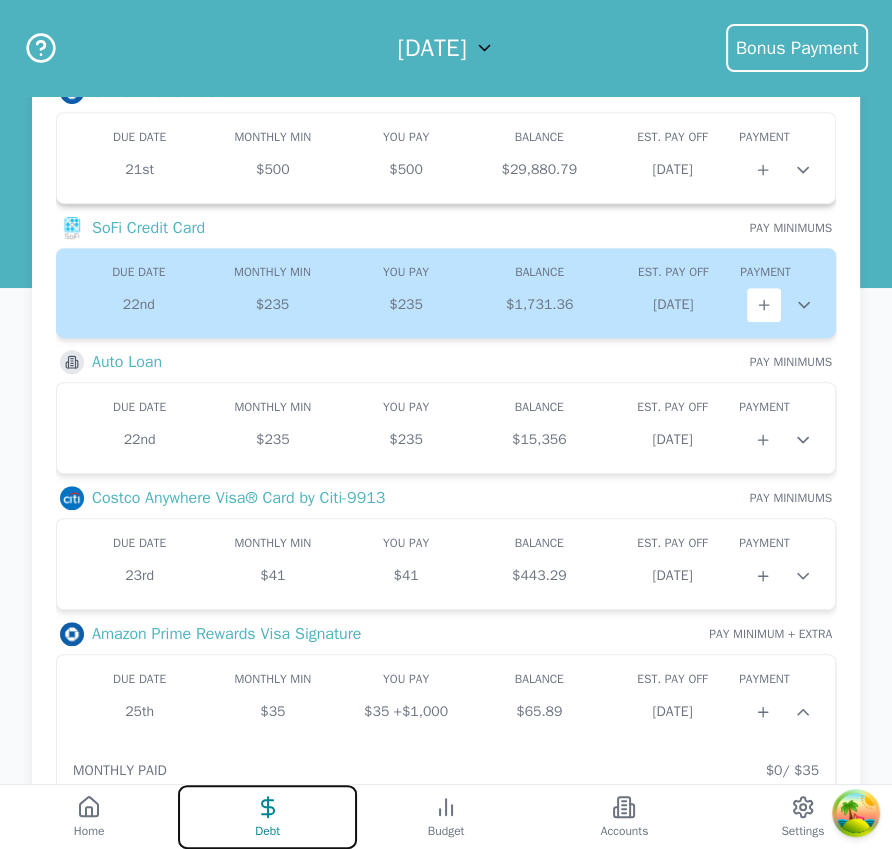 scroll, scrollTop: 550, scrollLeft: 0, axis: vertical 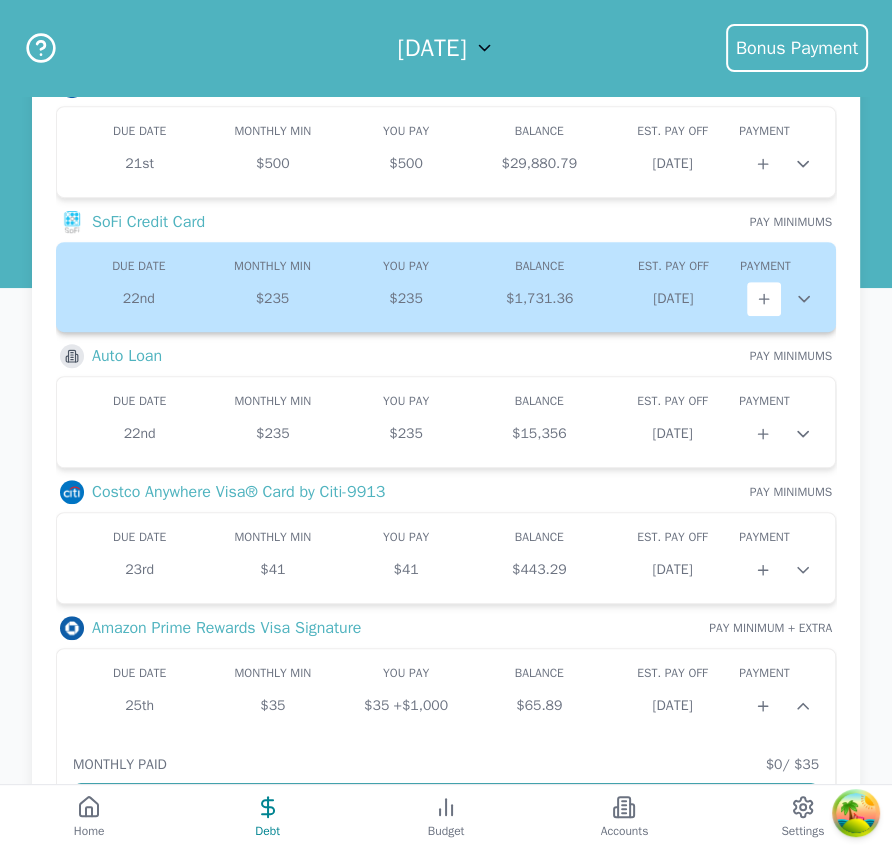 click at bounding box center [764, 299] 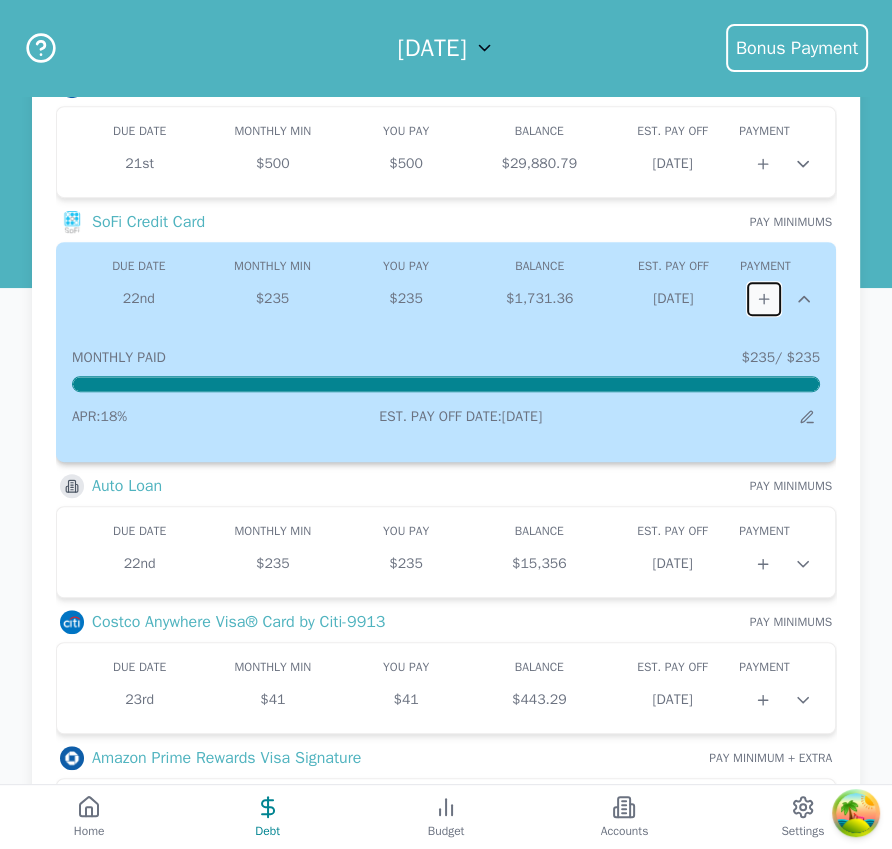 click at bounding box center [764, 299] 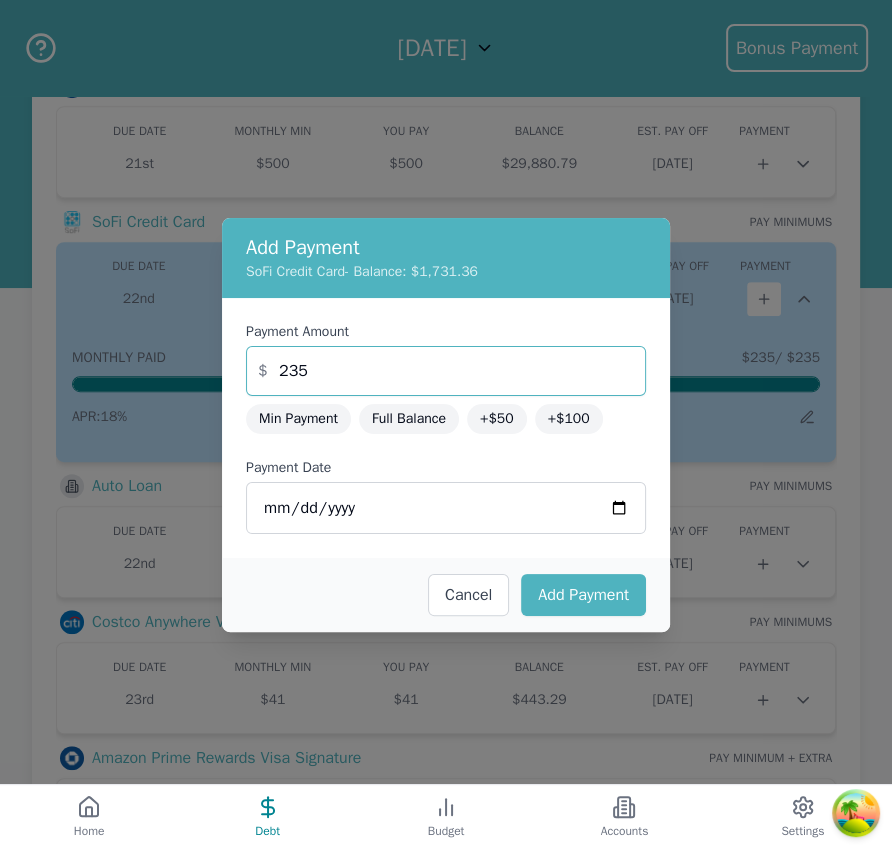 drag, startPoint x: 322, startPoint y: 363, endPoint x: 116, endPoint y: 364, distance: 206.00243 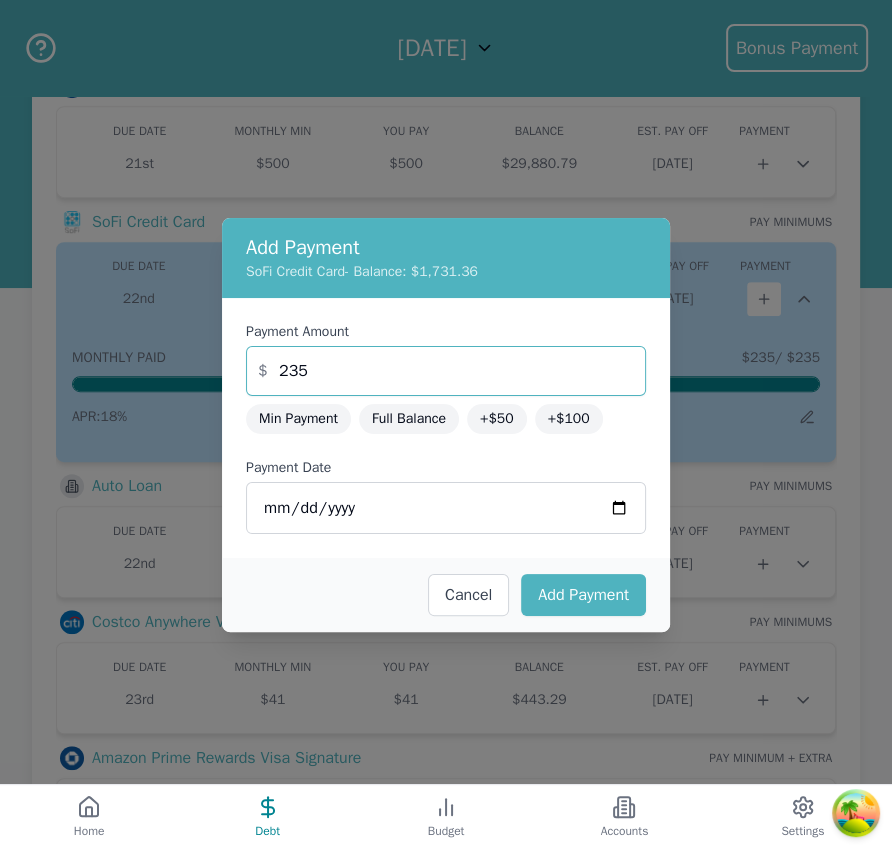 click on "Add Payment SoFi Credit Card  - Balance: $1,731.36 Payment Amount $ 235 Min Payment Full Balance +$50 +$100 Payment Date 2025-07-14 Cancel Add Payment" at bounding box center [446, 424] 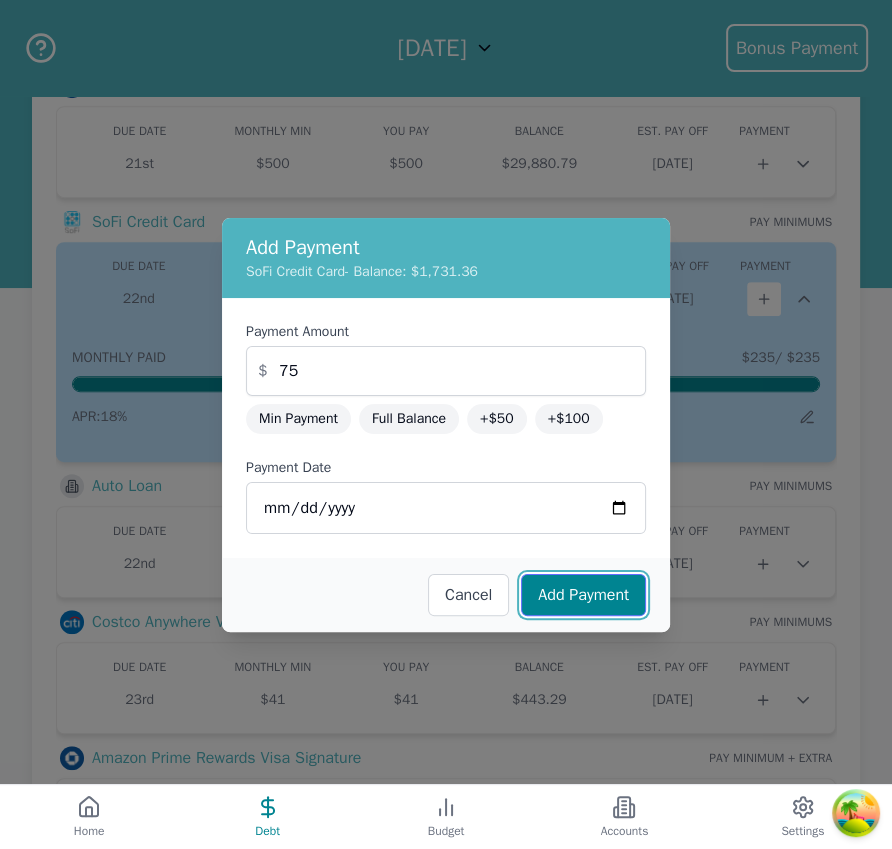 click on "Add Payment" at bounding box center [583, 595] 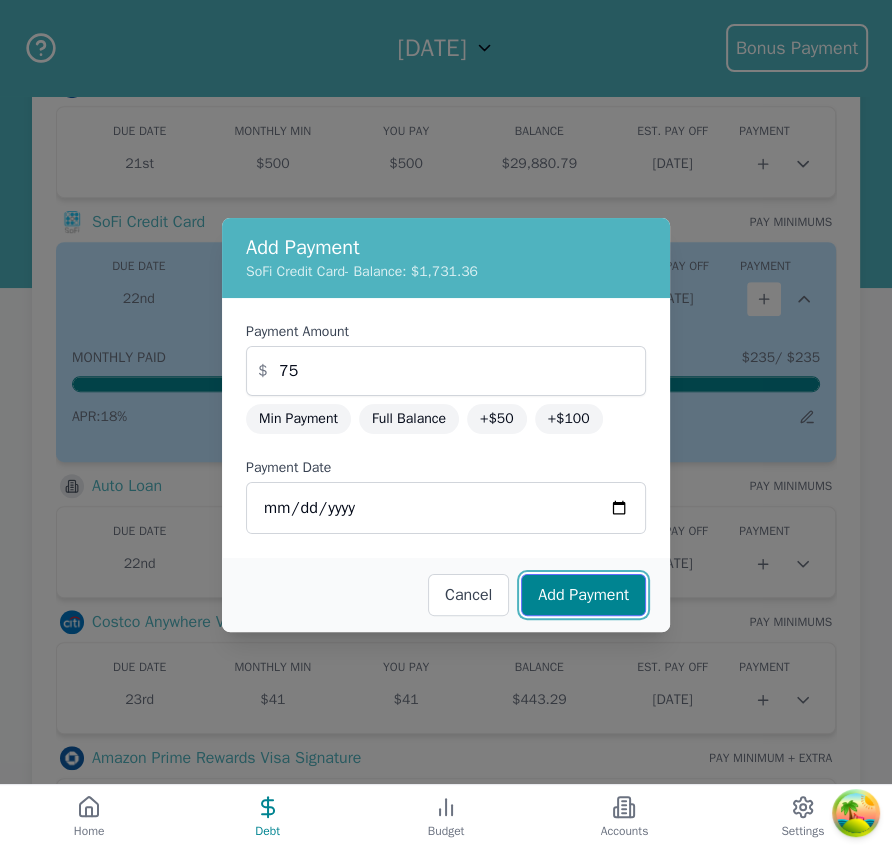 type on "235" 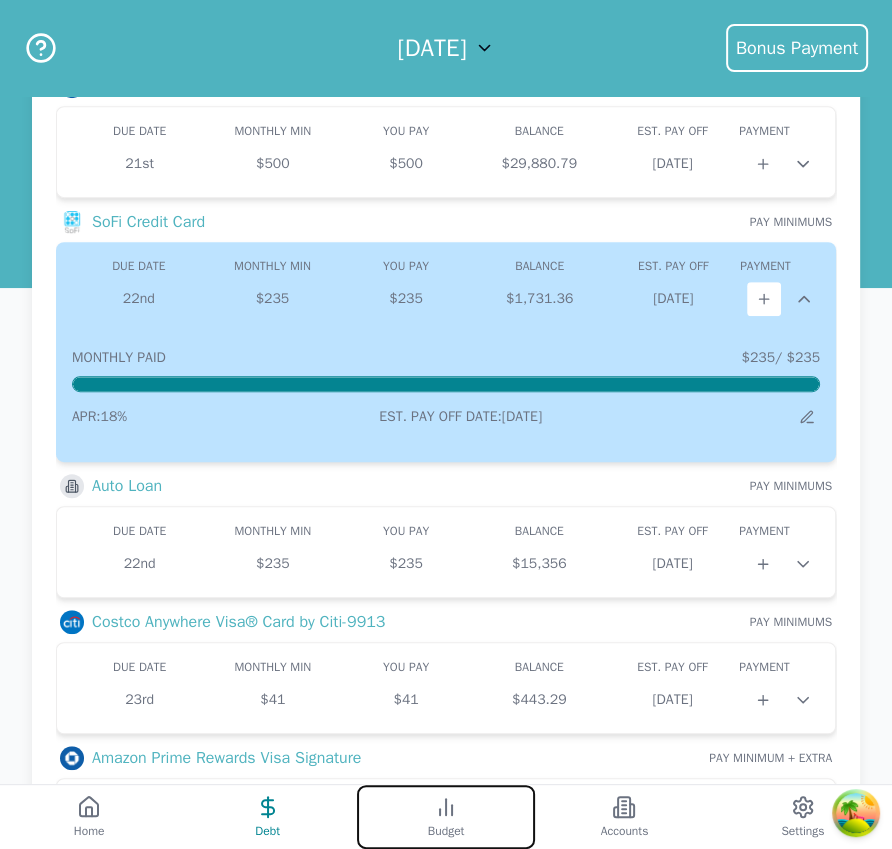 click on "Budget" at bounding box center [446, 817] 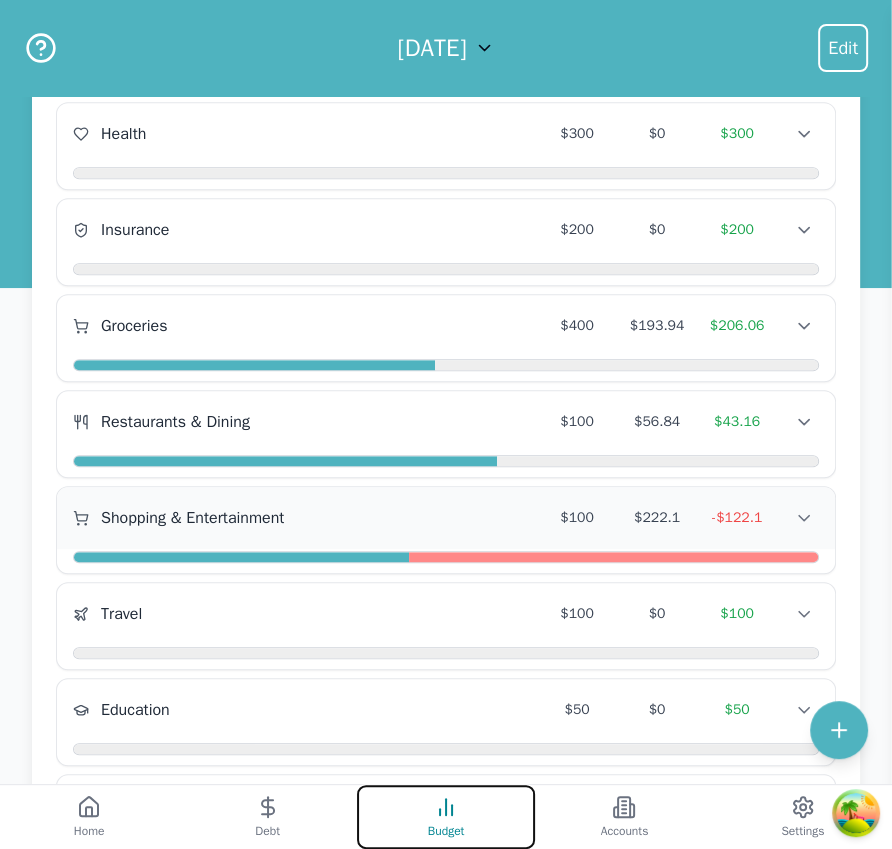 scroll, scrollTop: 853, scrollLeft: 0, axis: vertical 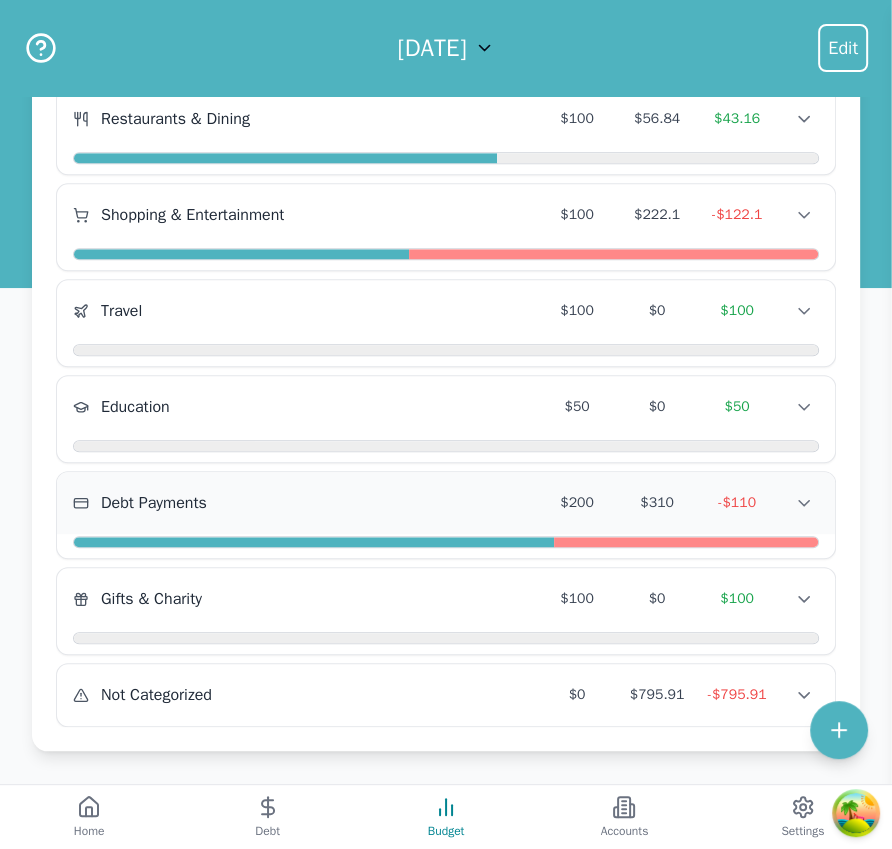 click on "Debt Payments $200 $310 -$110 Debt Payments $200 $310 -$110 Debt Payments $200 $310 -$110" at bounding box center (446, 503) 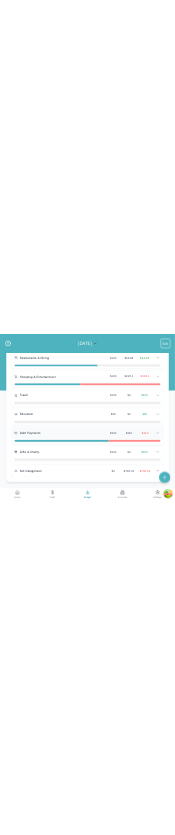 scroll, scrollTop: 0, scrollLeft: 0, axis: both 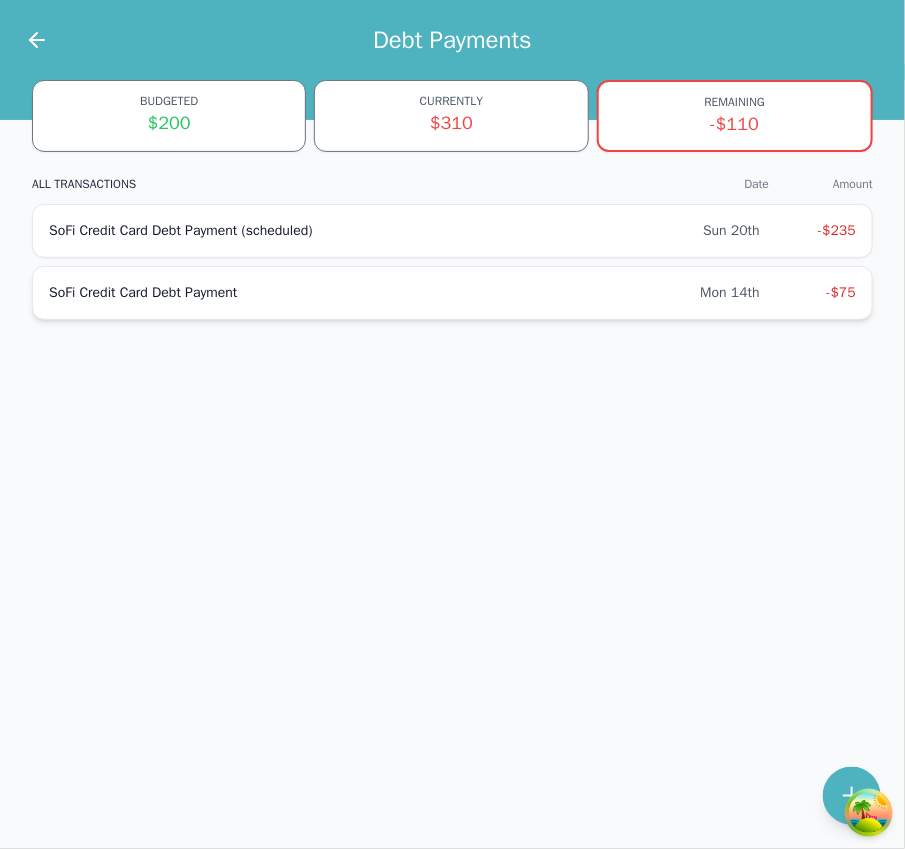 click on "SoFi Credit Card Debt Payment" at bounding box center [374, 293] 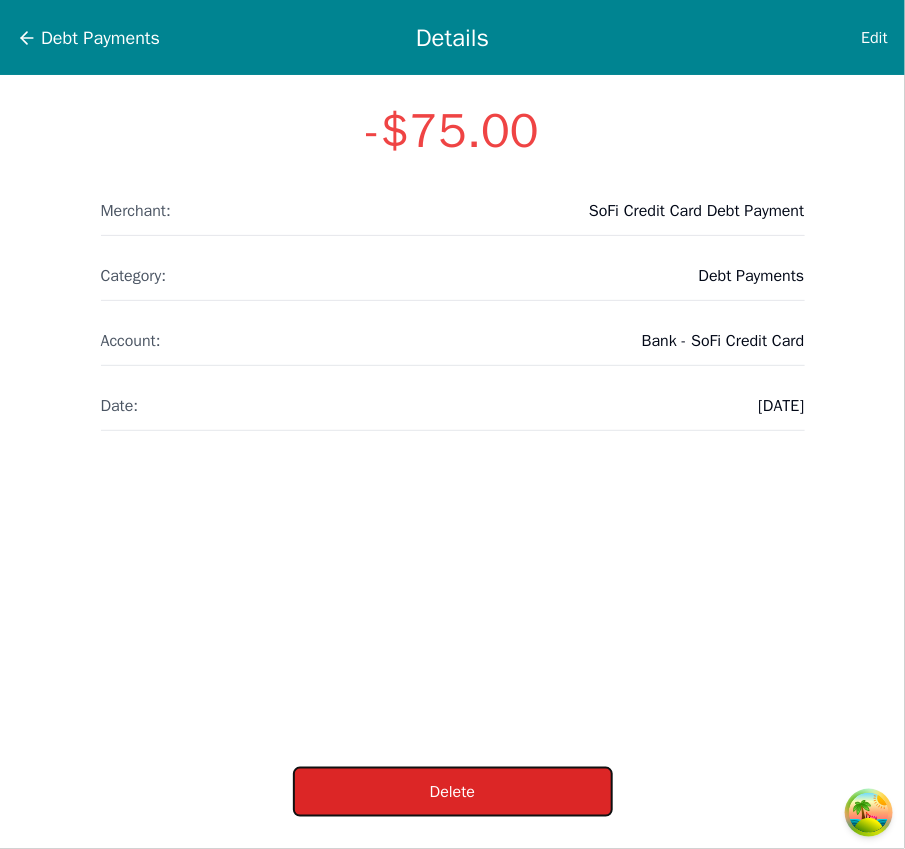 click on "Delete" at bounding box center (453, 792) 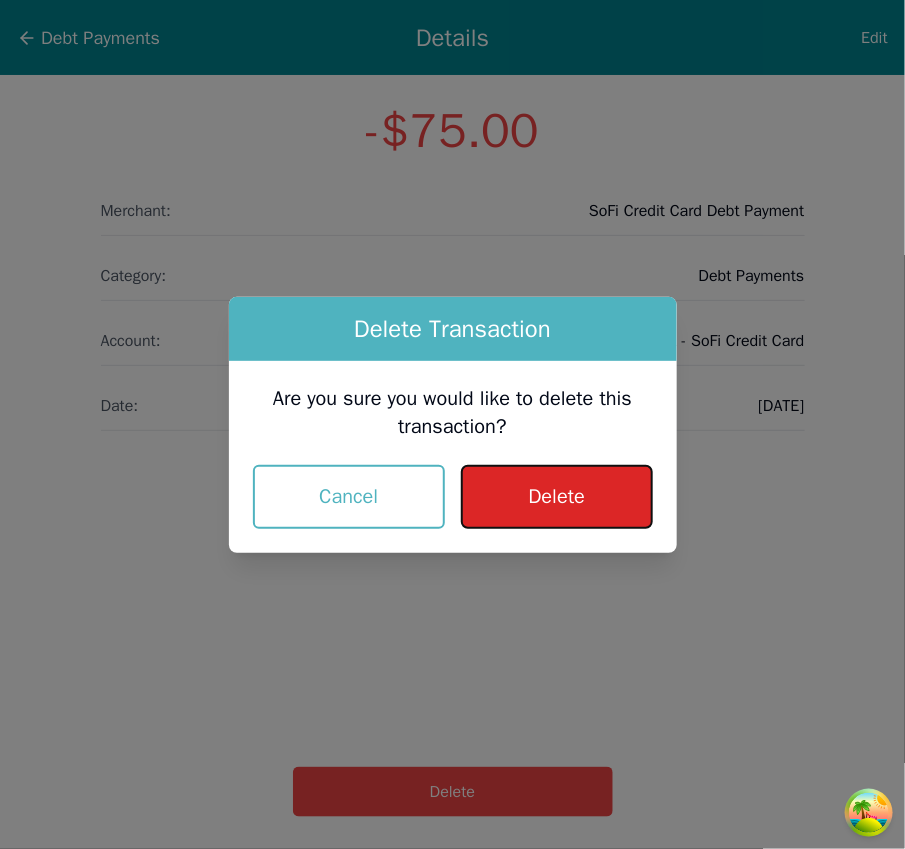 click on "Delete" at bounding box center [556, 497] 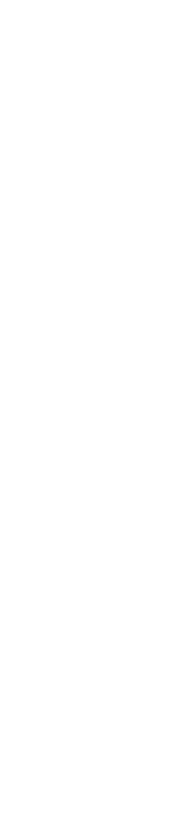 scroll, scrollTop: 0, scrollLeft: 0, axis: both 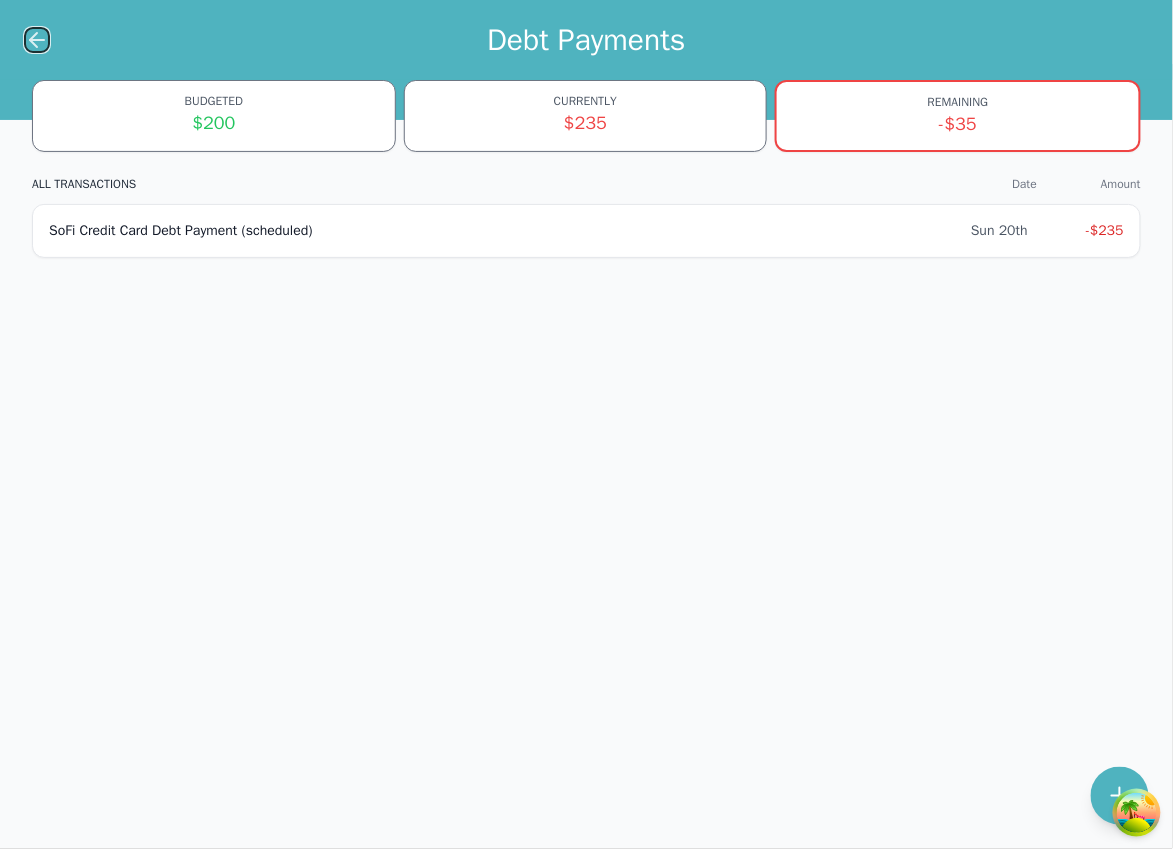 click 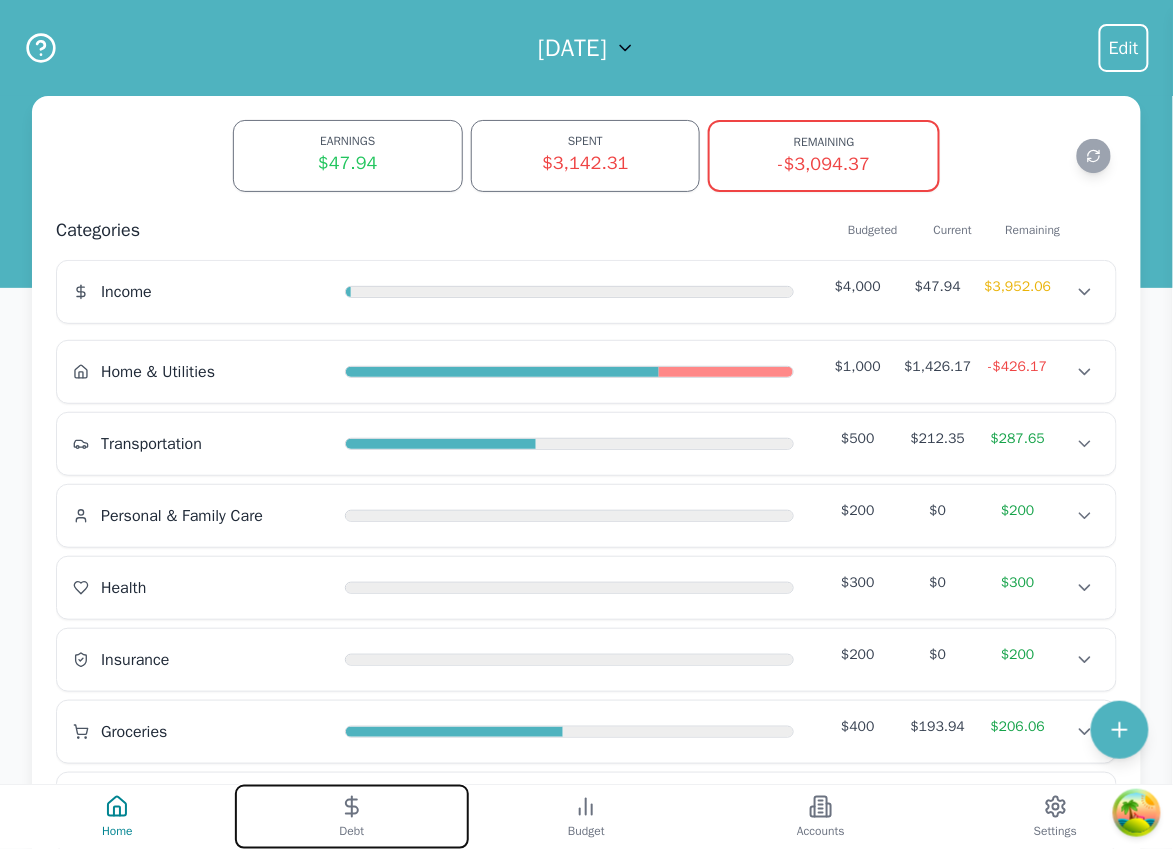 click on "Debt" at bounding box center [352, 817] 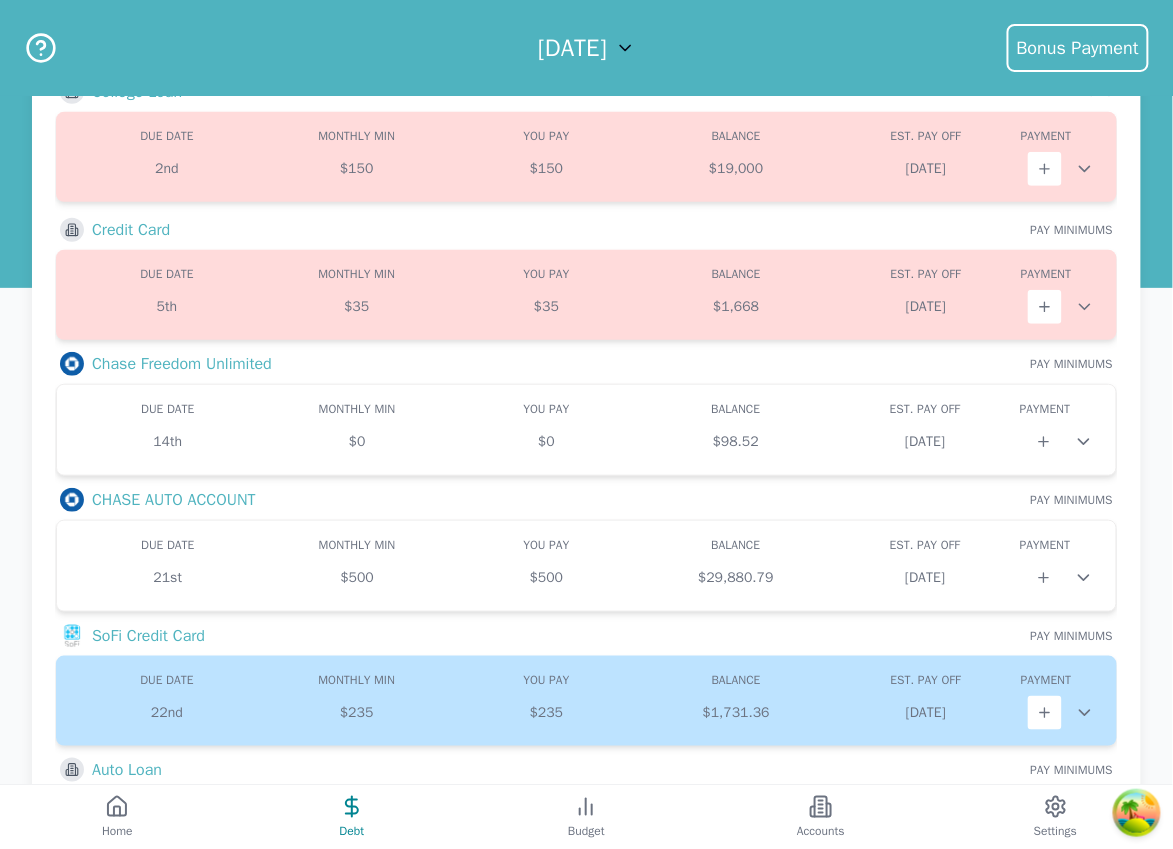 scroll, scrollTop: 0, scrollLeft: 0, axis: both 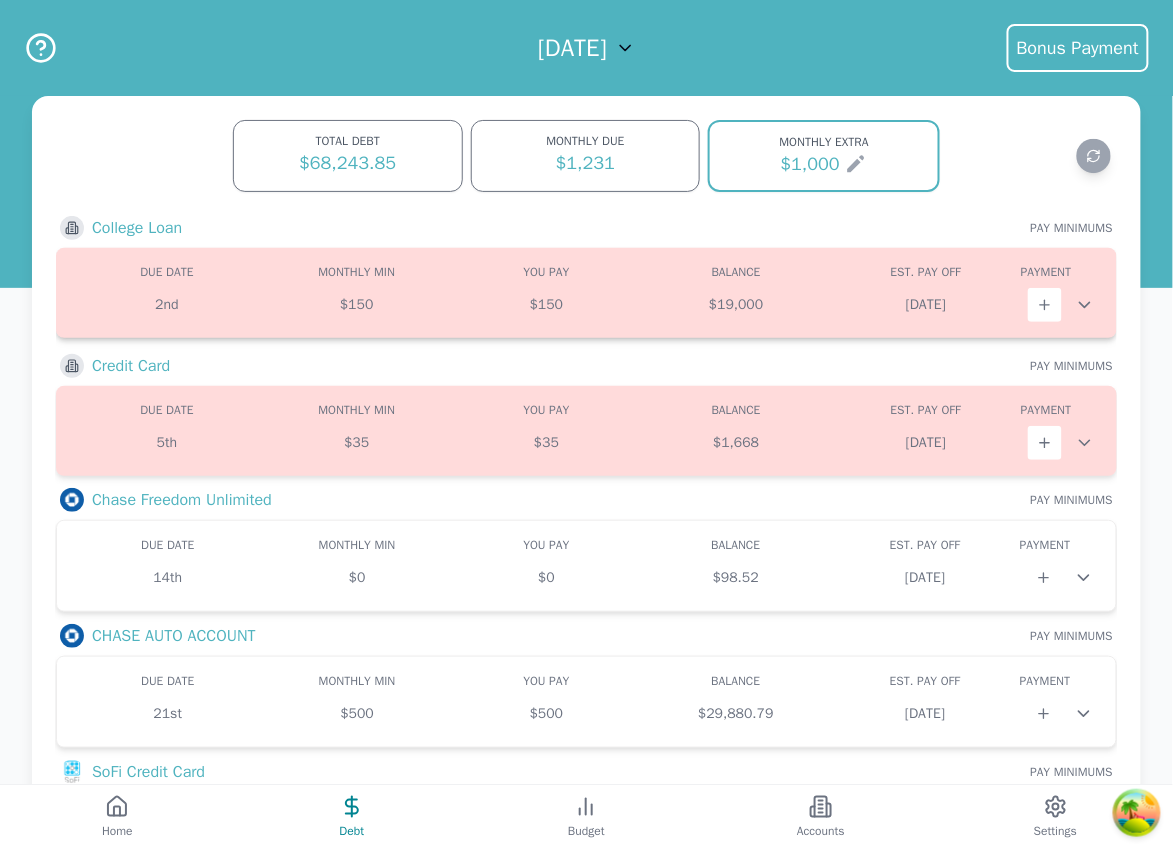 click 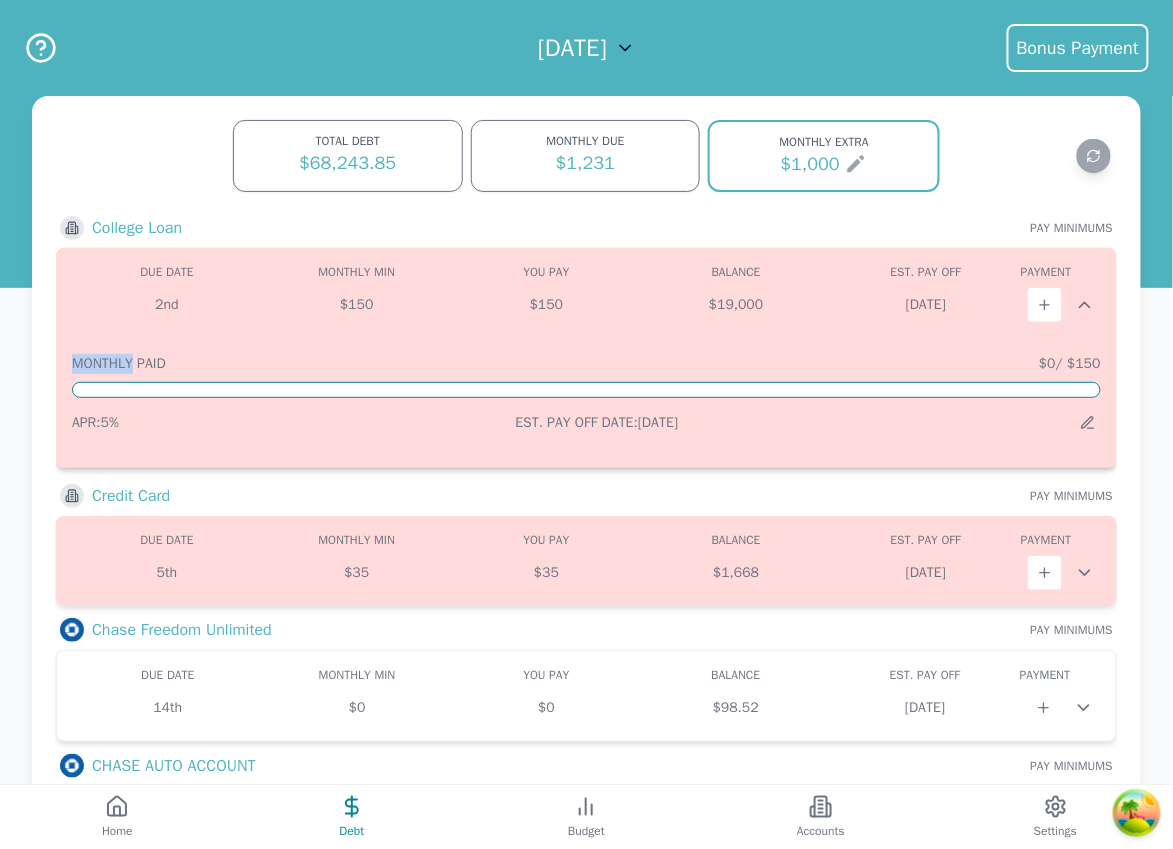 click 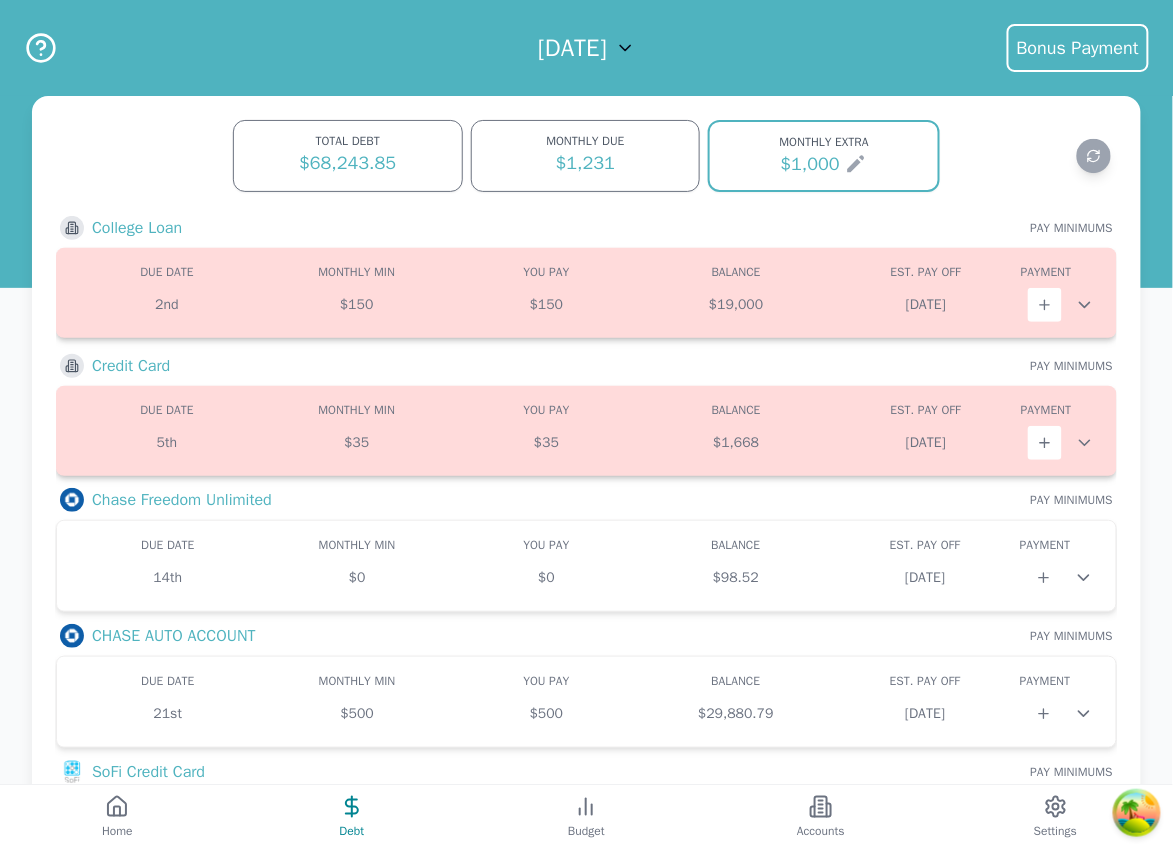 click 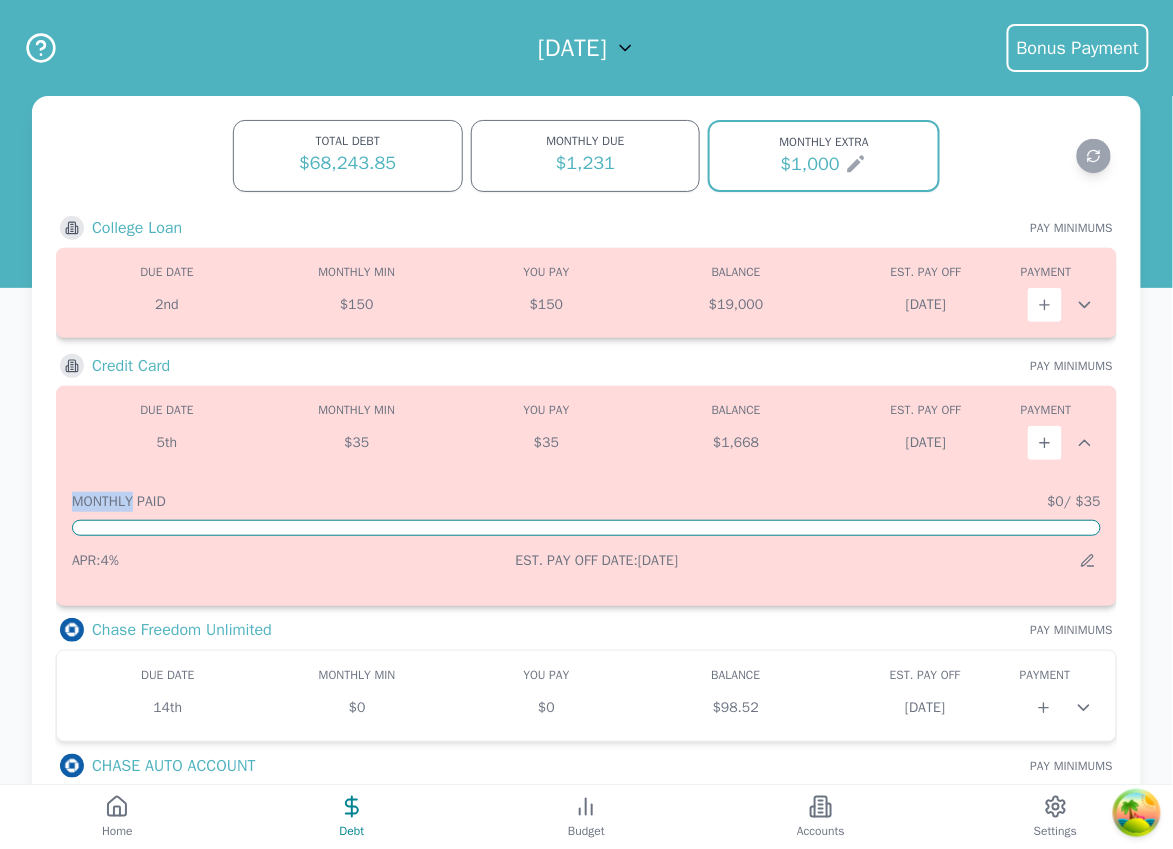 click 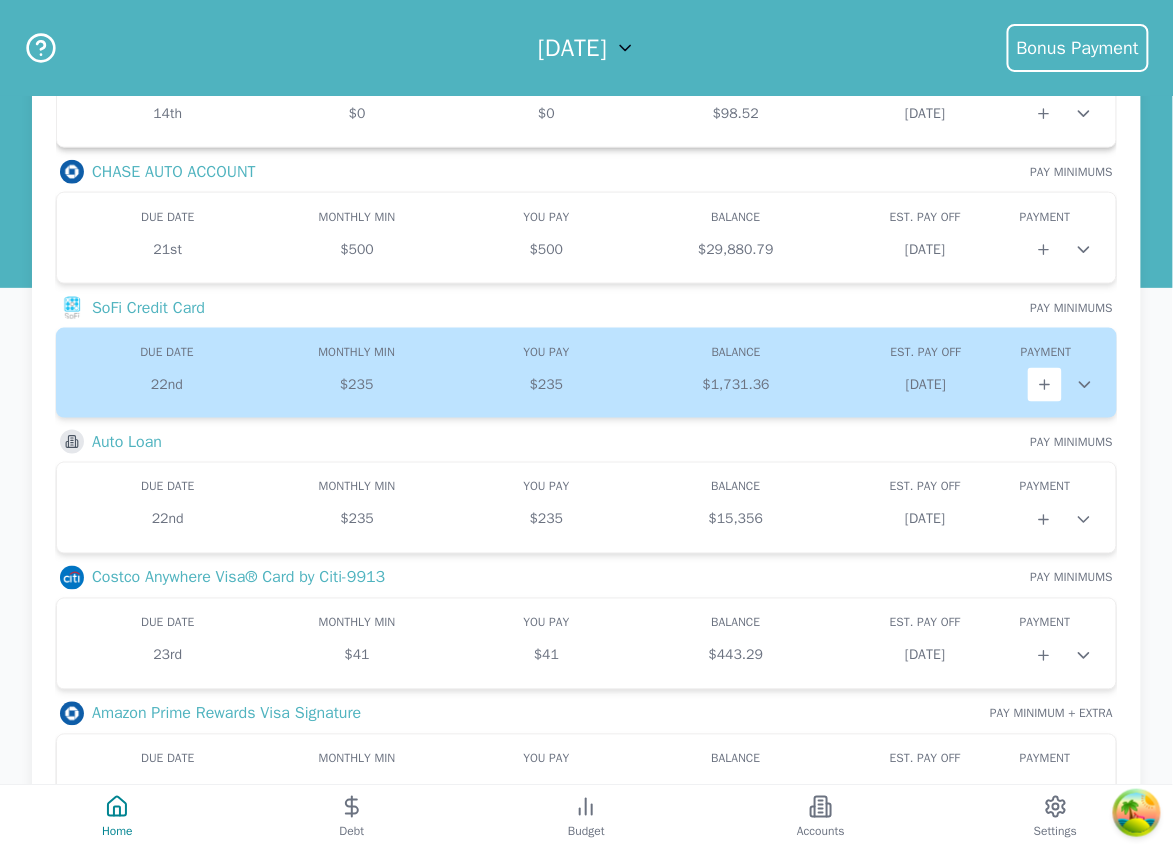 scroll, scrollTop: 475, scrollLeft: 0, axis: vertical 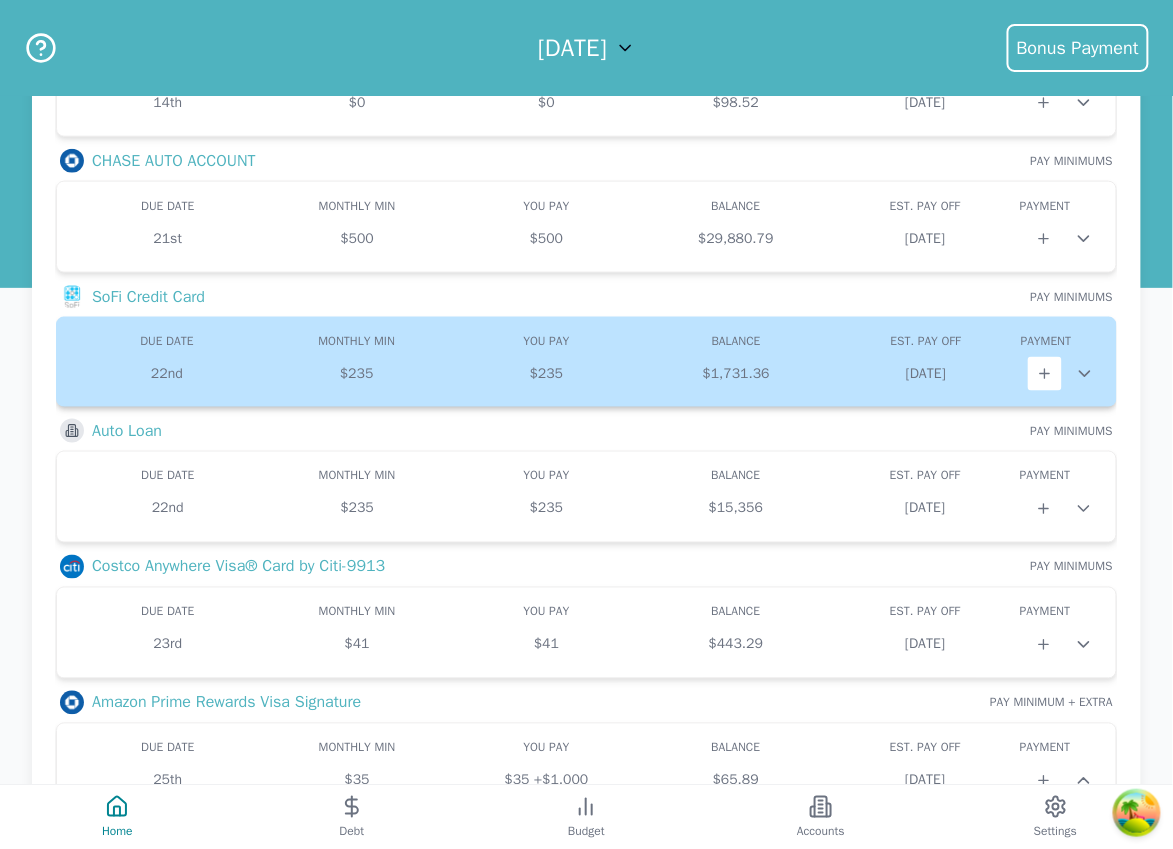 click 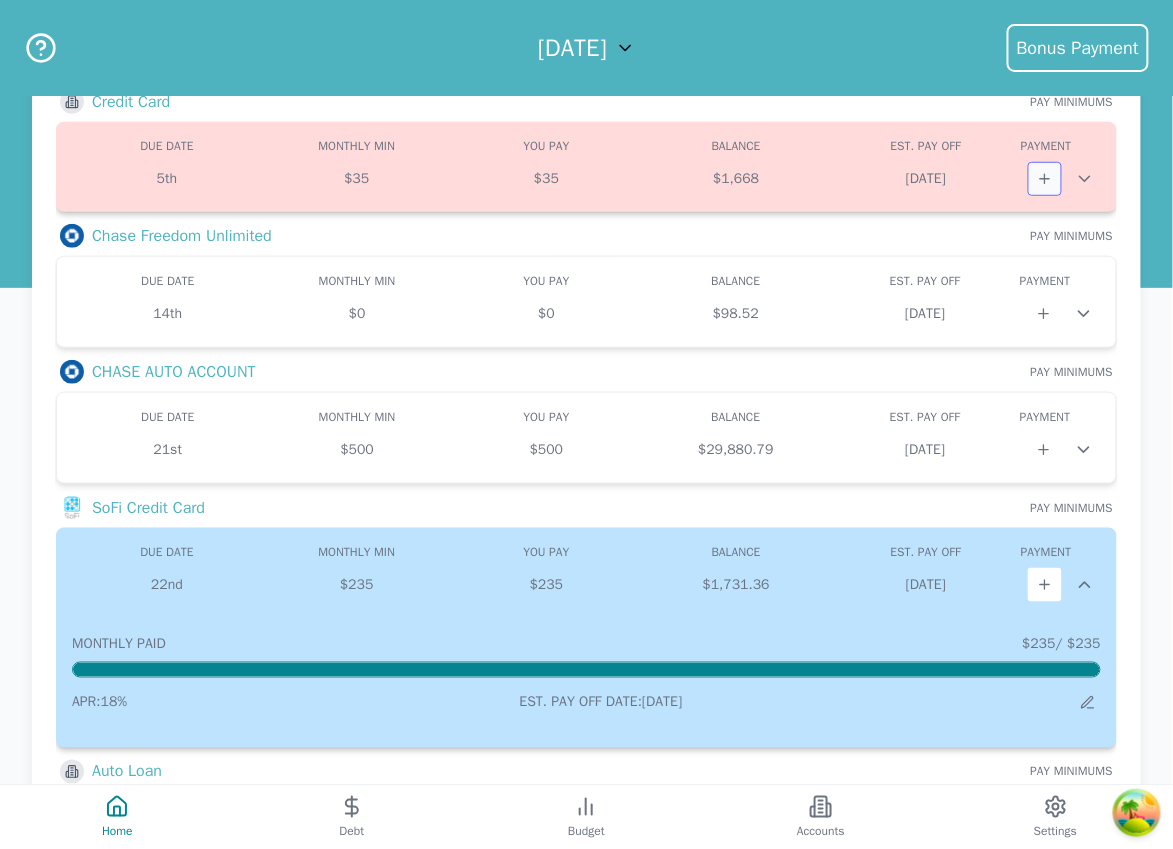 scroll, scrollTop: 0, scrollLeft: 0, axis: both 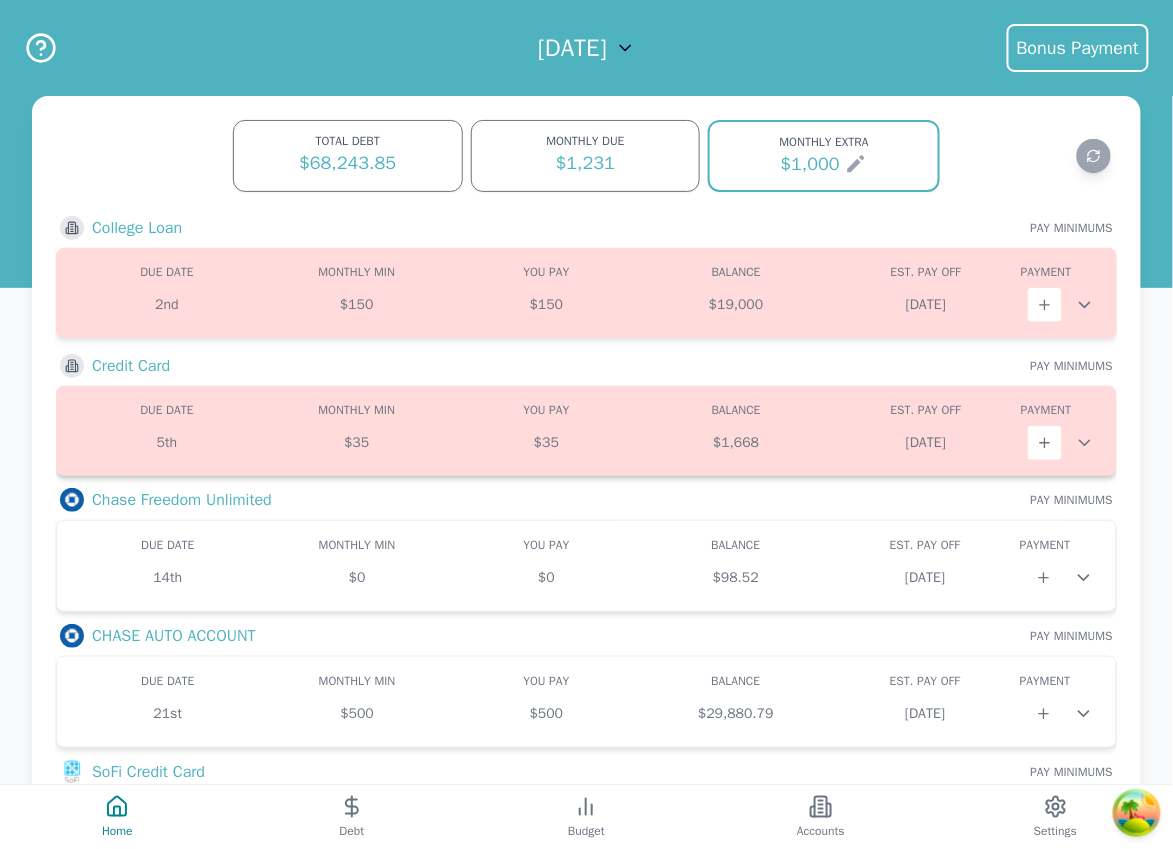 click at bounding box center (1085, 443) 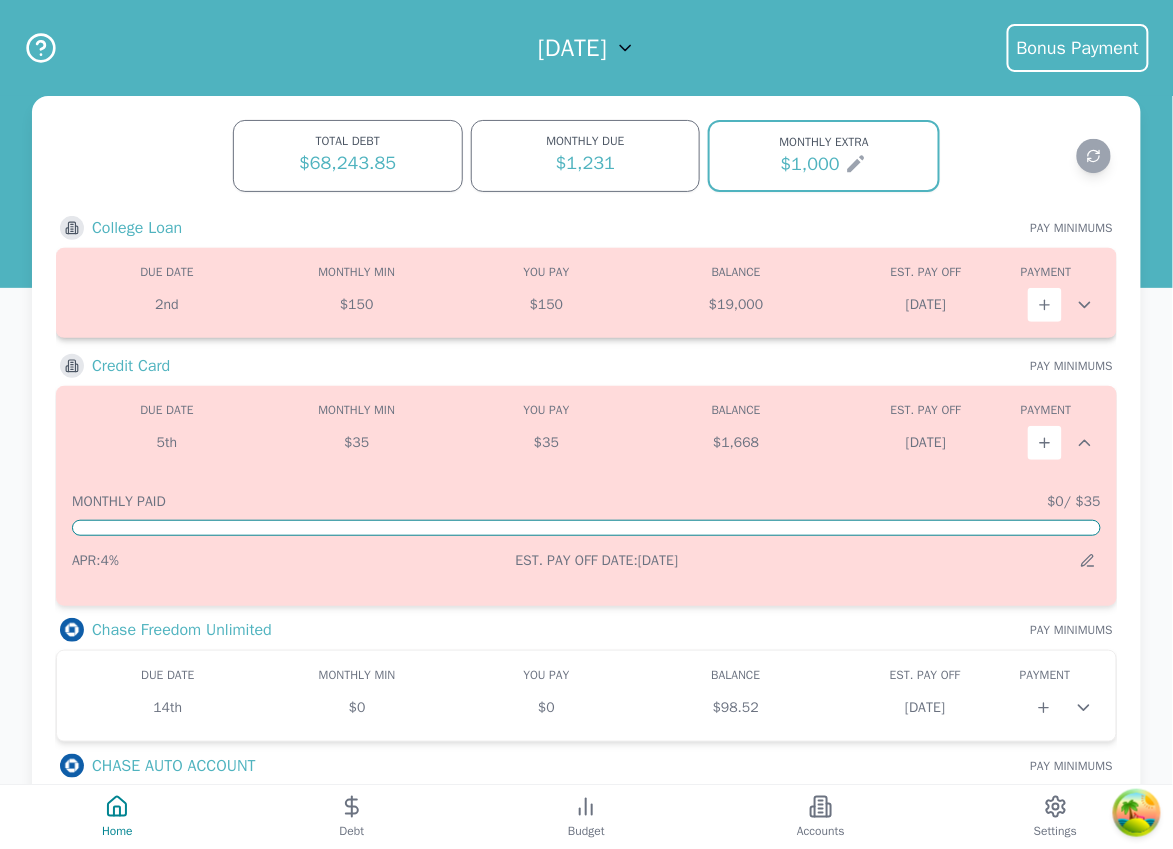 click 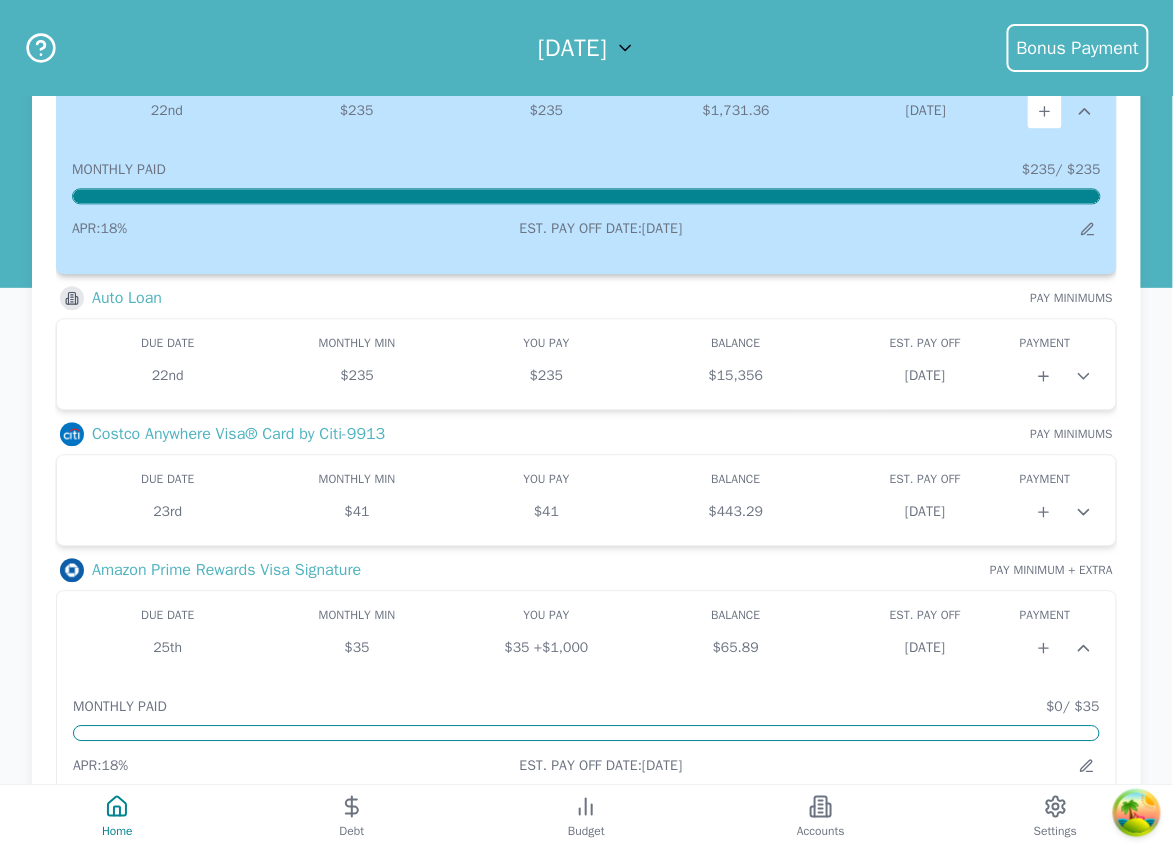 scroll, scrollTop: 1096, scrollLeft: 0, axis: vertical 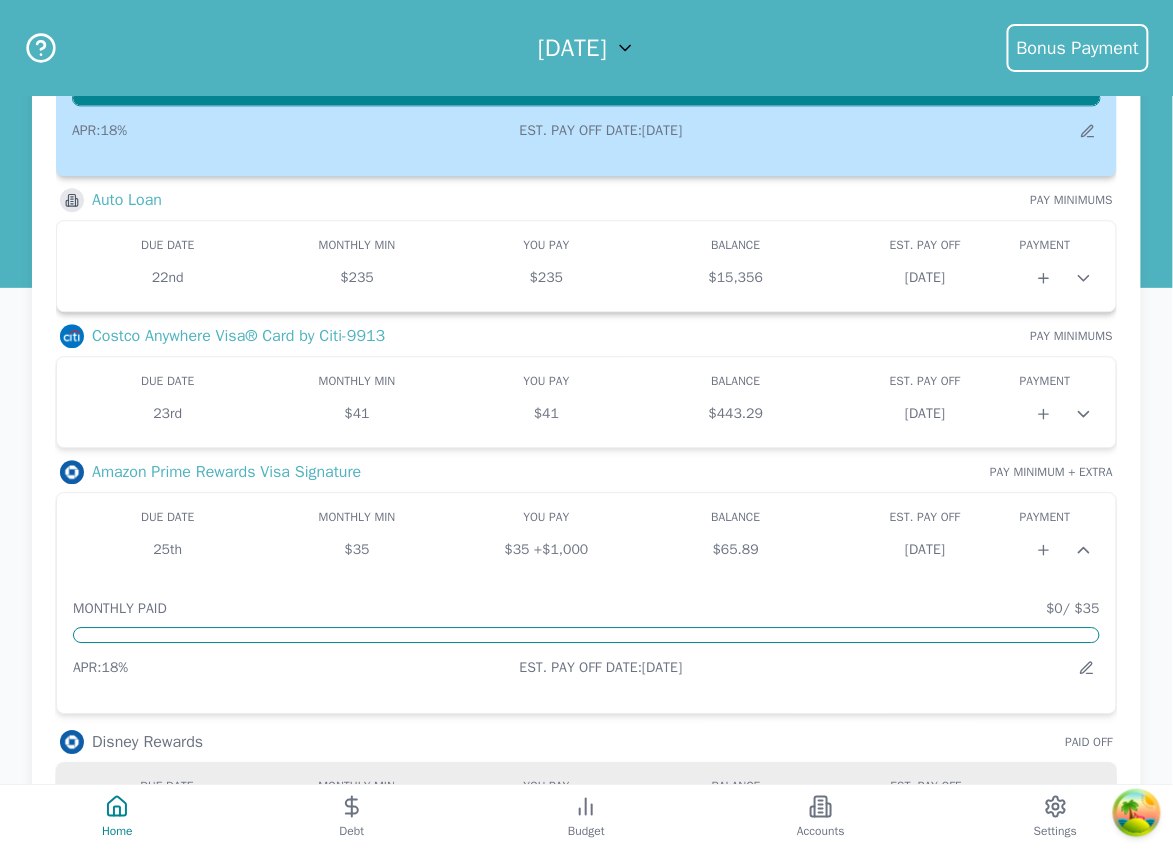 click 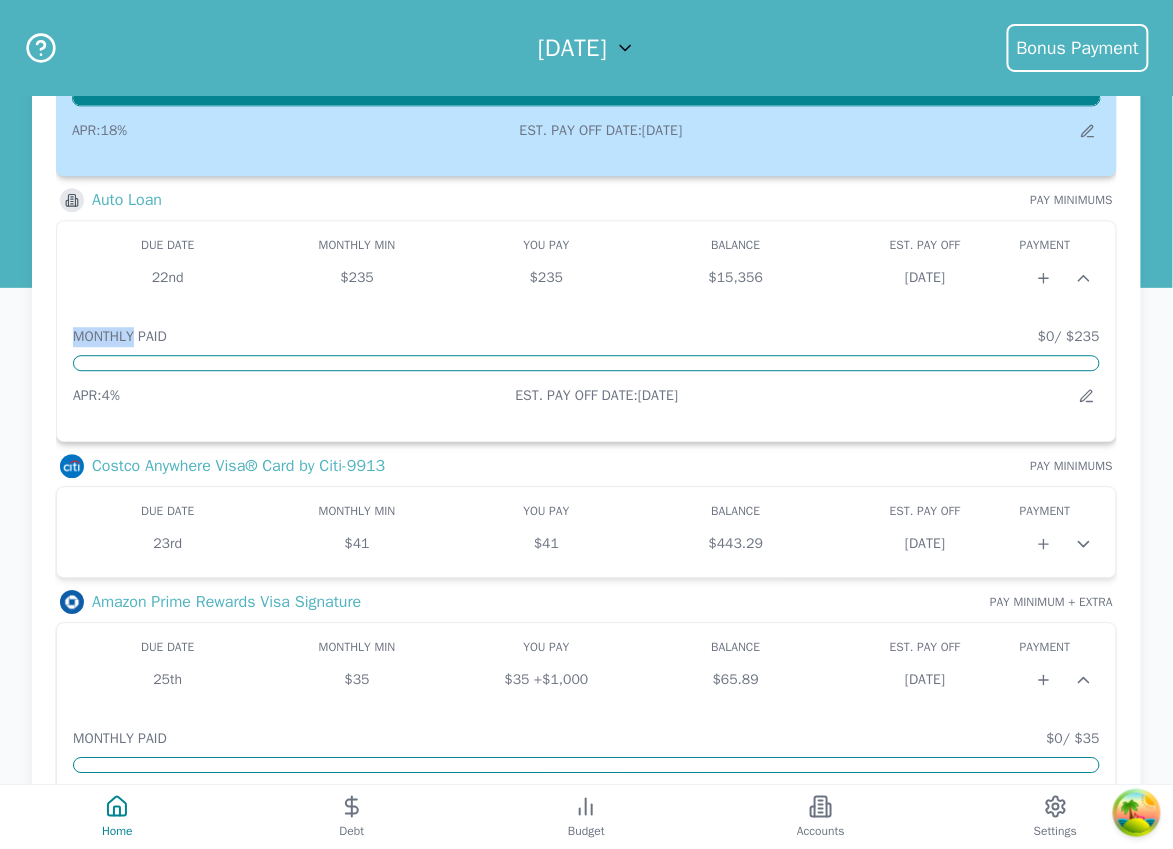 click 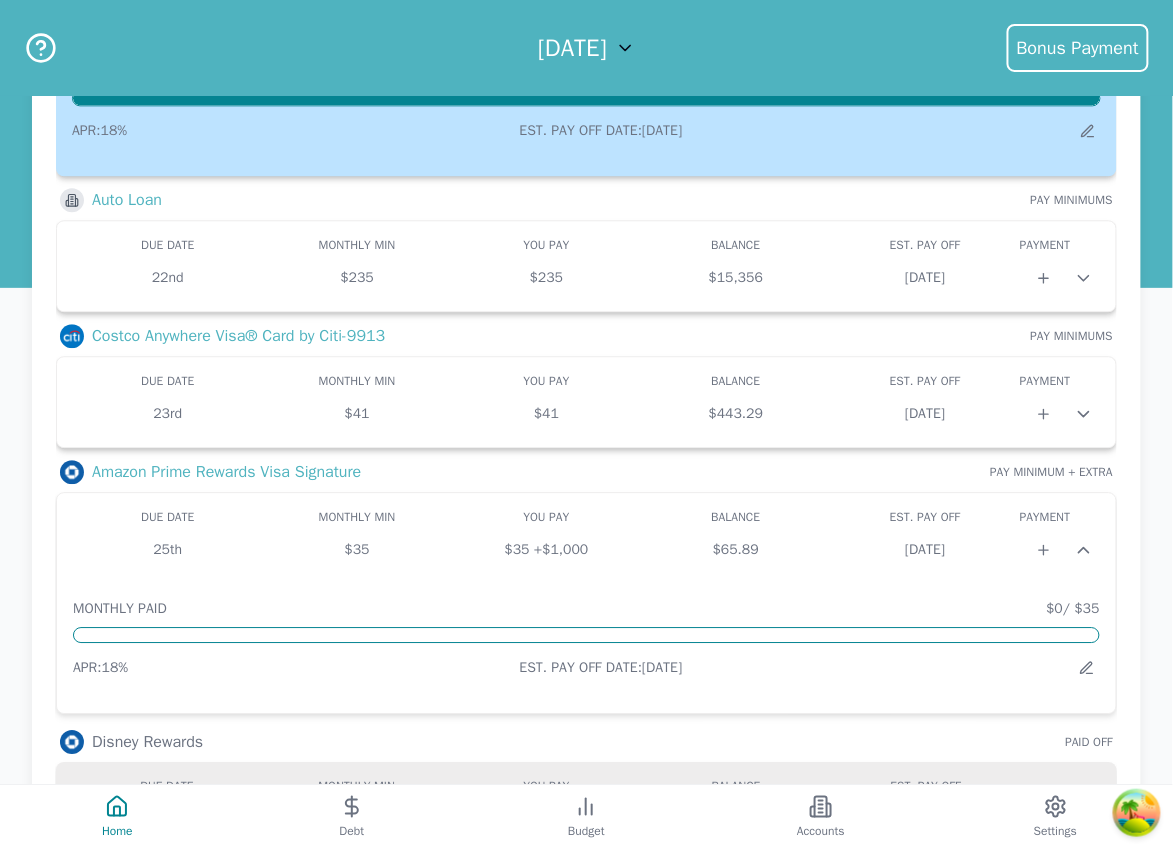 click 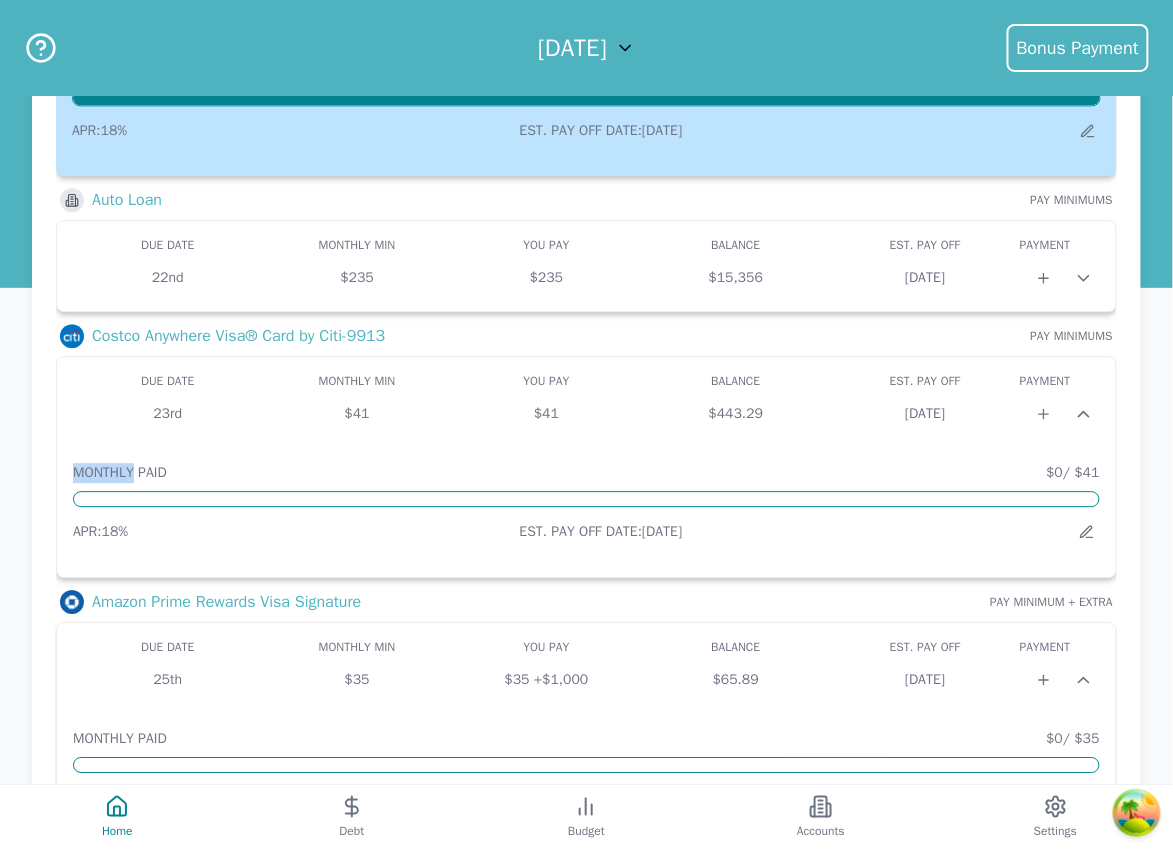 click 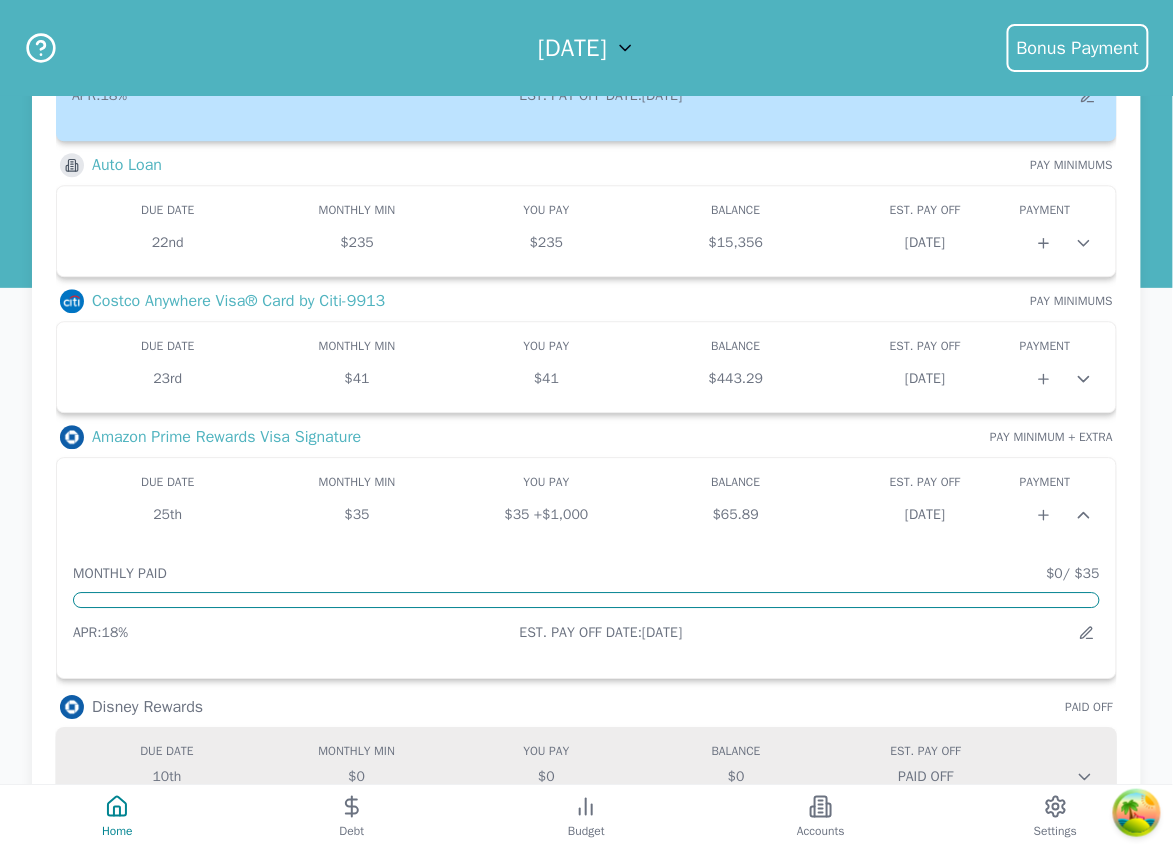 scroll, scrollTop: 1225, scrollLeft: 0, axis: vertical 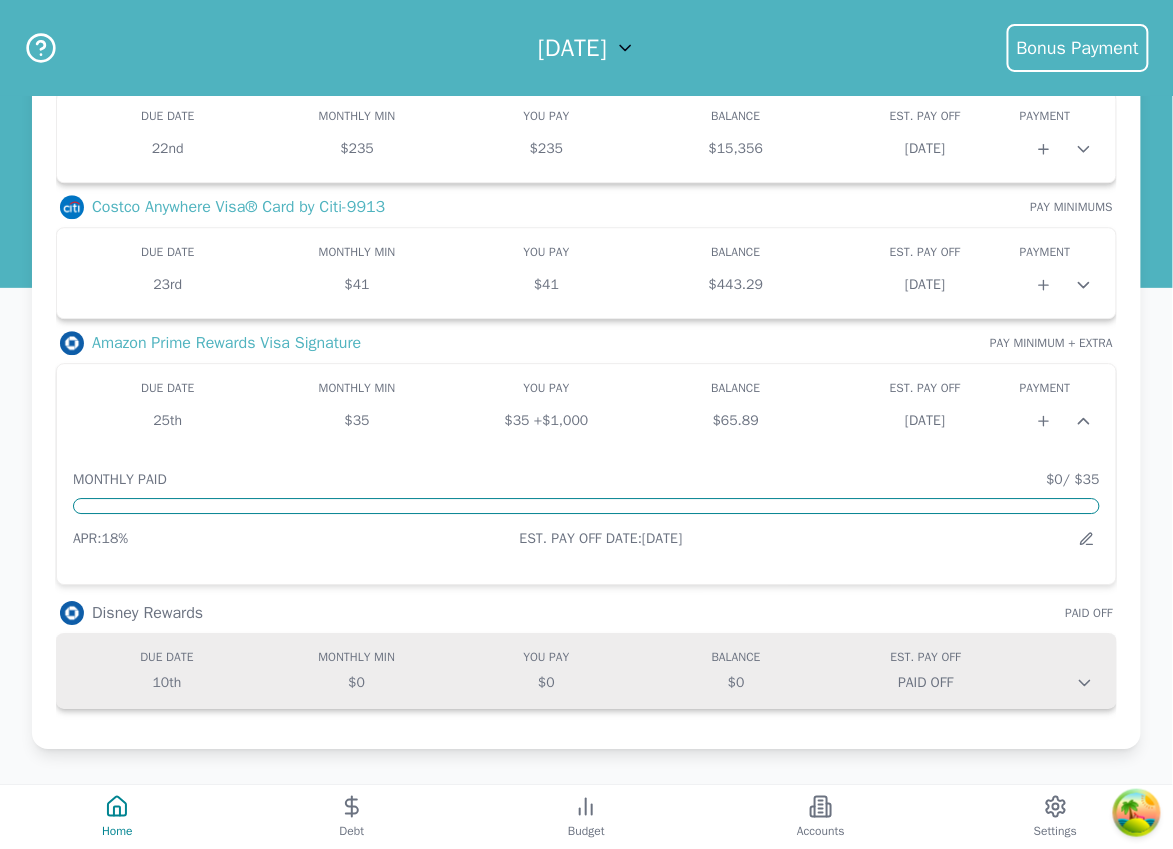 click 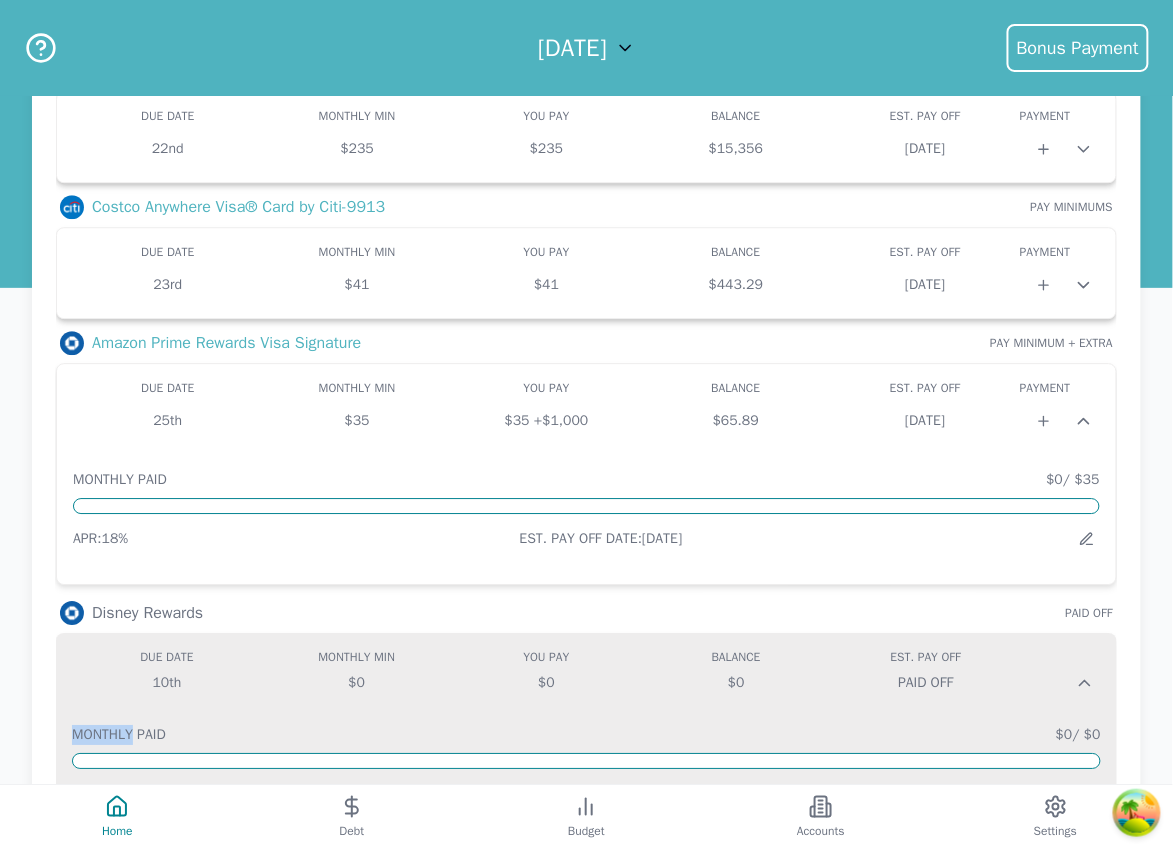 click 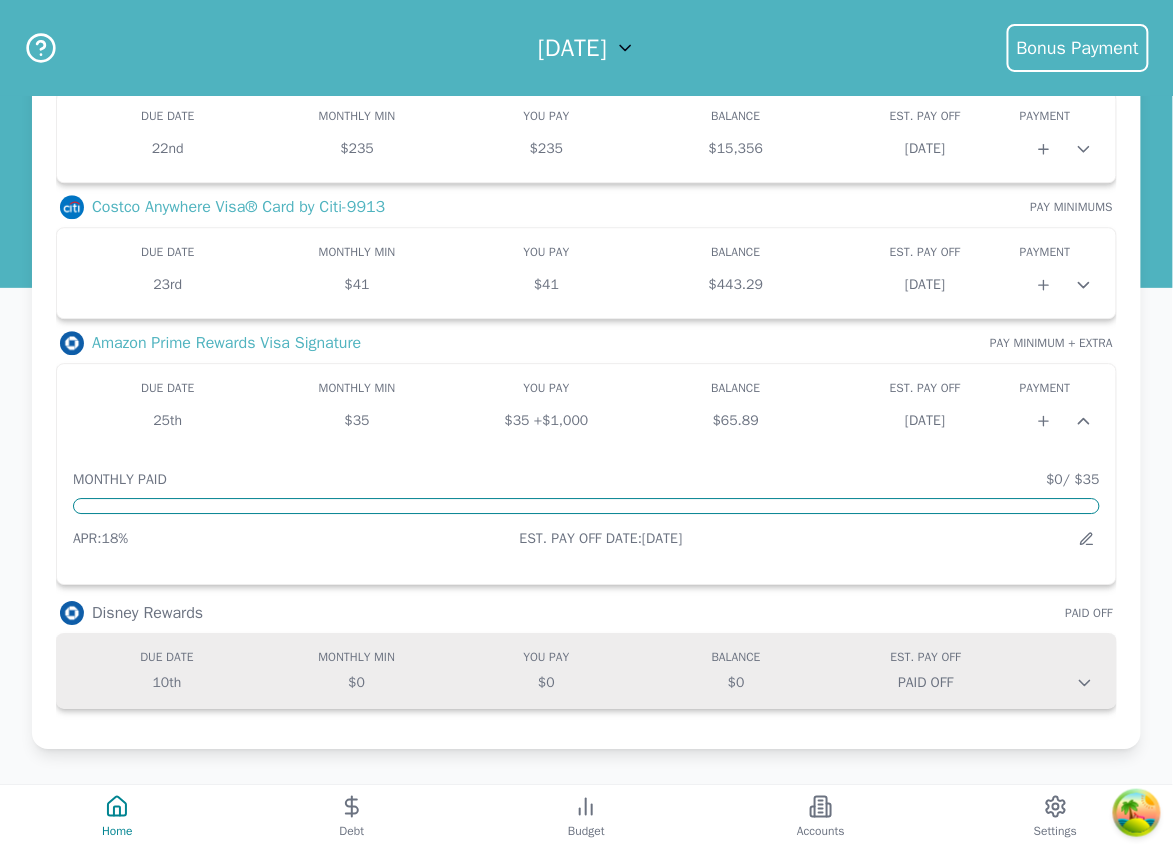 click 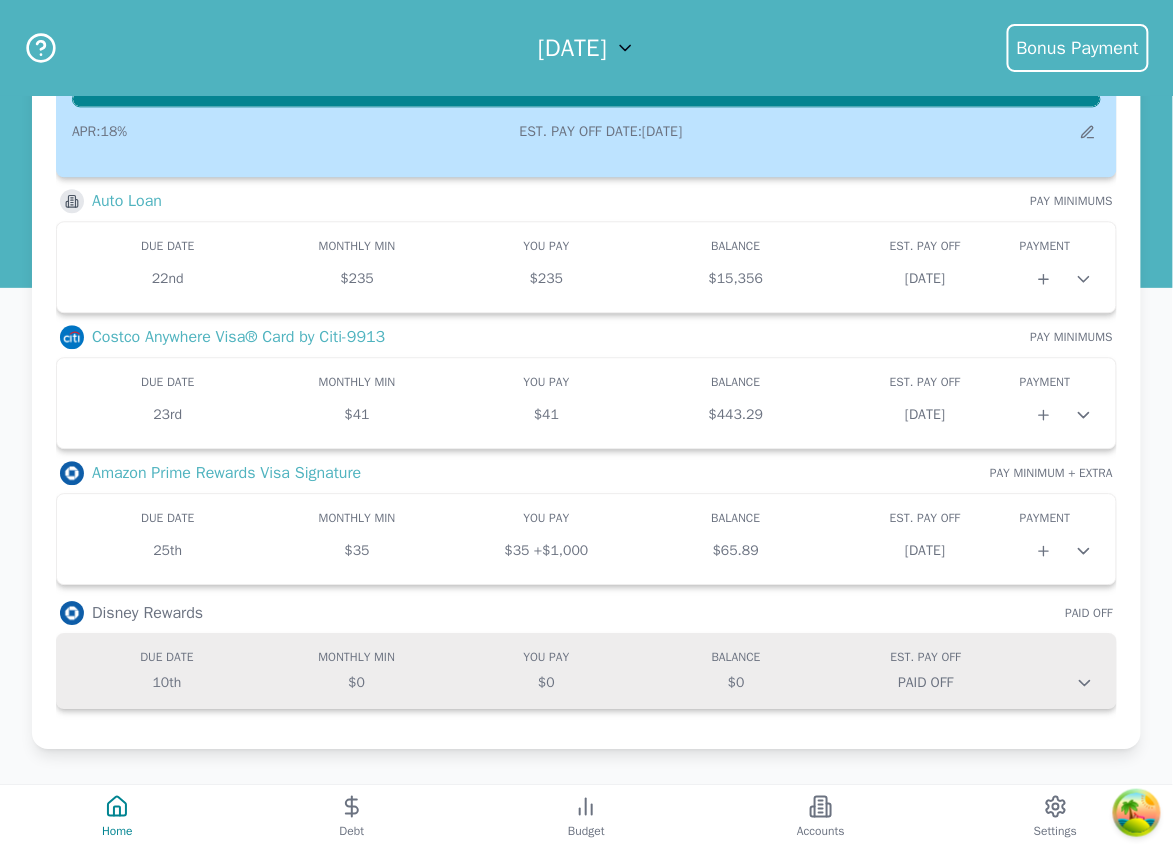 scroll, scrollTop: 939, scrollLeft: 0, axis: vertical 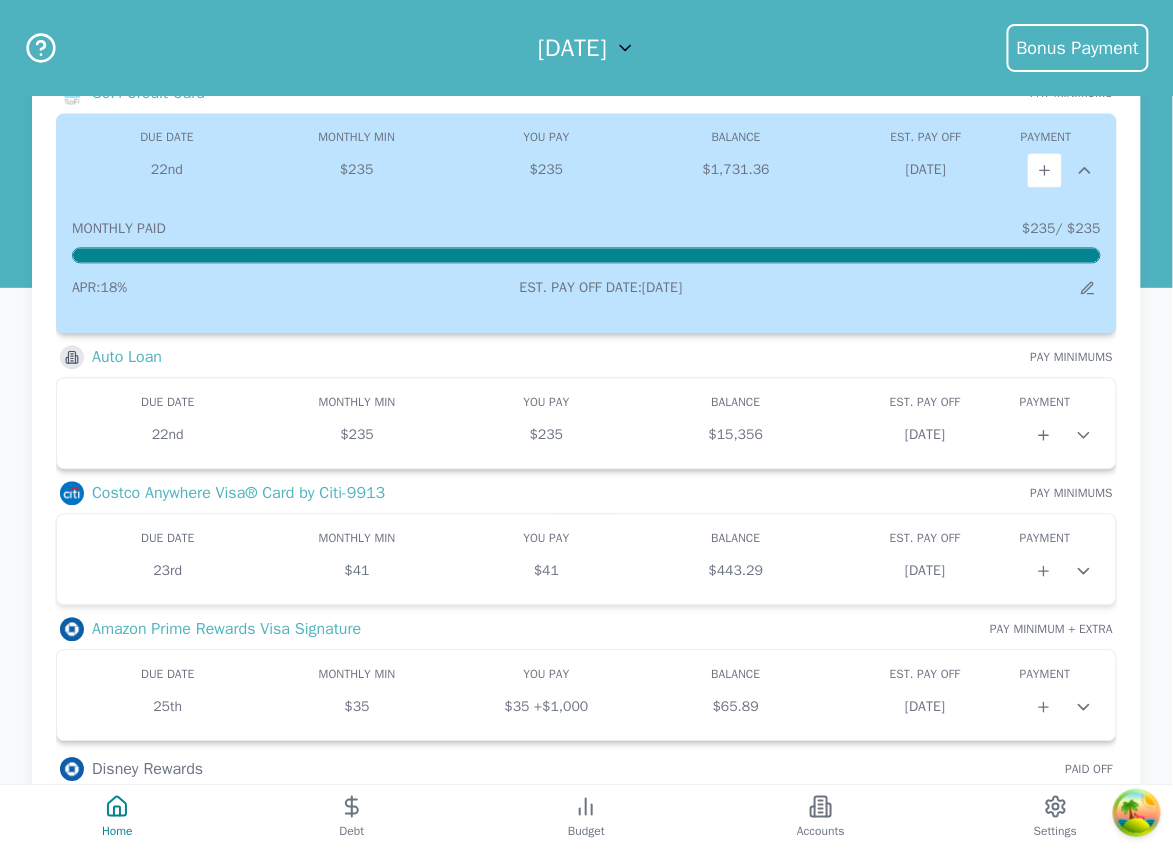 click 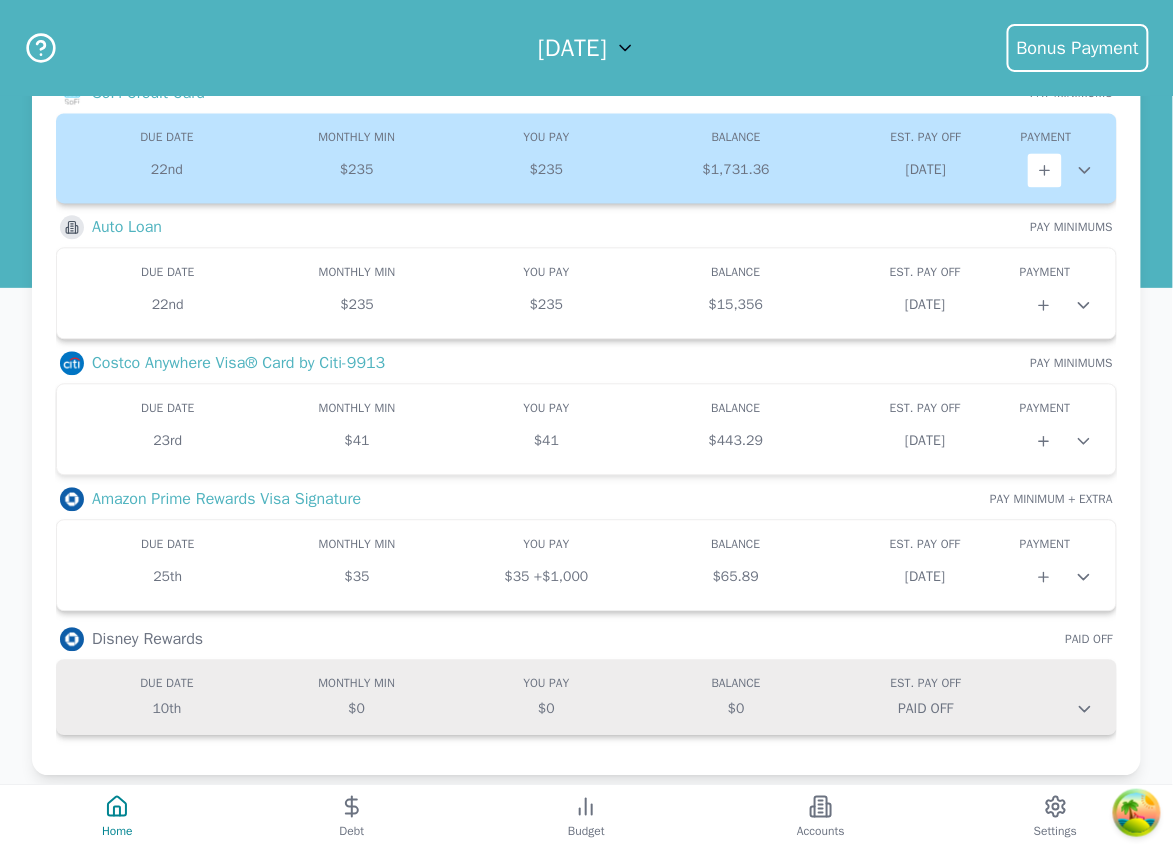 click 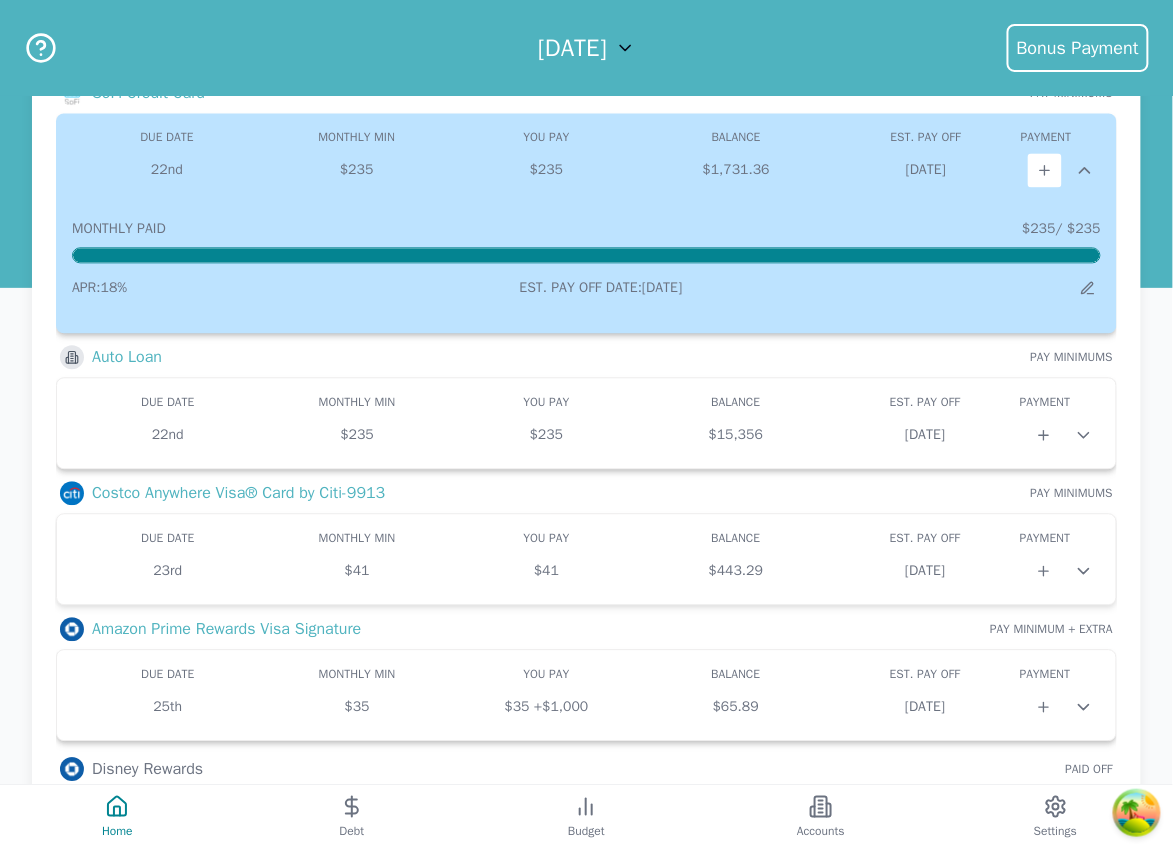 click 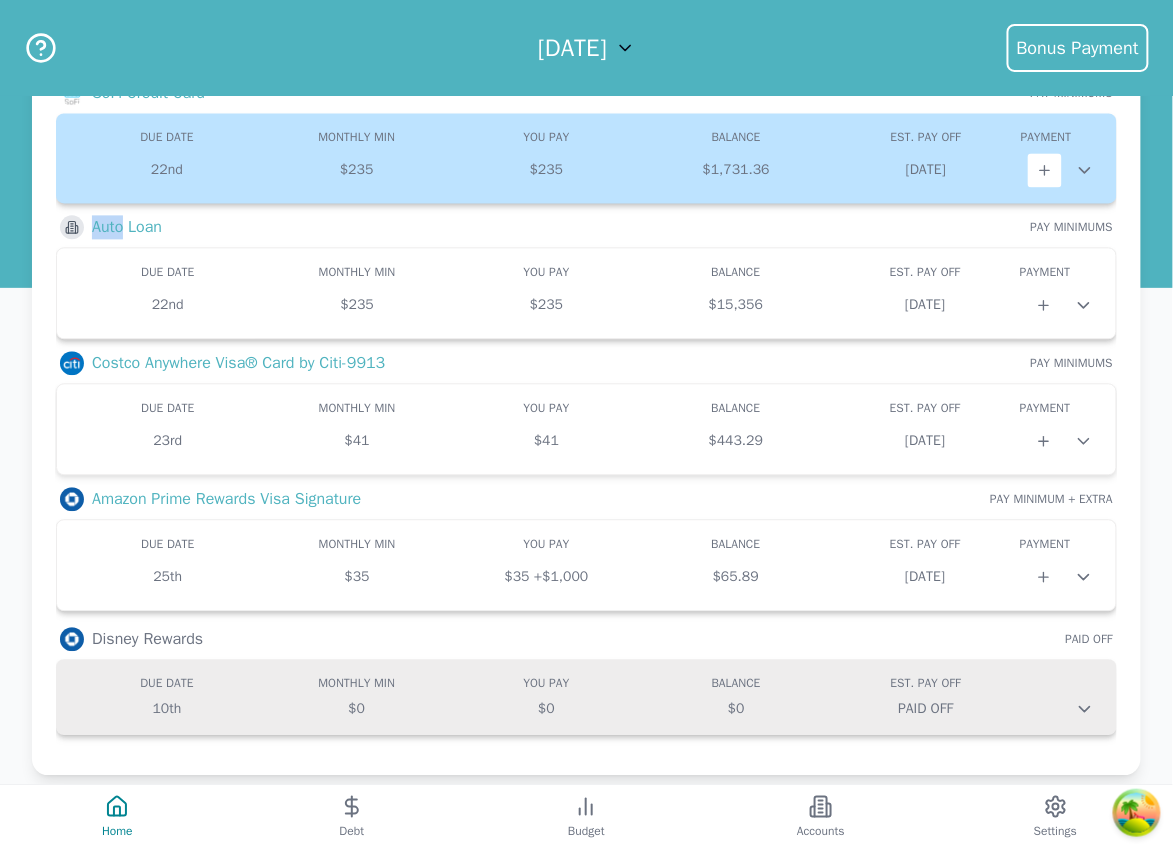 click 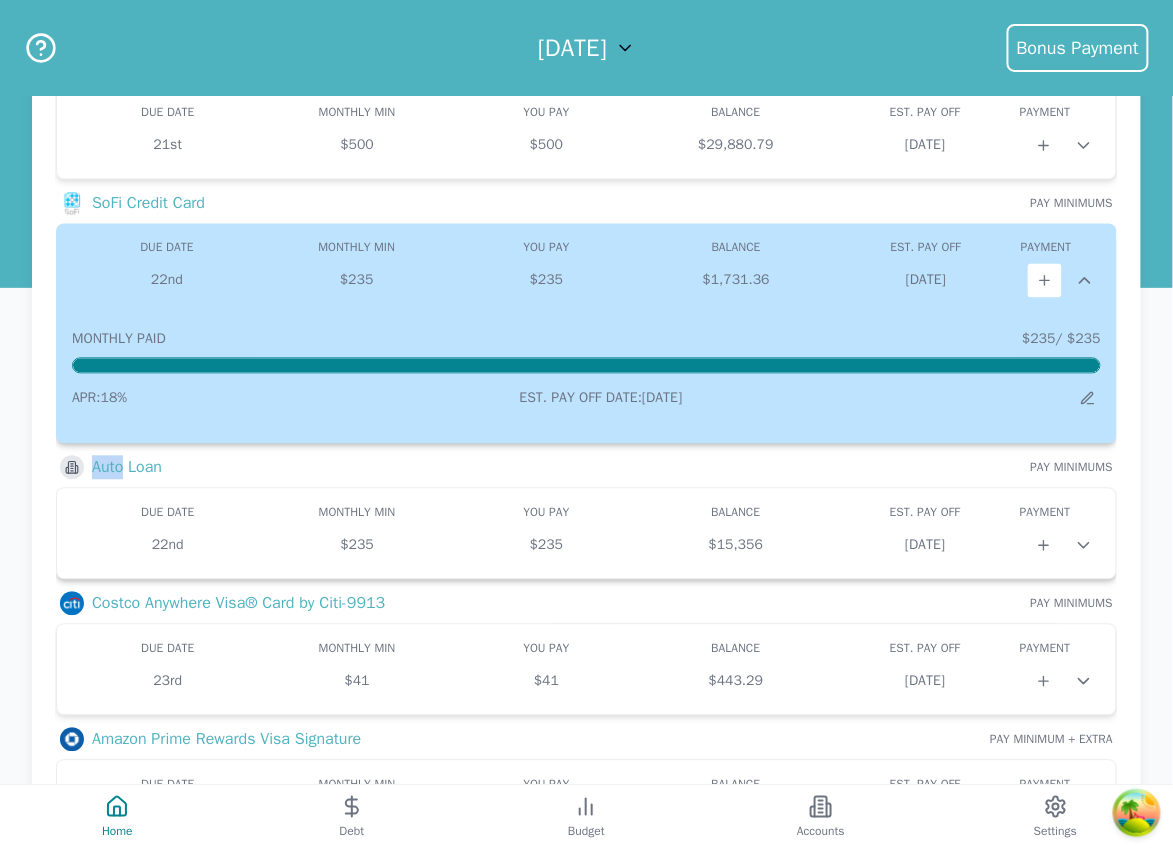 scroll, scrollTop: 821, scrollLeft: 0, axis: vertical 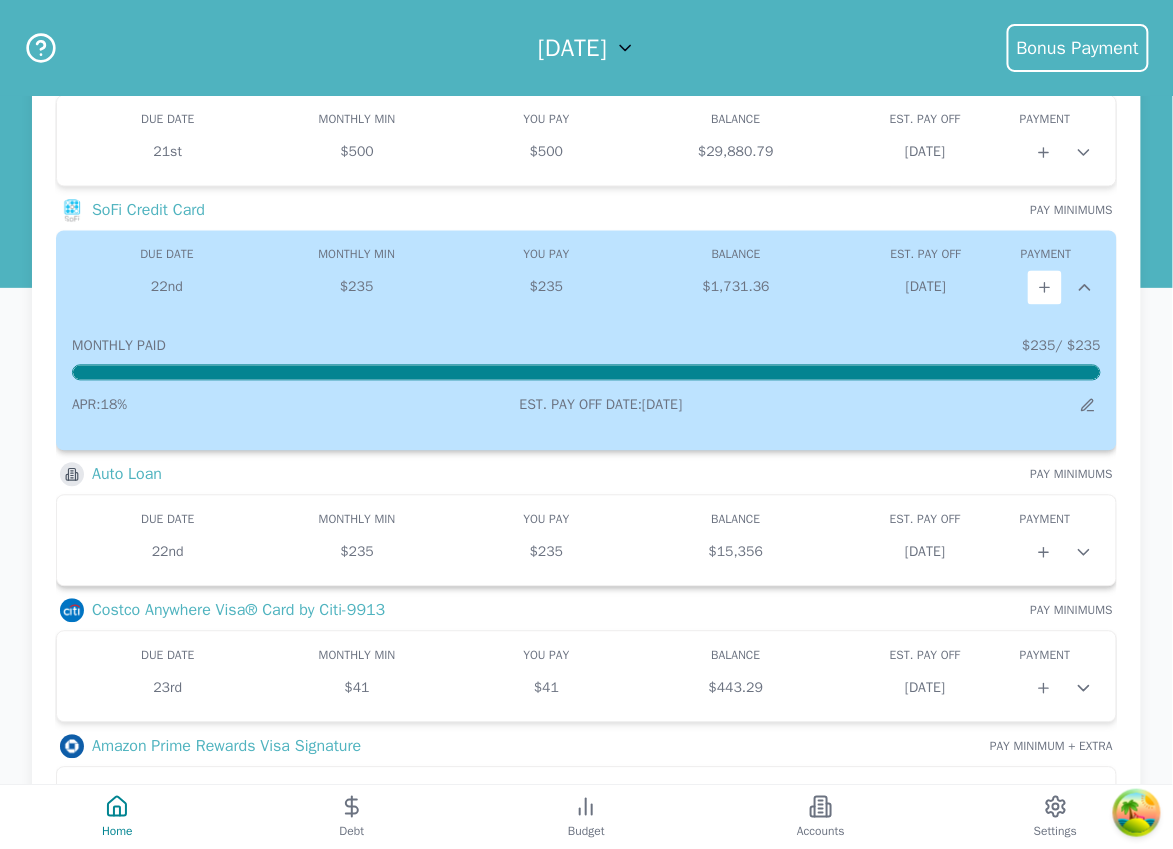 click on "Due:   22nd Min:   $235 You Pay:   $235 Balance:   $1,731.36 DUE DATE MONTHLY MIN MIN YOU PAY BALANCE EST. PAY OFF PAYOFF PAYMENT PAY 22nd $235 $235 $1,731.36 Aug 2025 MONTHLY PAID $235  /   $235 APR:  18 % EST. PAY OFF DATE:  Aug 2025" at bounding box center (586, 341) 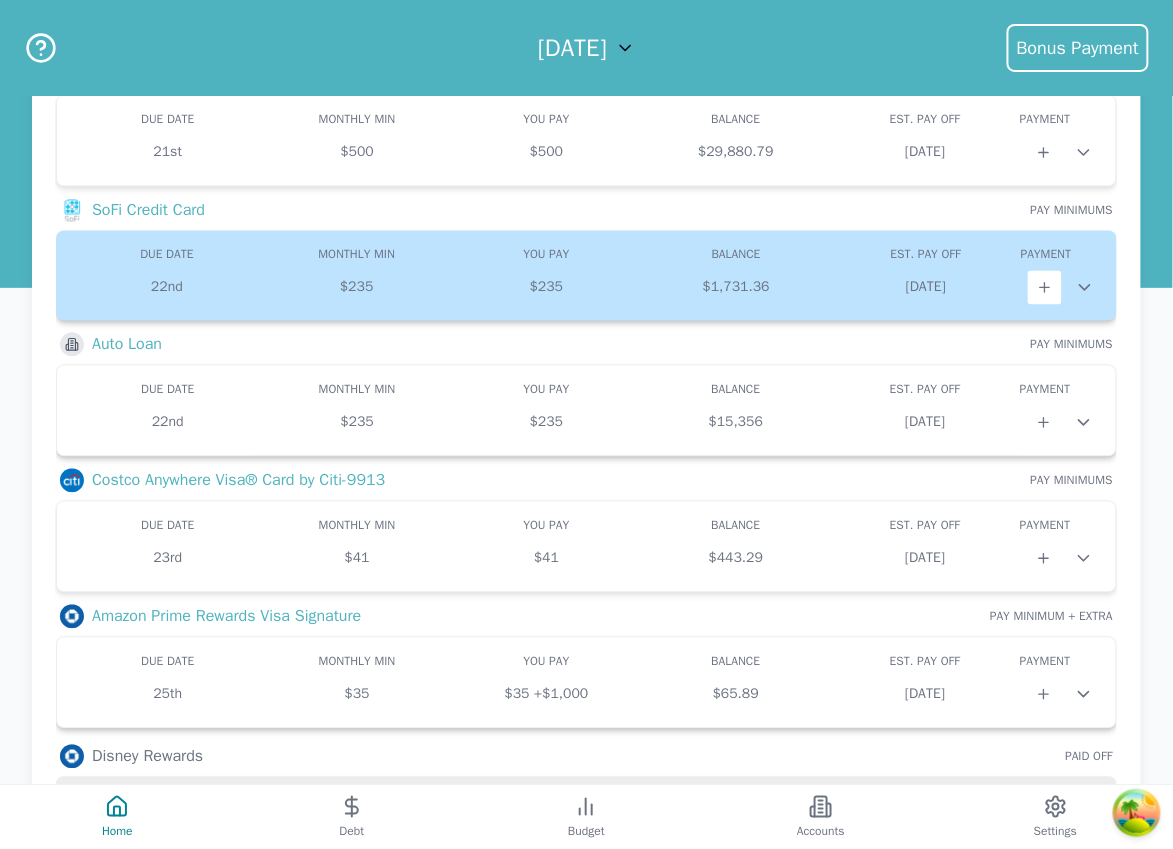 click on "Due:   22nd Min:   $235 You Pay:   $235 Balance:   $1,731.36 DUE DATE MONTHLY MIN MIN YOU PAY BALANCE EST. PAY OFF PAYOFF PAYMENT PAY 22nd $235 $235 $1,731.36 Aug 2025" at bounding box center [586, 276] 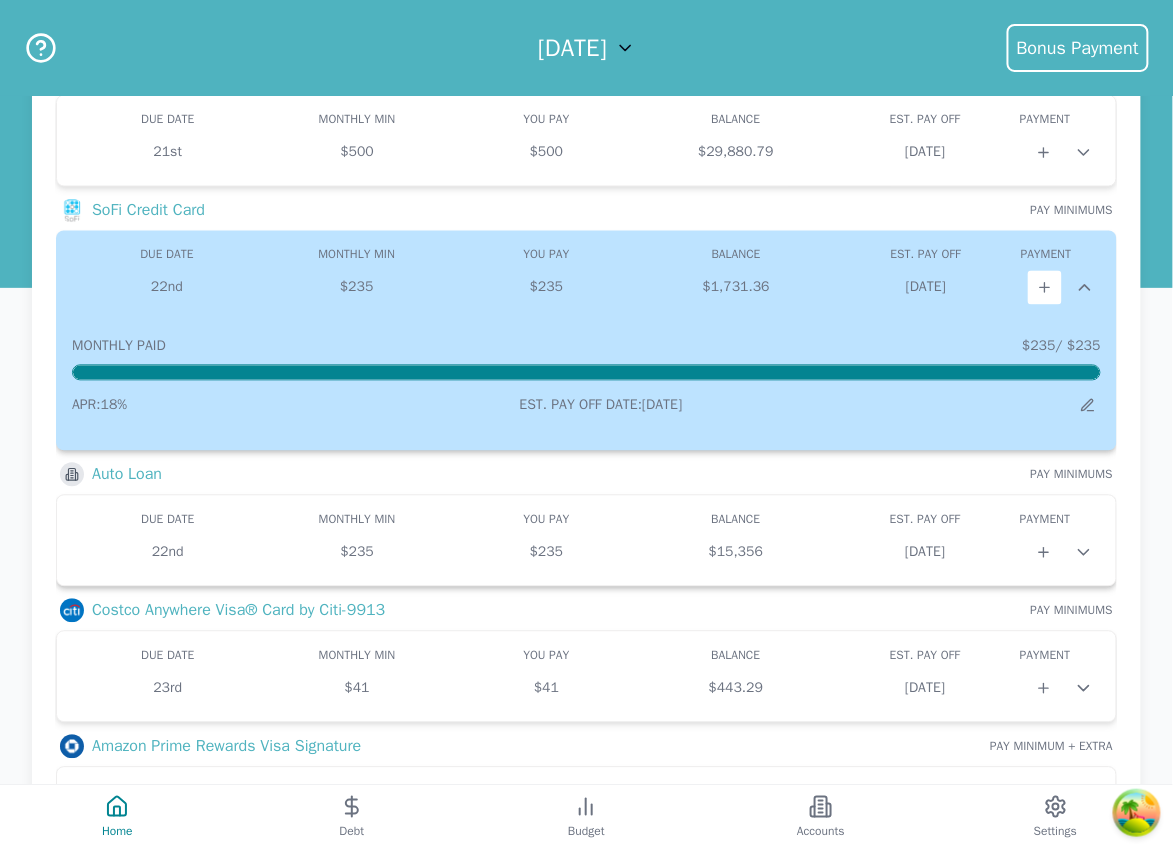 click on "Due:   22nd Min:   $235 You Pay:   $235 Balance:   $1,731.36 DUE DATE MONTHLY MIN MIN YOU PAY BALANCE EST. PAY OFF PAYOFF PAYMENT PAY 22nd $235 $235 $1,731.36 Aug 2025 MONTHLY PAID $235  /   $235 APR:  18 % EST. PAY OFF DATE:  Aug 2025" at bounding box center [586, 341] 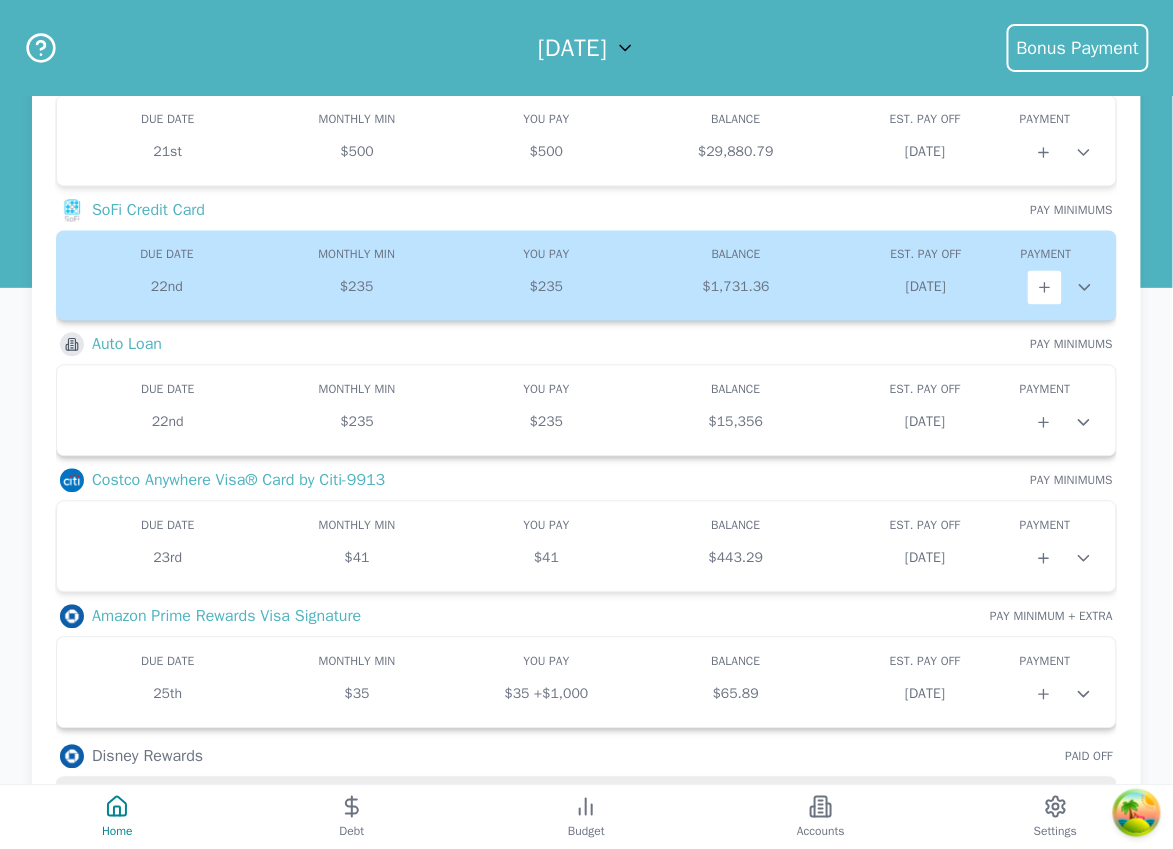 click on "Due:   22nd Min:   $235 You Pay:   $235 Balance:   $1,731.36 DUE DATE MONTHLY MIN MIN YOU PAY BALANCE EST. PAY OFF PAYOFF PAYMENT PAY 22nd $235 $235 $1,731.36 Aug 2025" at bounding box center [586, 276] 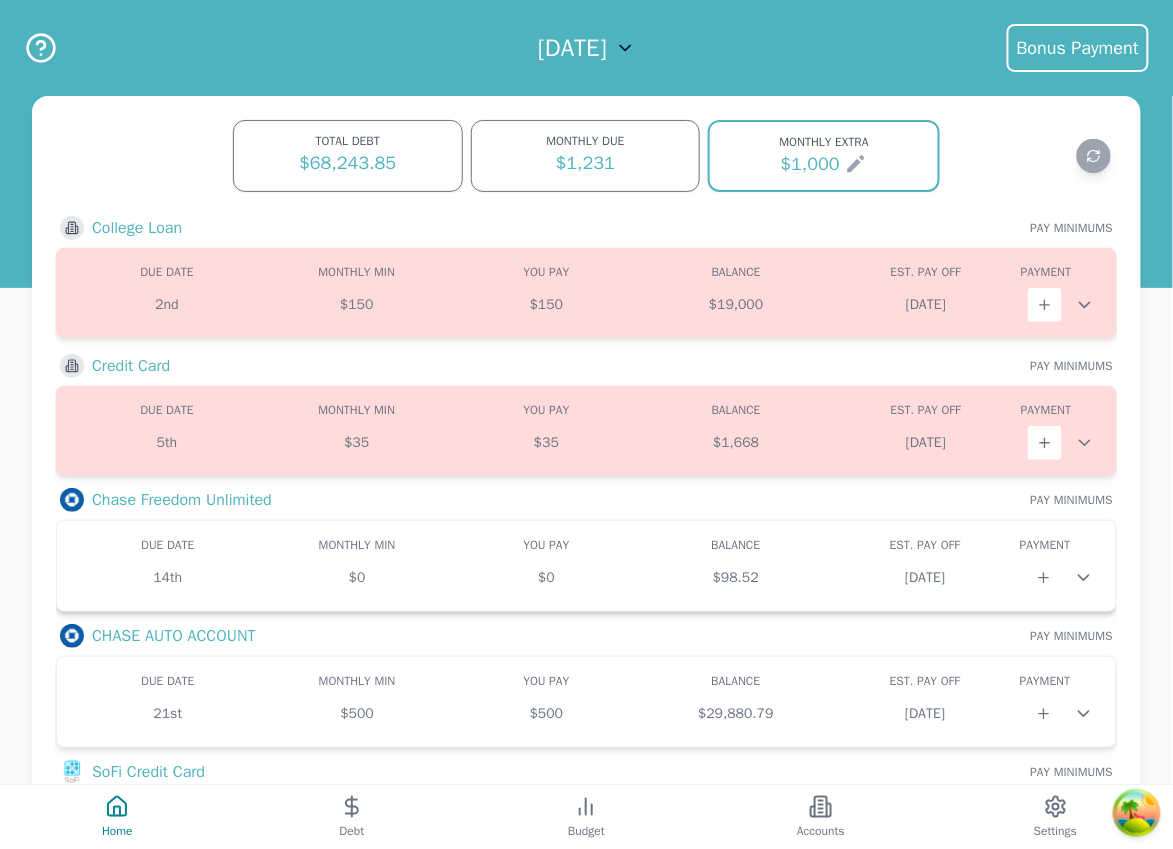 scroll, scrollTop: 333, scrollLeft: 0, axis: vertical 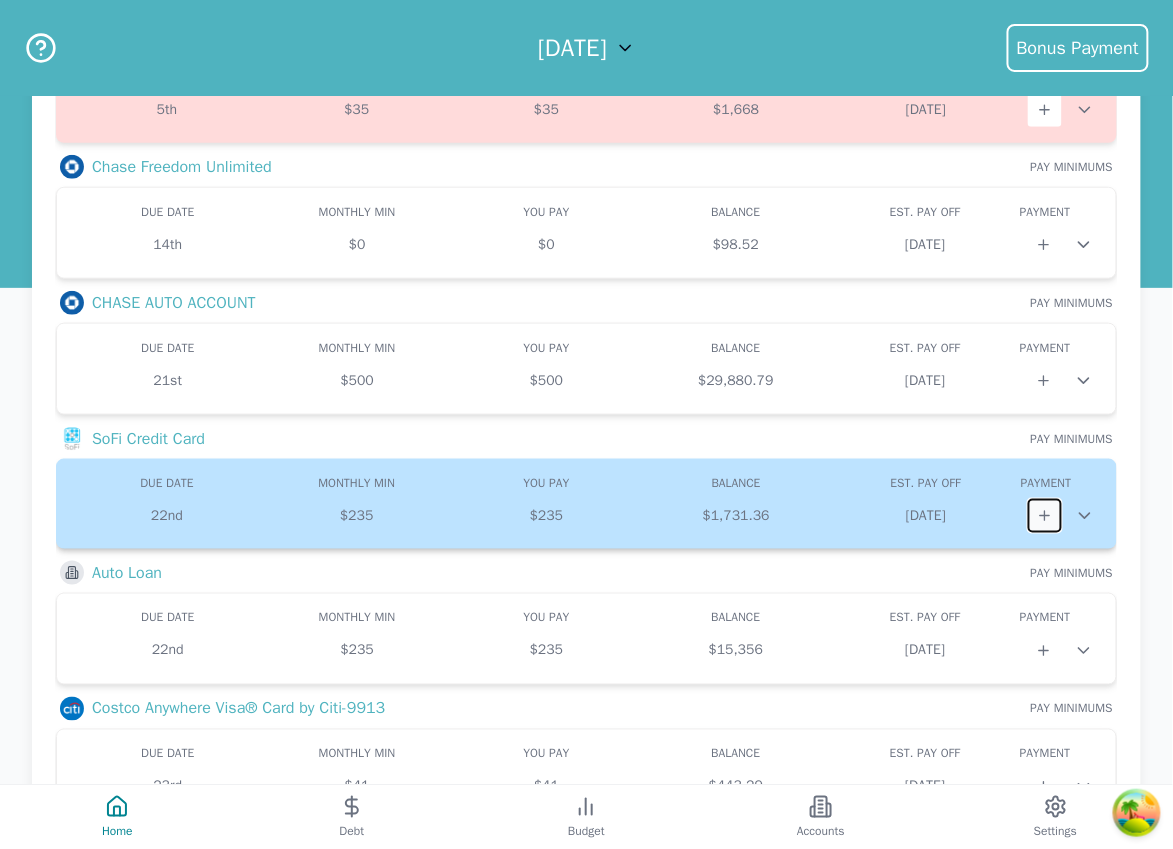 click at bounding box center [1045, 516] 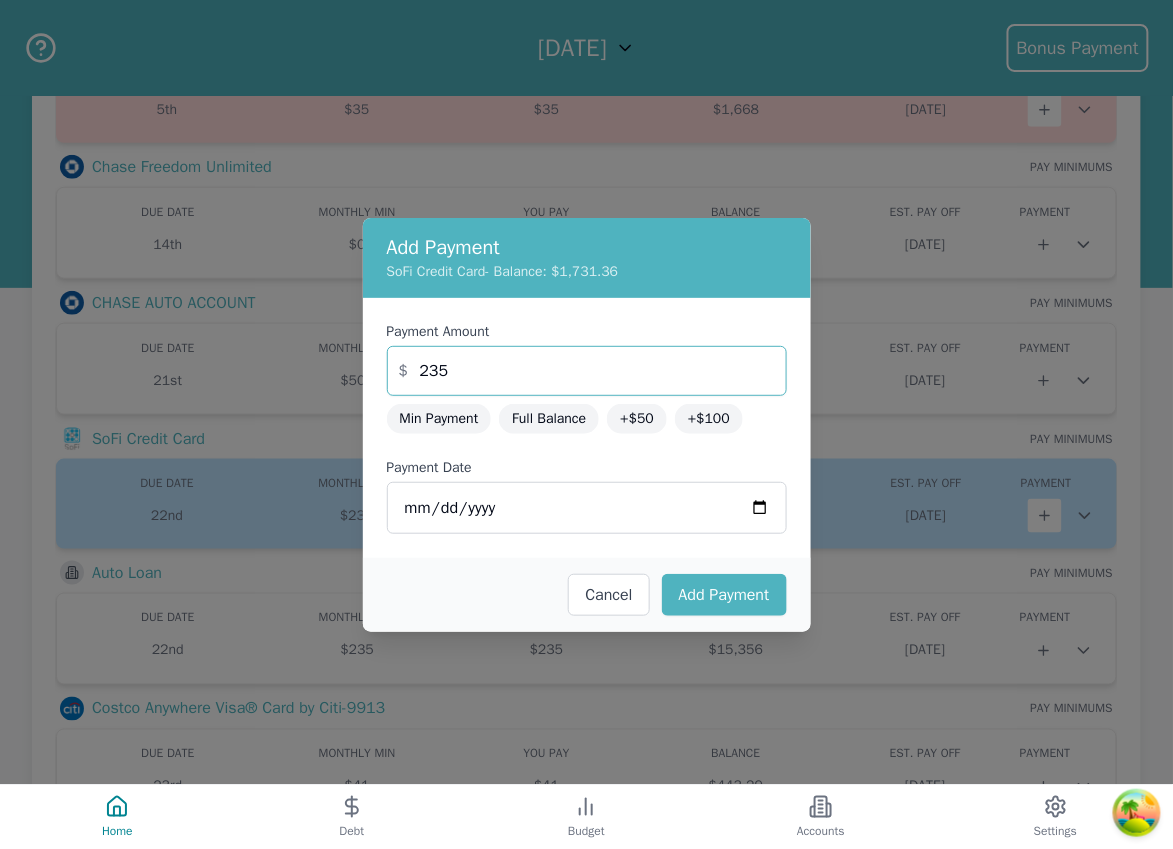drag, startPoint x: 398, startPoint y: 353, endPoint x: 356, endPoint y: 349, distance: 42.190044 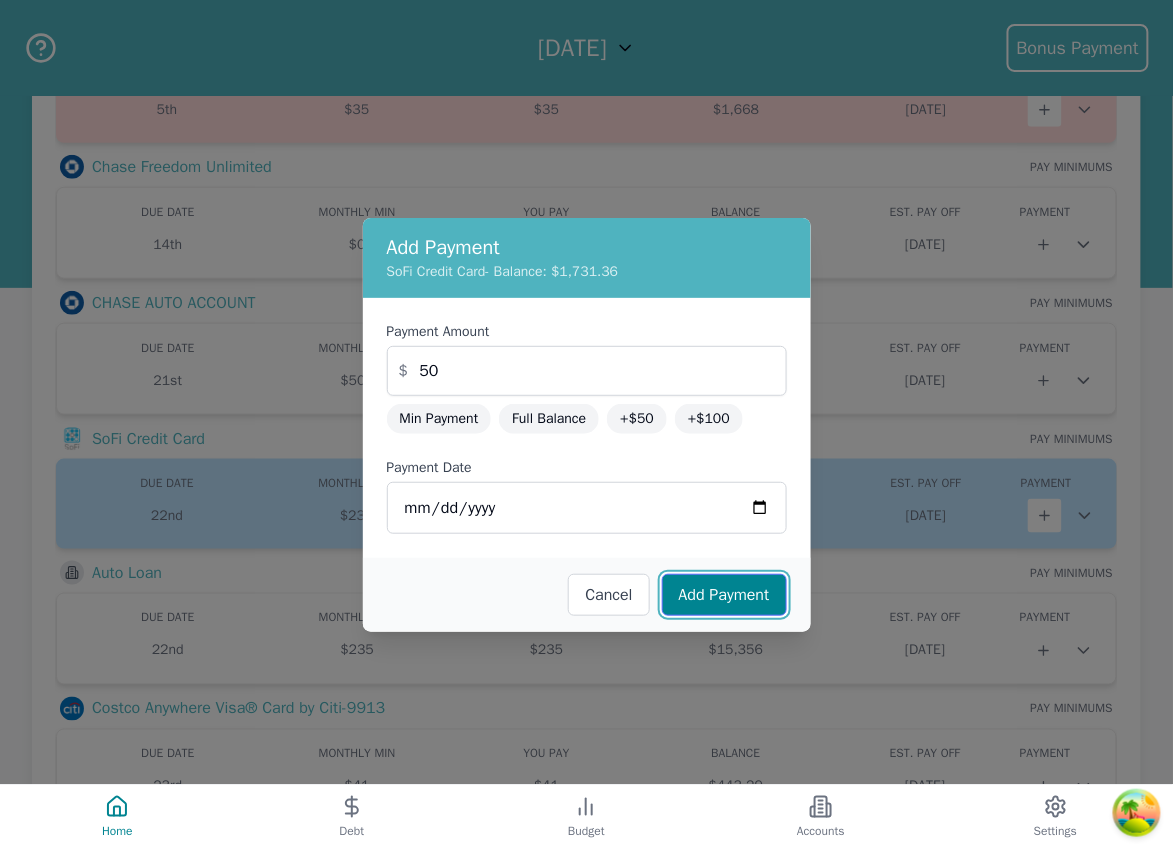 click on "Add Payment" at bounding box center [724, 595] 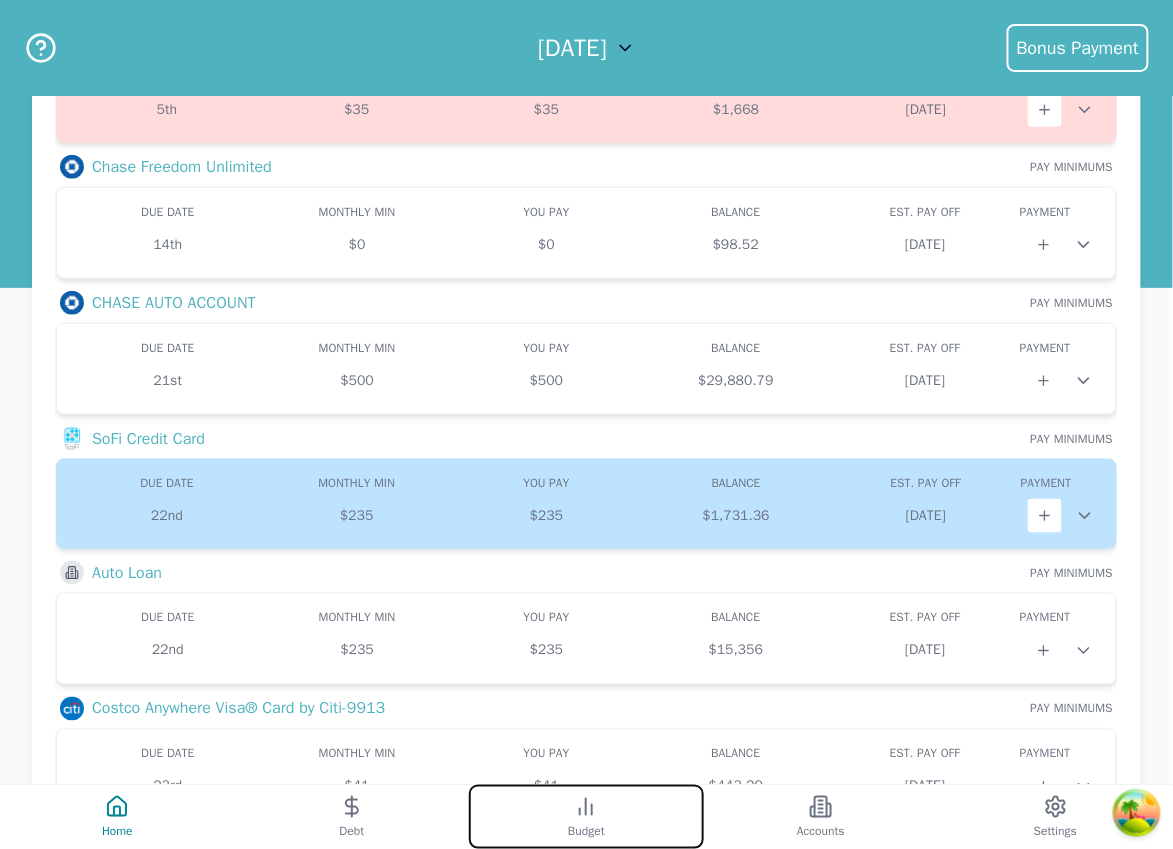 click 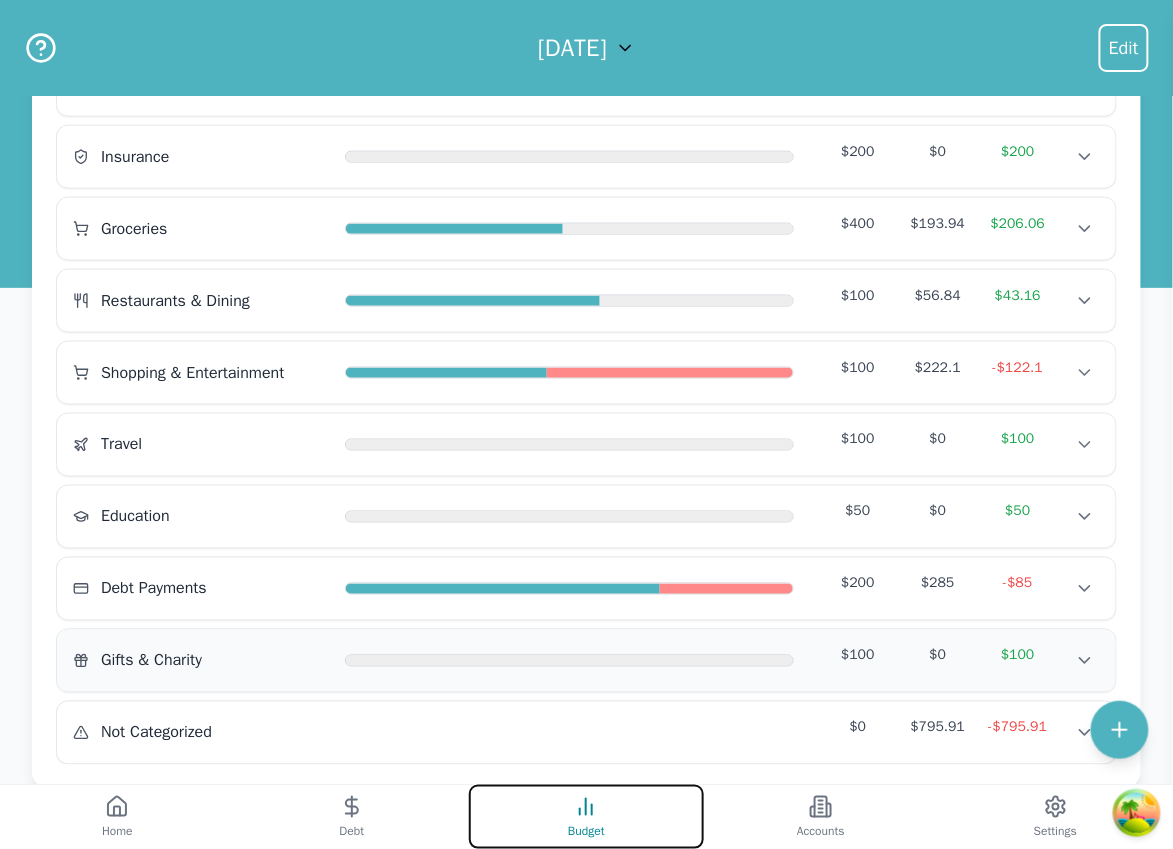 scroll, scrollTop: 541, scrollLeft: 0, axis: vertical 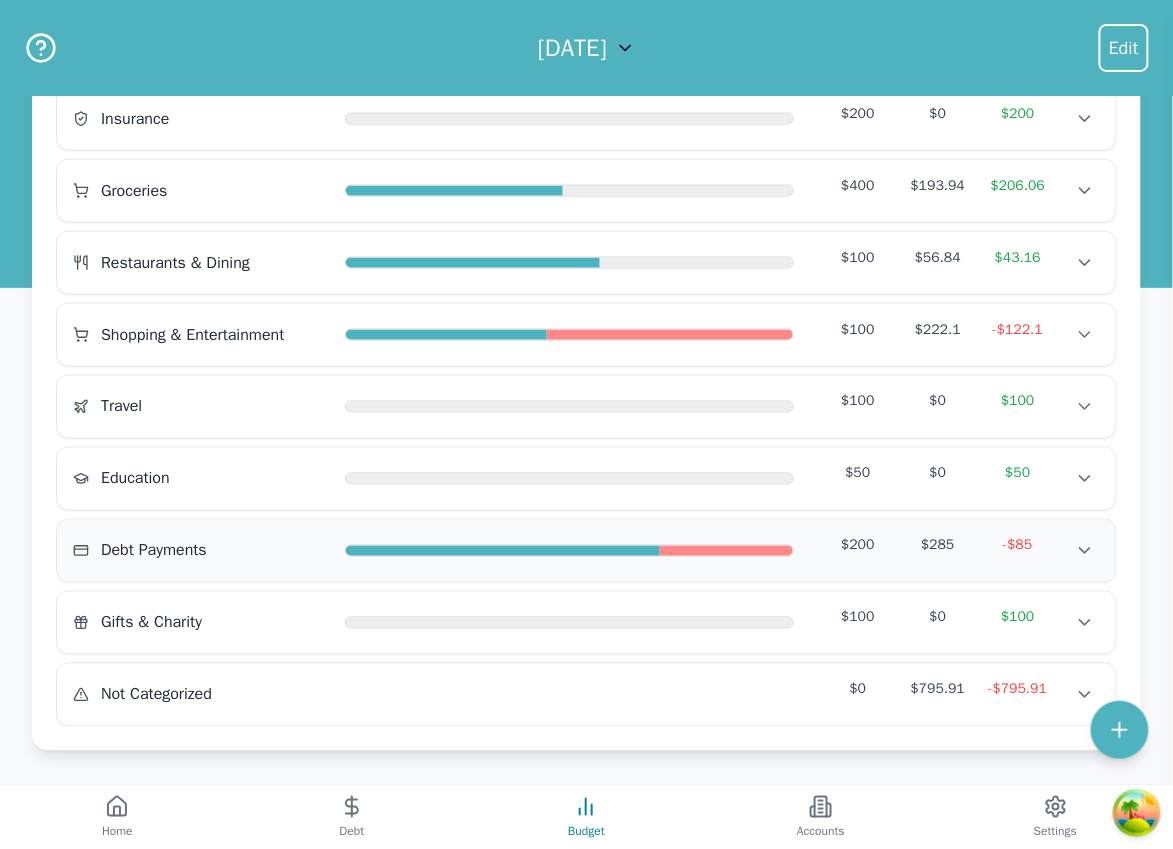 click at bounding box center (503, 552) 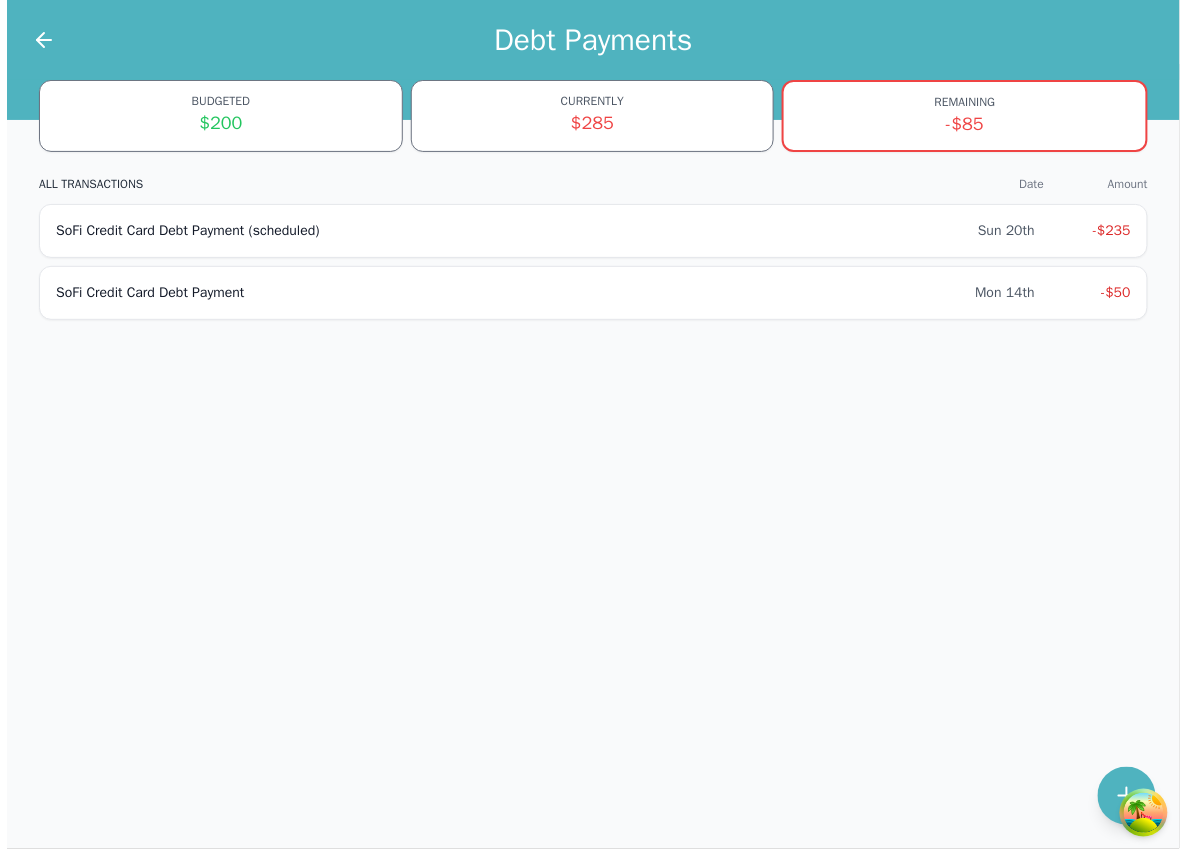 scroll, scrollTop: 0, scrollLeft: 0, axis: both 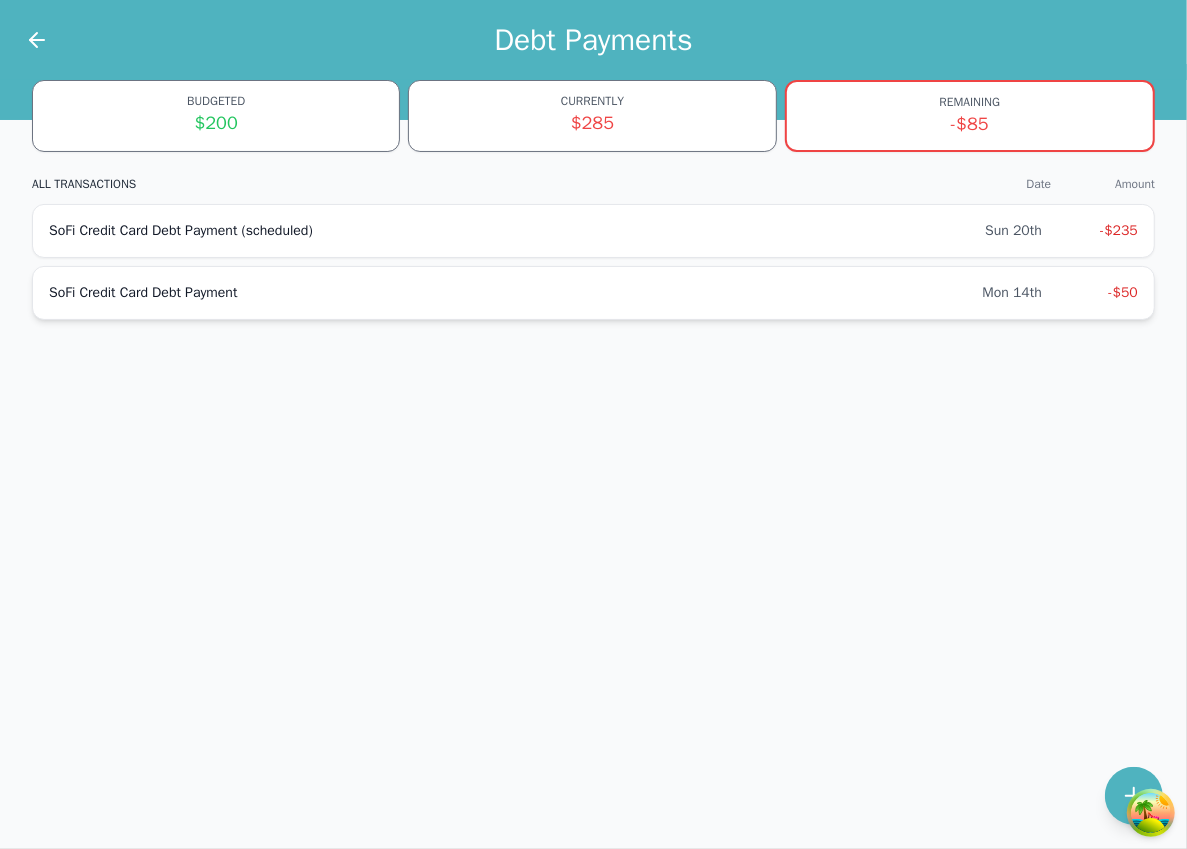 click on "SoFi Credit Card Debt Payment Mon 14th -$50" at bounding box center [593, 293] 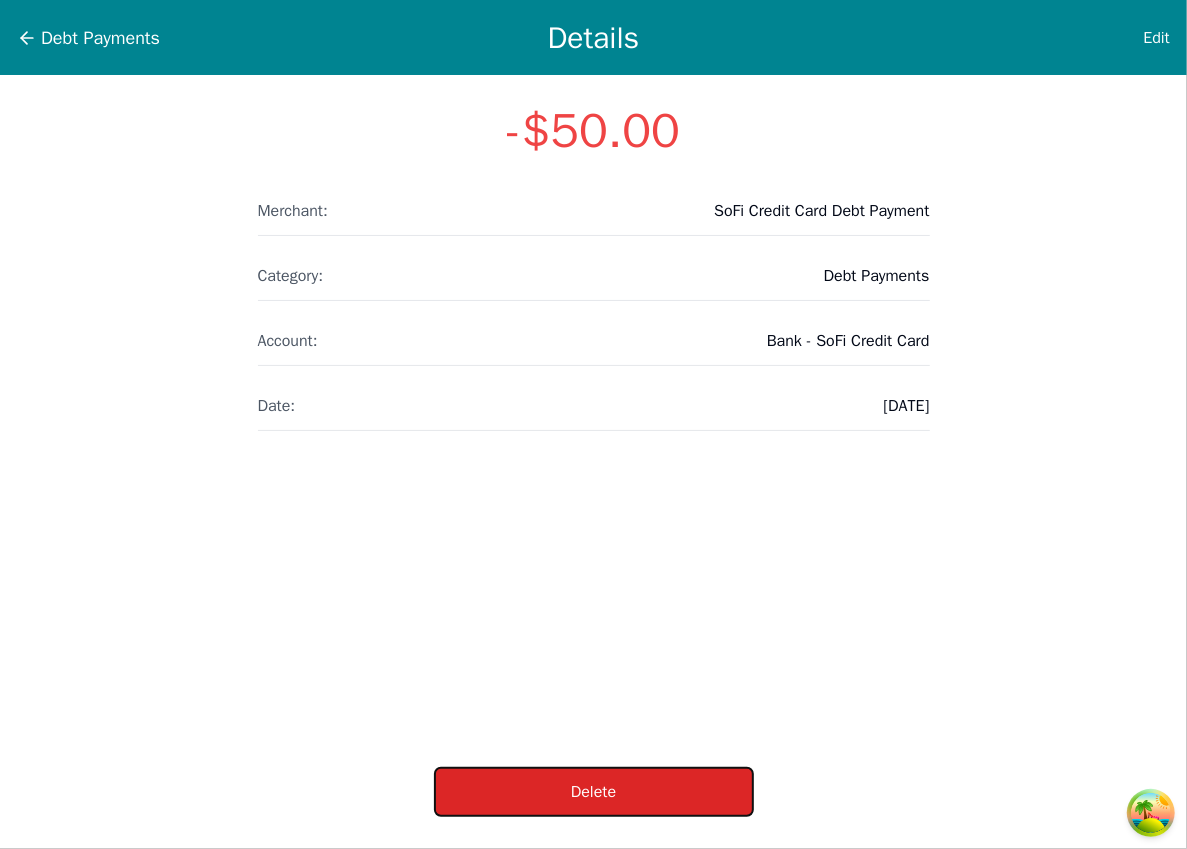 click on "Delete" at bounding box center (594, 792) 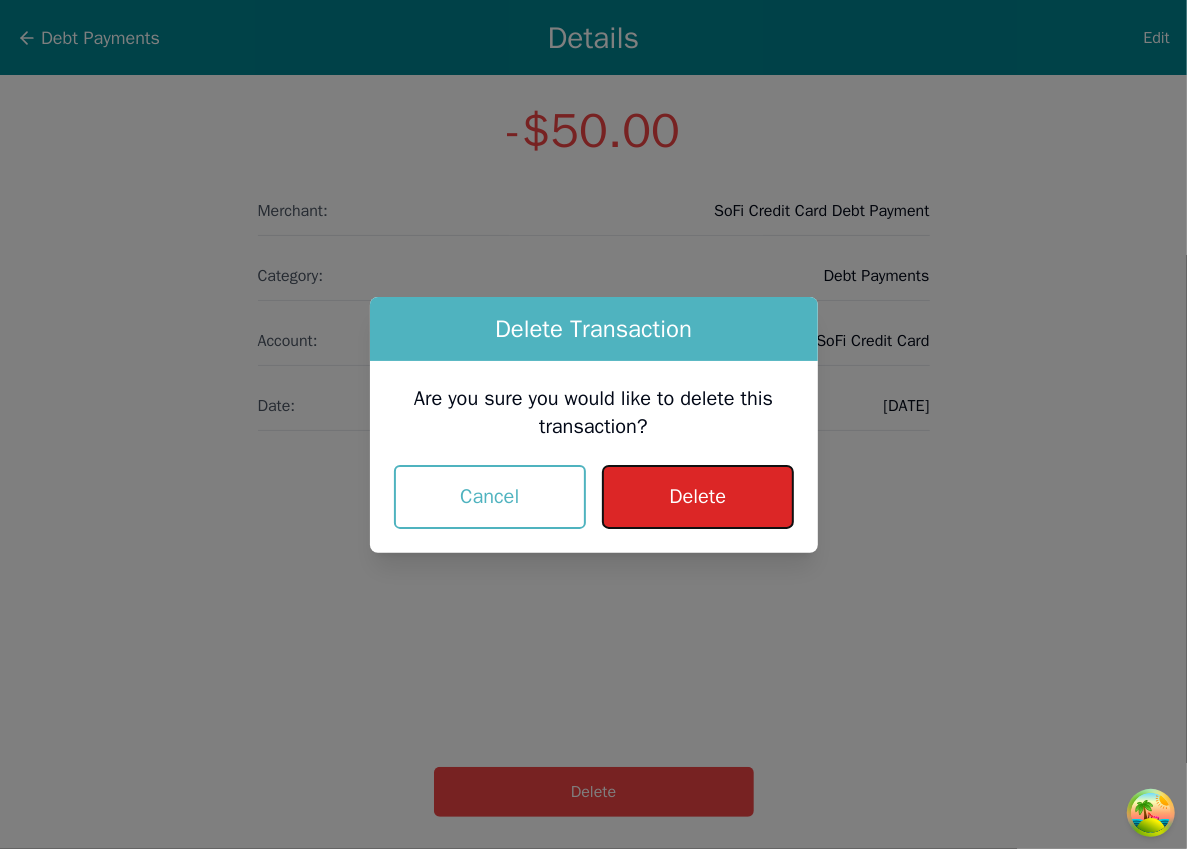 click on "Delete" at bounding box center [697, 497] 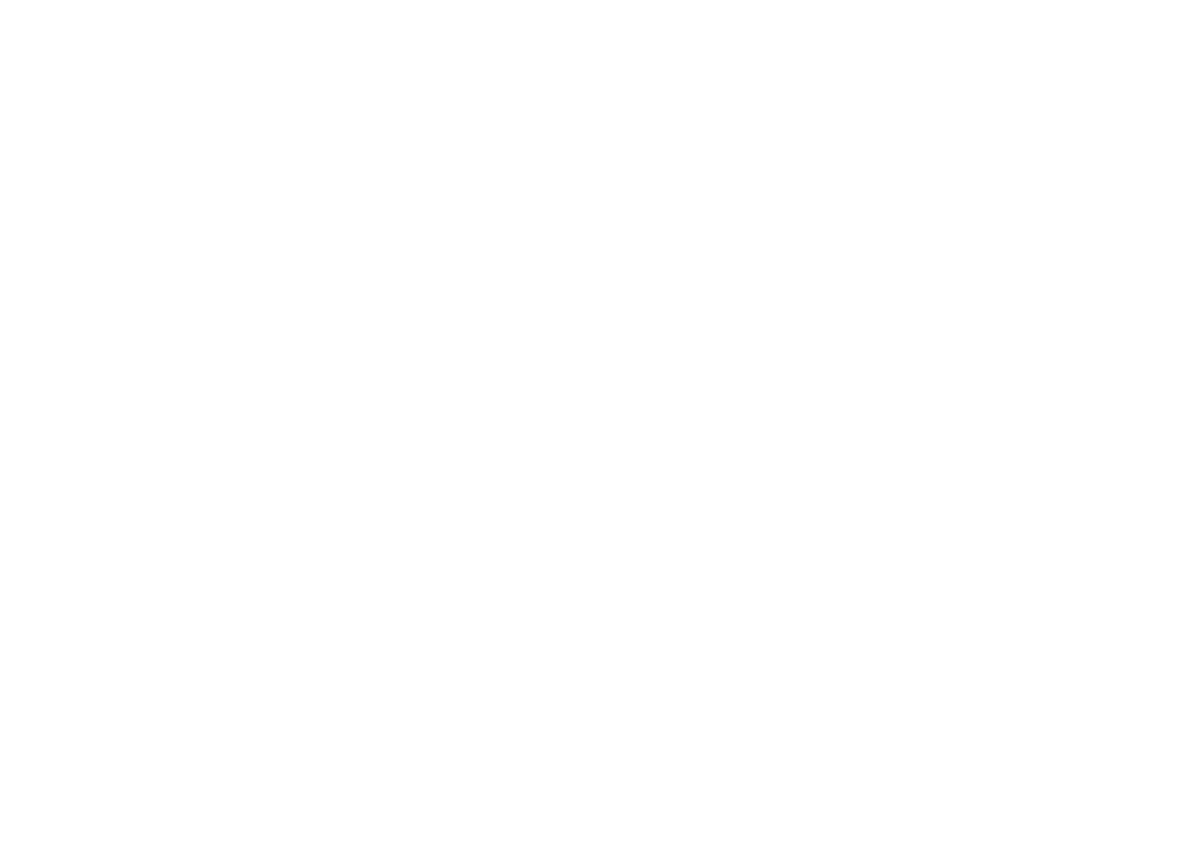 scroll, scrollTop: 0, scrollLeft: 0, axis: both 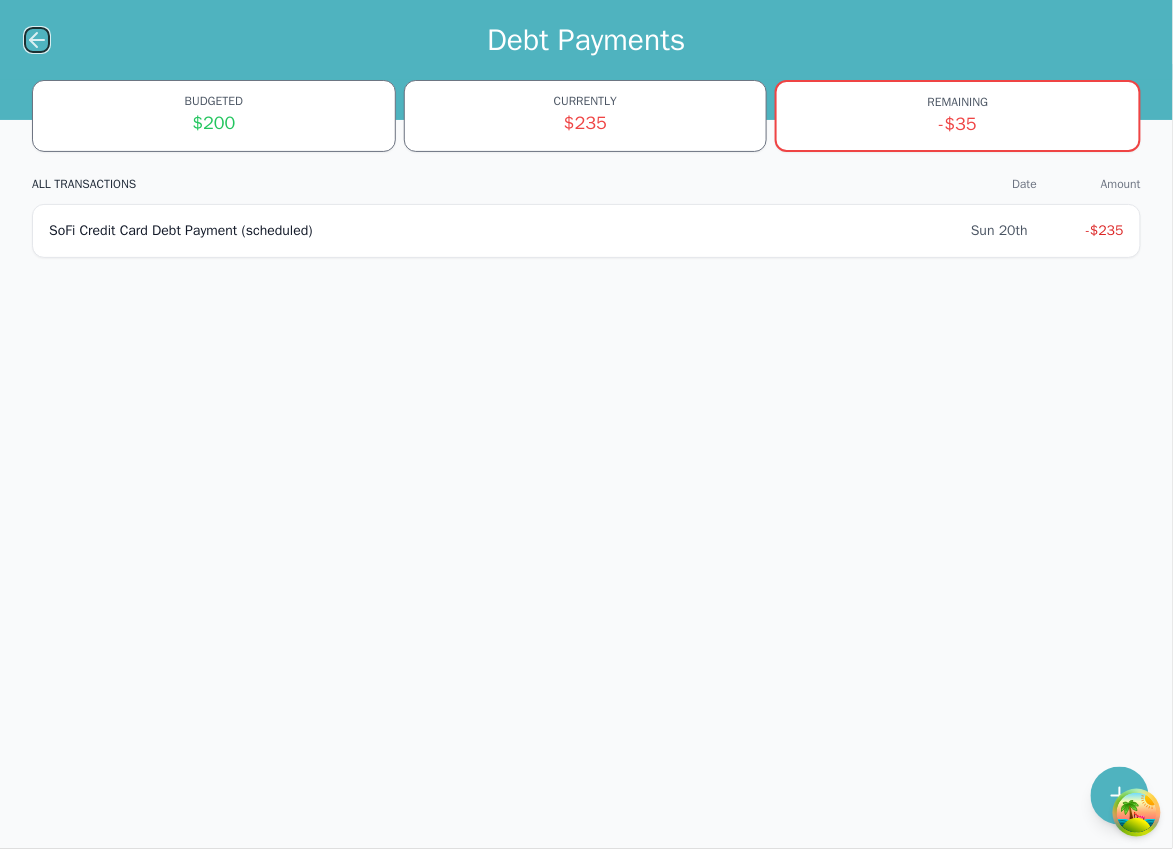 click 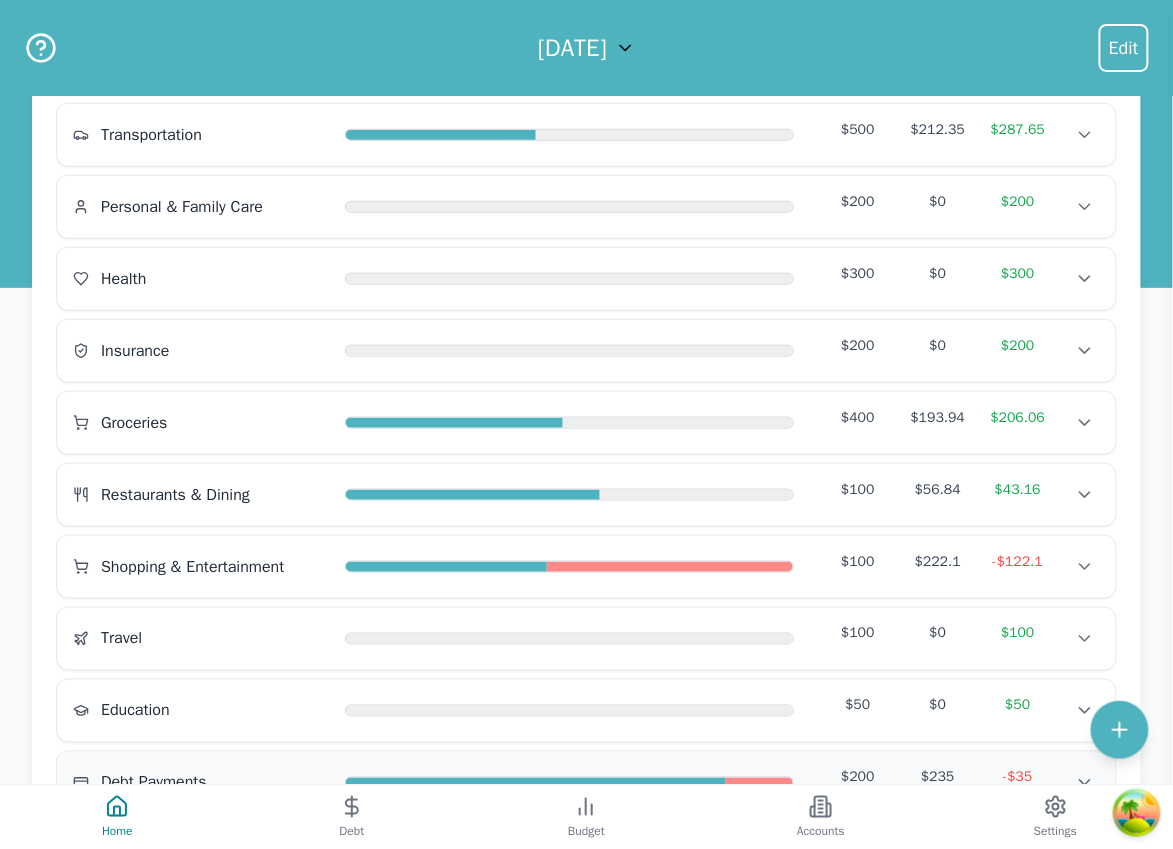 scroll, scrollTop: 541, scrollLeft: 0, axis: vertical 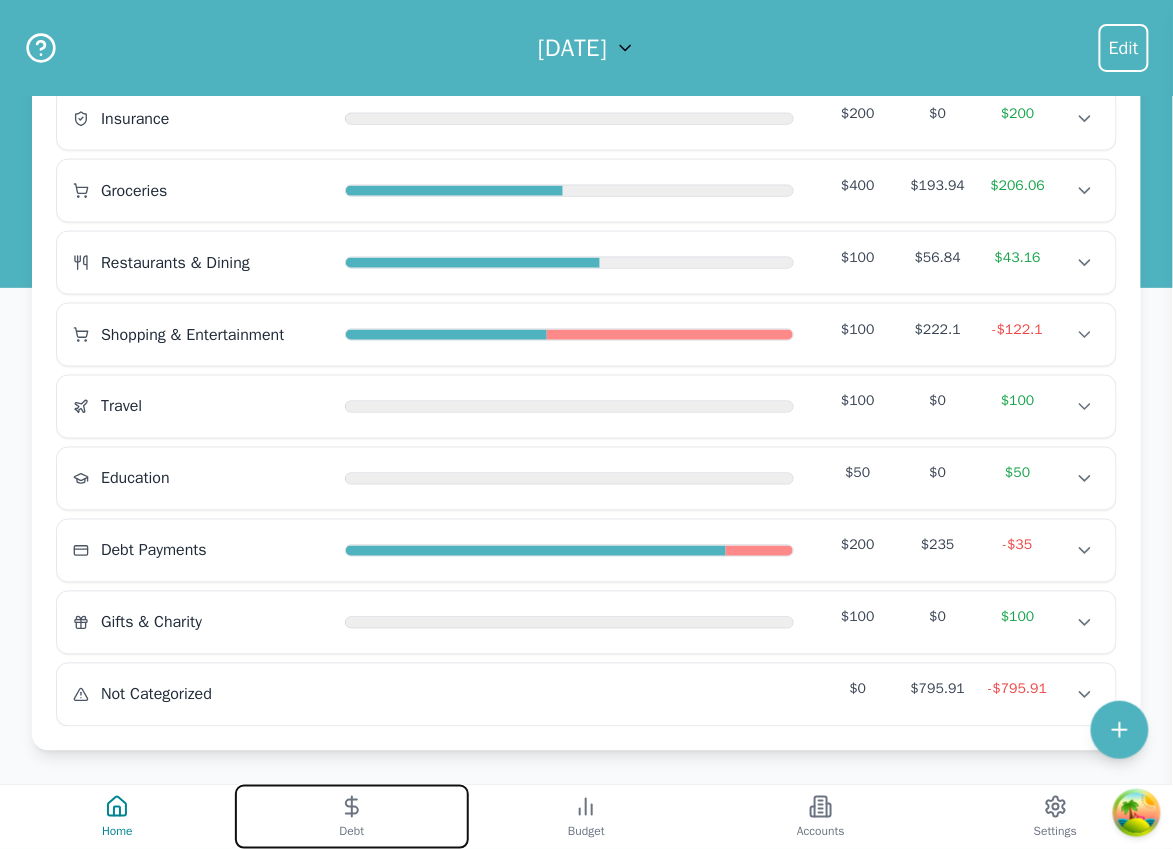 click on "Debt" at bounding box center (352, 817) 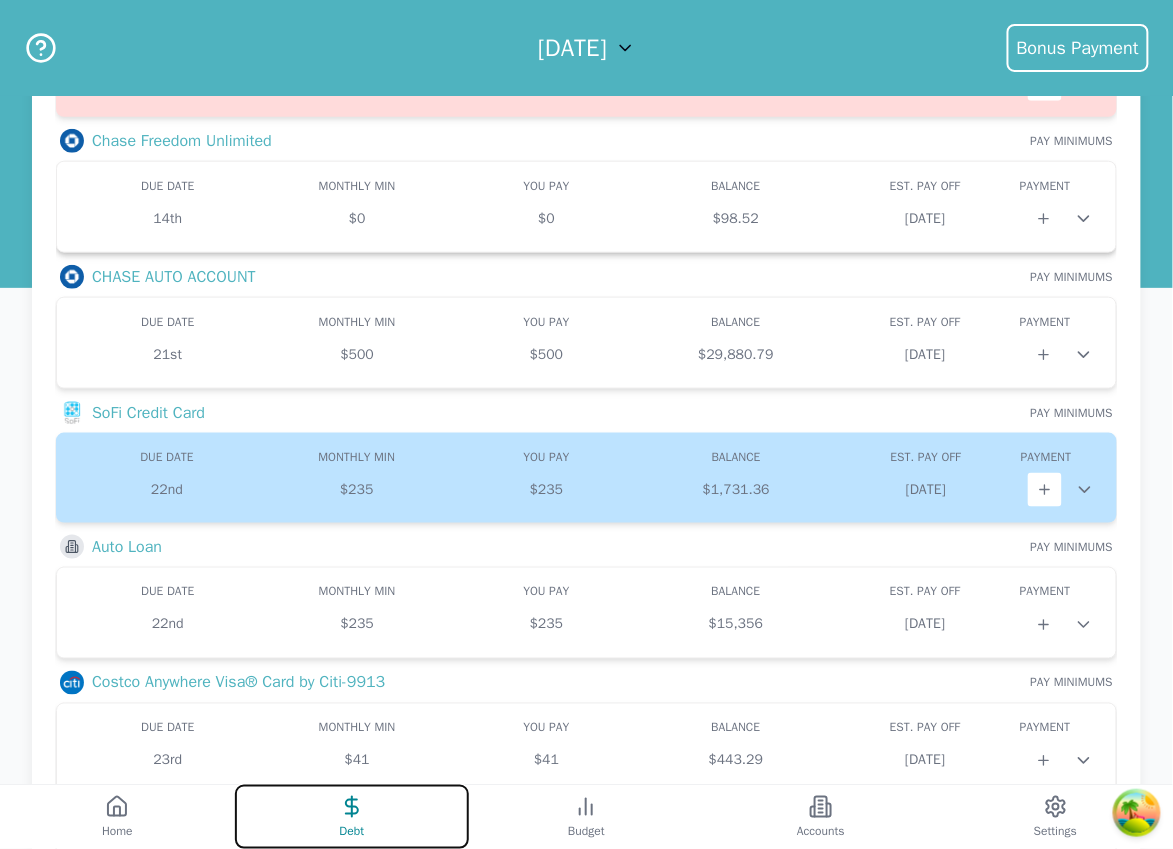scroll, scrollTop: 628, scrollLeft: 0, axis: vertical 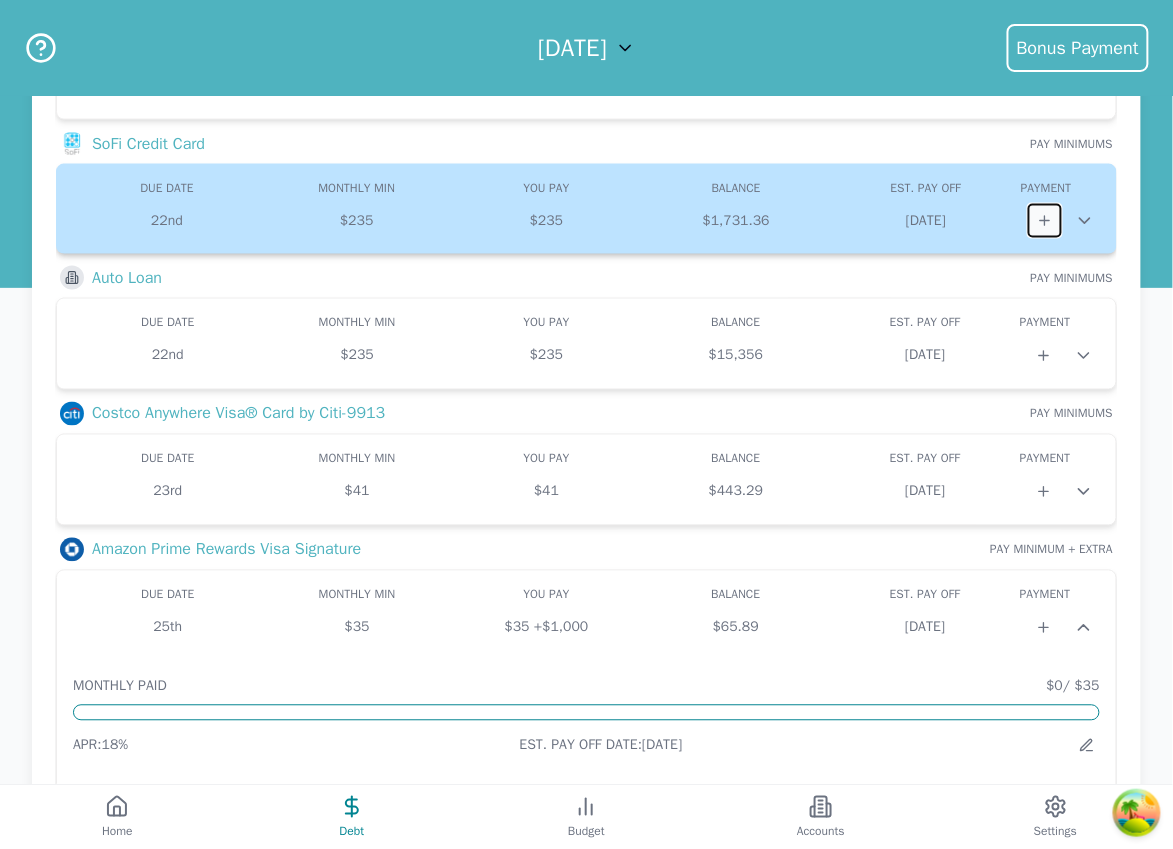 click at bounding box center [1045, 221] 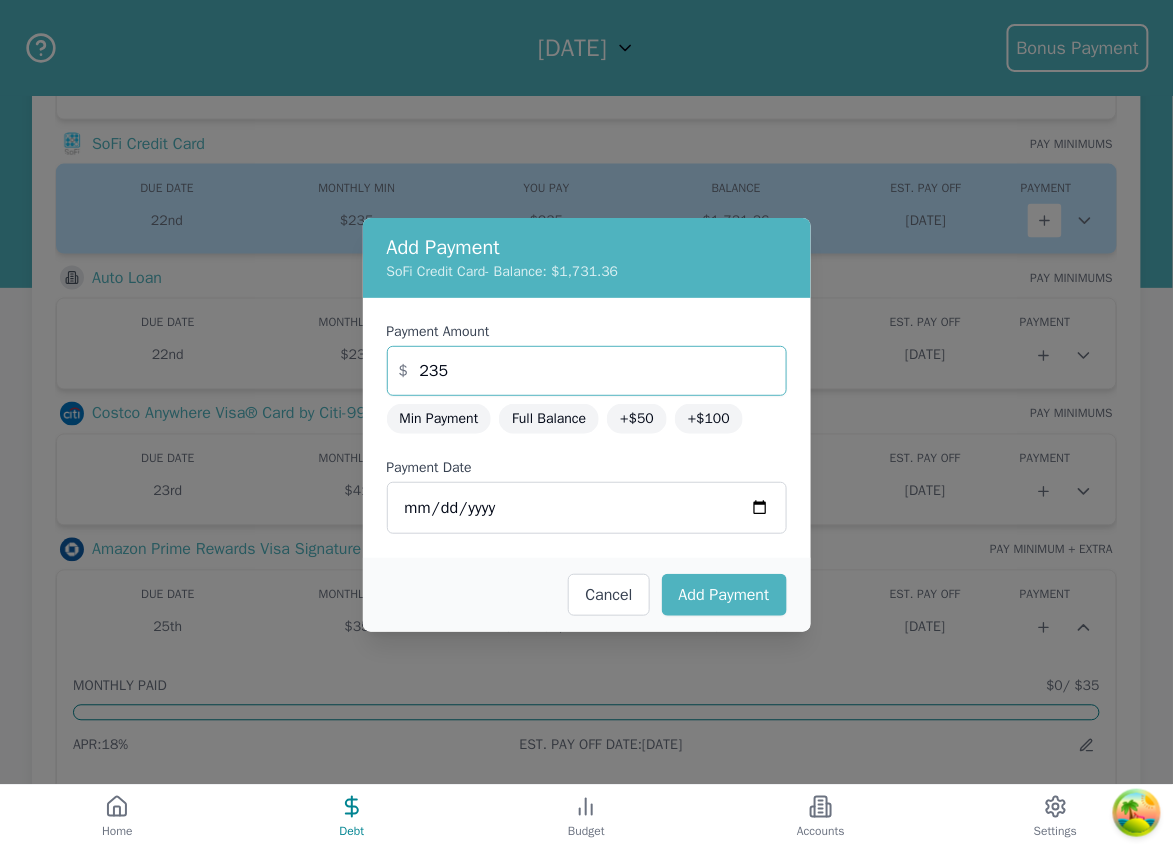 drag, startPoint x: 567, startPoint y: 363, endPoint x: 389, endPoint y: 351, distance: 178.40404 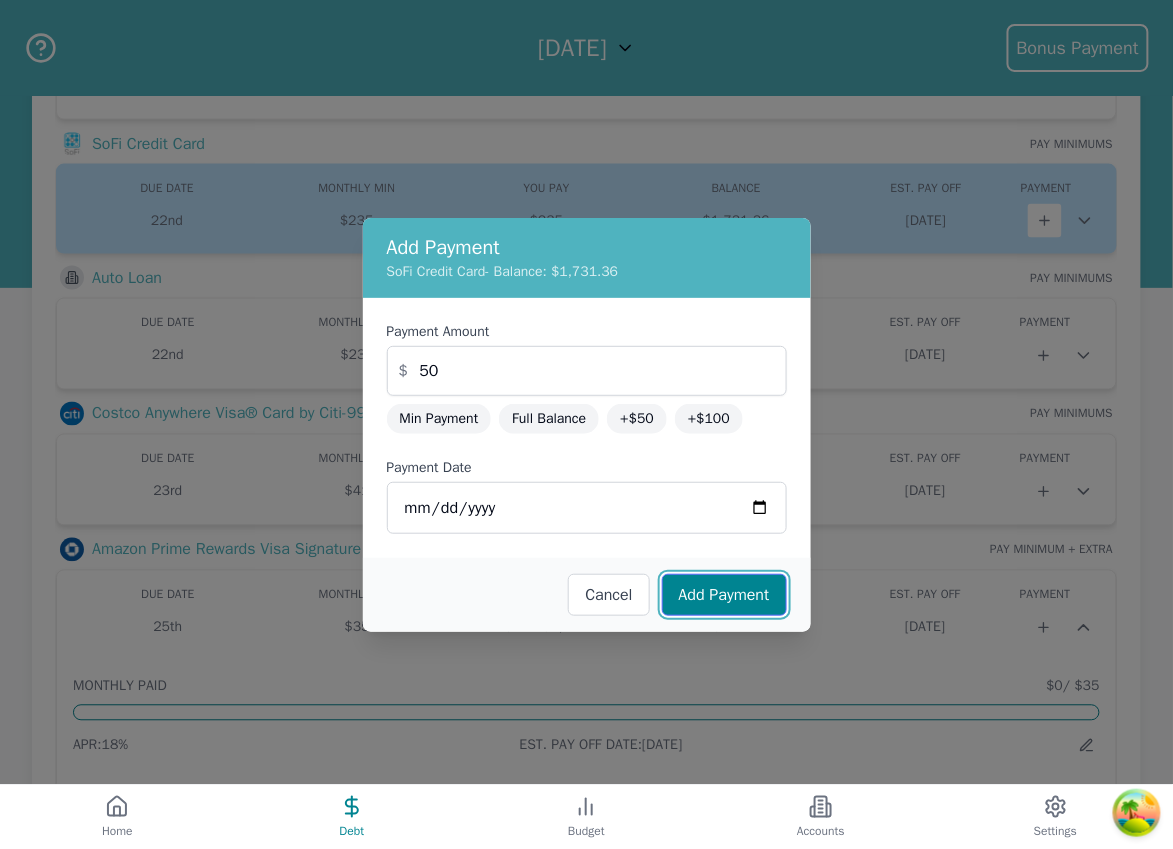 click on "Add Payment" at bounding box center [724, 595] 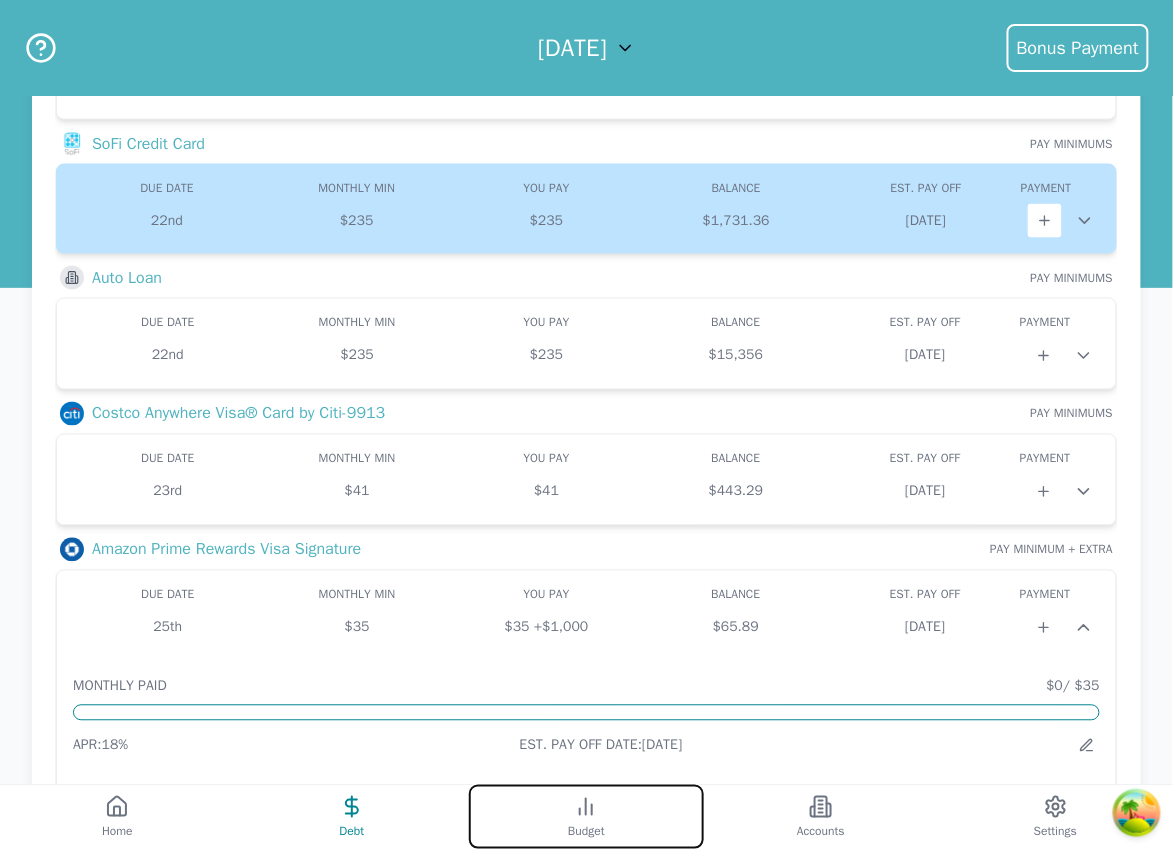 click 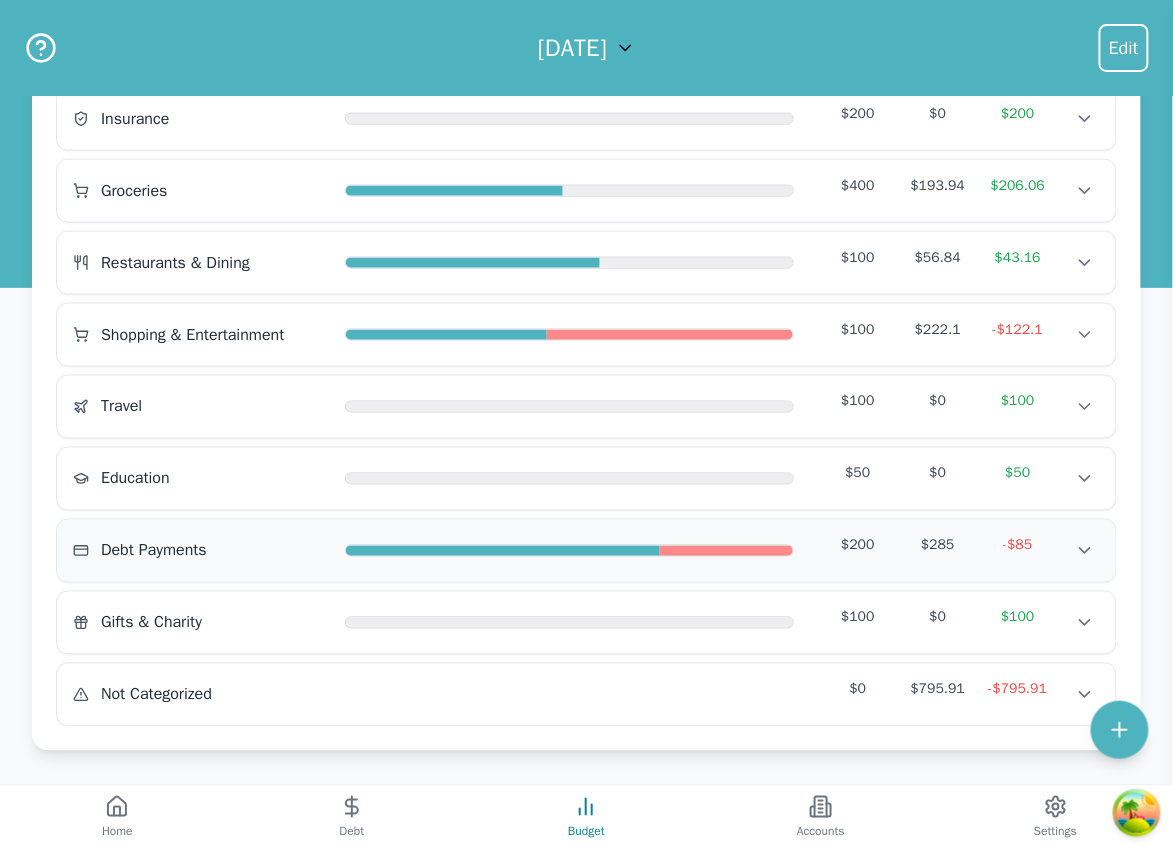 click on "Debt Payments" at bounding box center (201, 551) 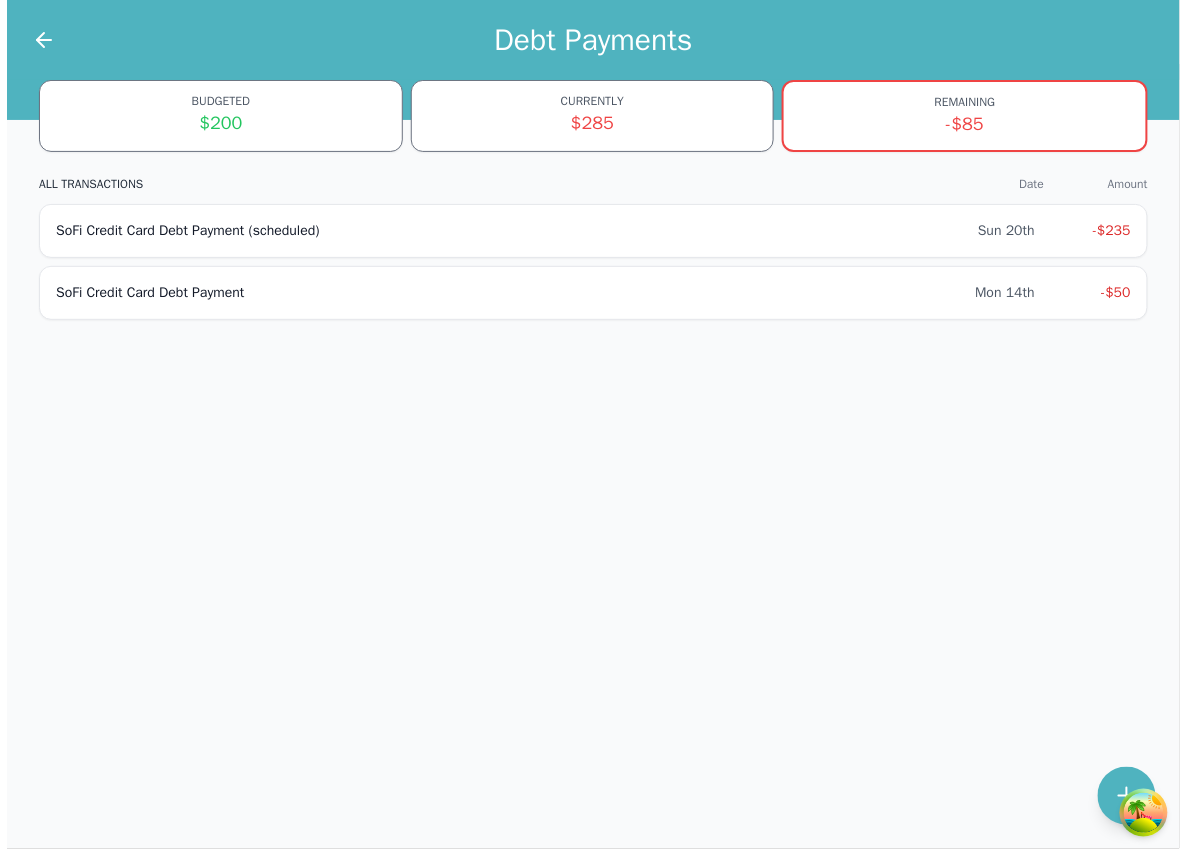 scroll, scrollTop: 0, scrollLeft: 0, axis: both 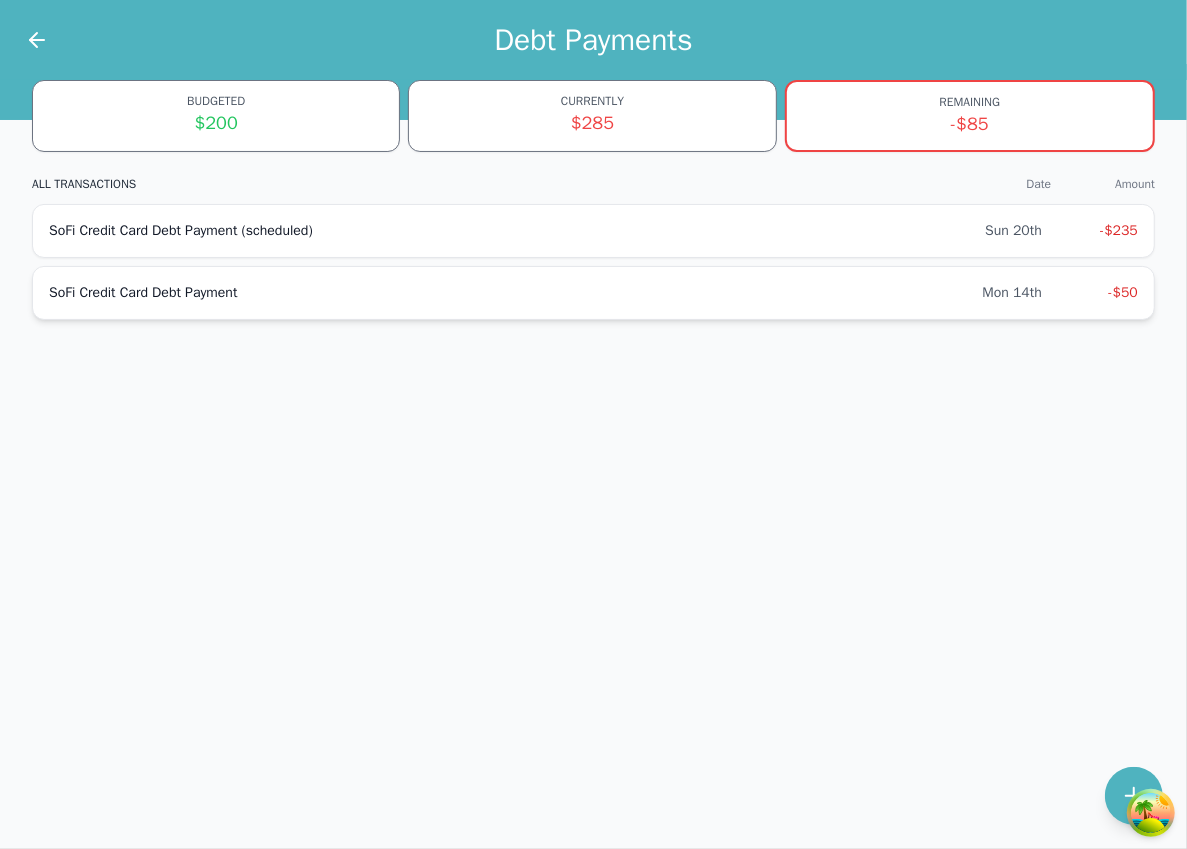 click on "SoFi Credit Card Debt Payment" at bounding box center [515, 293] 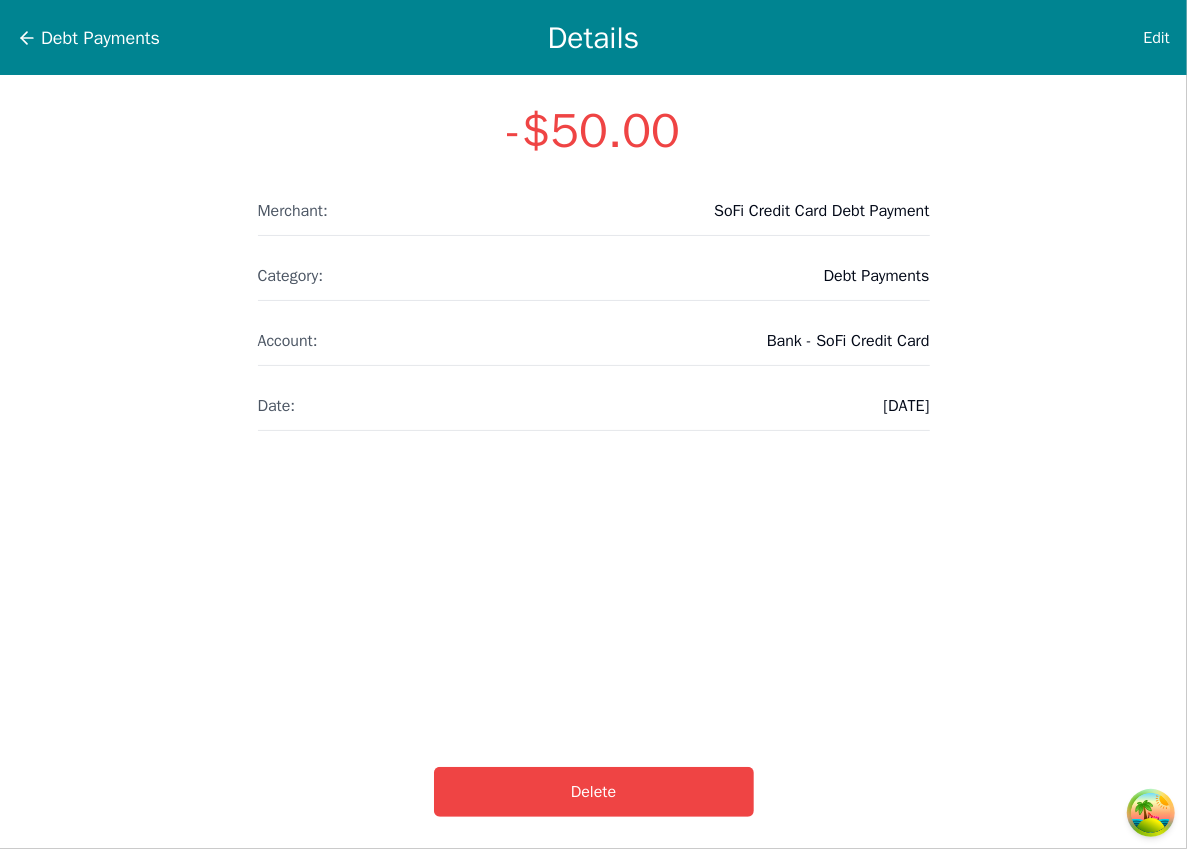 click on "Delete" at bounding box center (593, 792) 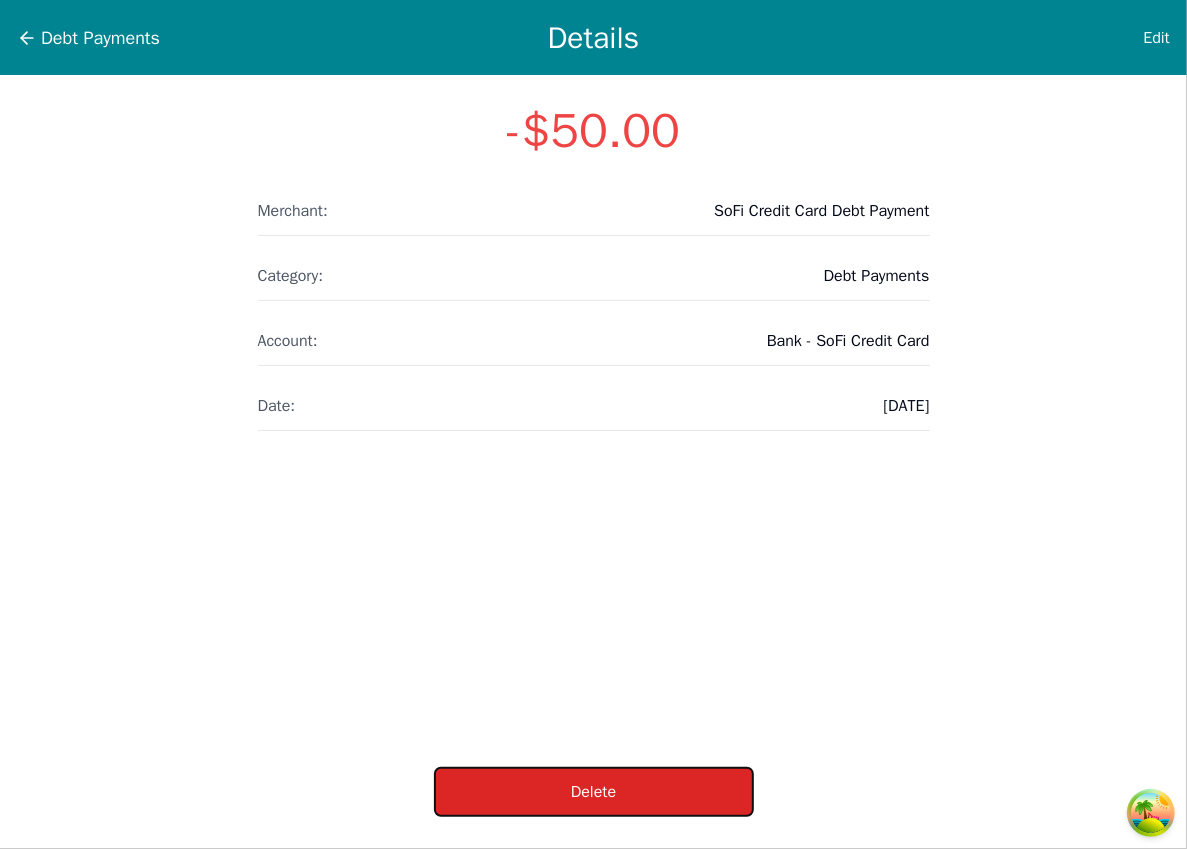 click on "Delete" at bounding box center (594, 792) 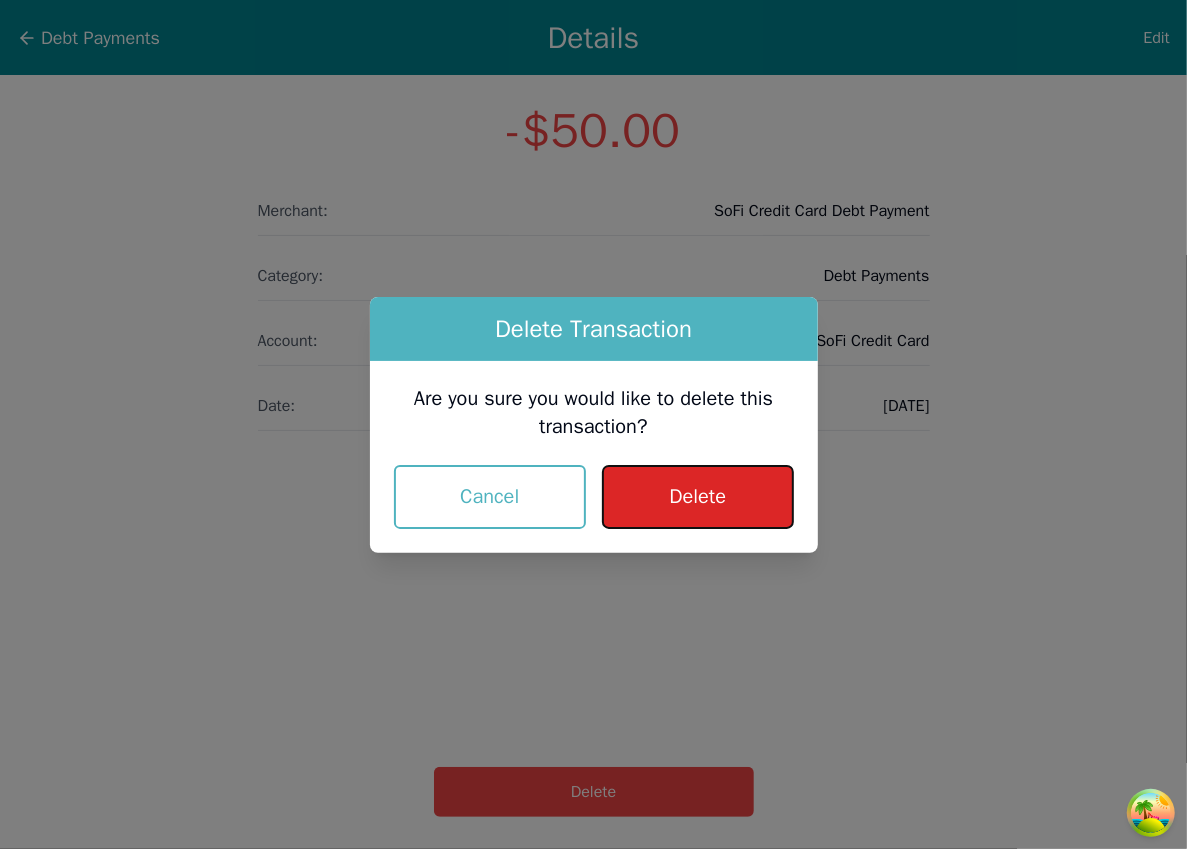 click on "Delete" at bounding box center [697, 497] 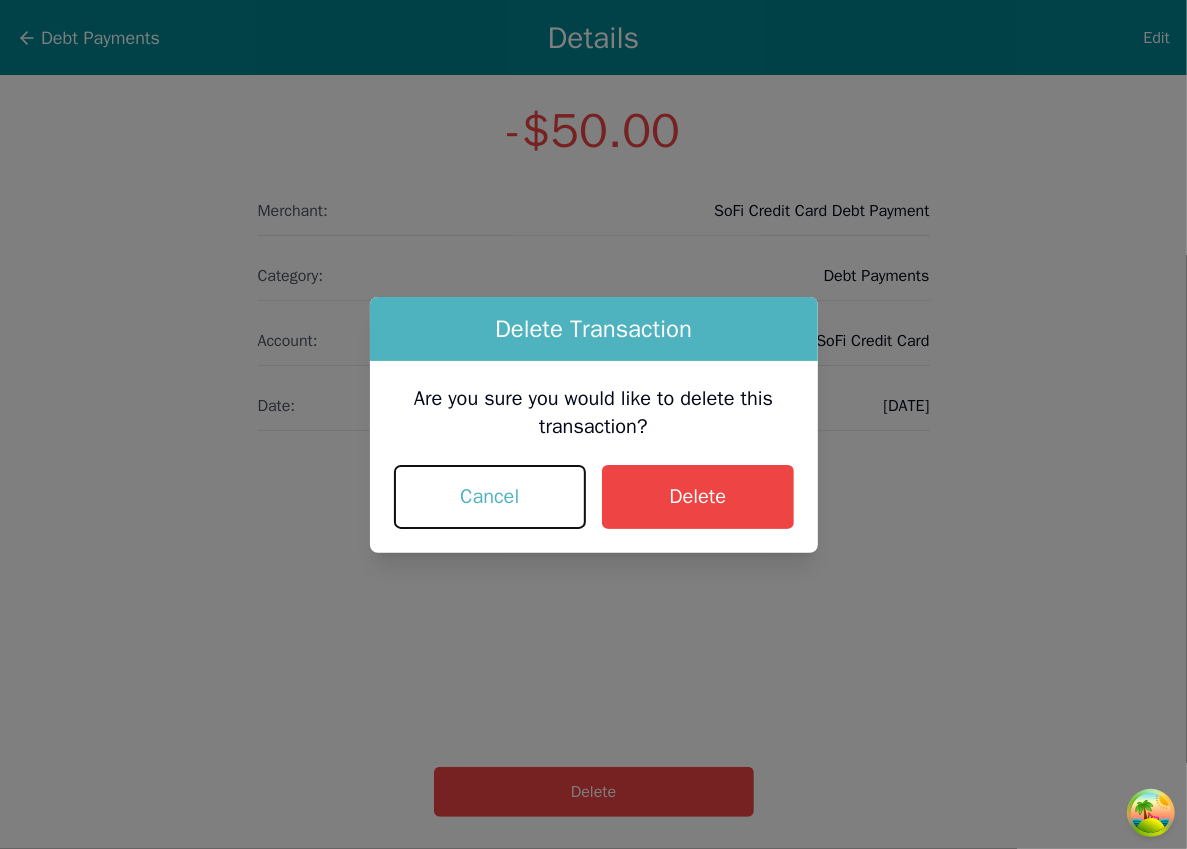 click on "Cancel" at bounding box center [490, 497] 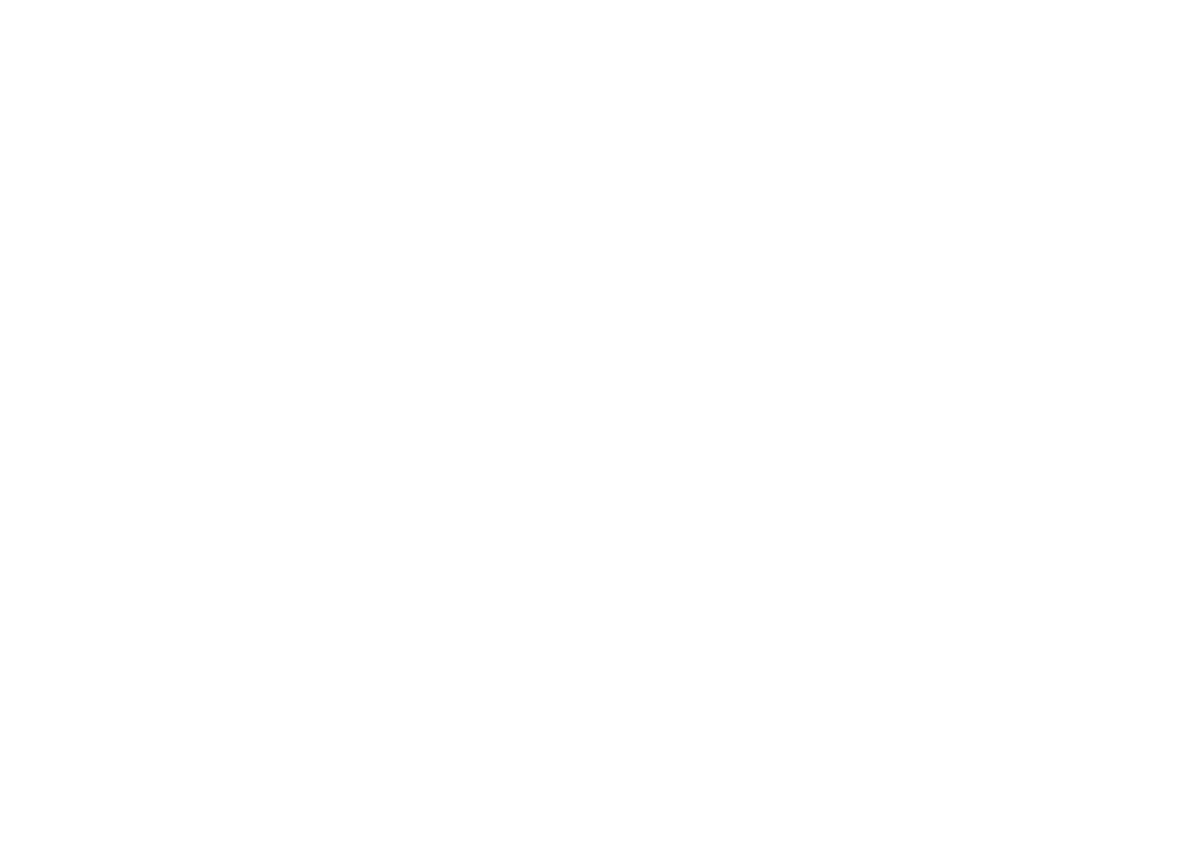 scroll, scrollTop: 0, scrollLeft: 0, axis: both 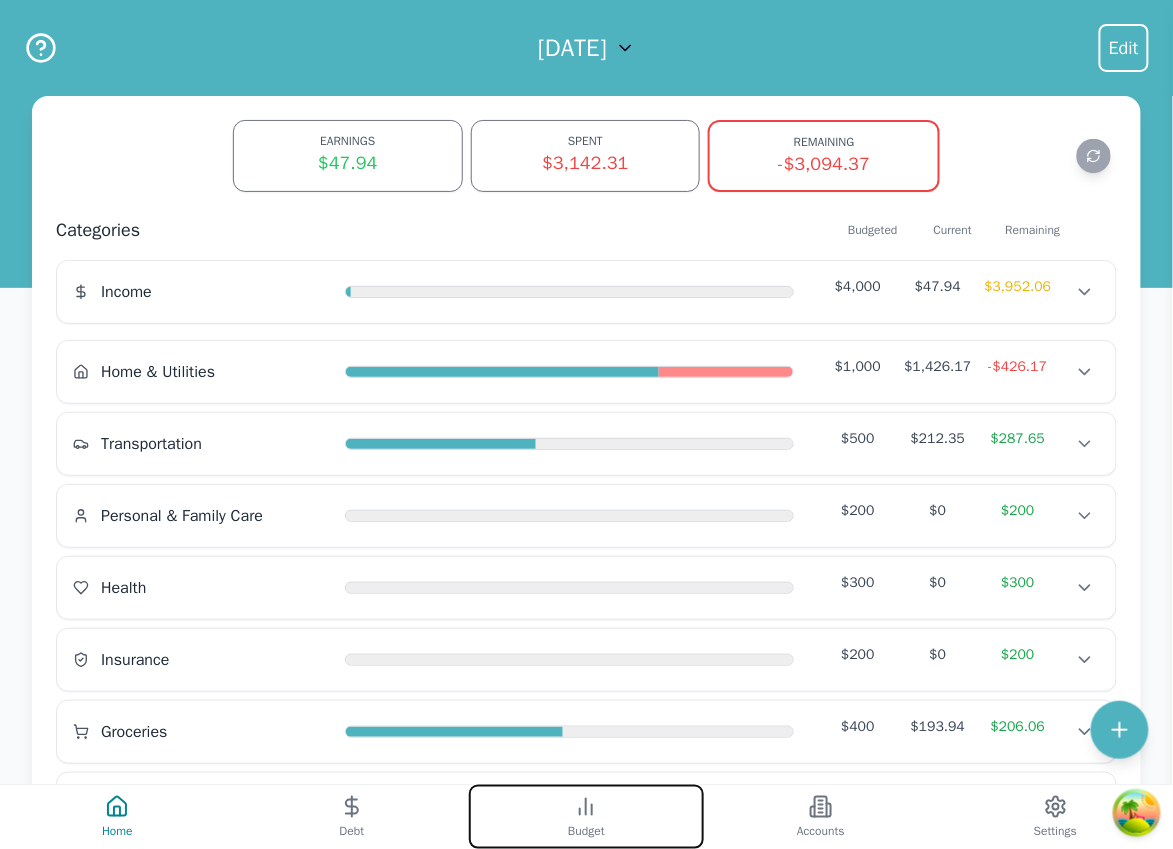 drag, startPoint x: 590, startPoint y: 812, endPoint x: 602, endPoint y: 813, distance: 12.0415945 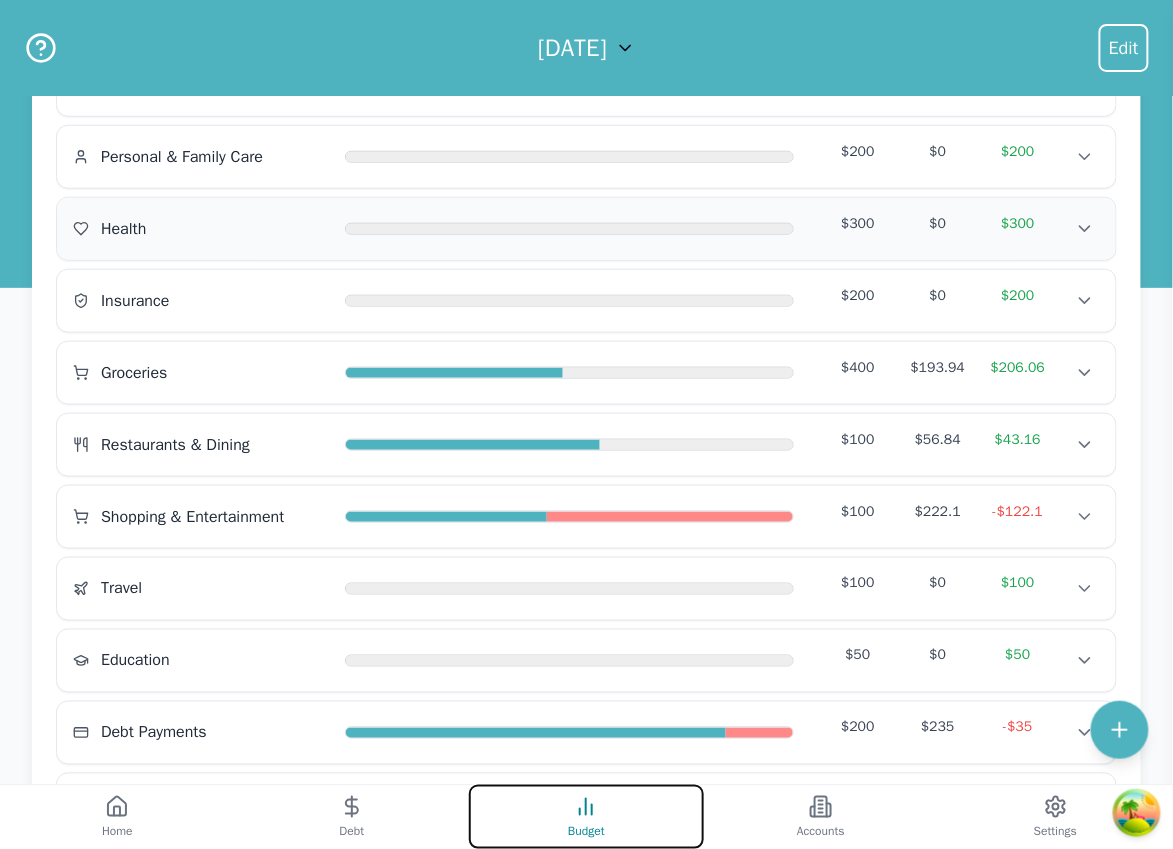 scroll, scrollTop: 541, scrollLeft: 0, axis: vertical 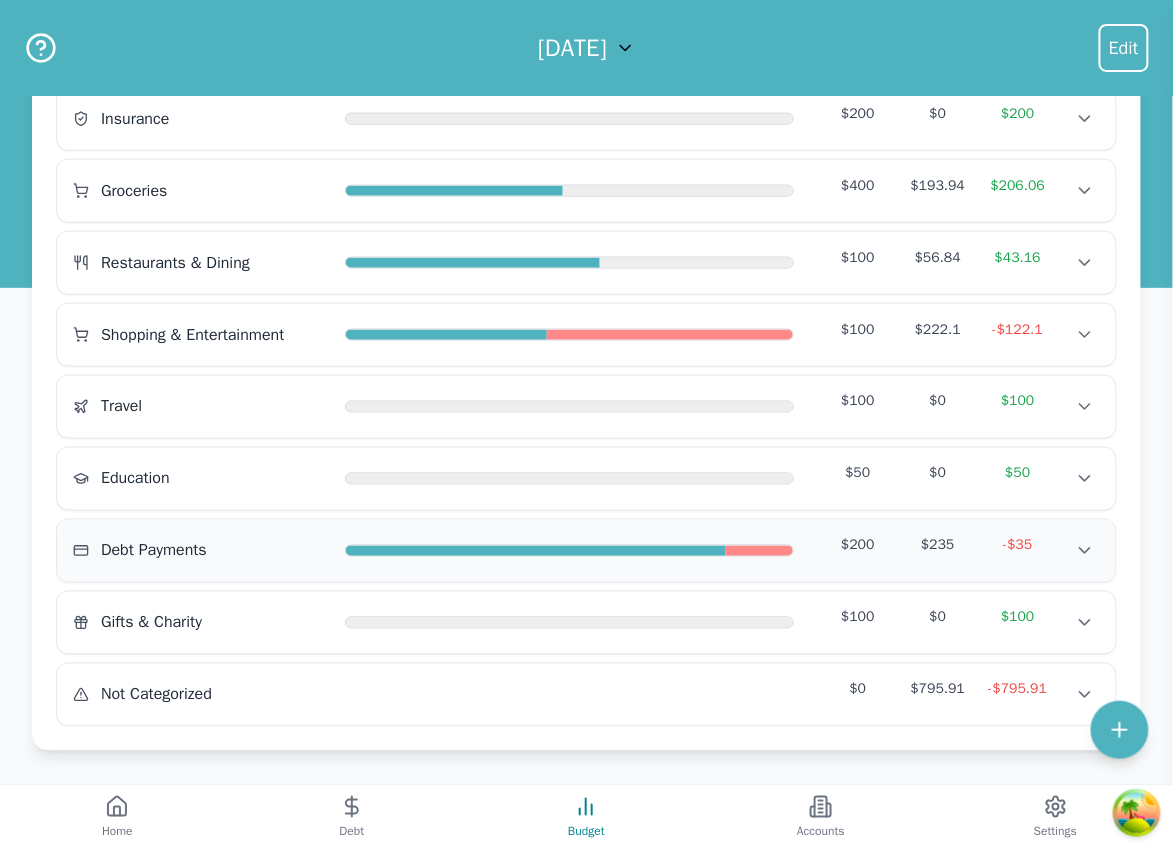 click at bounding box center (536, 552) 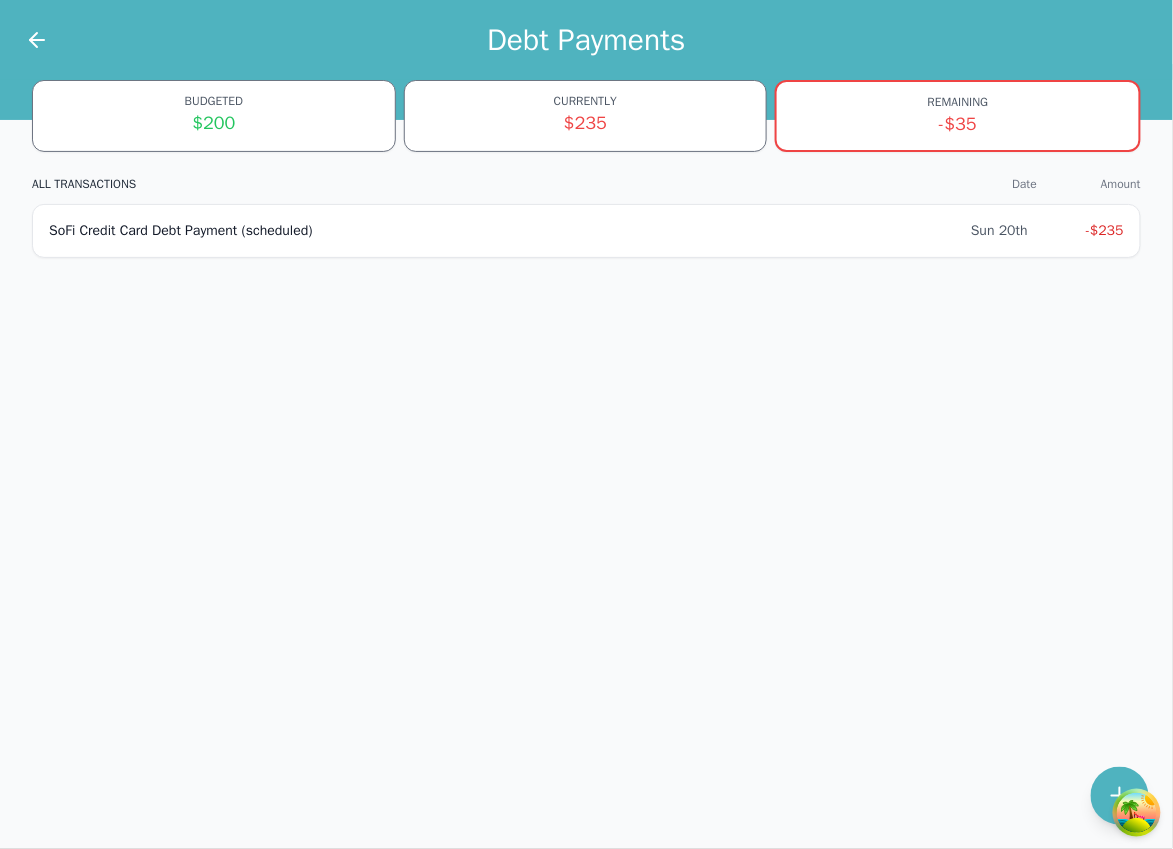 scroll, scrollTop: 0, scrollLeft: 0, axis: both 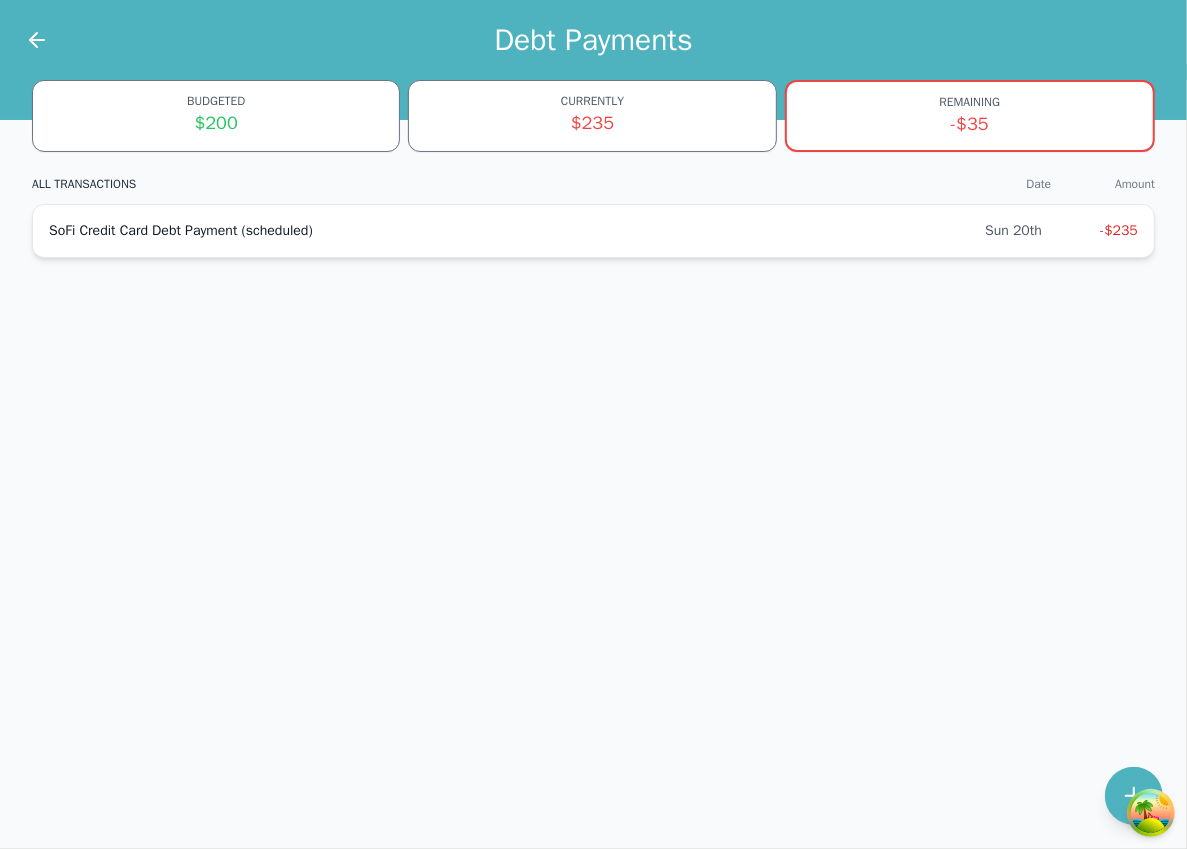 click on "SoFi Credit Card Debt Payment (scheduled) Sun 20th -$235" at bounding box center (593, 231) 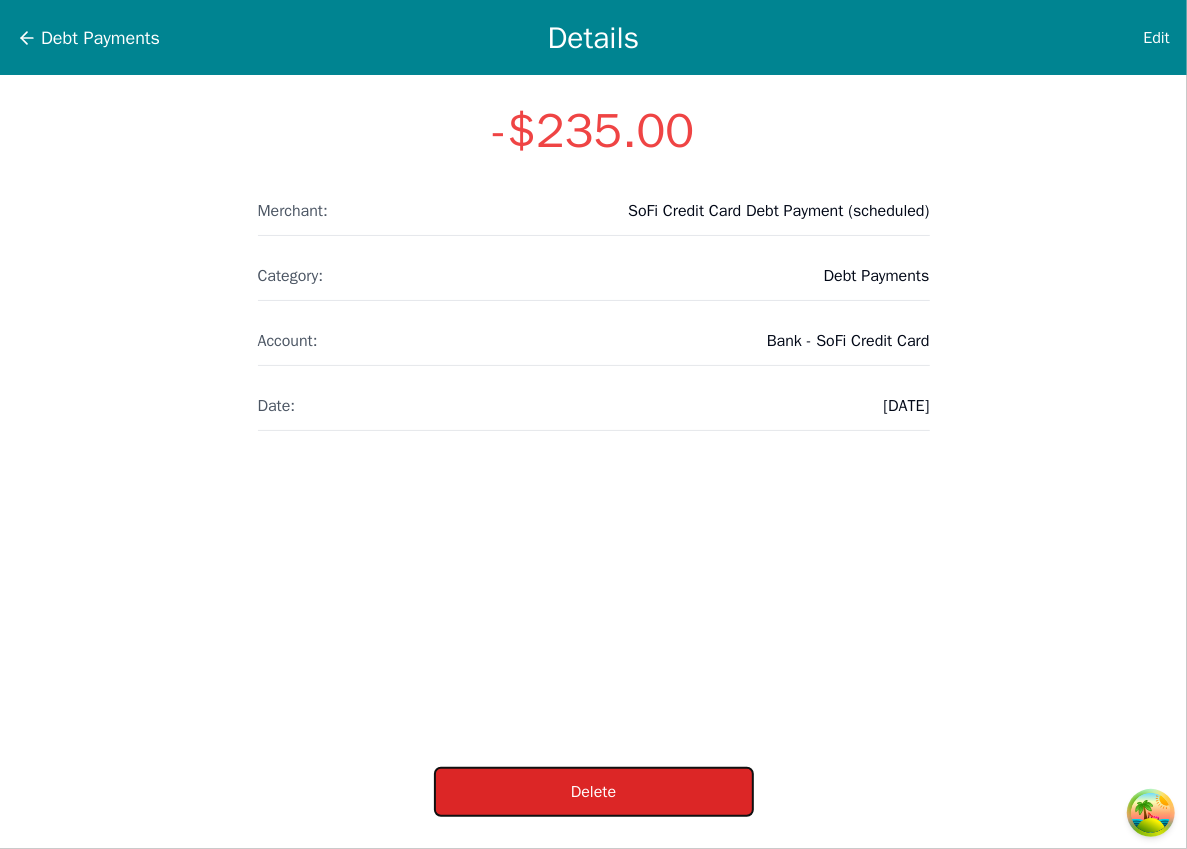 click on "Delete" at bounding box center (594, 792) 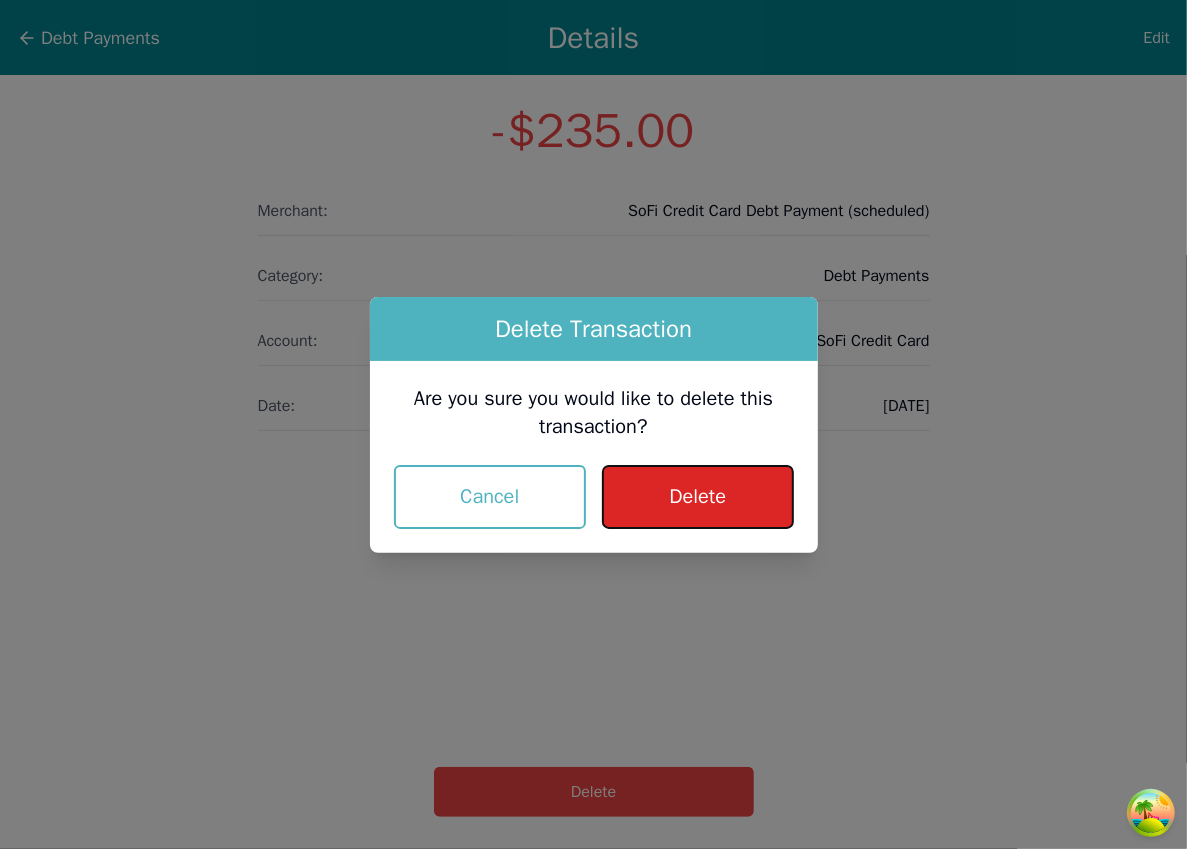 click on "Delete" at bounding box center (697, 497) 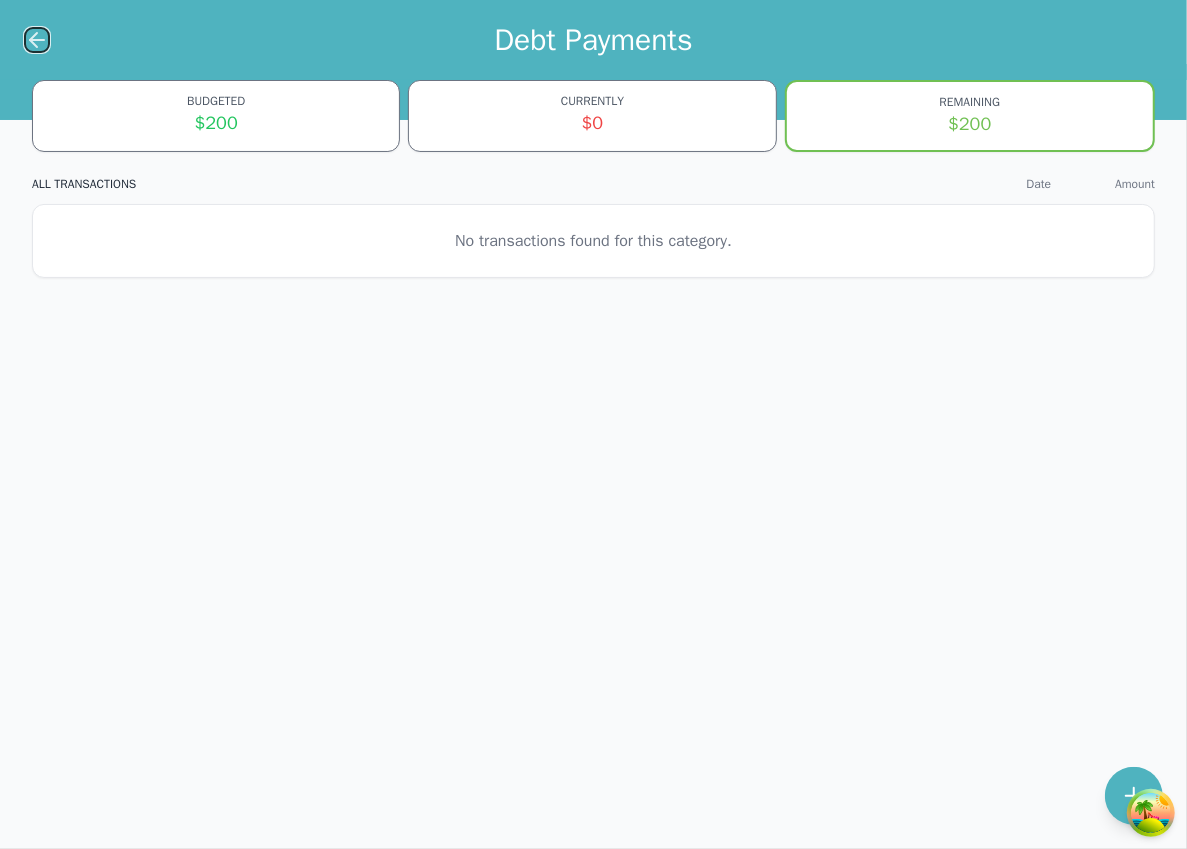 click 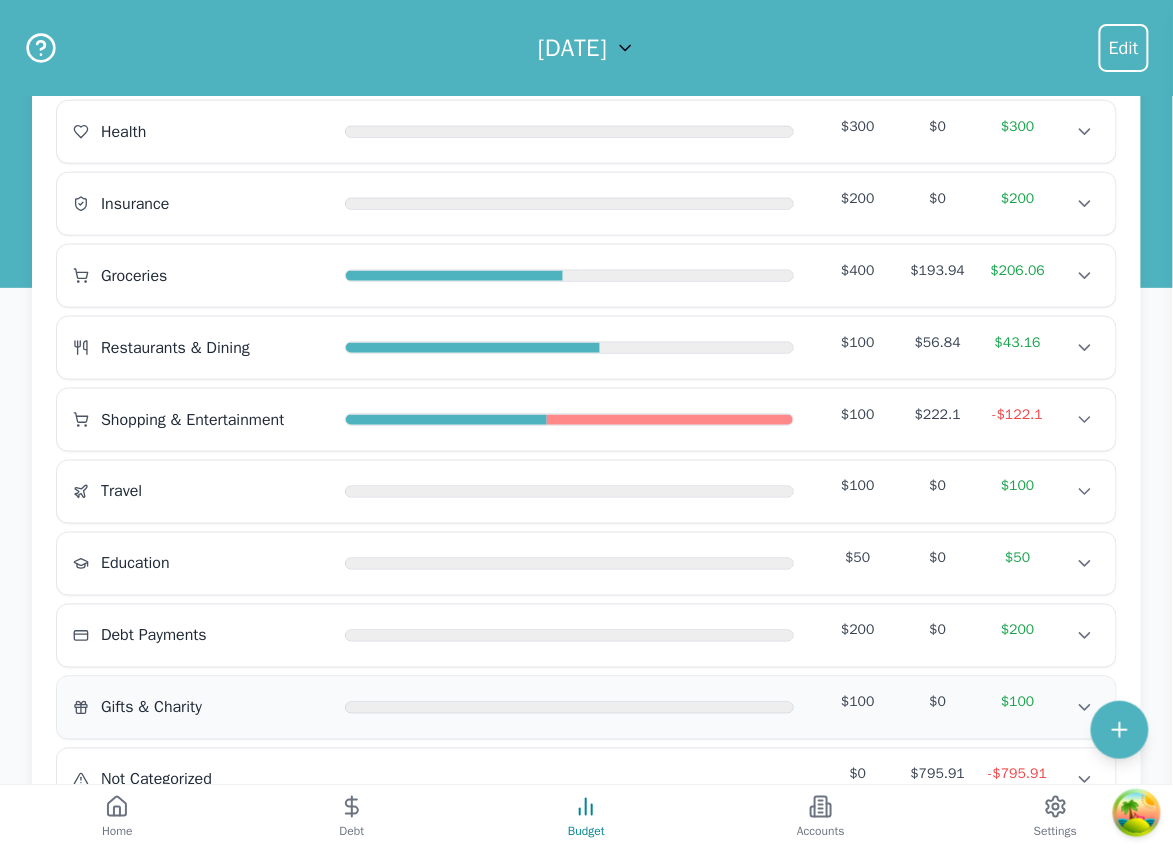 scroll, scrollTop: 541, scrollLeft: 0, axis: vertical 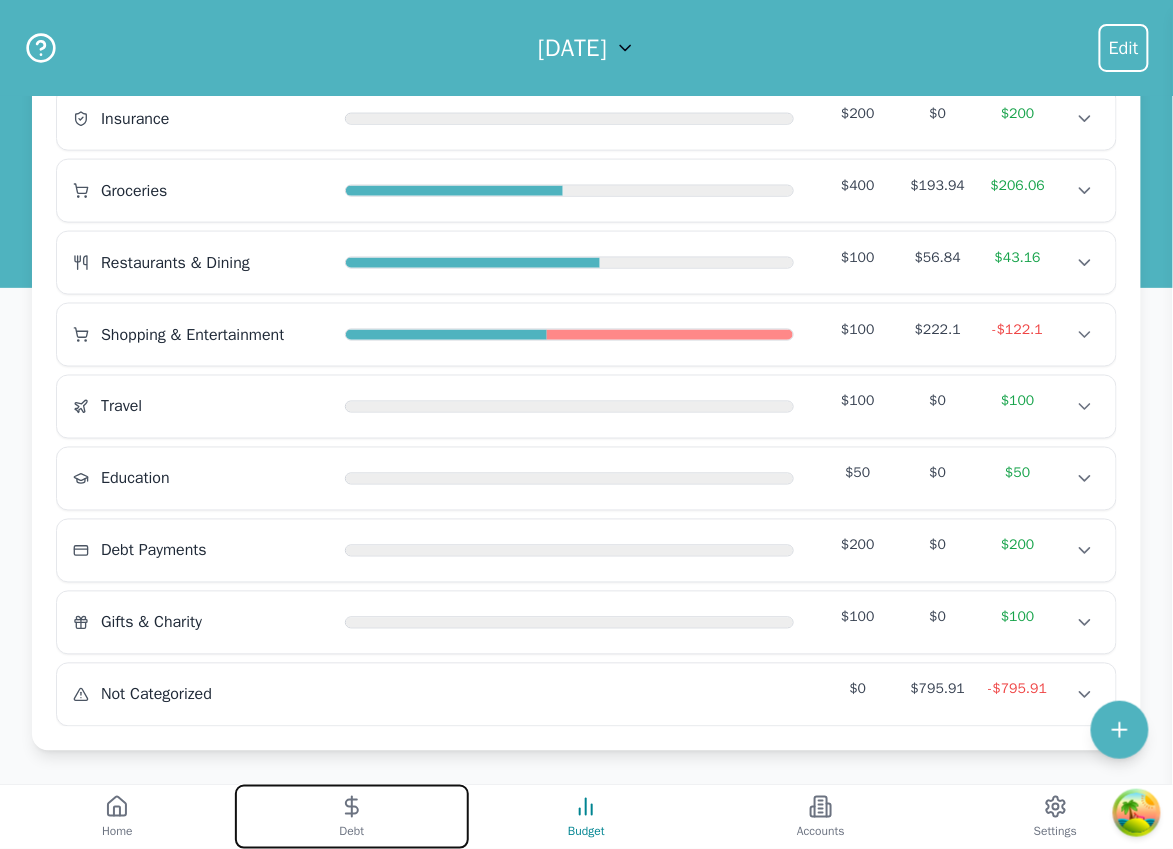 click on "Debt" at bounding box center [352, 817] 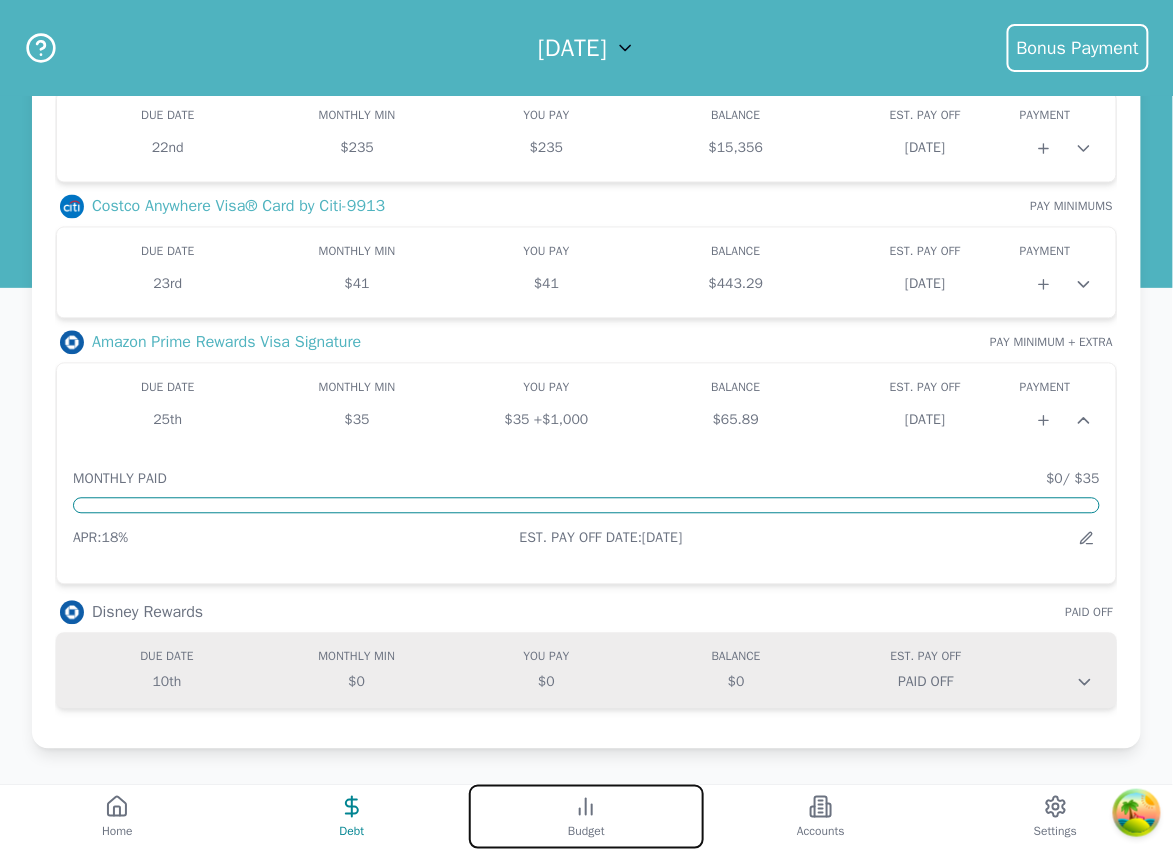 click on "Budget" at bounding box center [586, 817] 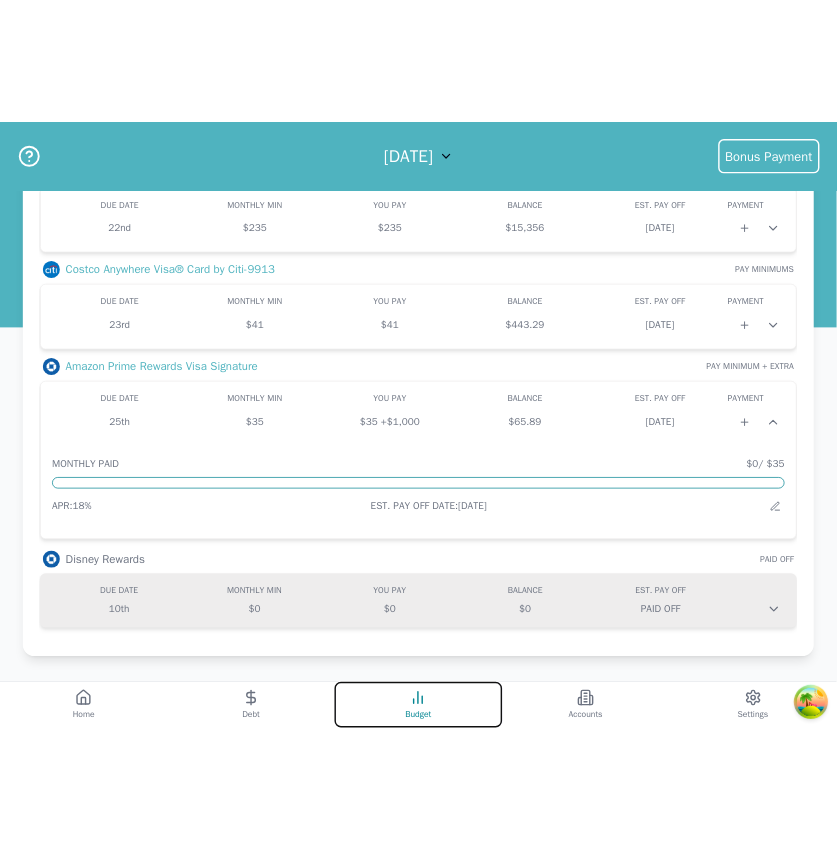 scroll, scrollTop: 541, scrollLeft: 0, axis: vertical 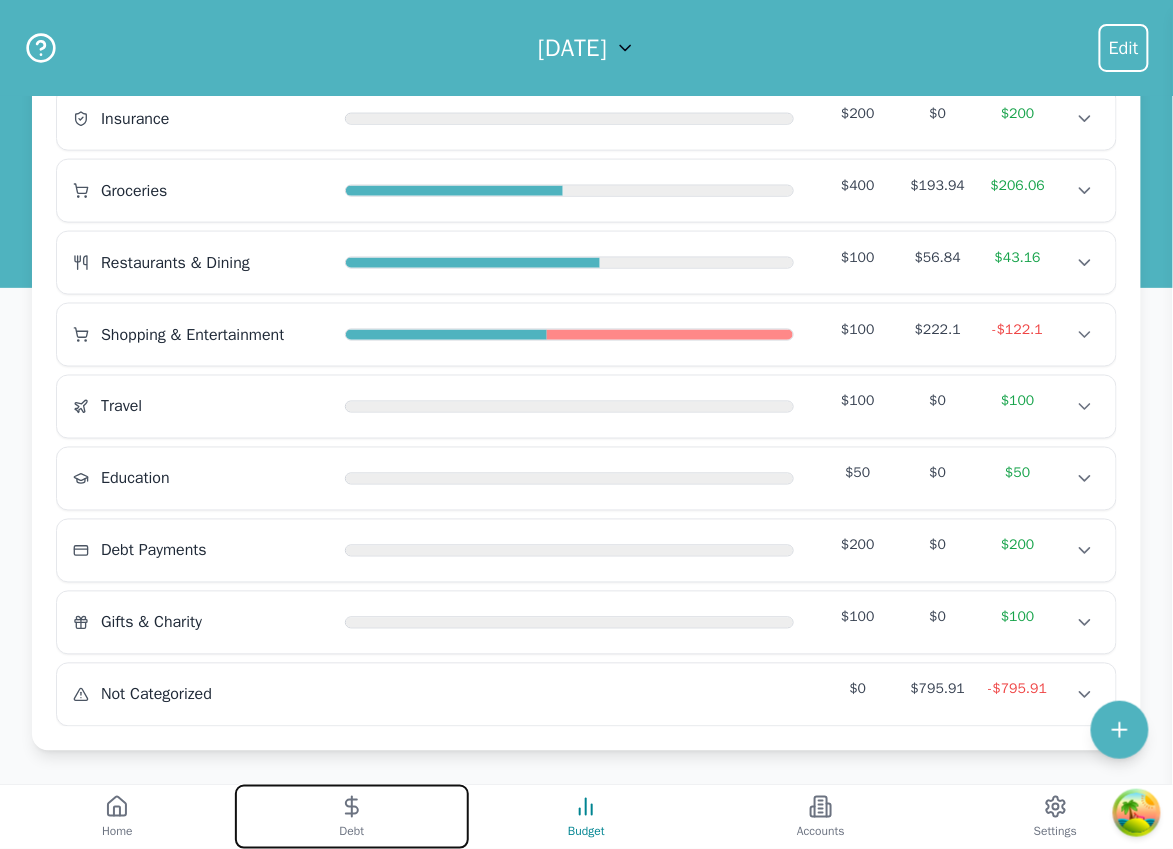click on "Debt" at bounding box center (352, 817) 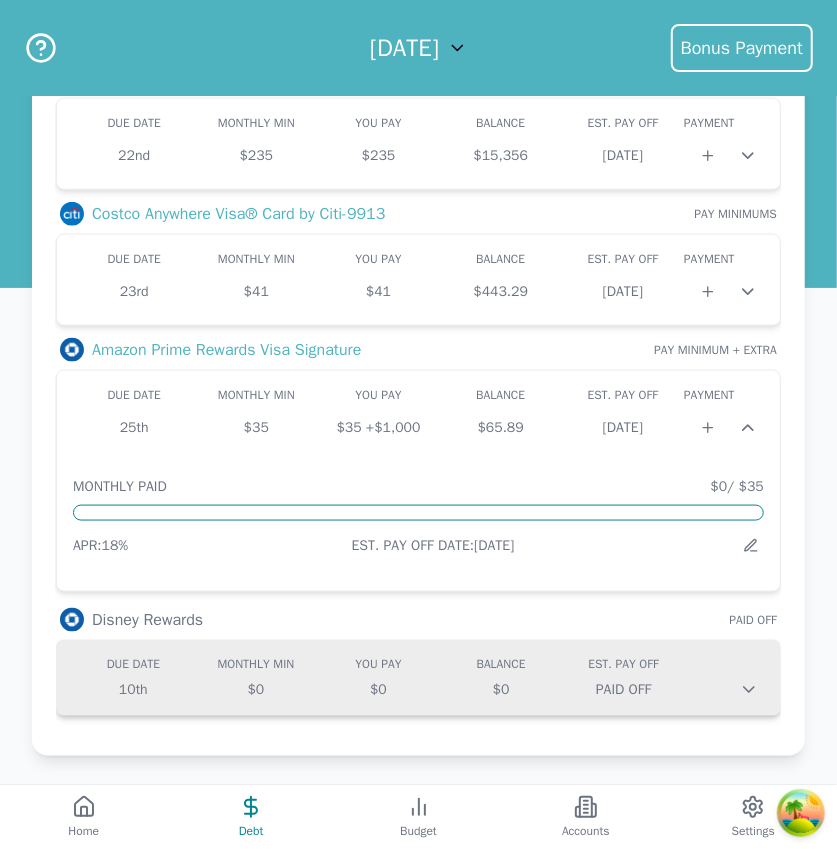 scroll, scrollTop: 837, scrollLeft: 0, axis: vertical 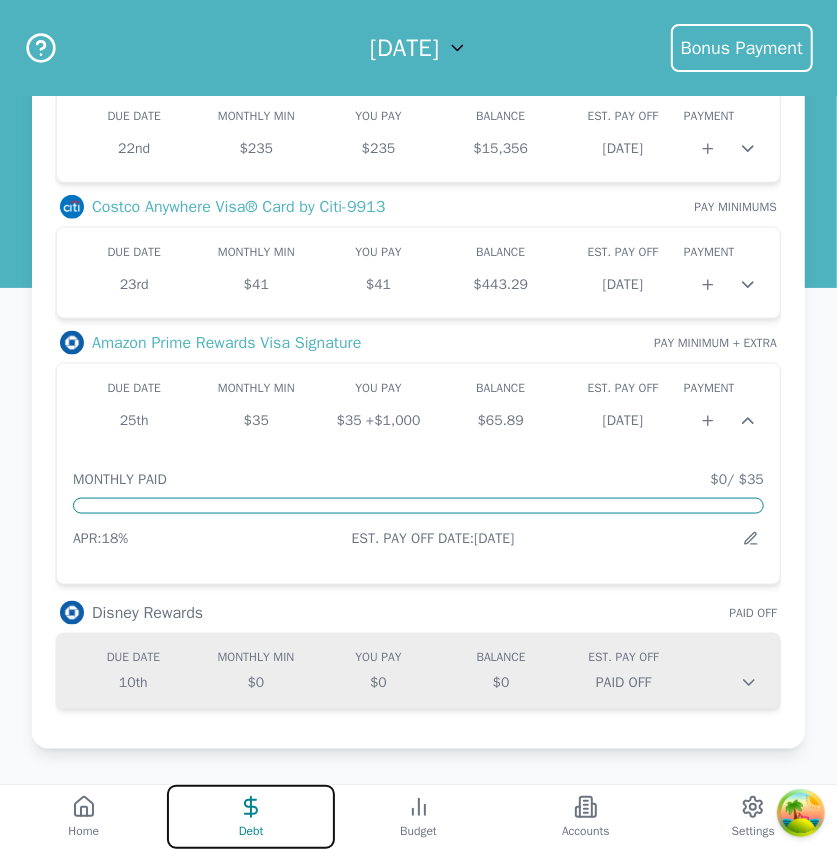 click on "Debt" at bounding box center [250, 817] 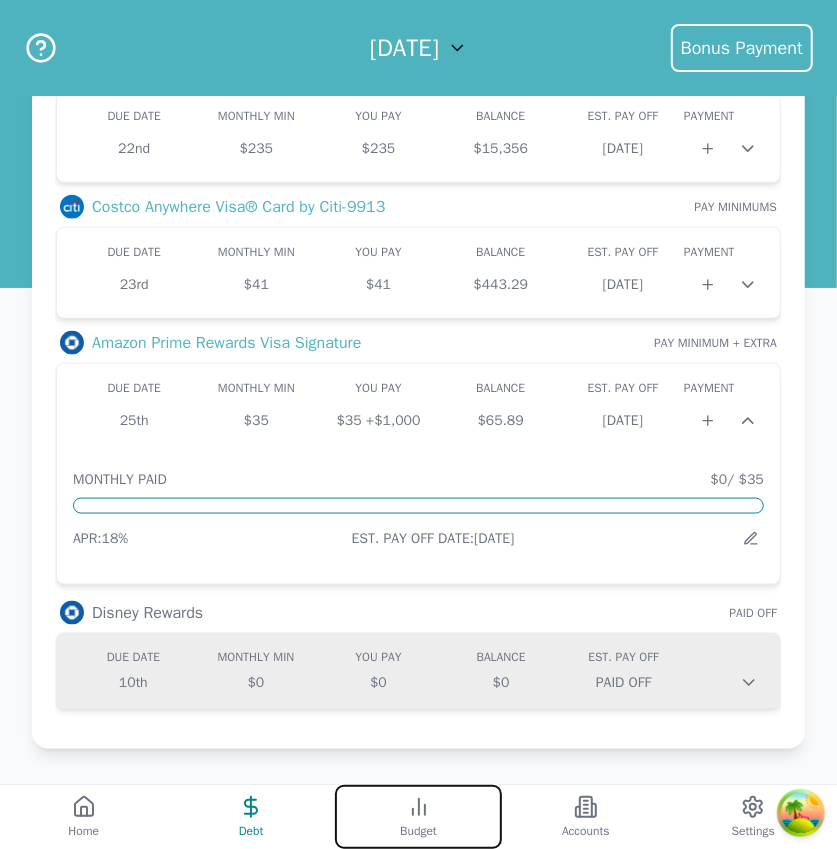 click on "Budget" at bounding box center (418, 817) 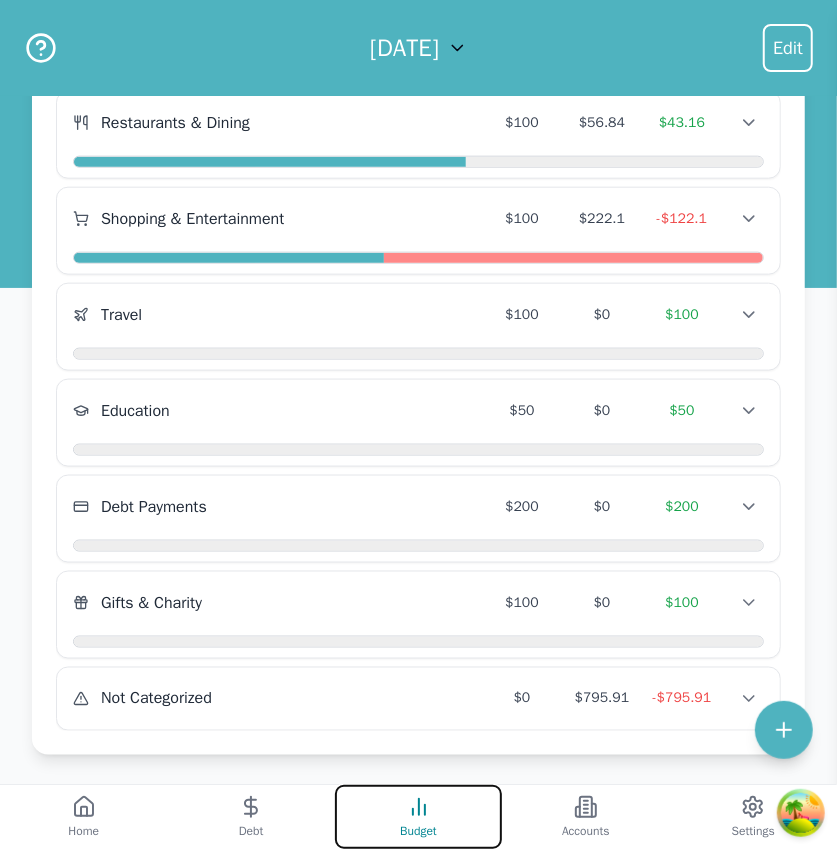 scroll, scrollTop: 853, scrollLeft: 0, axis: vertical 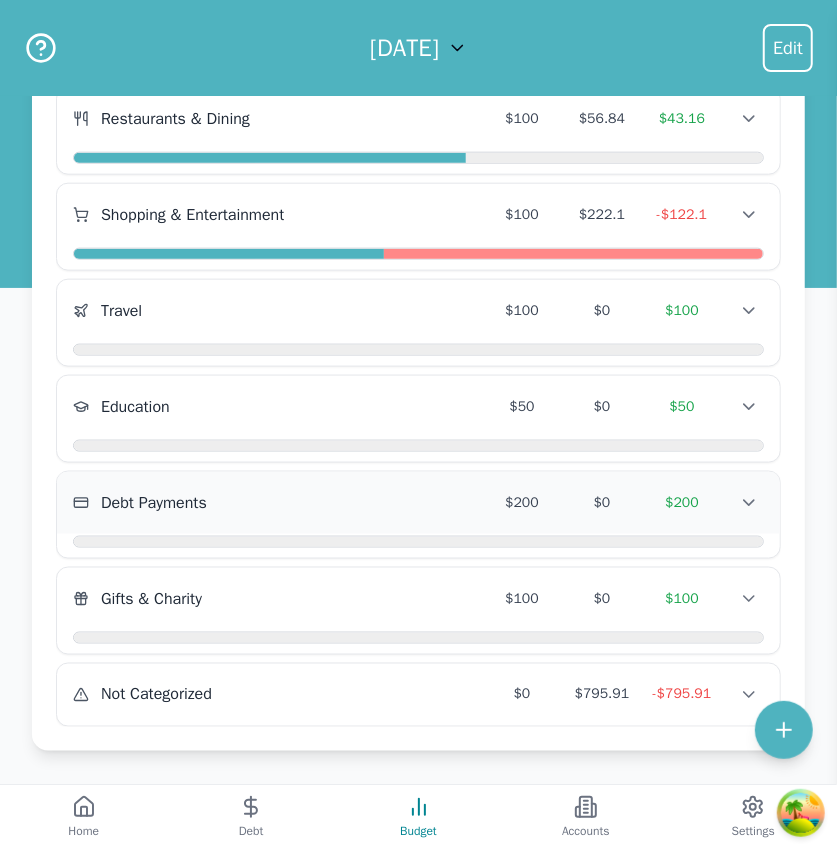 click on "Debt Payments" at bounding box center [277, 503] 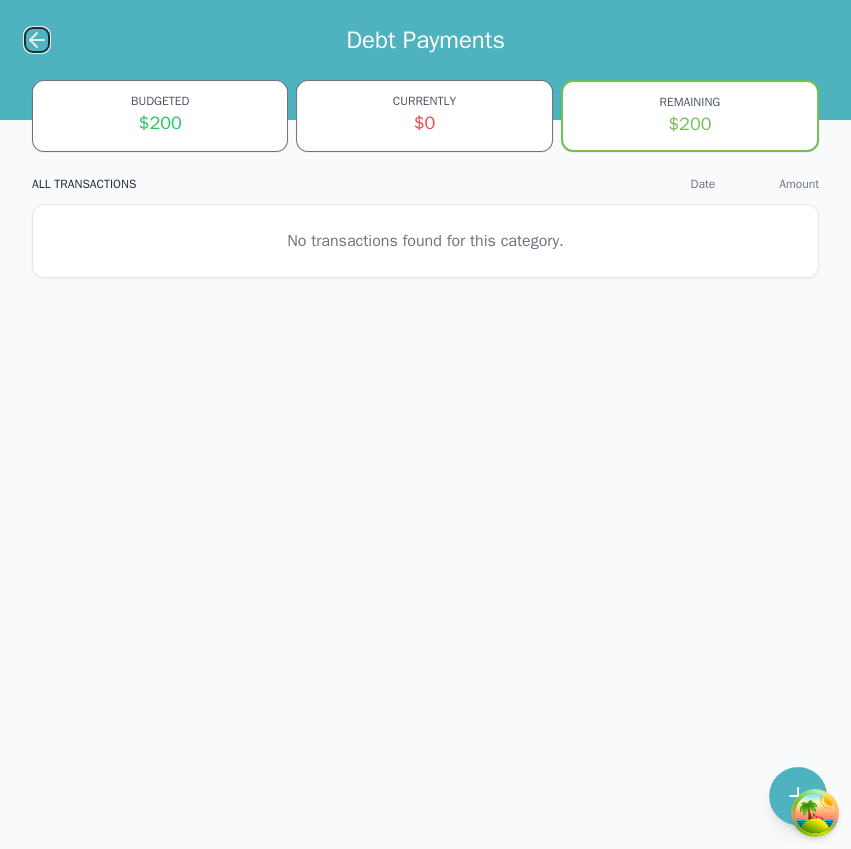 click 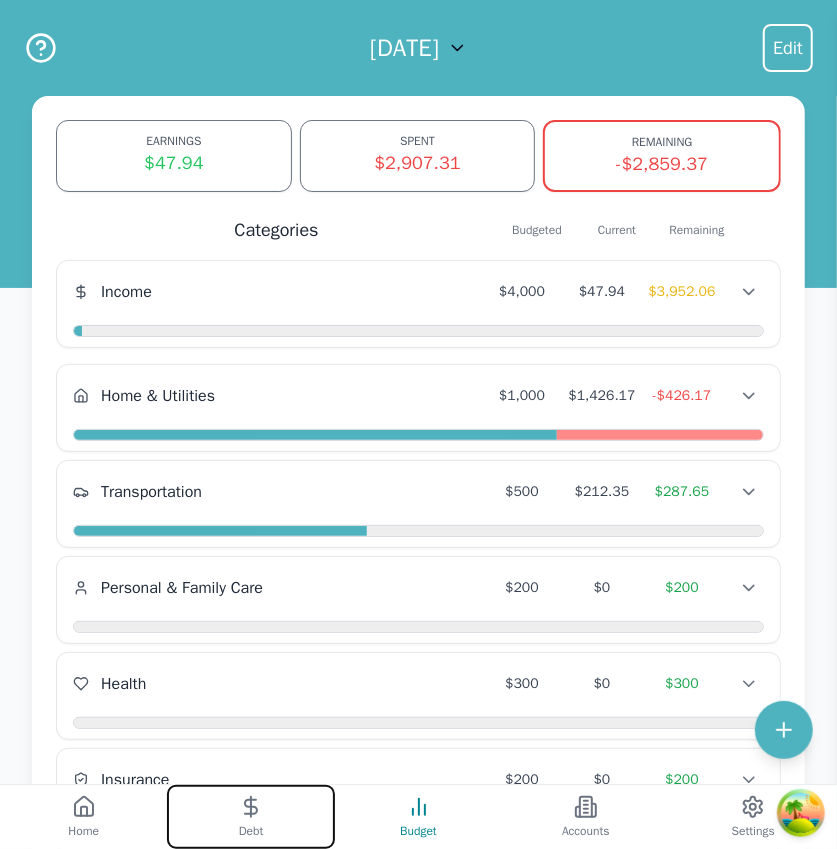 click 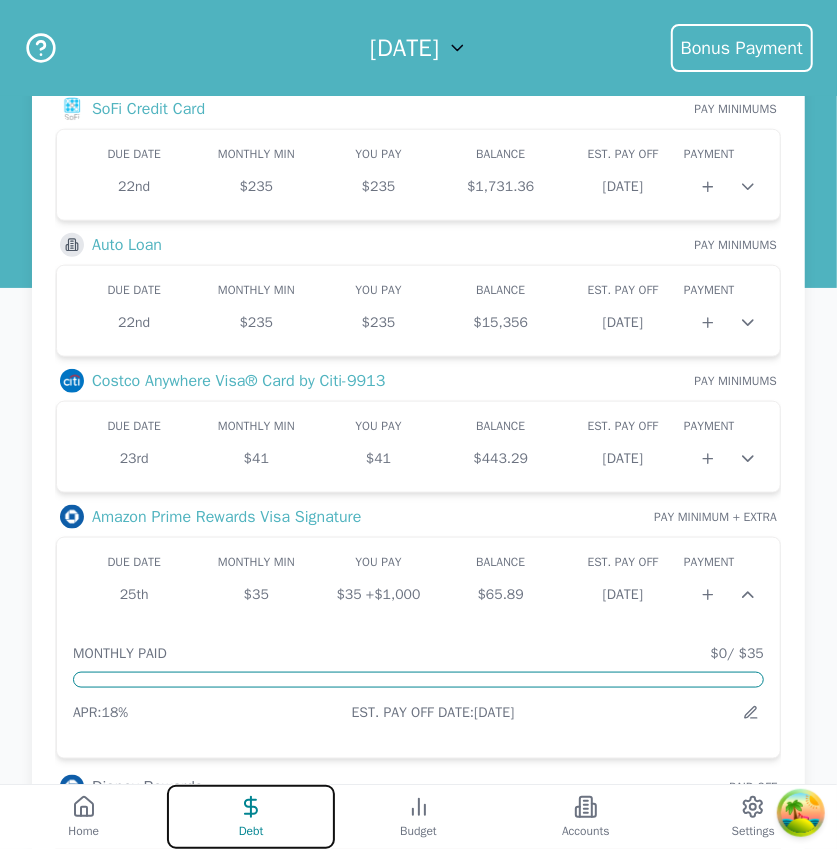 scroll, scrollTop: 837, scrollLeft: 0, axis: vertical 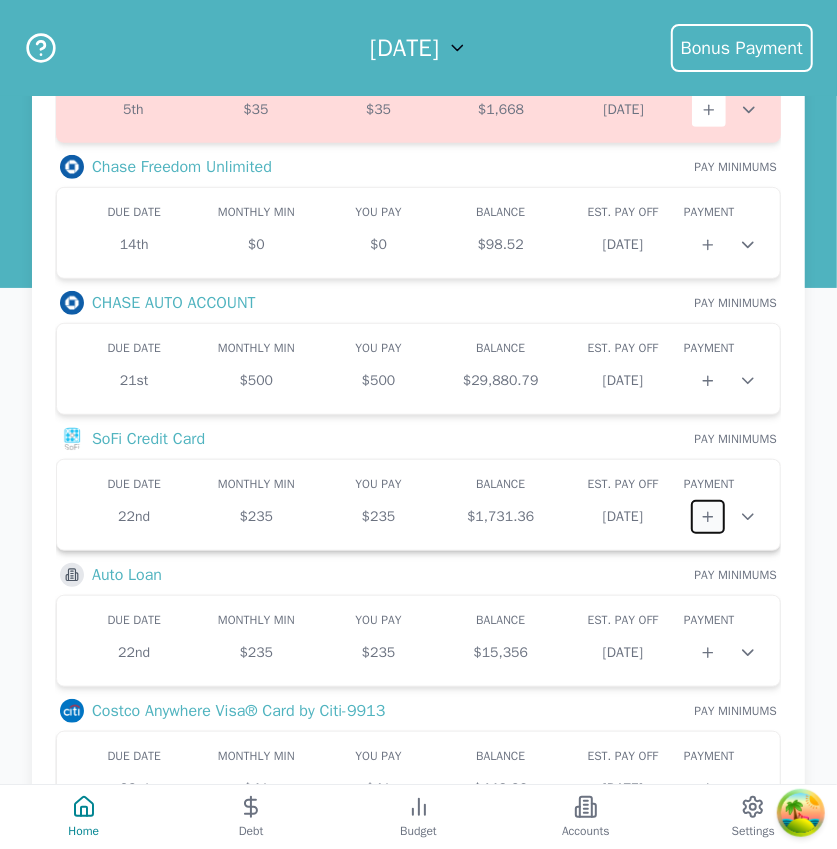 click 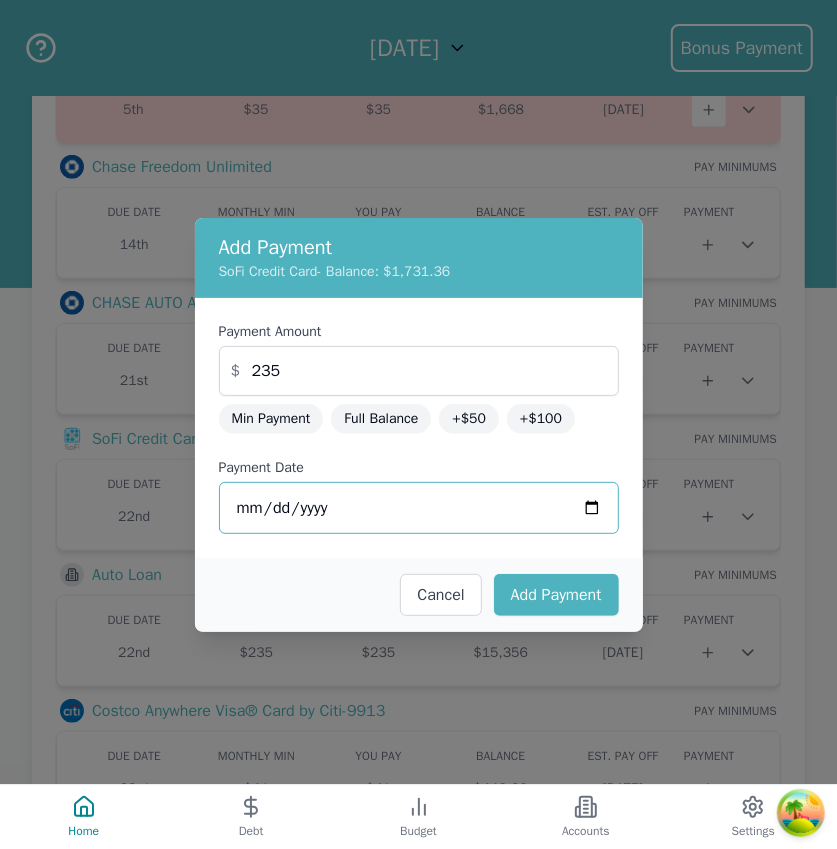 click on "2025-07-14" at bounding box center (419, 508) 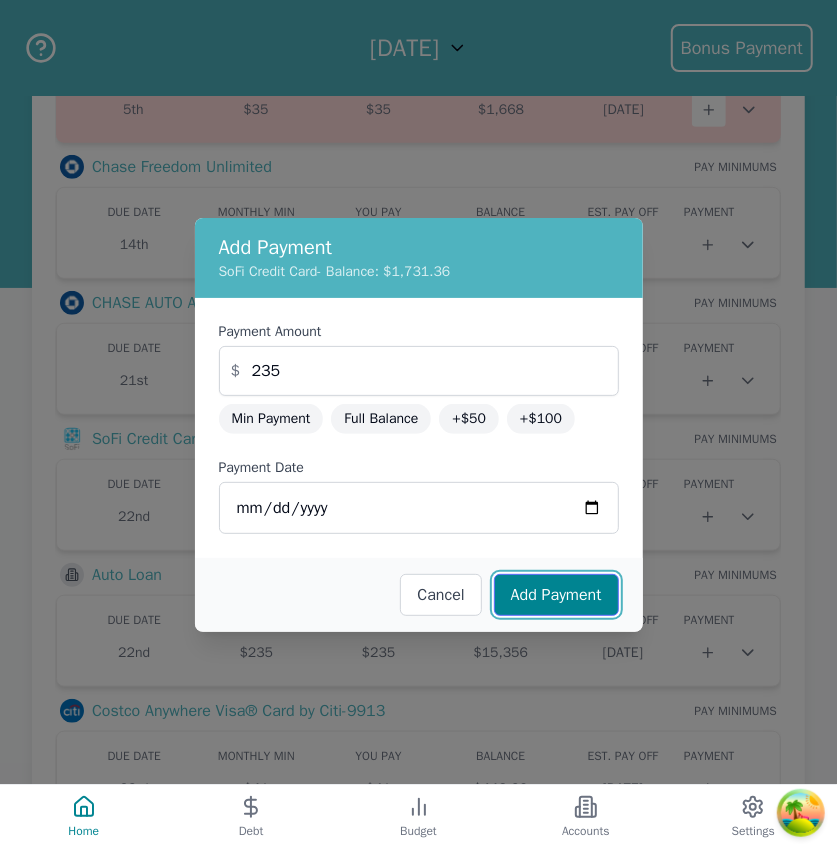 click on "Add Payment" at bounding box center (556, 595) 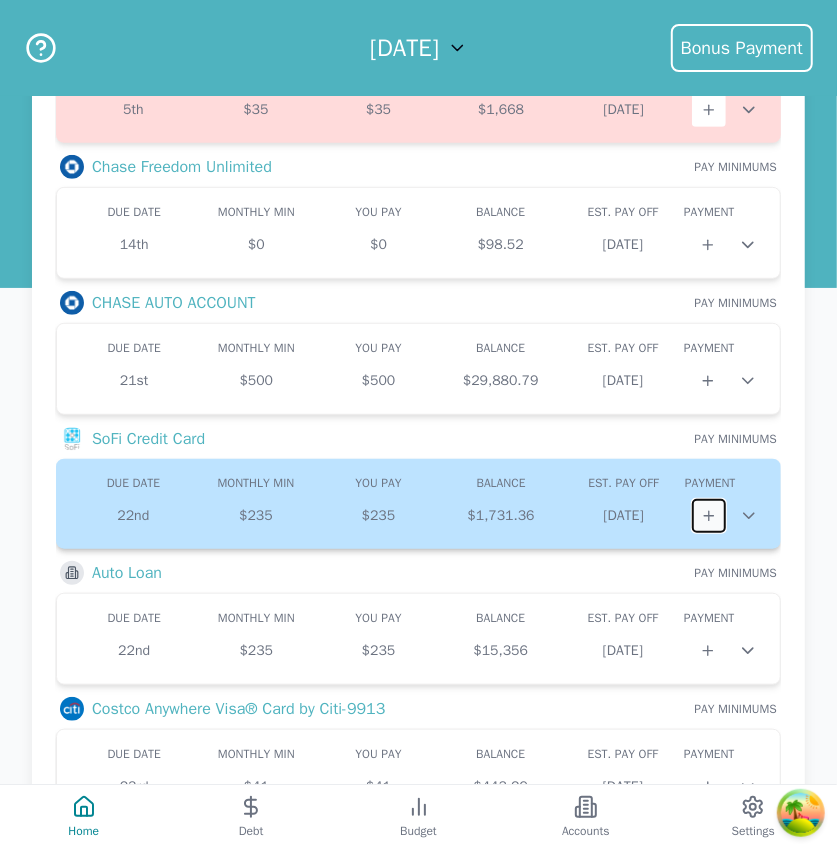 click at bounding box center (709, 516) 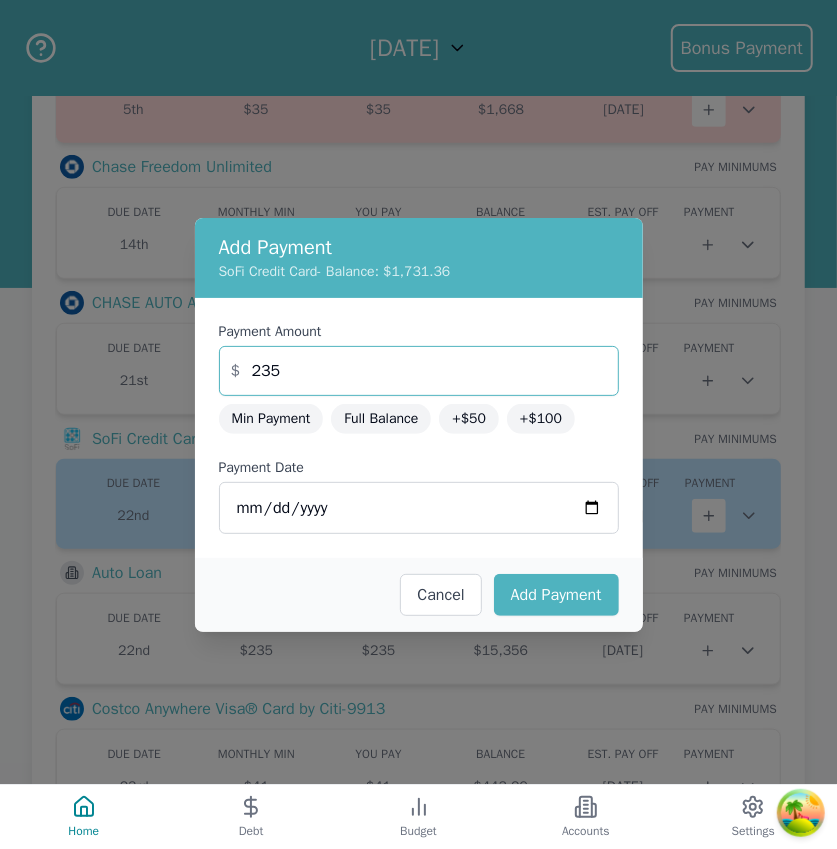 drag, startPoint x: 371, startPoint y: 374, endPoint x: 186, endPoint y: 355, distance: 185.97311 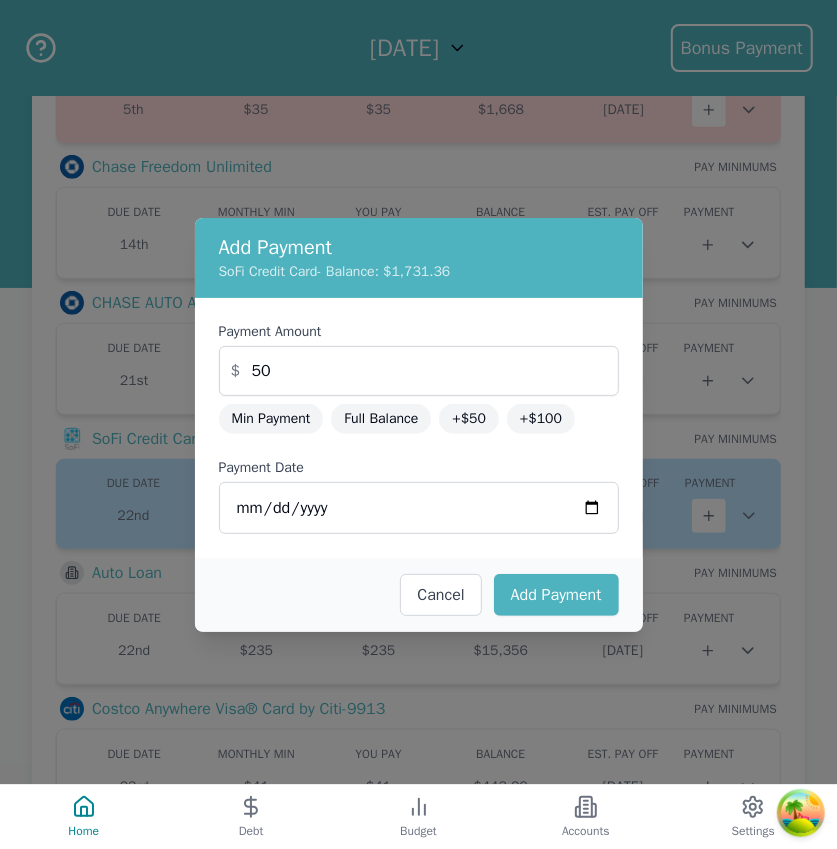 click on "Cancel Add Payment" at bounding box center [419, 595] 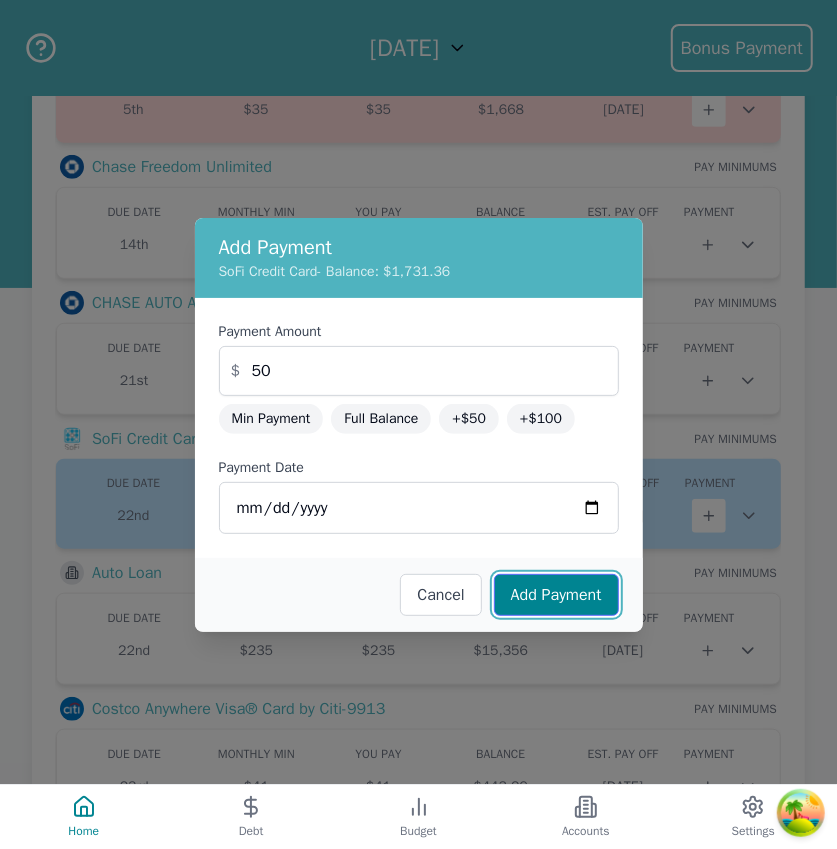 click on "Add Payment" at bounding box center [556, 595] 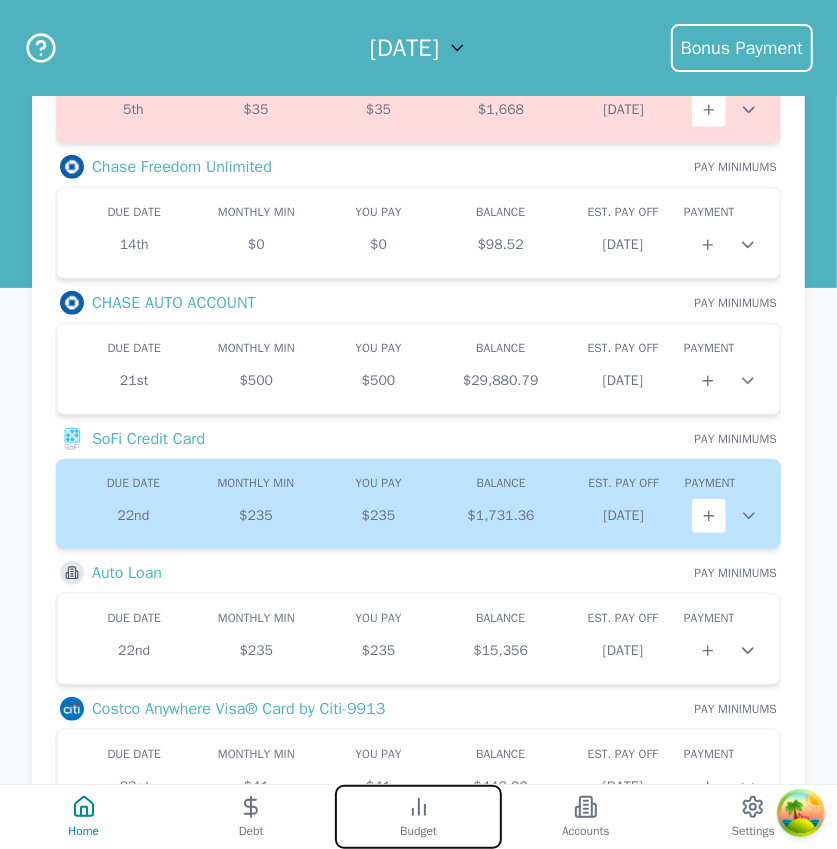 click on "Budget" at bounding box center [418, 831] 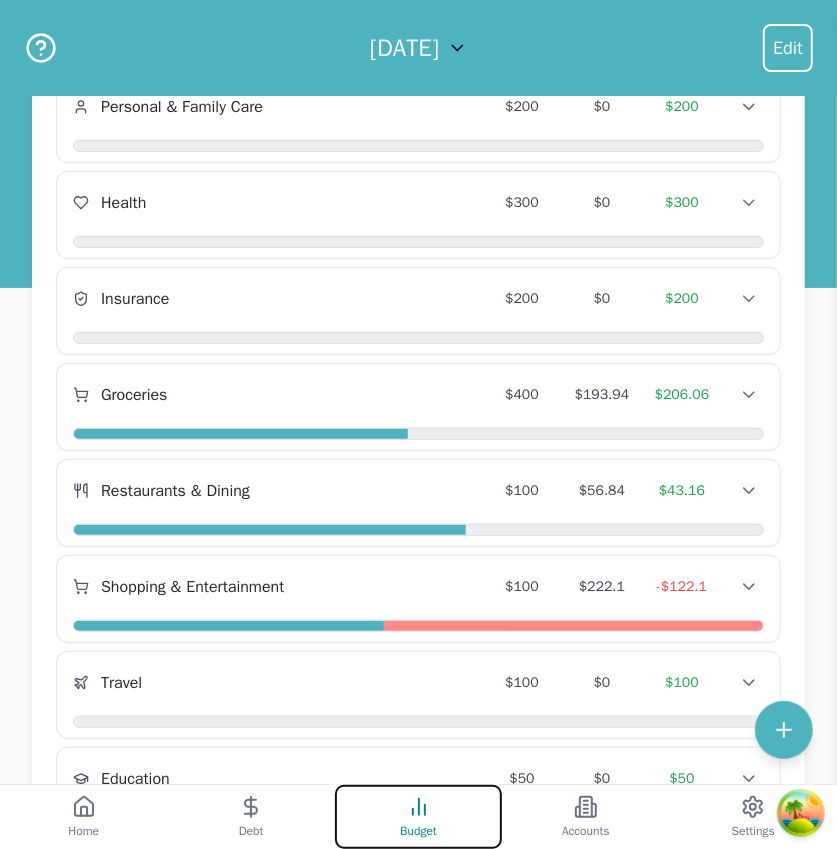 scroll, scrollTop: 853, scrollLeft: 0, axis: vertical 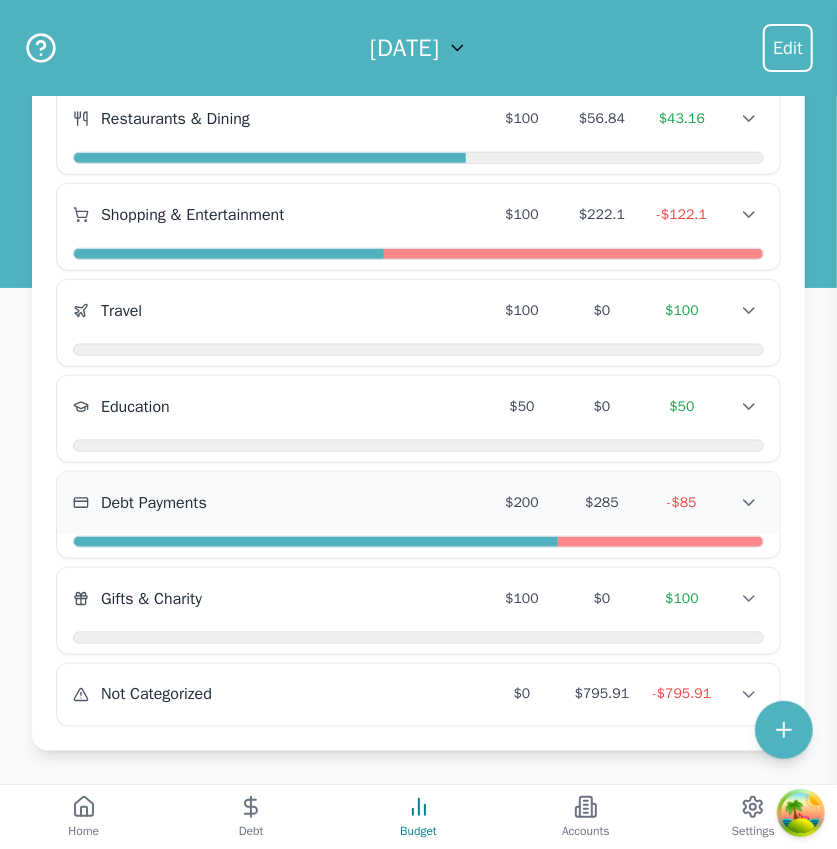 click on "Debt Payments" at bounding box center (277, 503) 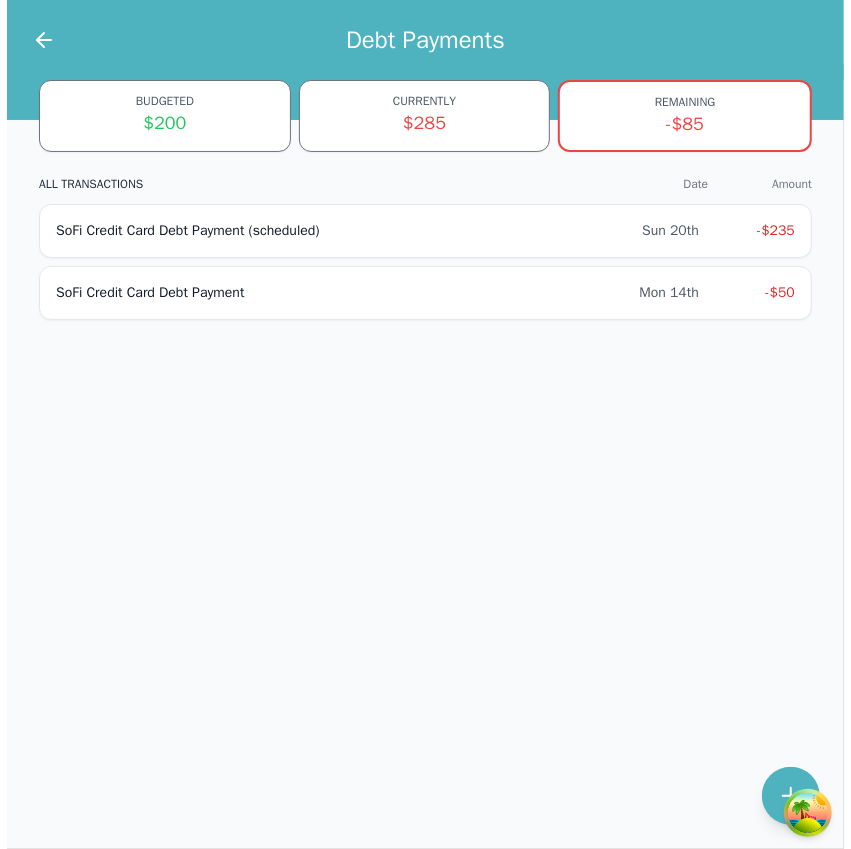 scroll, scrollTop: 0, scrollLeft: 0, axis: both 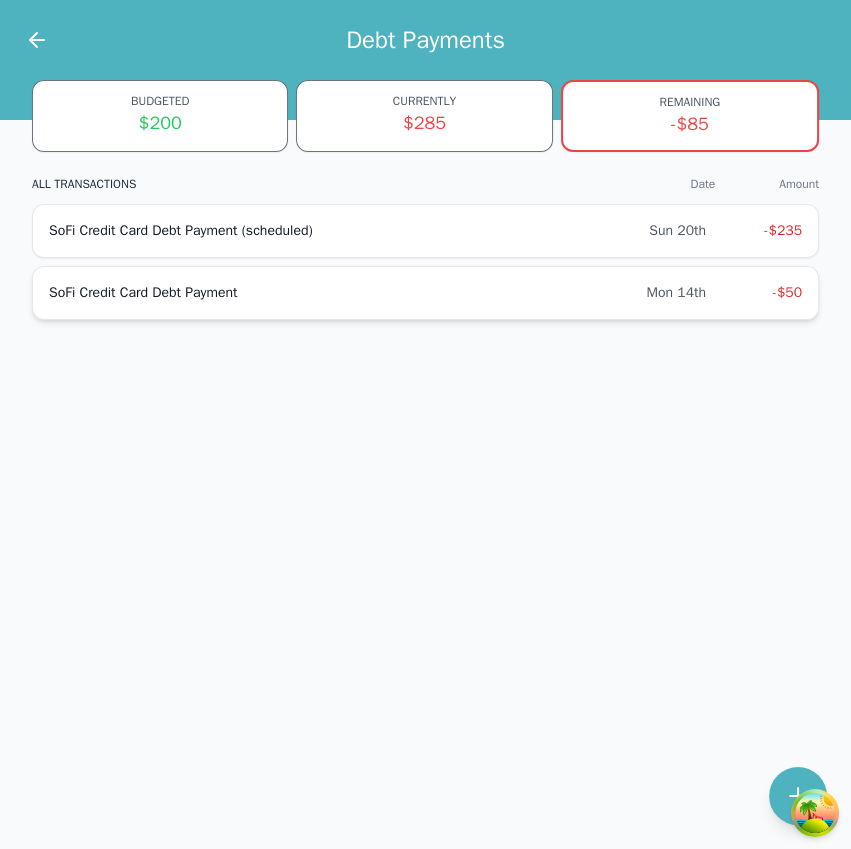 click on "SoFi Credit Card Debt Payment" at bounding box center [347, 293] 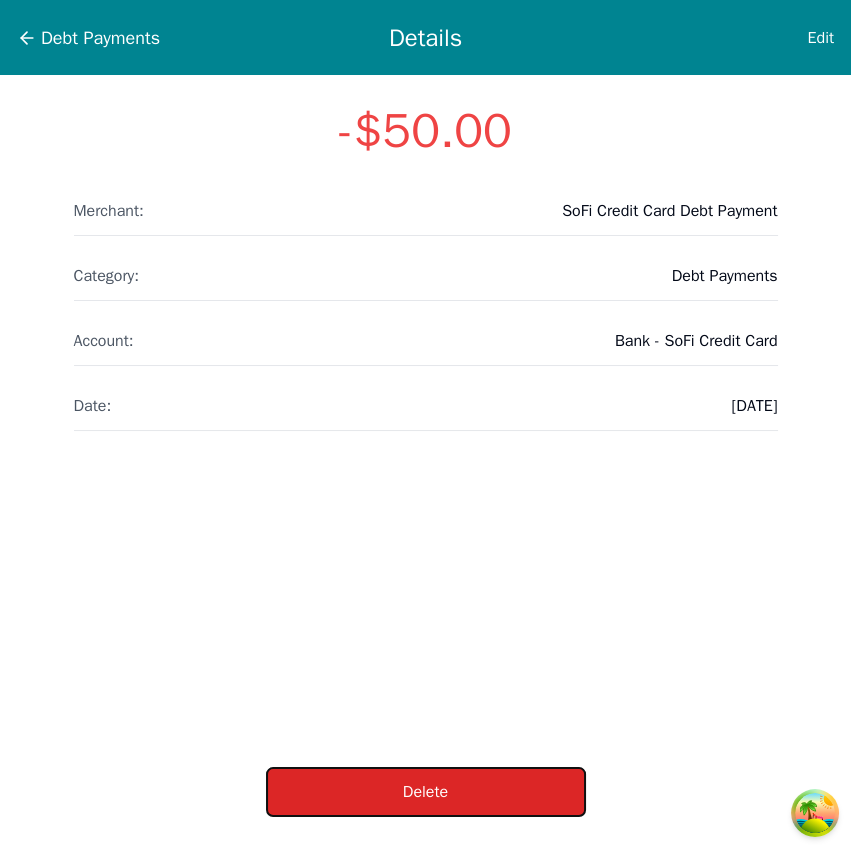 click on "Delete" at bounding box center (426, 792) 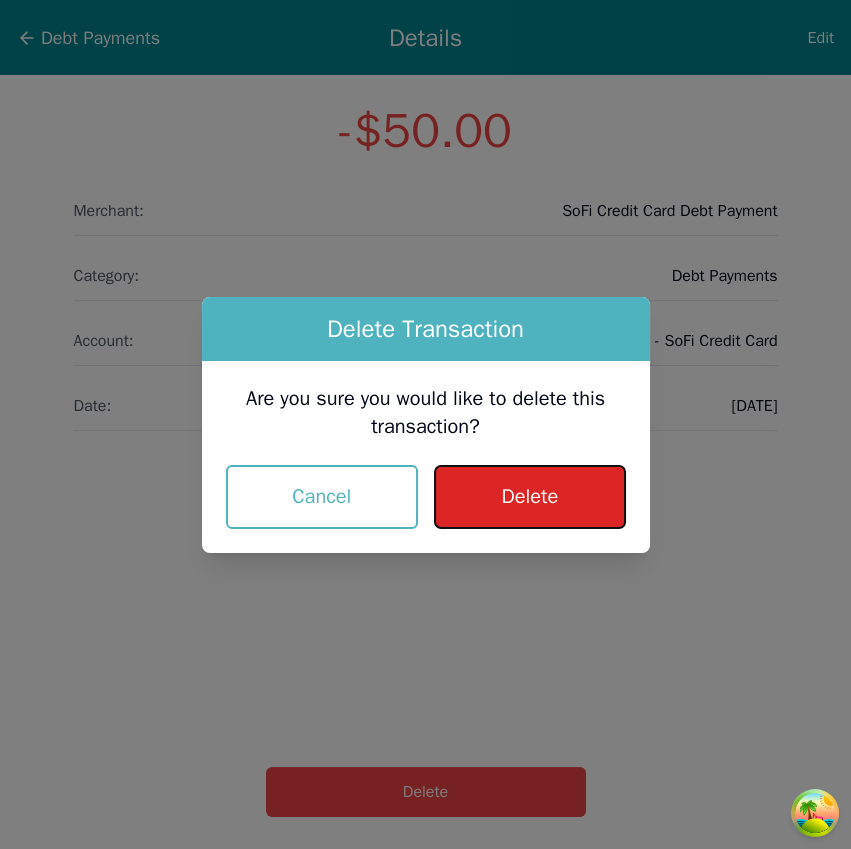 click on "Delete" at bounding box center (529, 497) 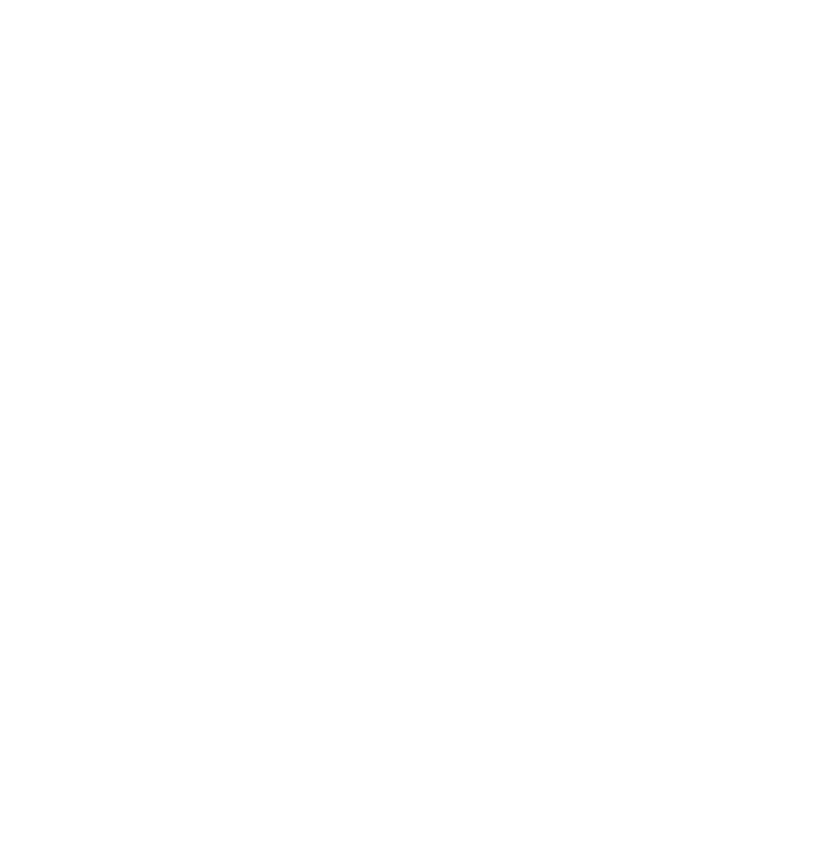 scroll, scrollTop: 0, scrollLeft: 0, axis: both 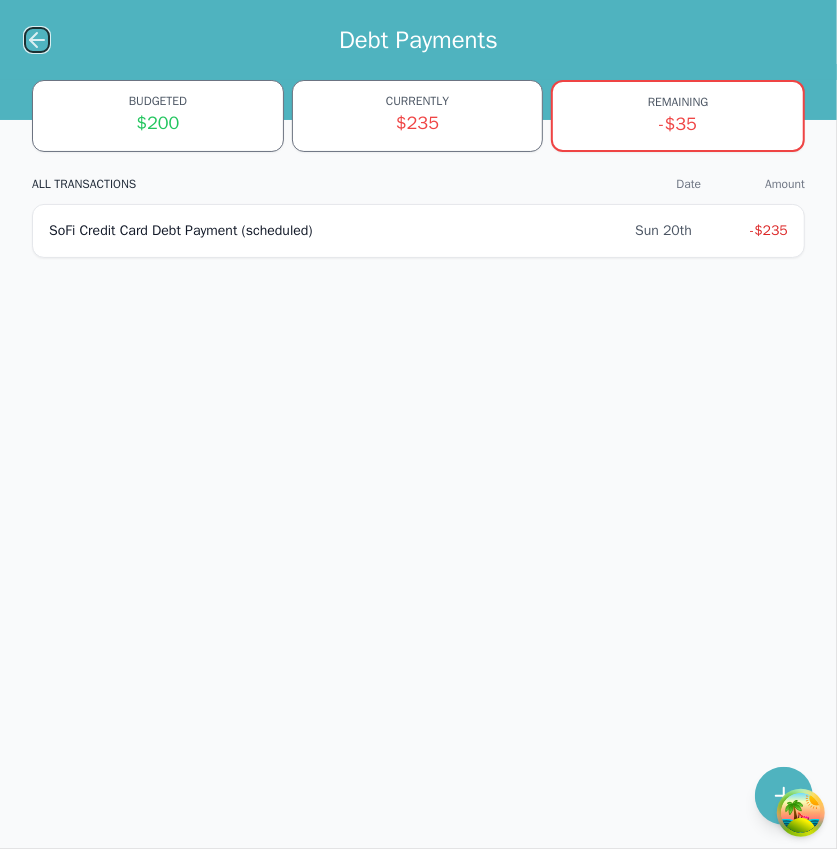 click 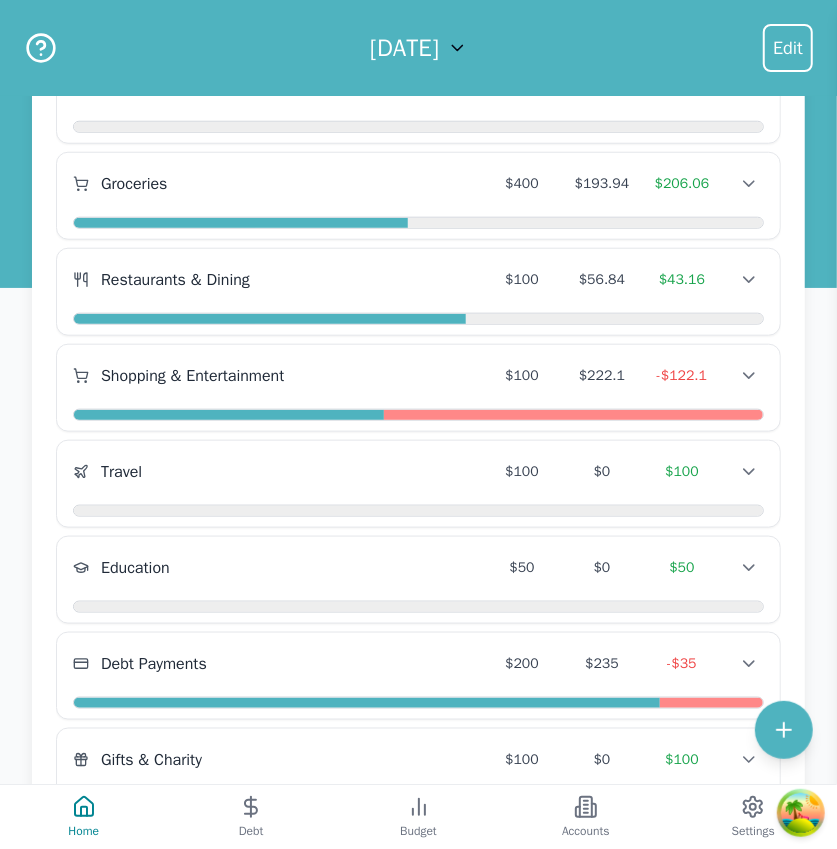 scroll, scrollTop: 853, scrollLeft: 0, axis: vertical 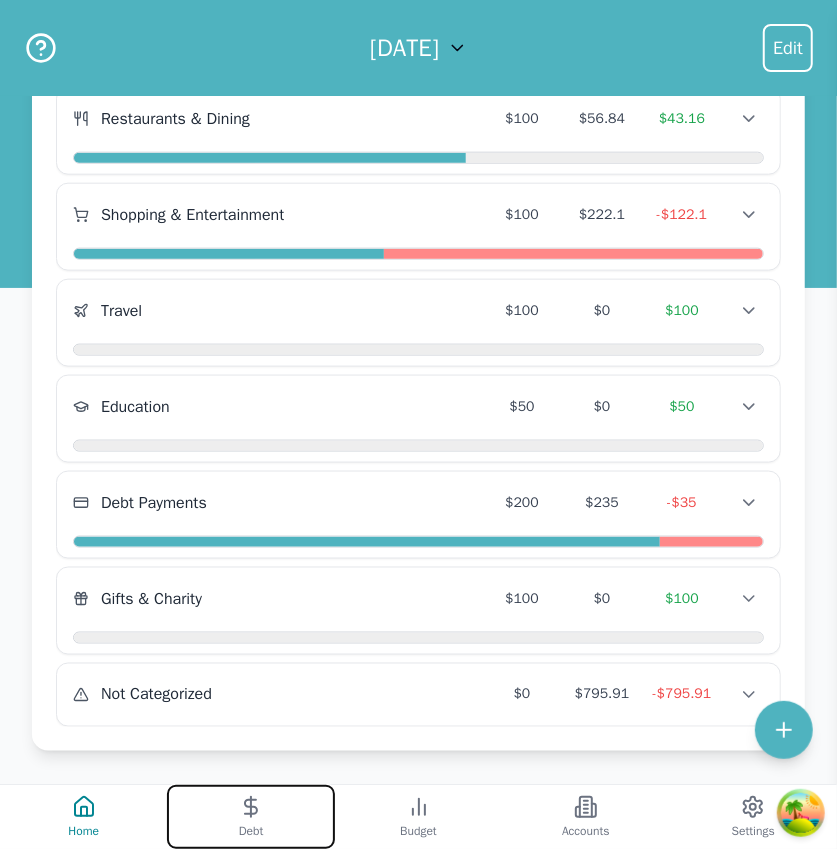 click 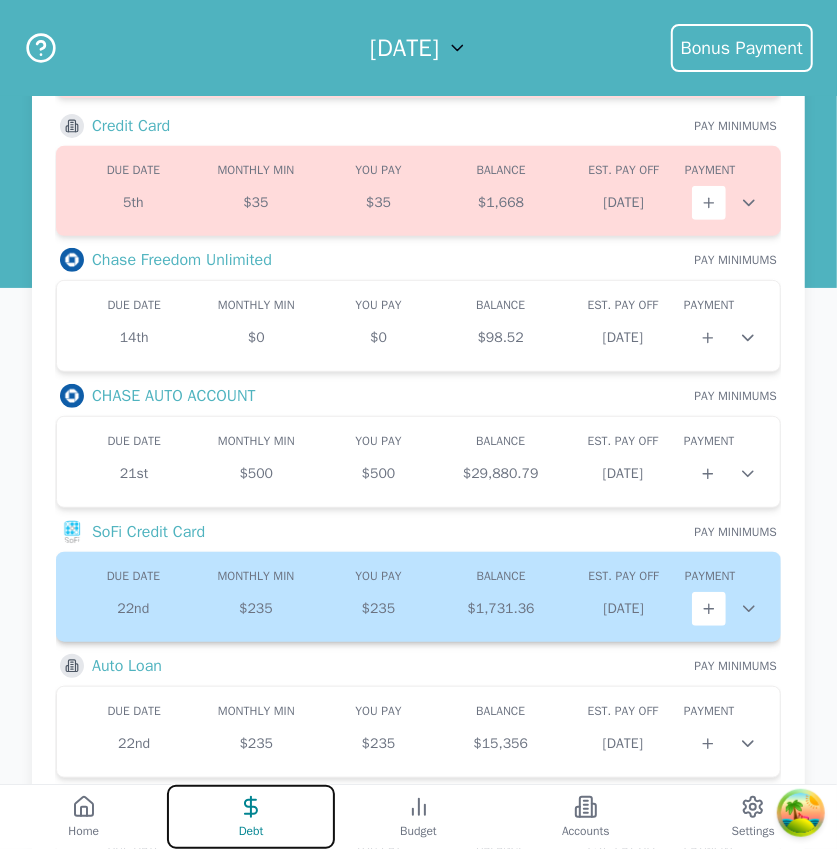 scroll, scrollTop: 257, scrollLeft: 0, axis: vertical 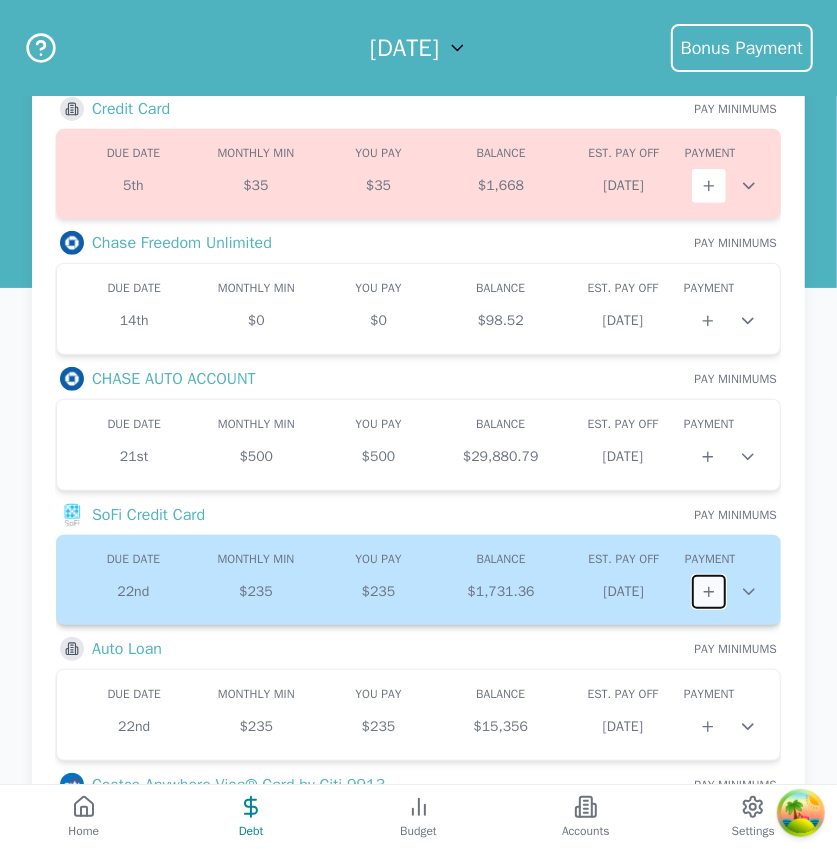 click 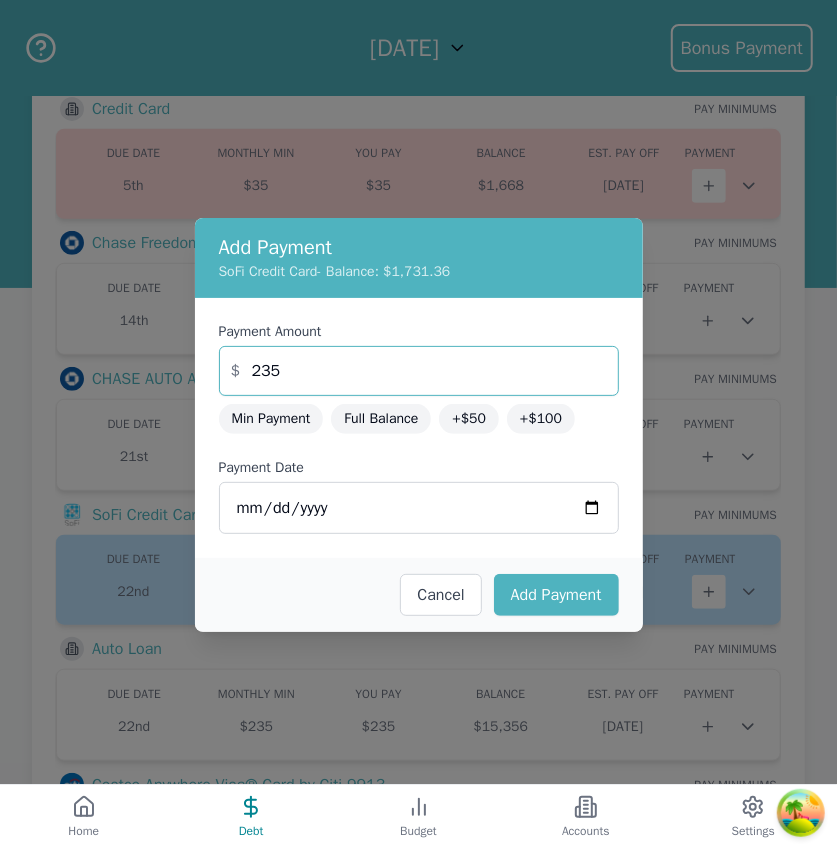 drag, startPoint x: 451, startPoint y: 357, endPoint x: 192, endPoint y: 367, distance: 259.193 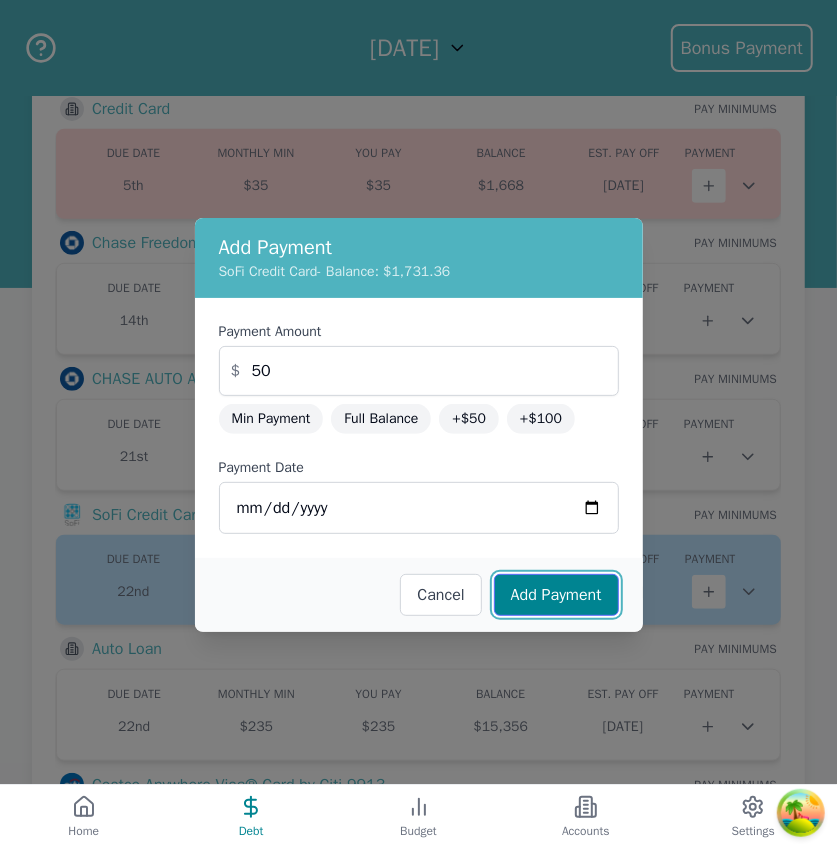 click on "Add Payment" at bounding box center [556, 595] 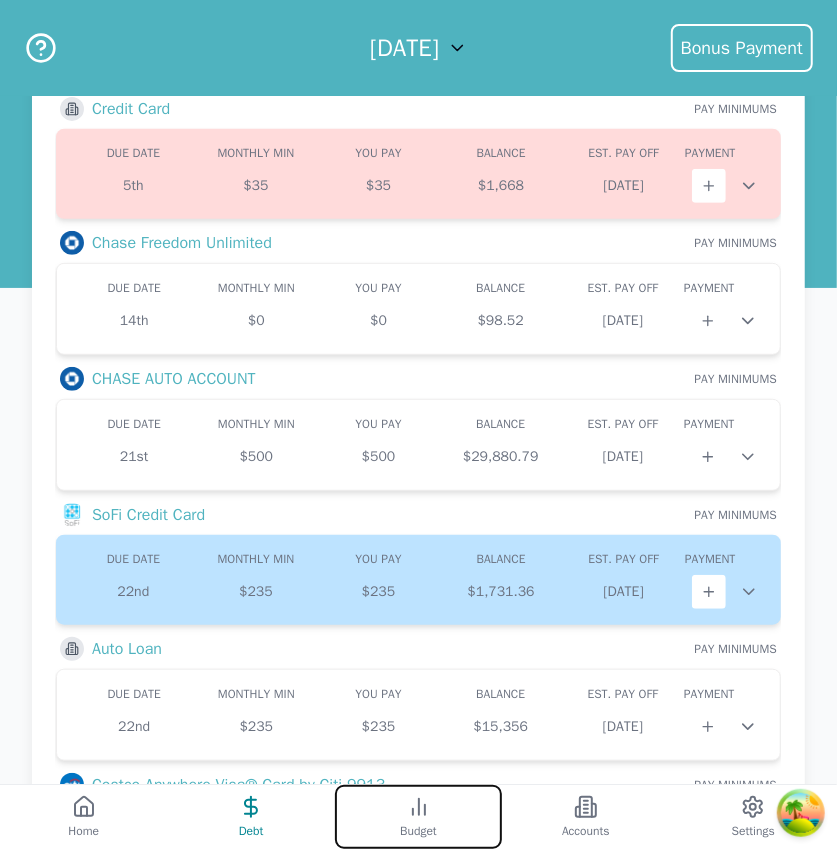 click on "Budget" at bounding box center (418, 817) 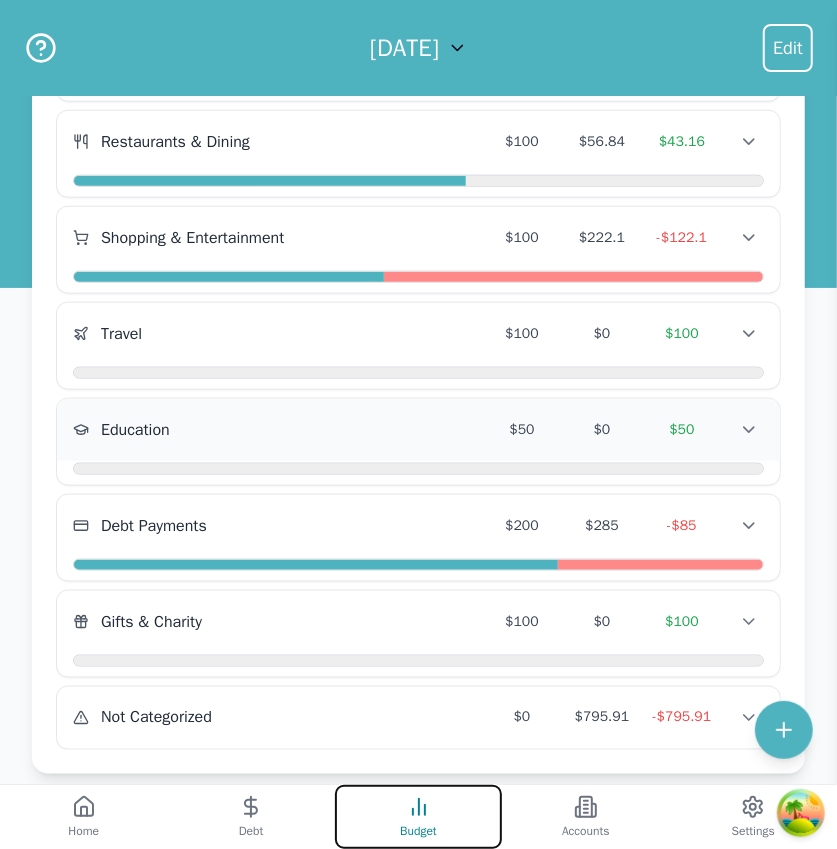 scroll, scrollTop: 853, scrollLeft: 0, axis: vertical 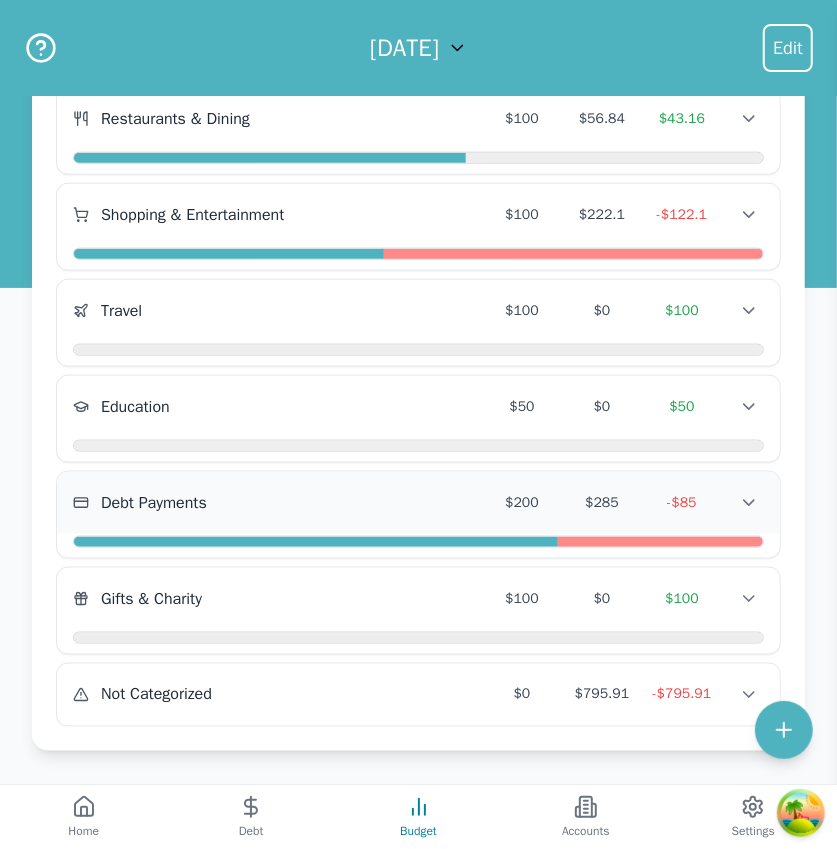 click on "Debt Payments" at bounding box center (277, 503) 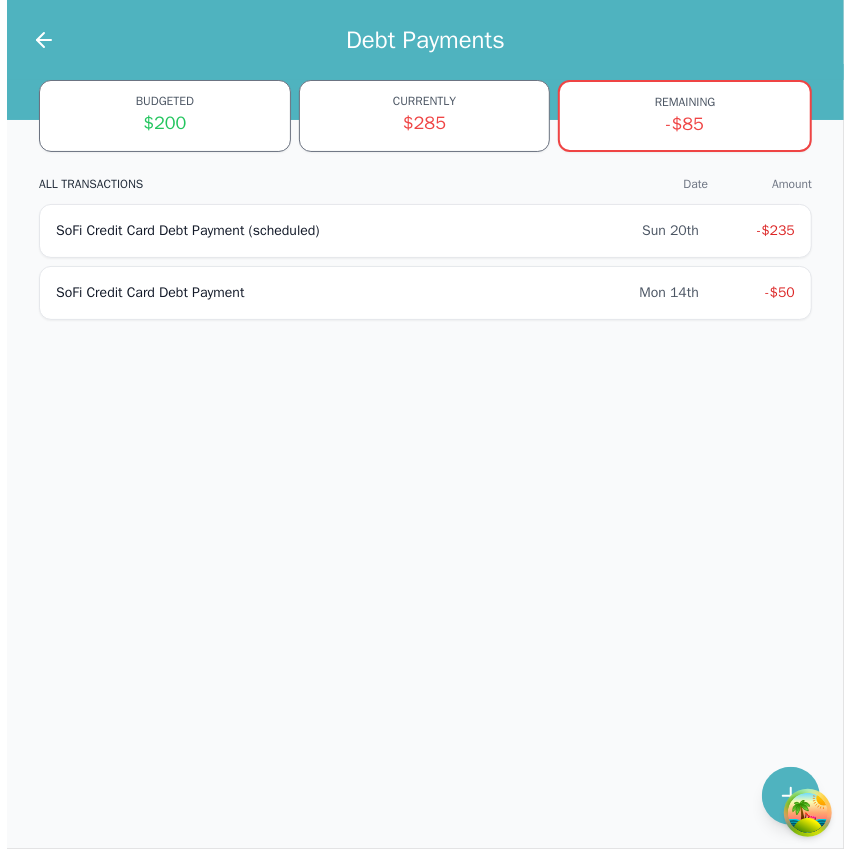 scroll, scrollTop: 0, scrollLeft: 0, axis: both 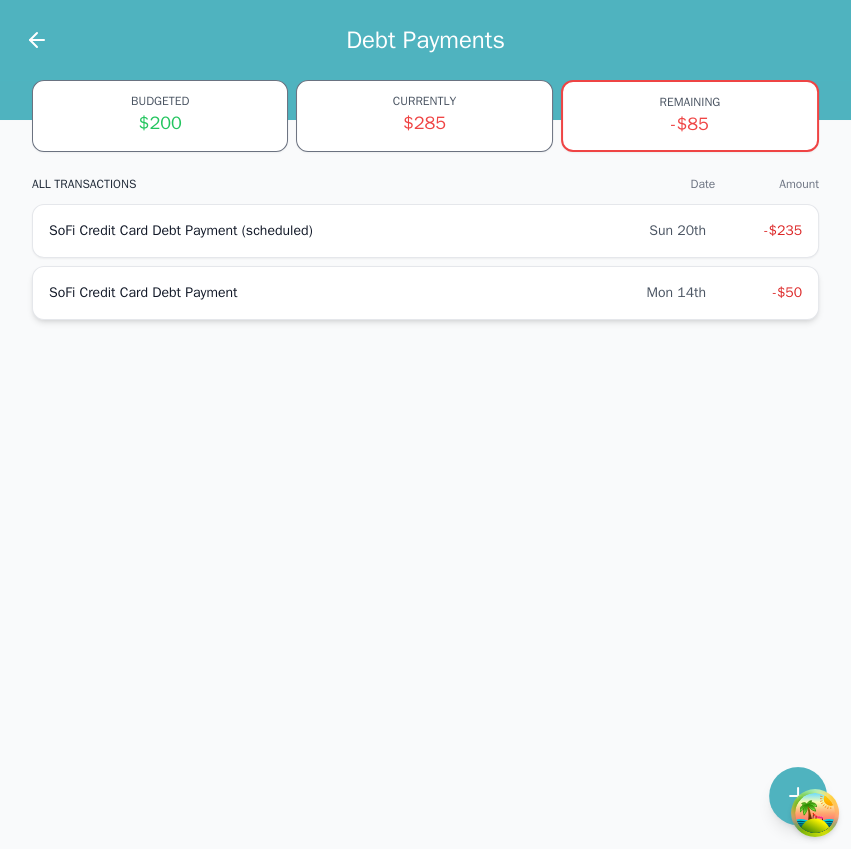 click on "SoFi Credit Card Debt Payment" at bounding box center (347, 293) 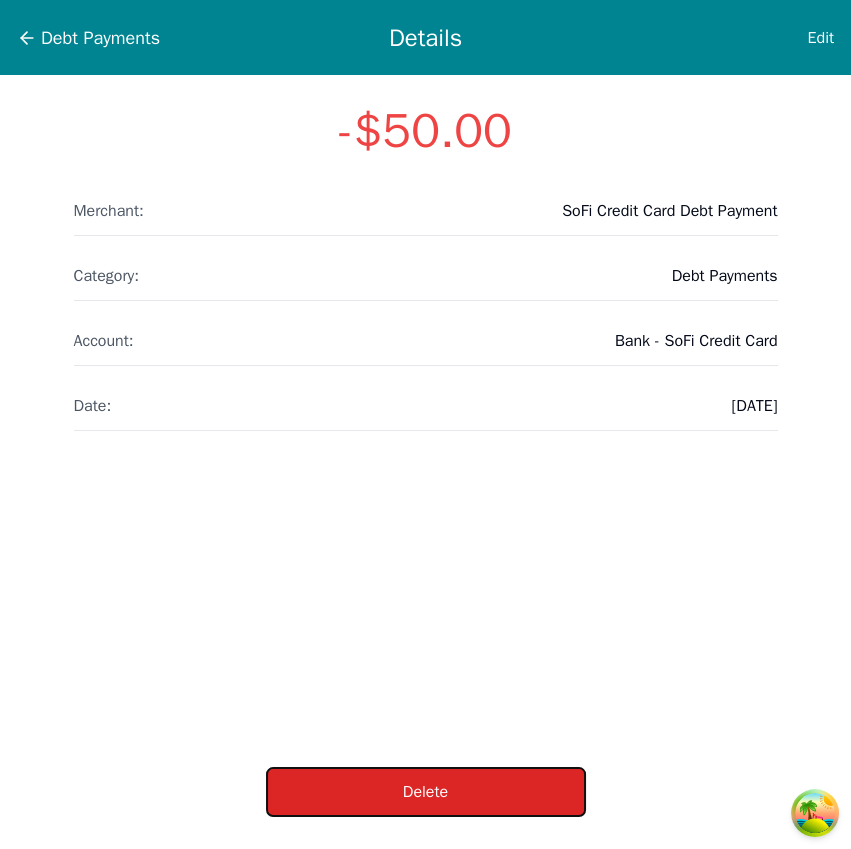 click on "Delete" at bounding box center [426, 792] 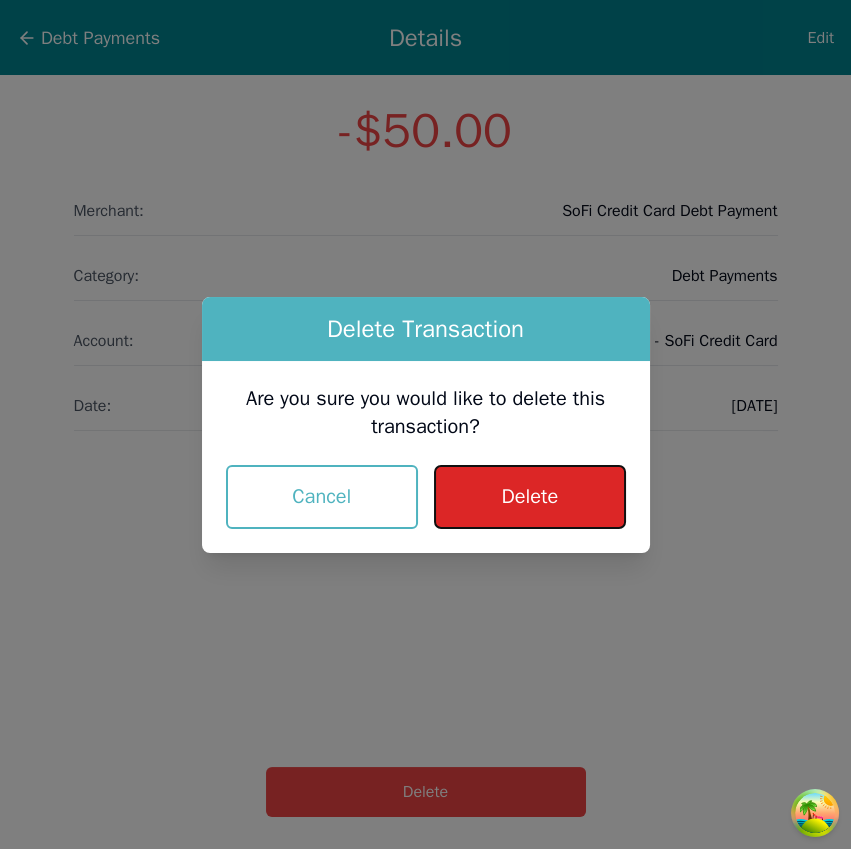 click on "Delete" at bounding box center [529, 497] 